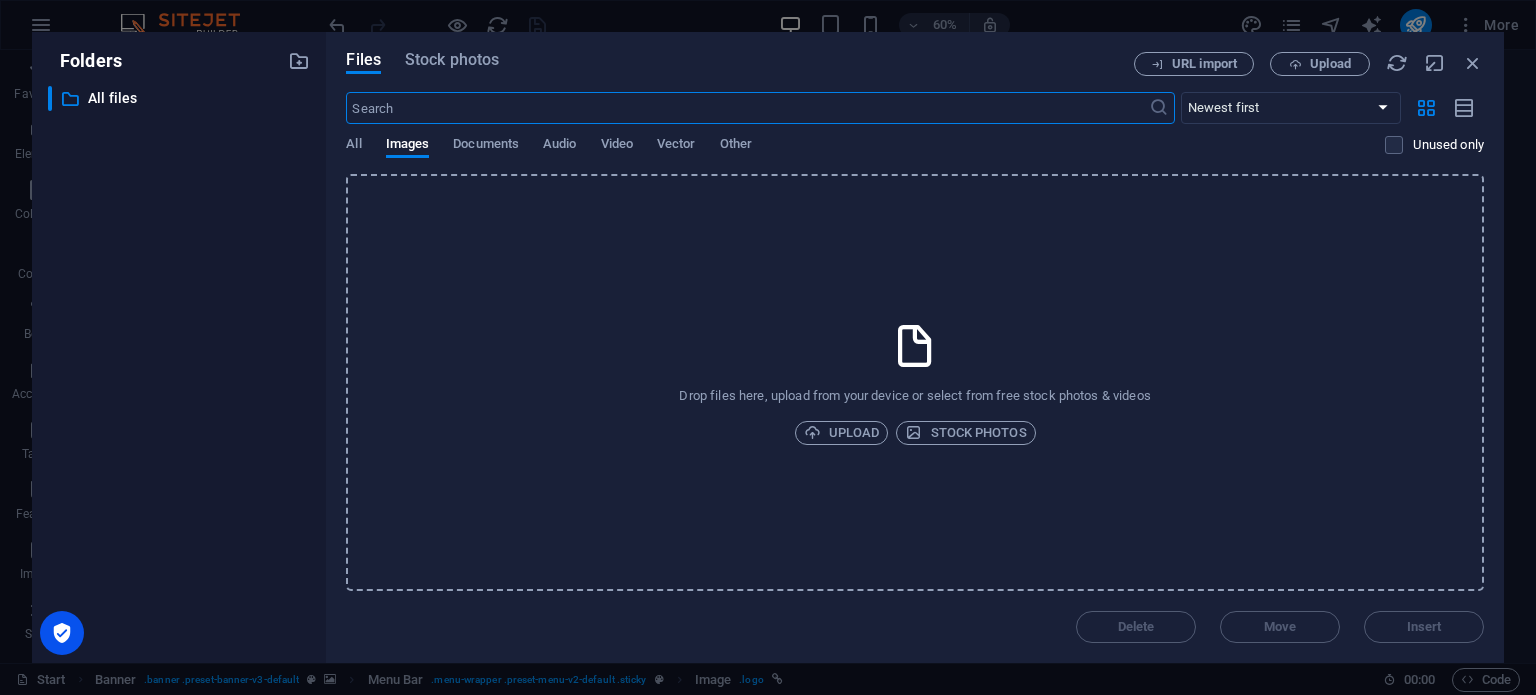 select on "px" 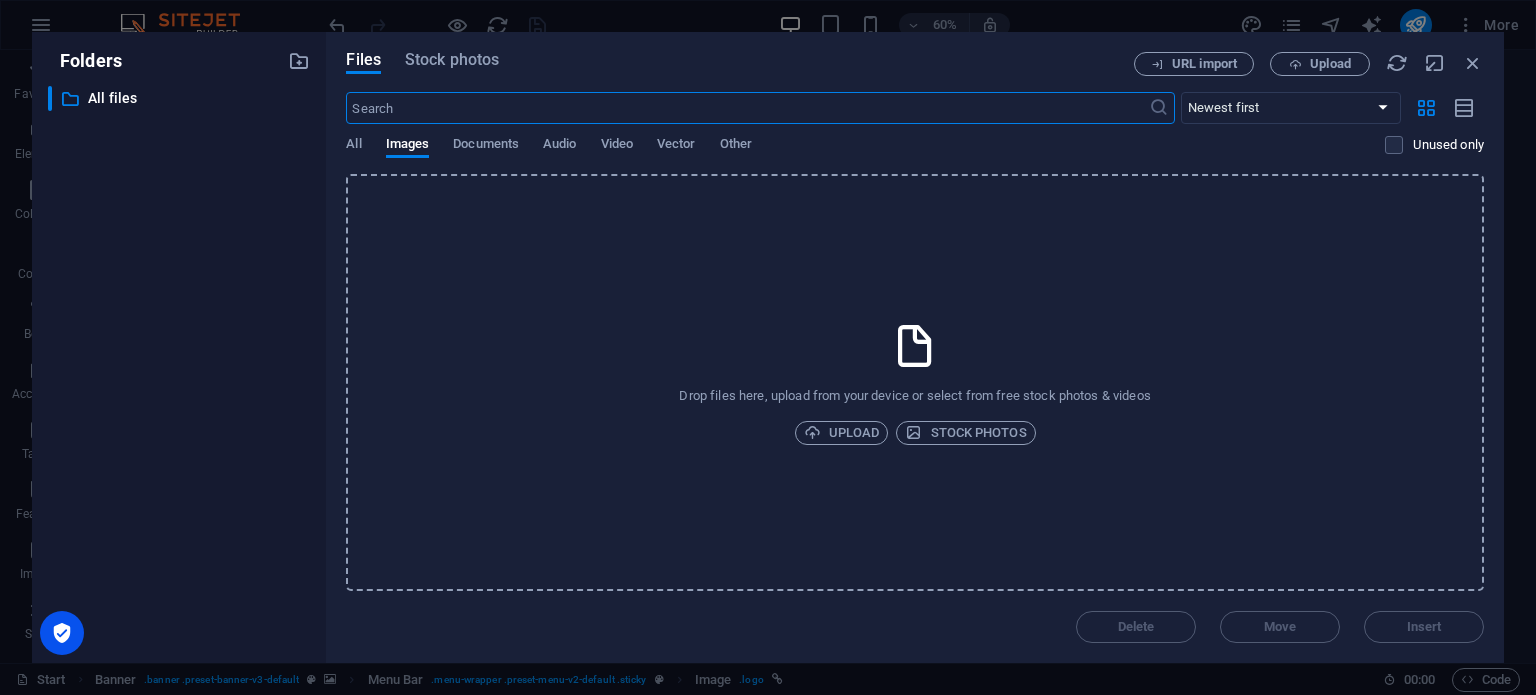 scroll, scrollTop: 0, scrollLeft: 0, axis: both 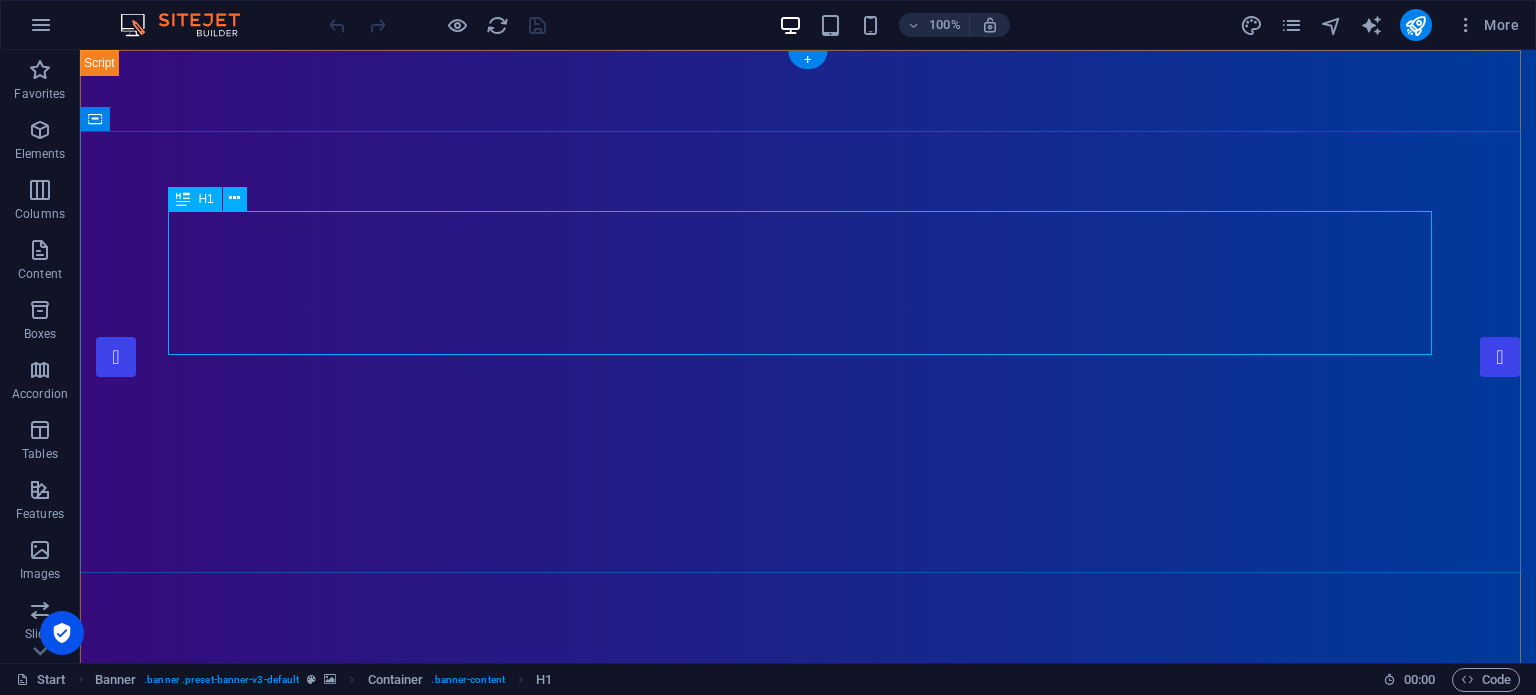 click on "[DOMAIN_NAME]" at bounding box center [808, 1085] 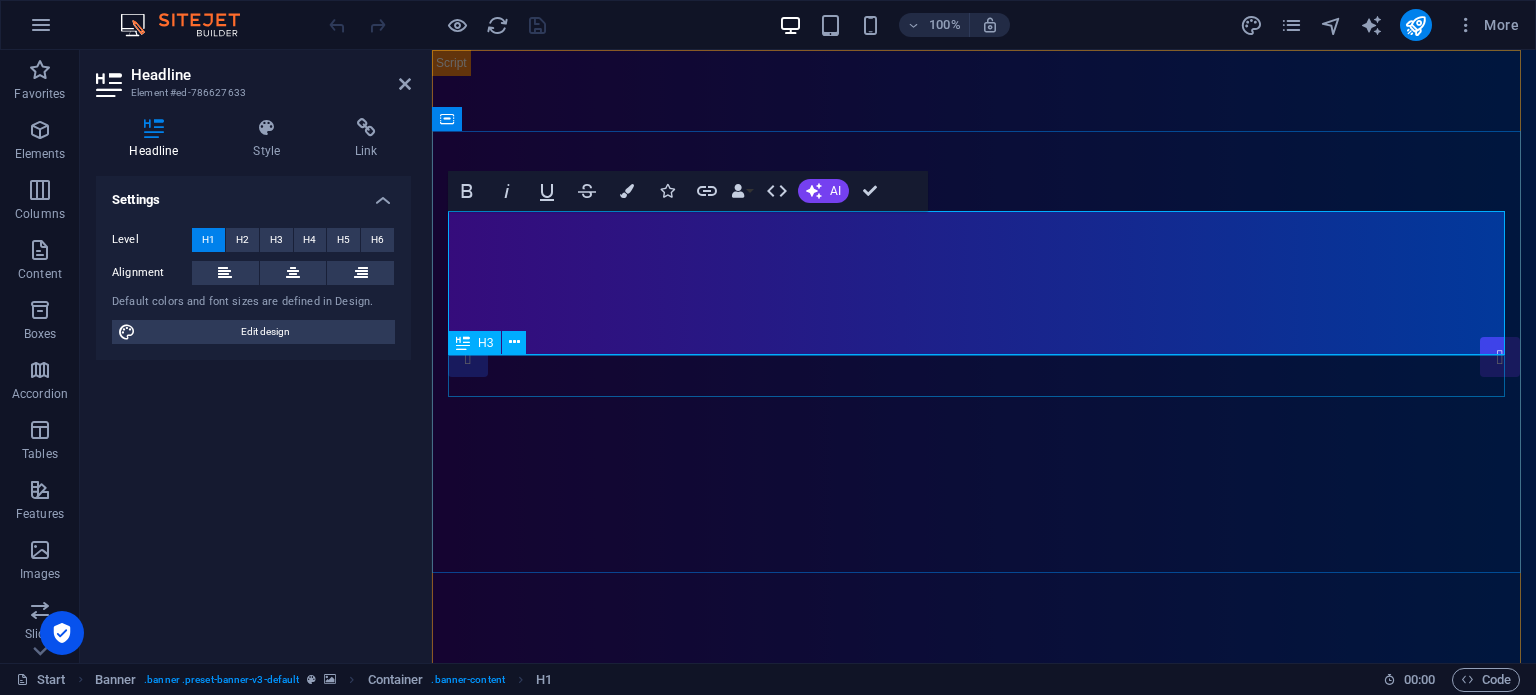 click on "Simply Fast Software" at bounding box center [984, 1178] 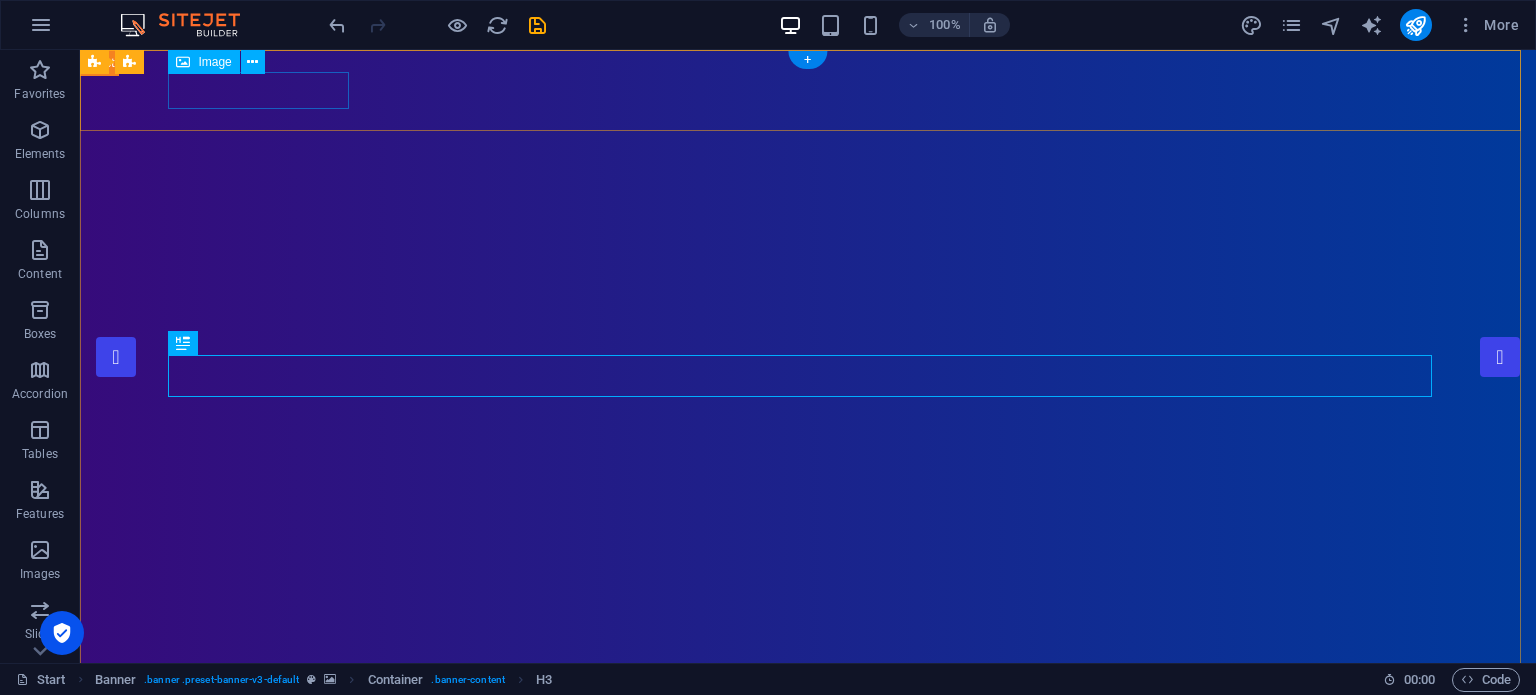 click at bounding box center (808, 791) 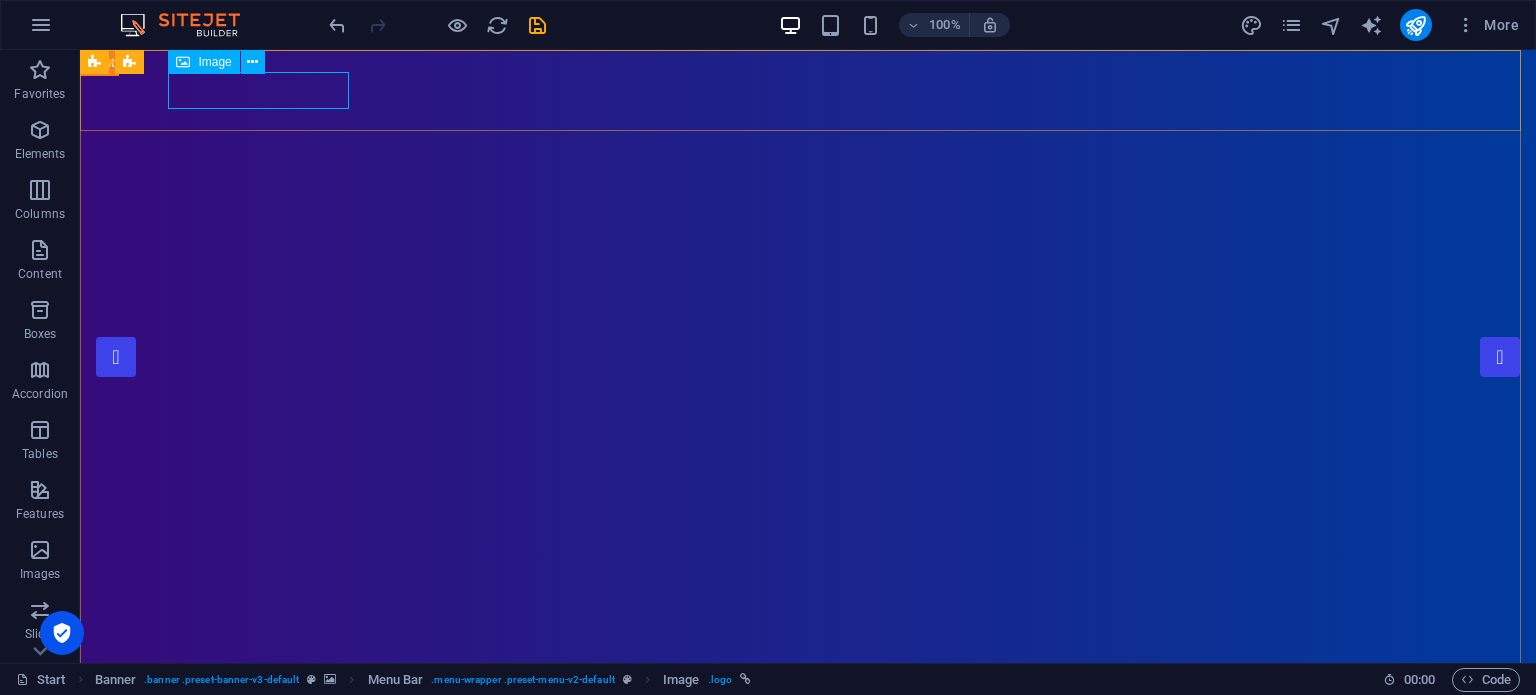 click on "Image" at bounding box center [214, 62] 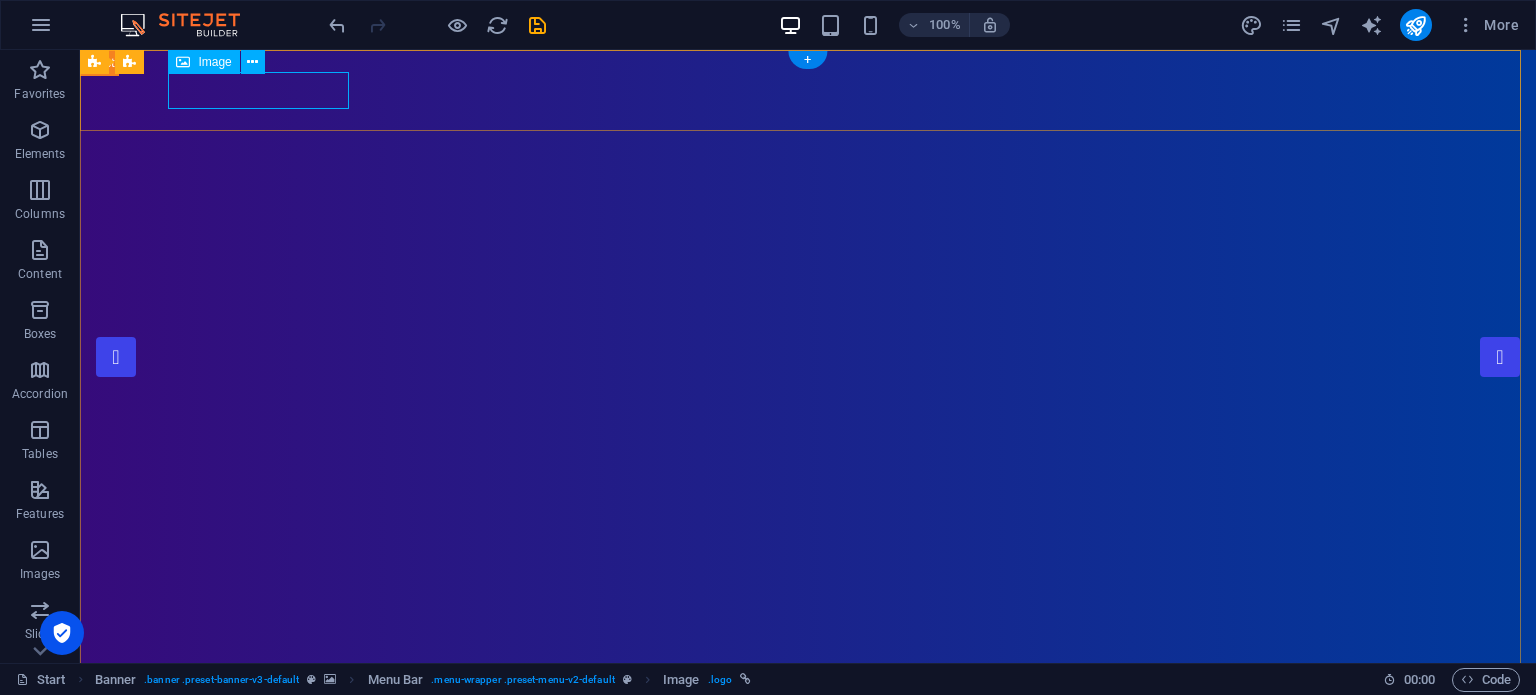 click at bounding box center (808, 791) 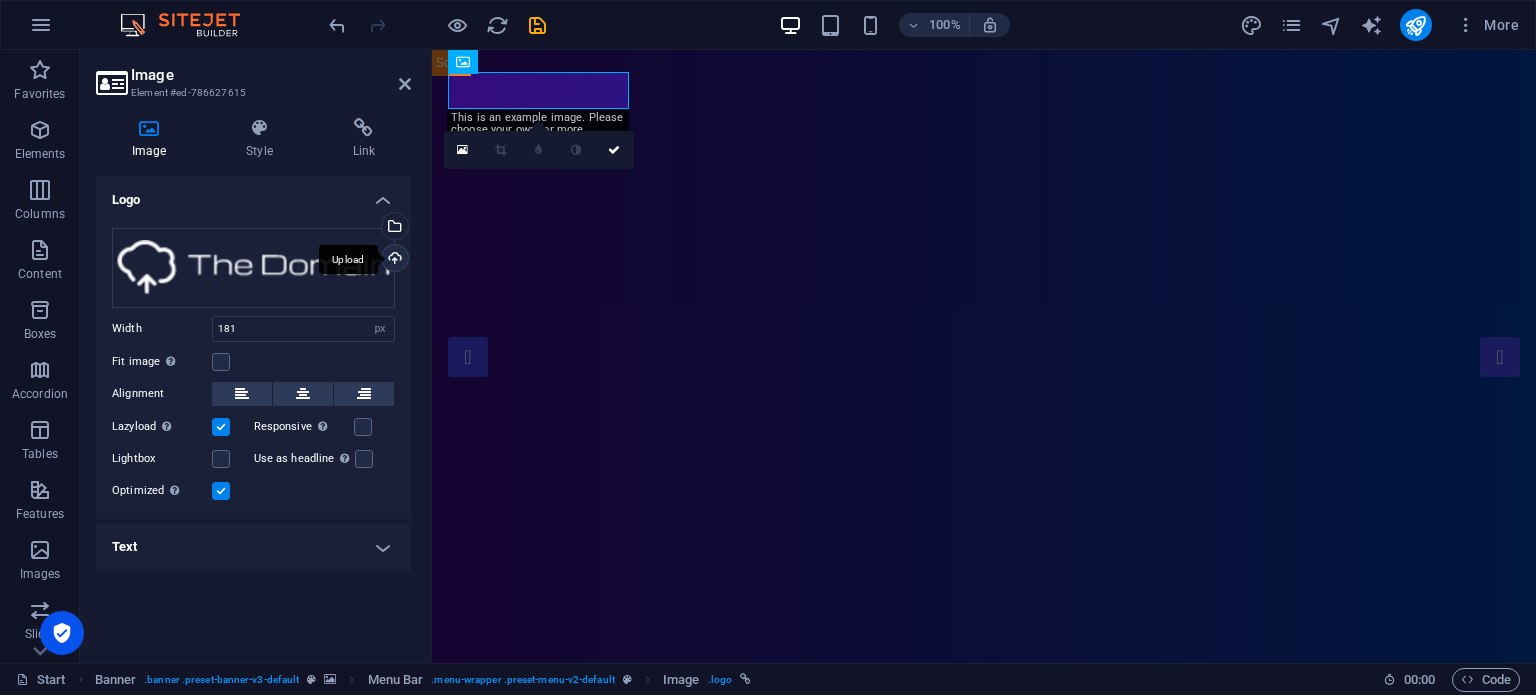 click on "Upload" at bounding box center [393, 260] 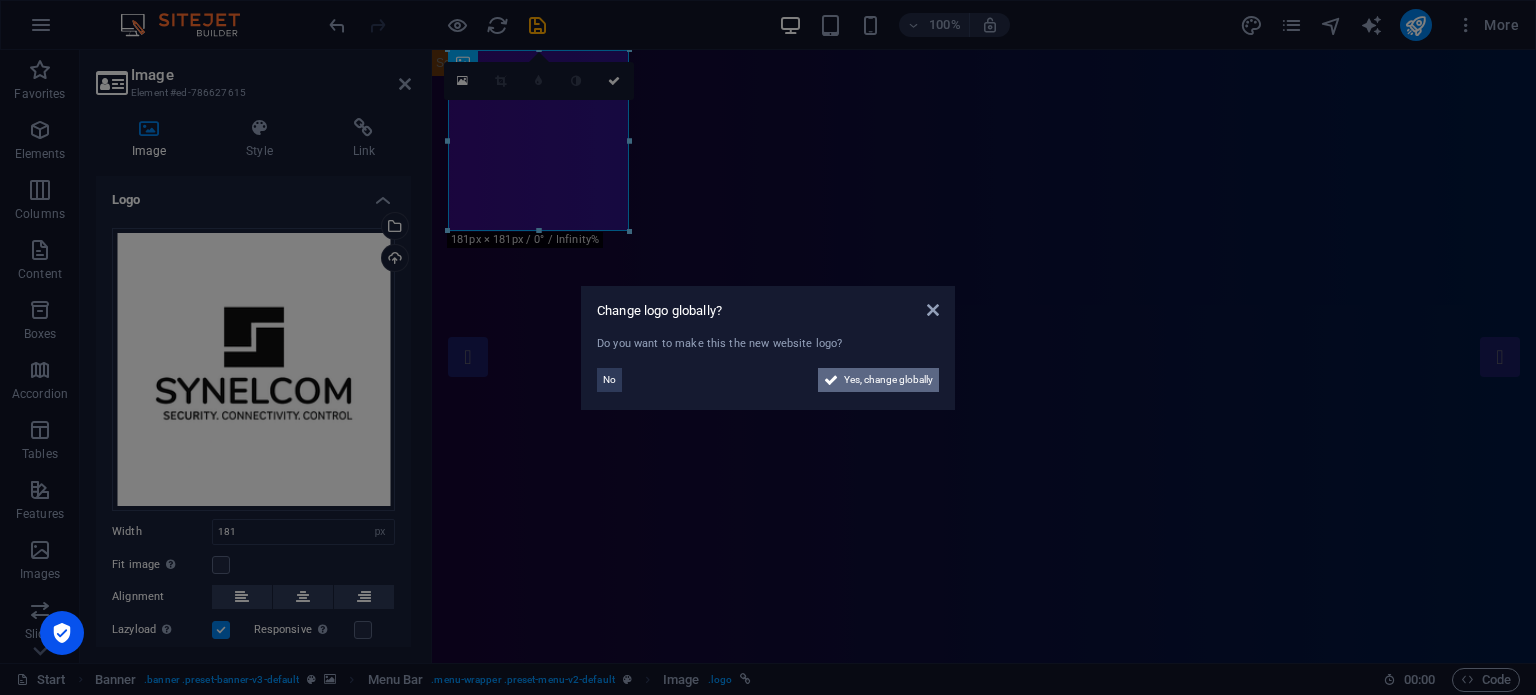 click on "Yes, change globally" at bounding box center (888, 380) 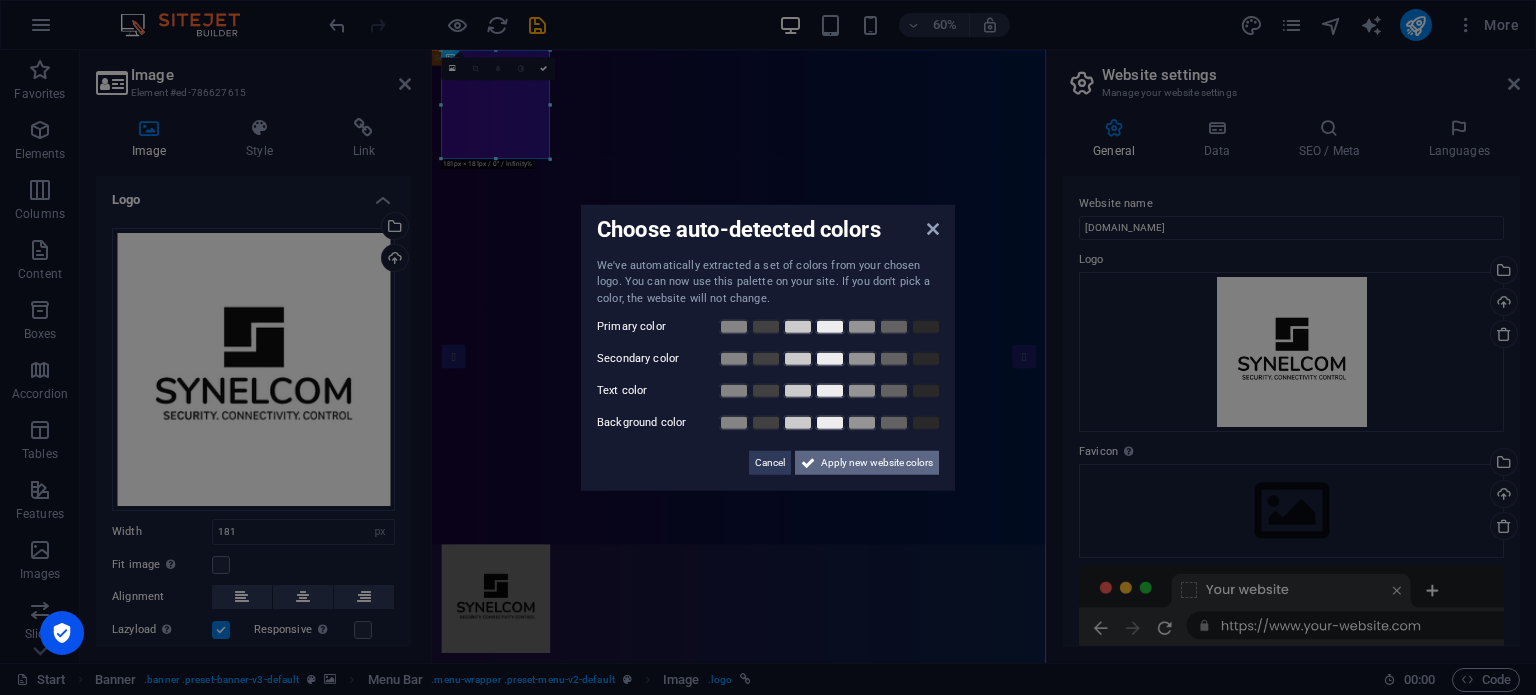 click on "Apply new website colors" at bounding box center (877, 463) 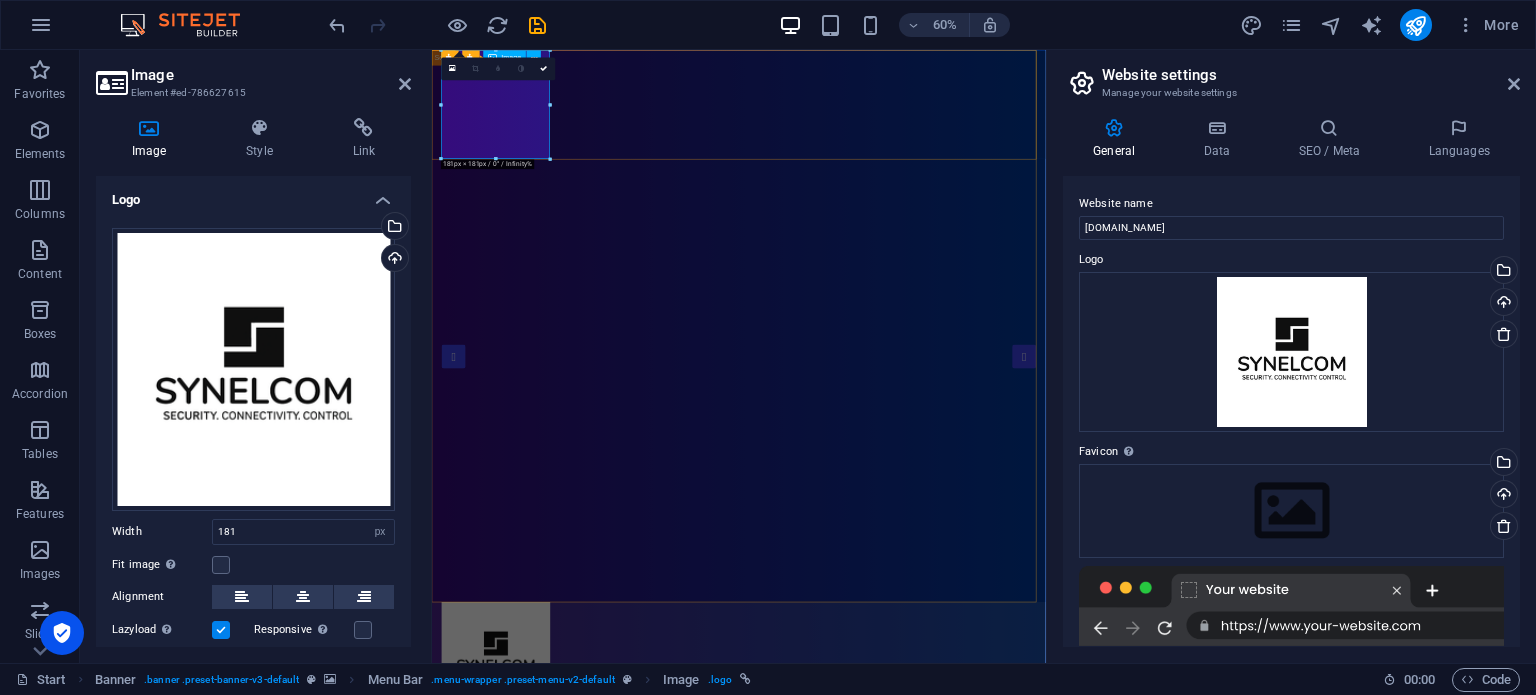 click at bounding box center [943, 1060] 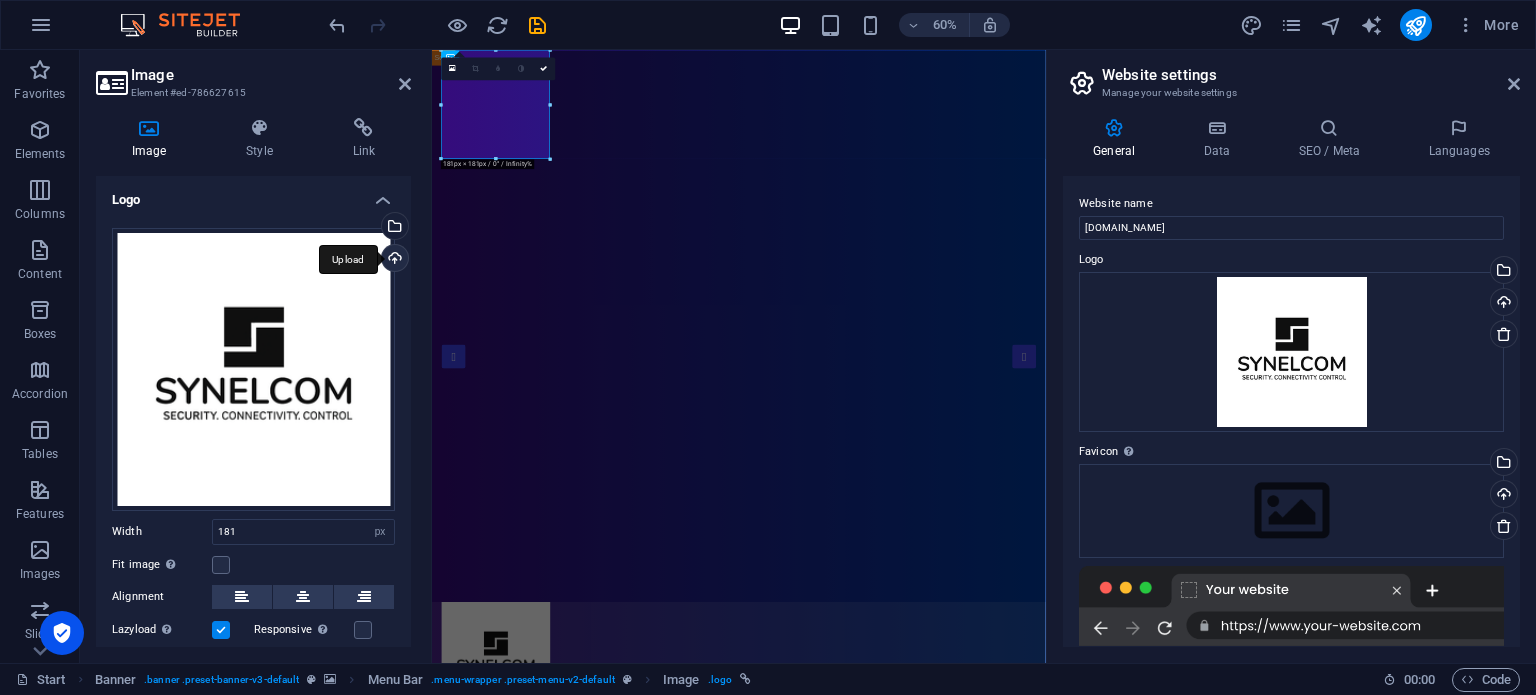 click on "Upload" at bounding box center (393, 260) 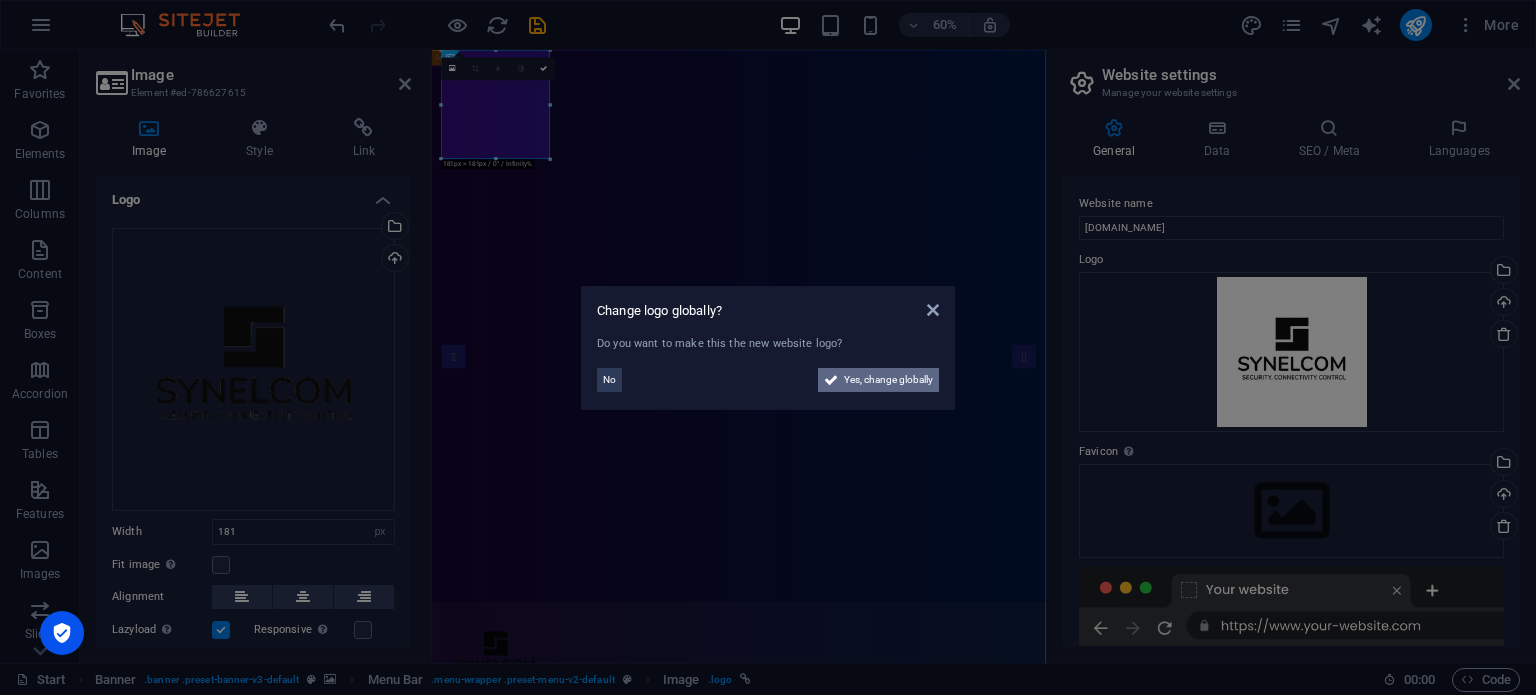 click on "Yes, change globally" at bounding box center (888, 380) 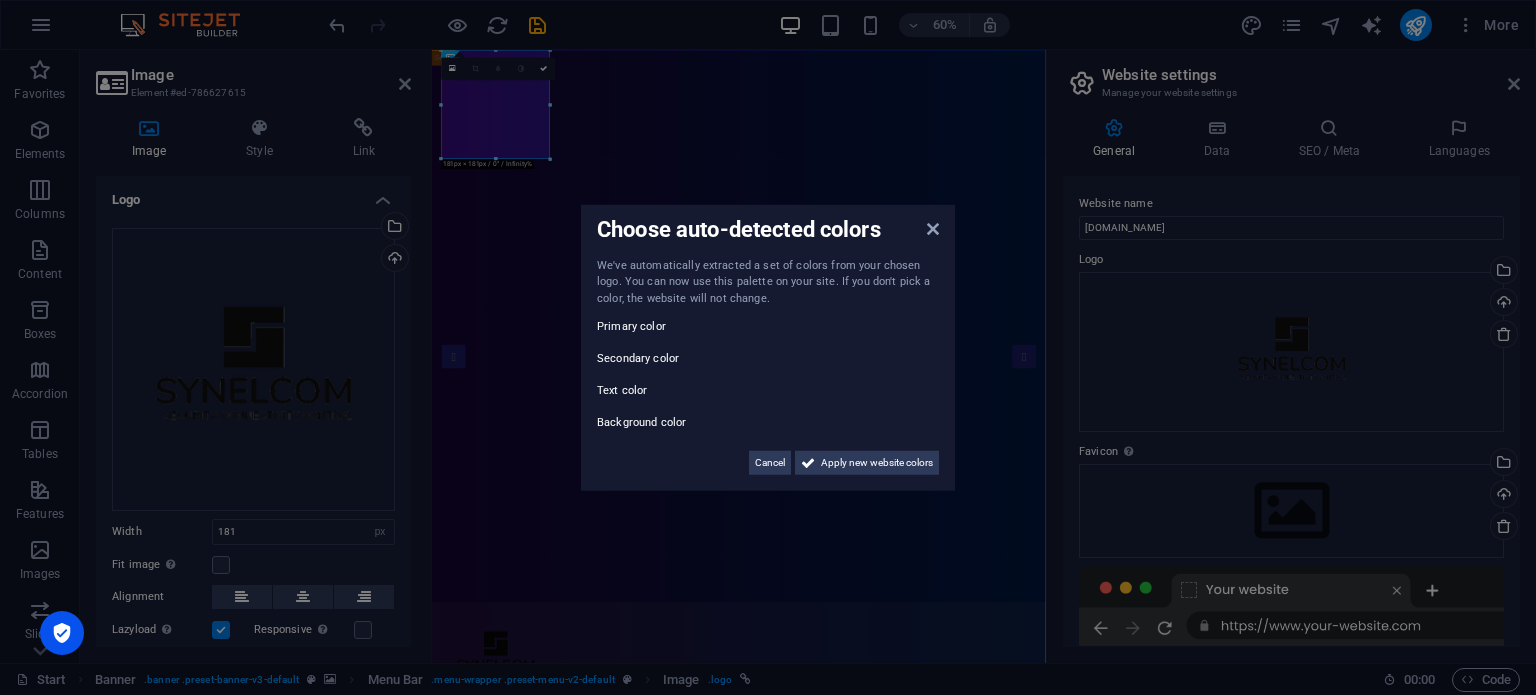 click on "Primary color" at bounding box center (768, 327) 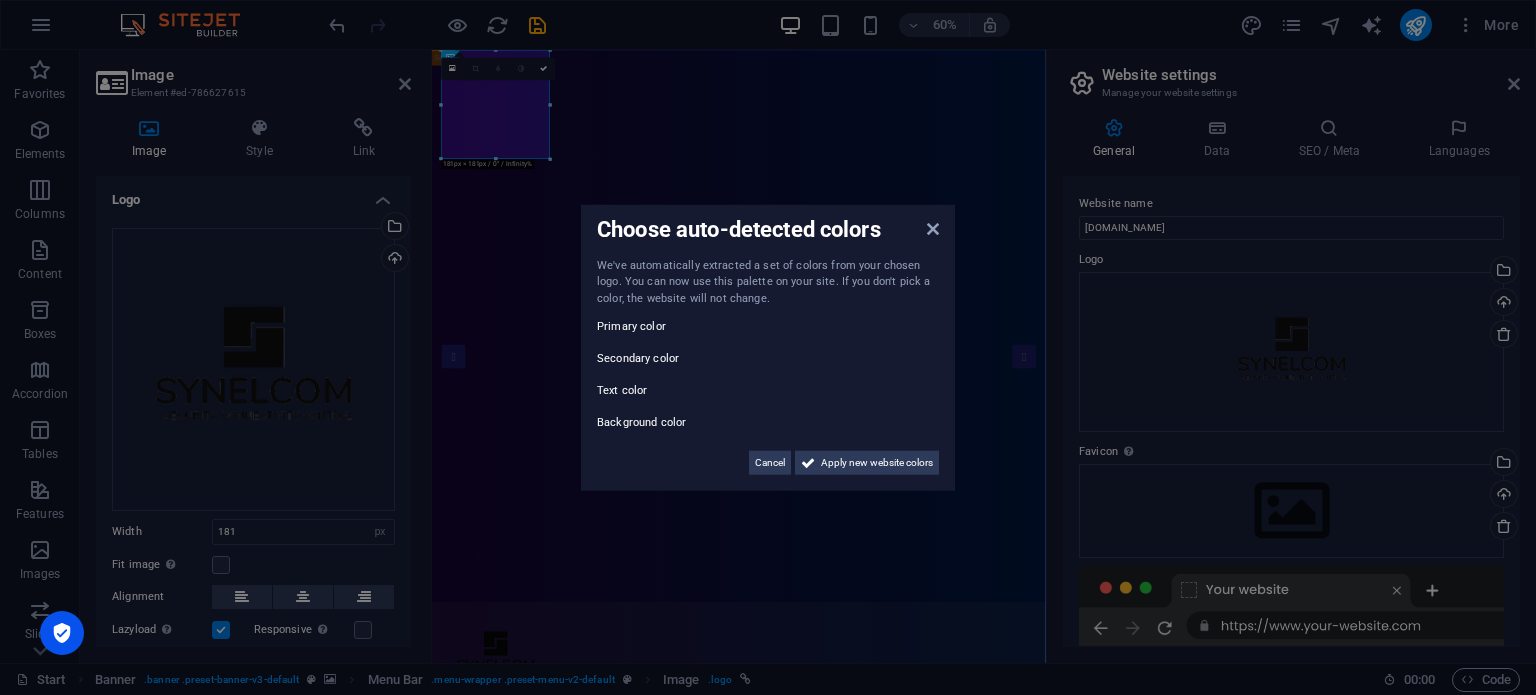 click on "Text color" at bounding box center (657, 391) 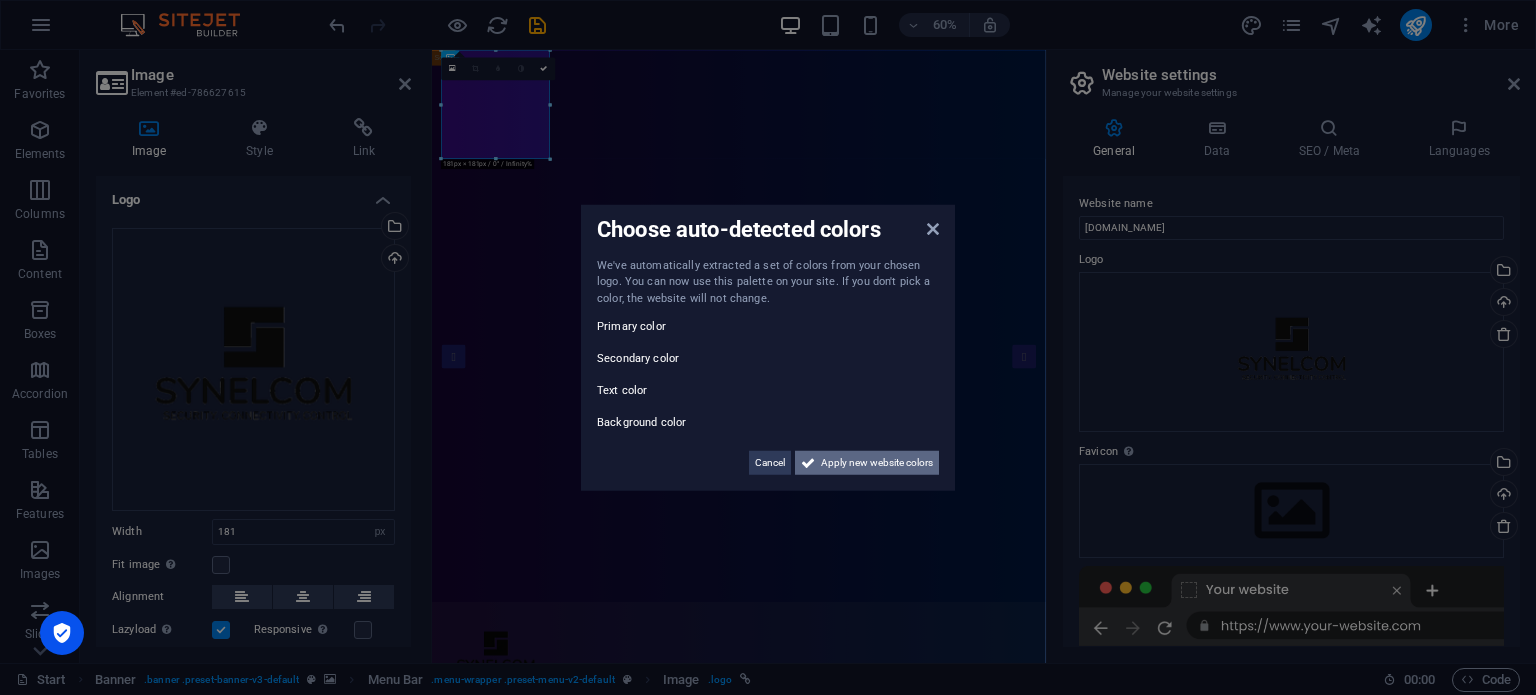 click on "Apply new website colors" at bounding box center [877, 463] 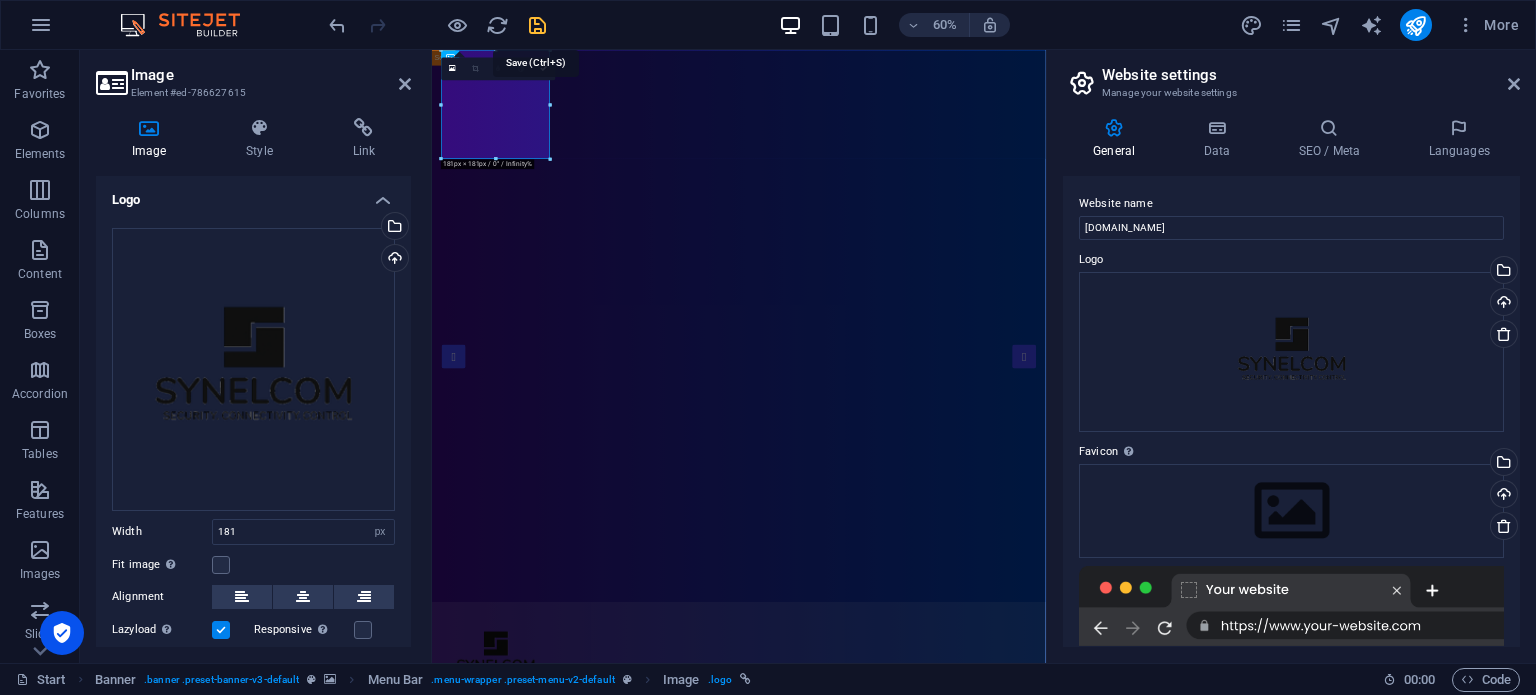 click at bounding box center [537, 25] 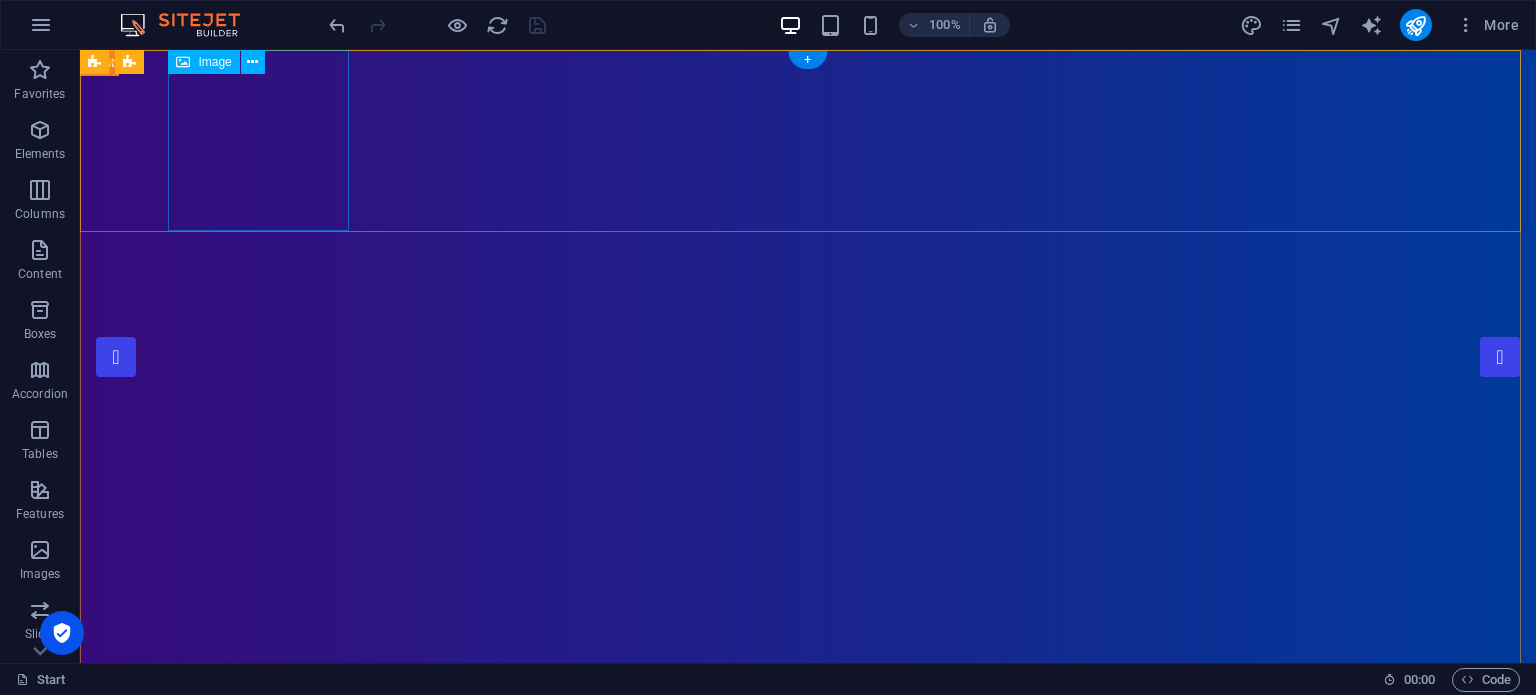 click at bounding box center (808, 964) 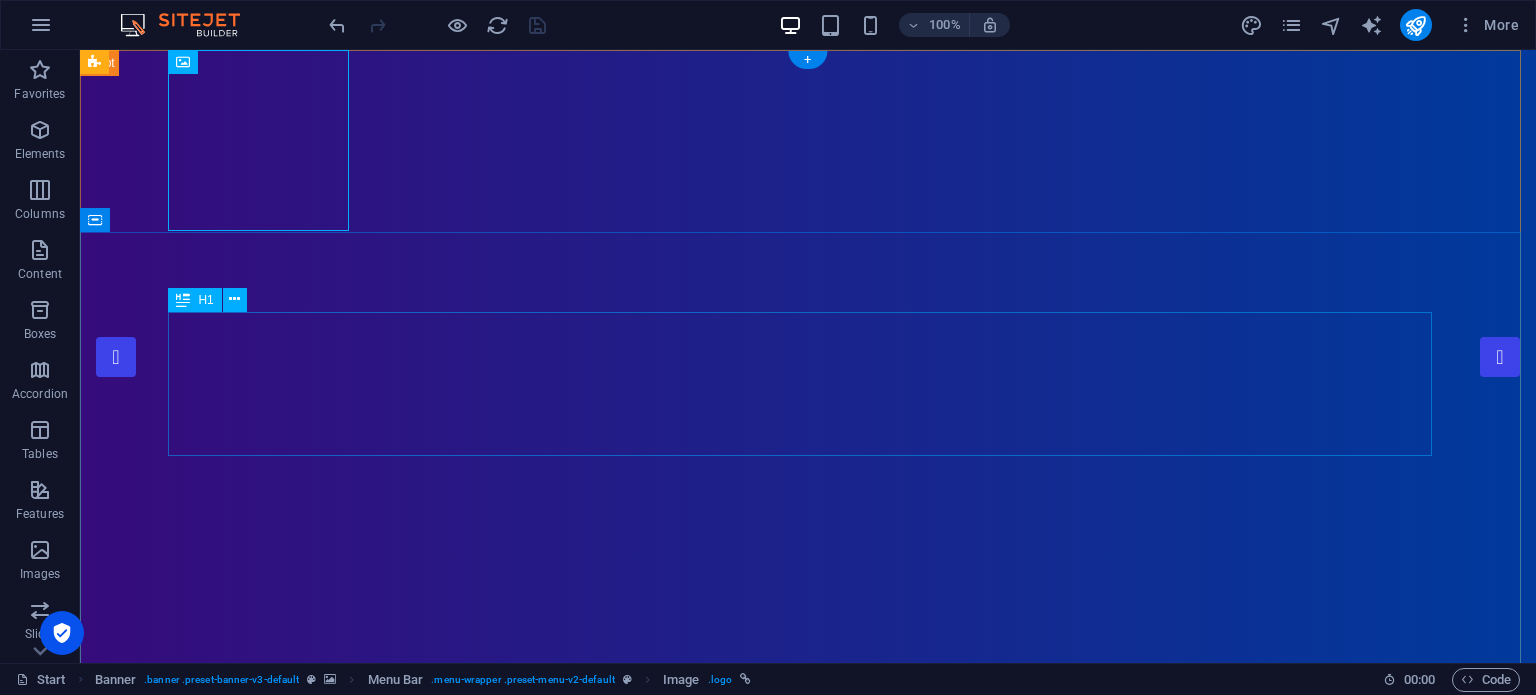 click on "[DOMAIN_NAME]" at bounding box center (808, 1330) 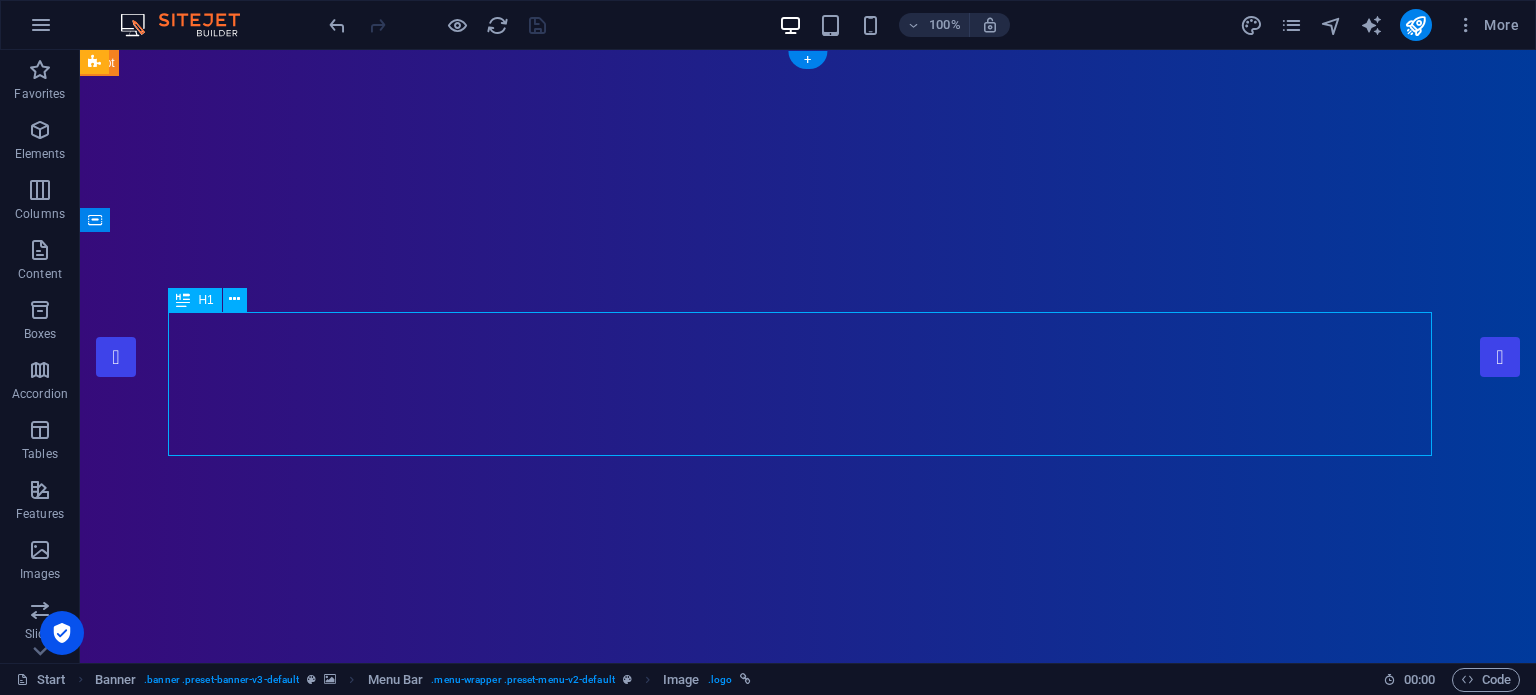 click on "[DOMAIN_NAME]" at bounding box center [808, 1330] 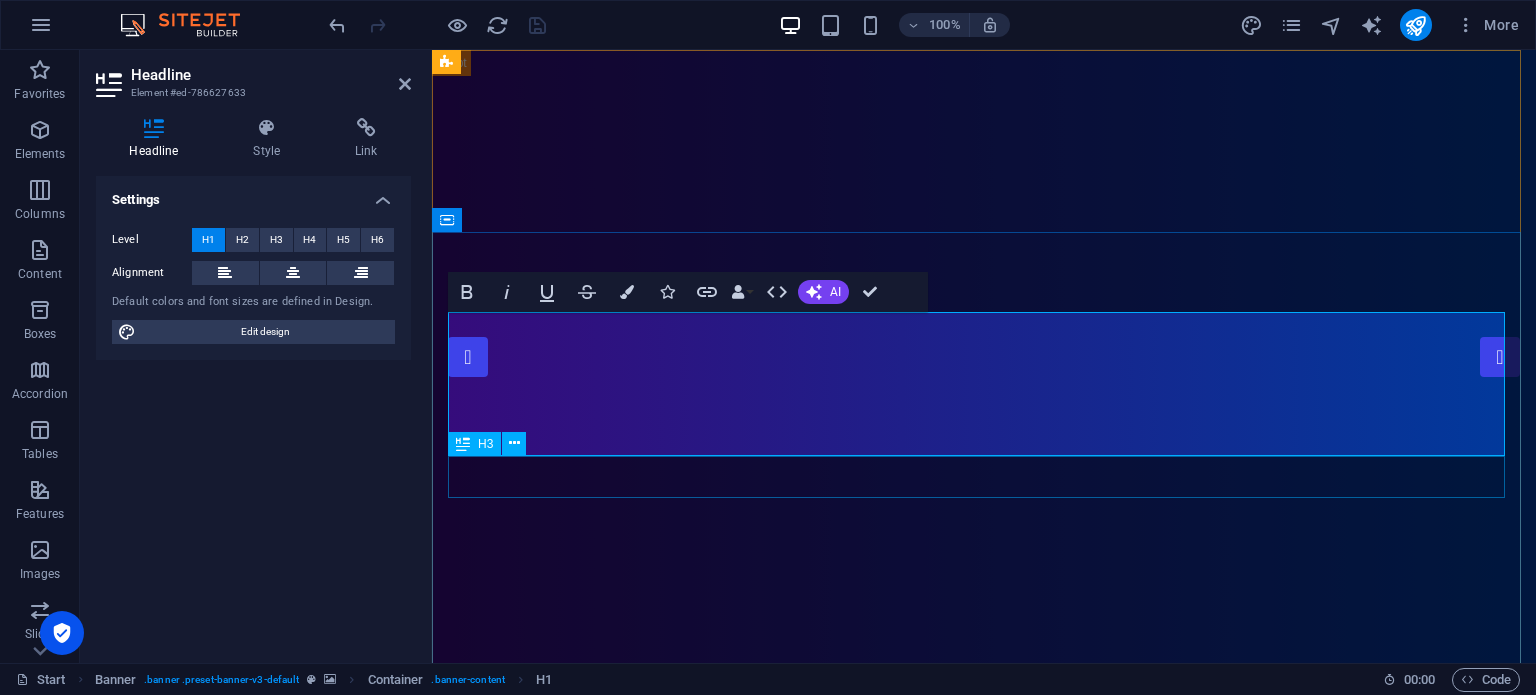 click on "Simply Fast Software" at bounding box center [984, 1423] 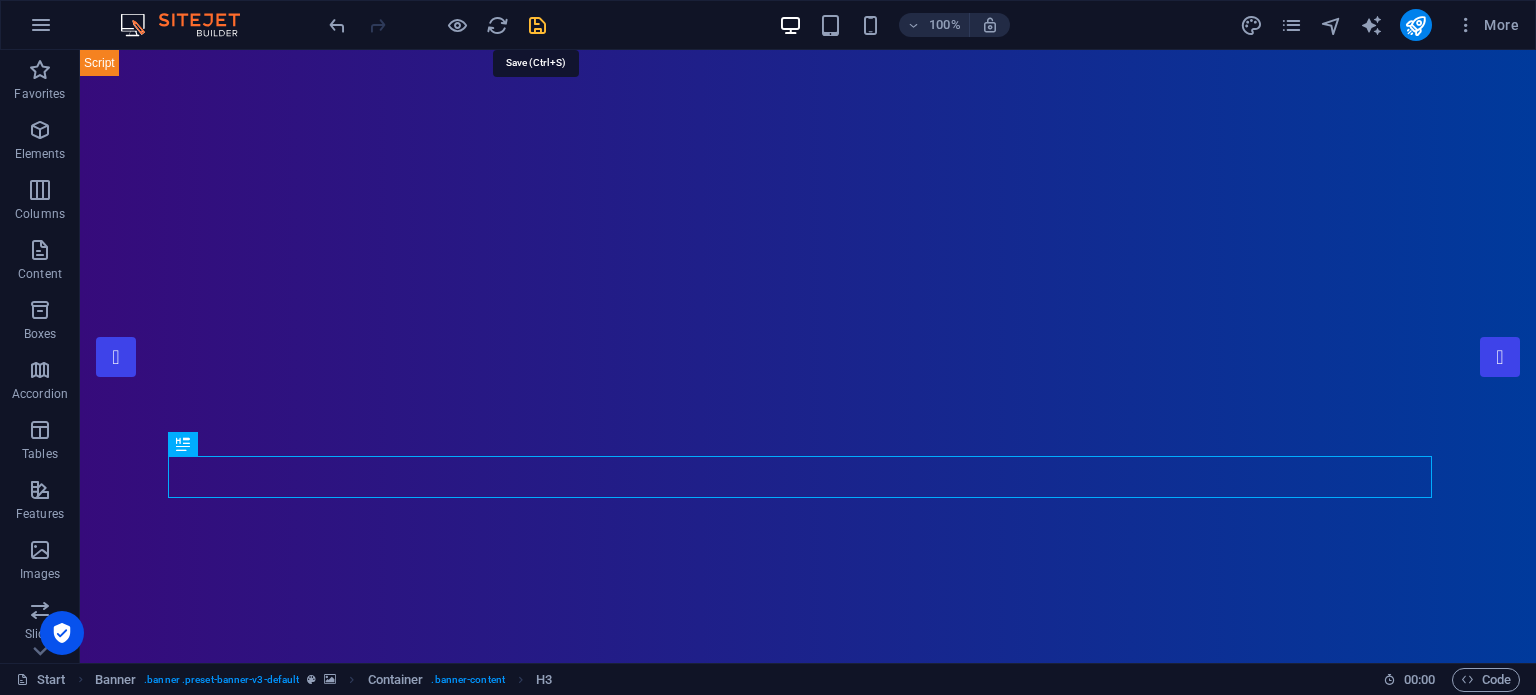 click at bounding box center [537, 25] 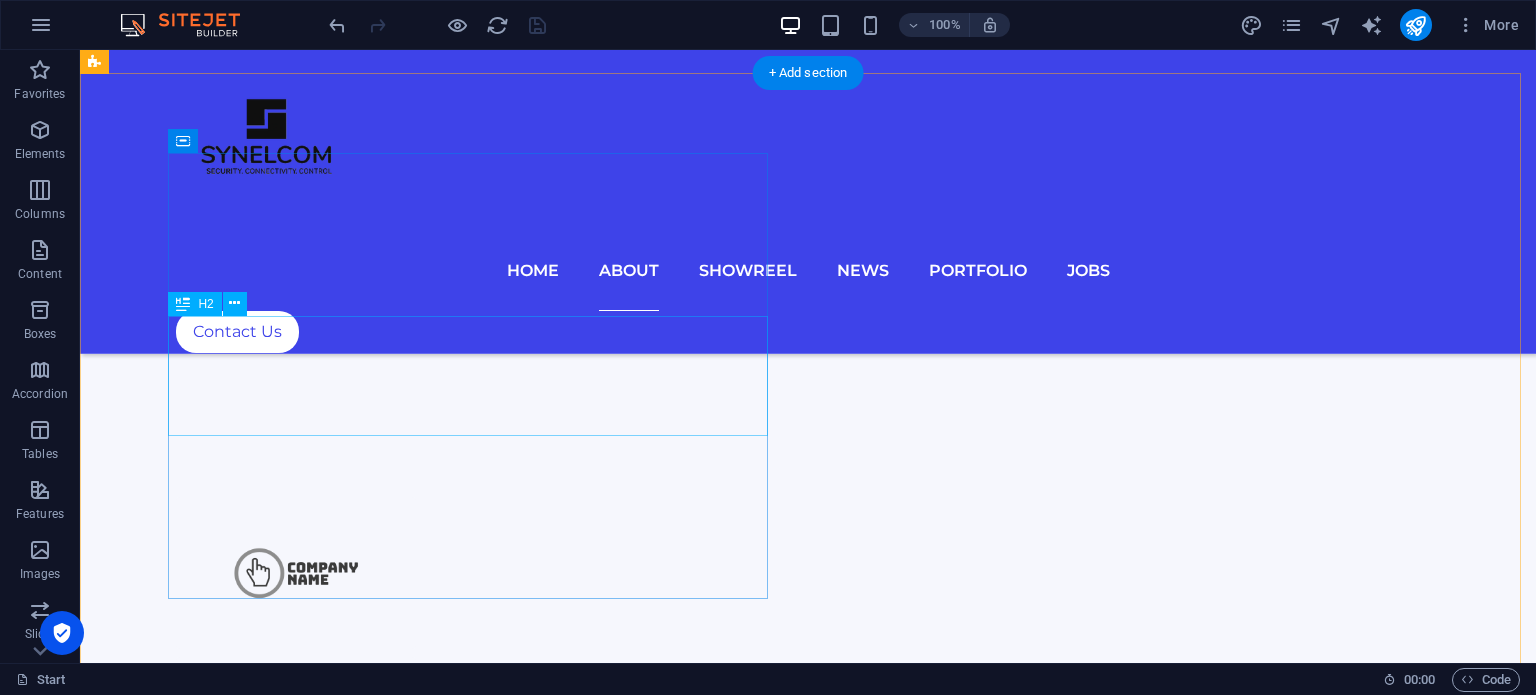 scroll, scrollTop: 1260, scrollLeft: 0, axis: vertical 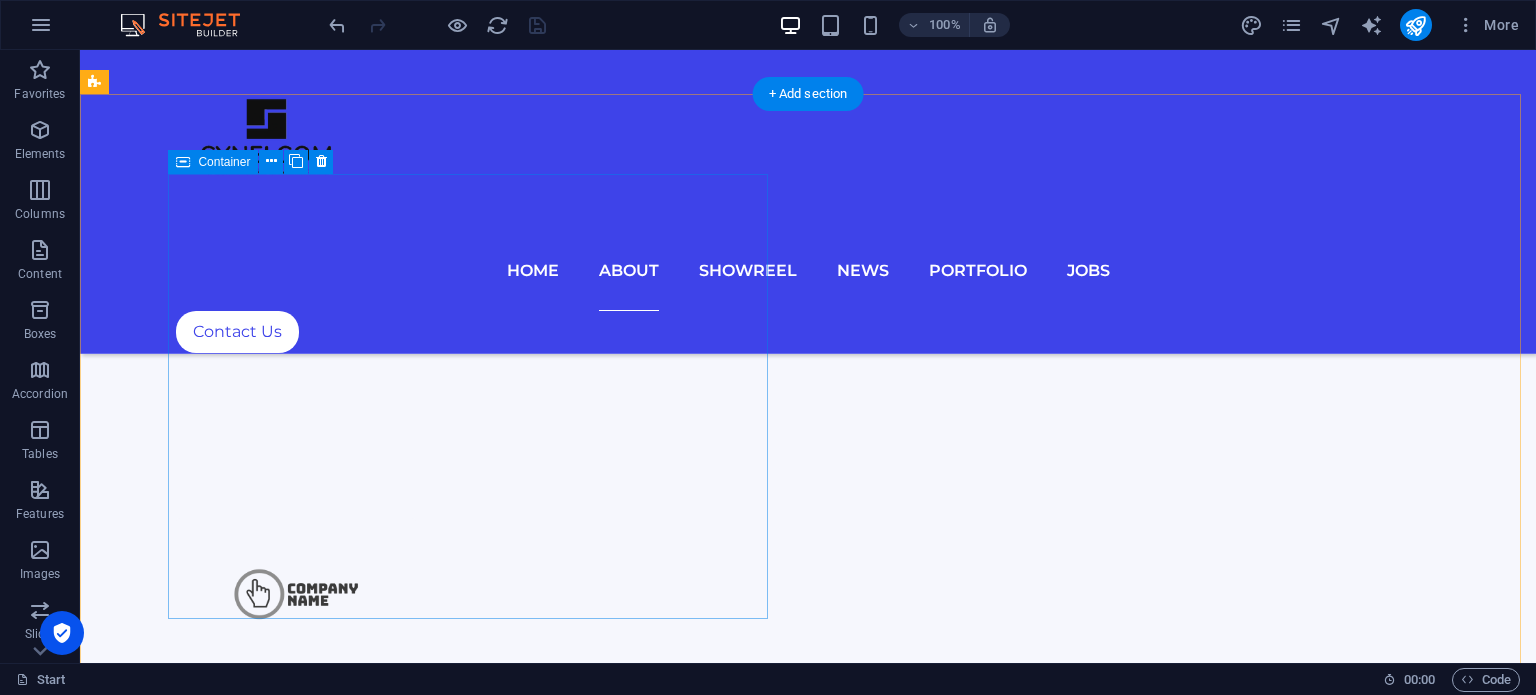 click on "SynelCom" at bounding box center [728, 2330] 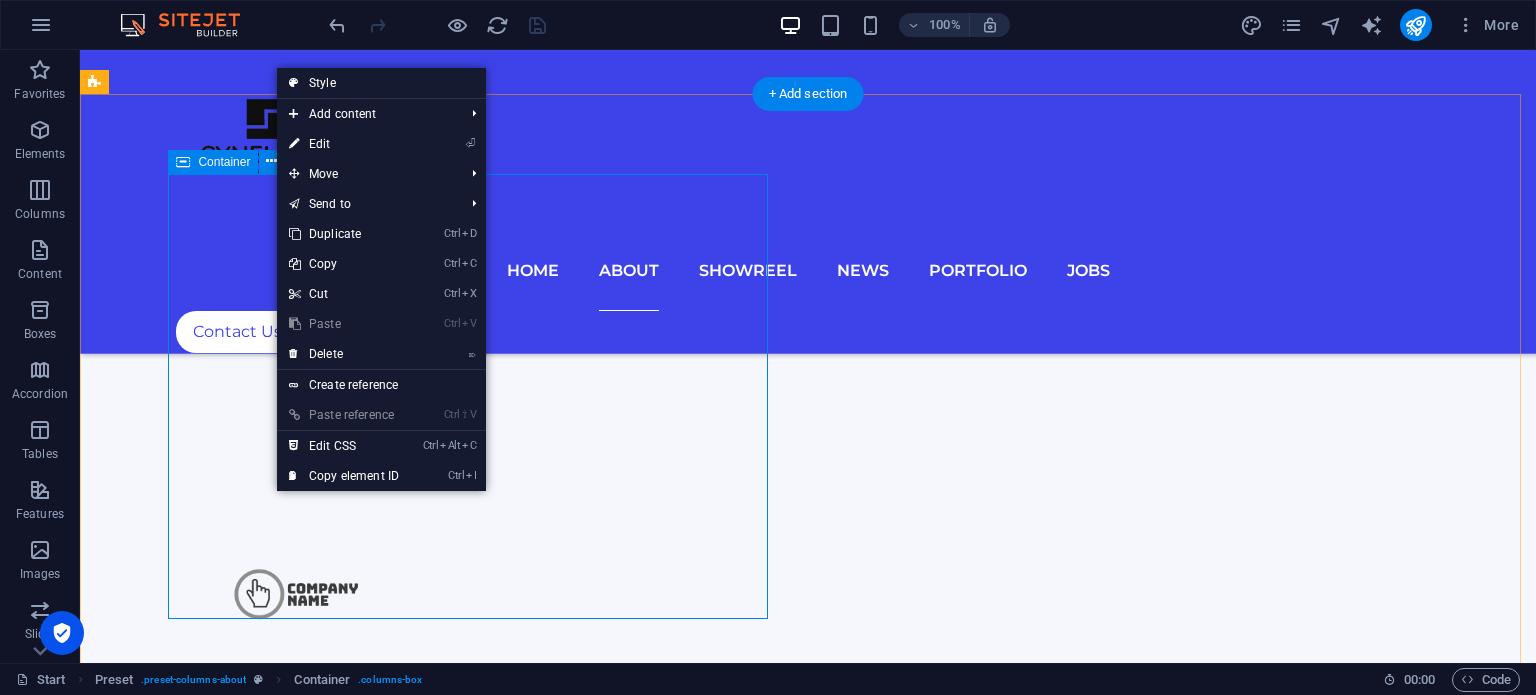 click on "SynelCom" at bounding box center [728, 2330] 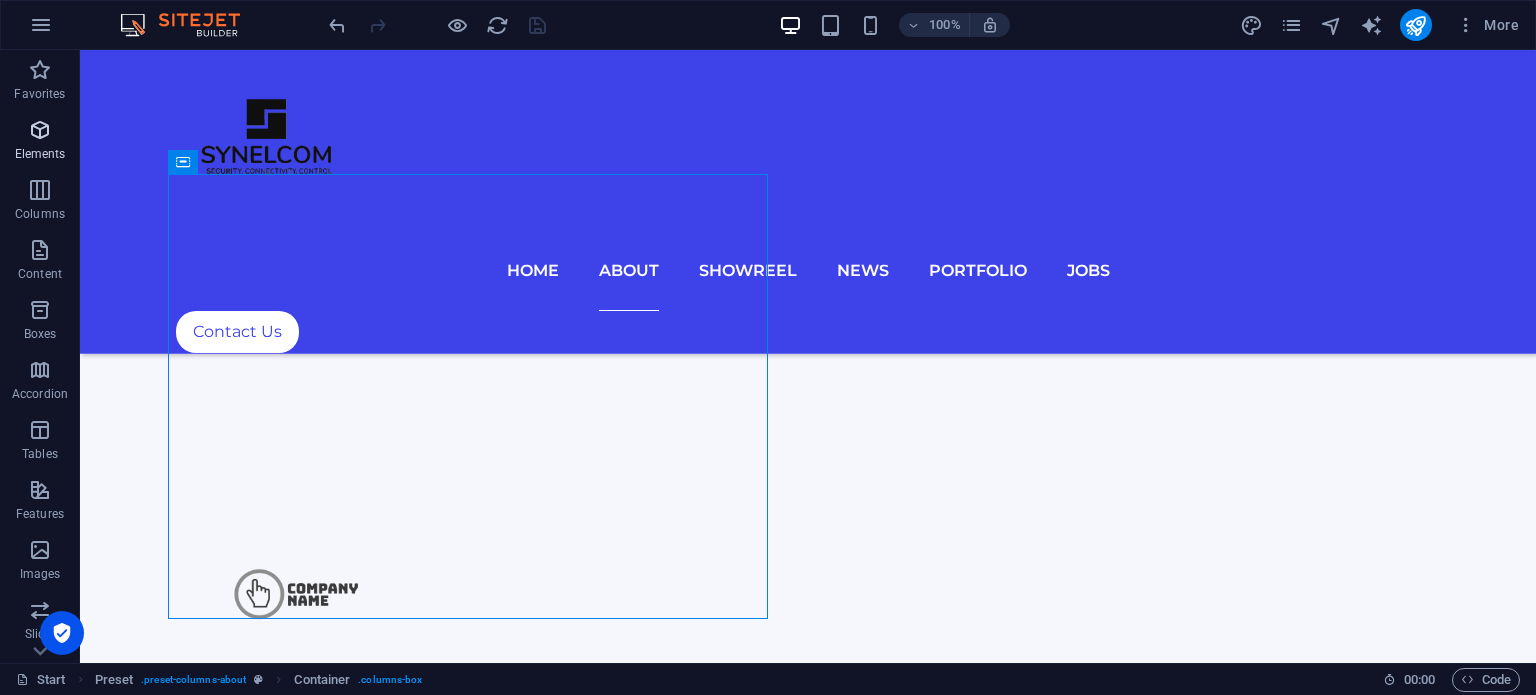 click at bounding box center [40, 130] 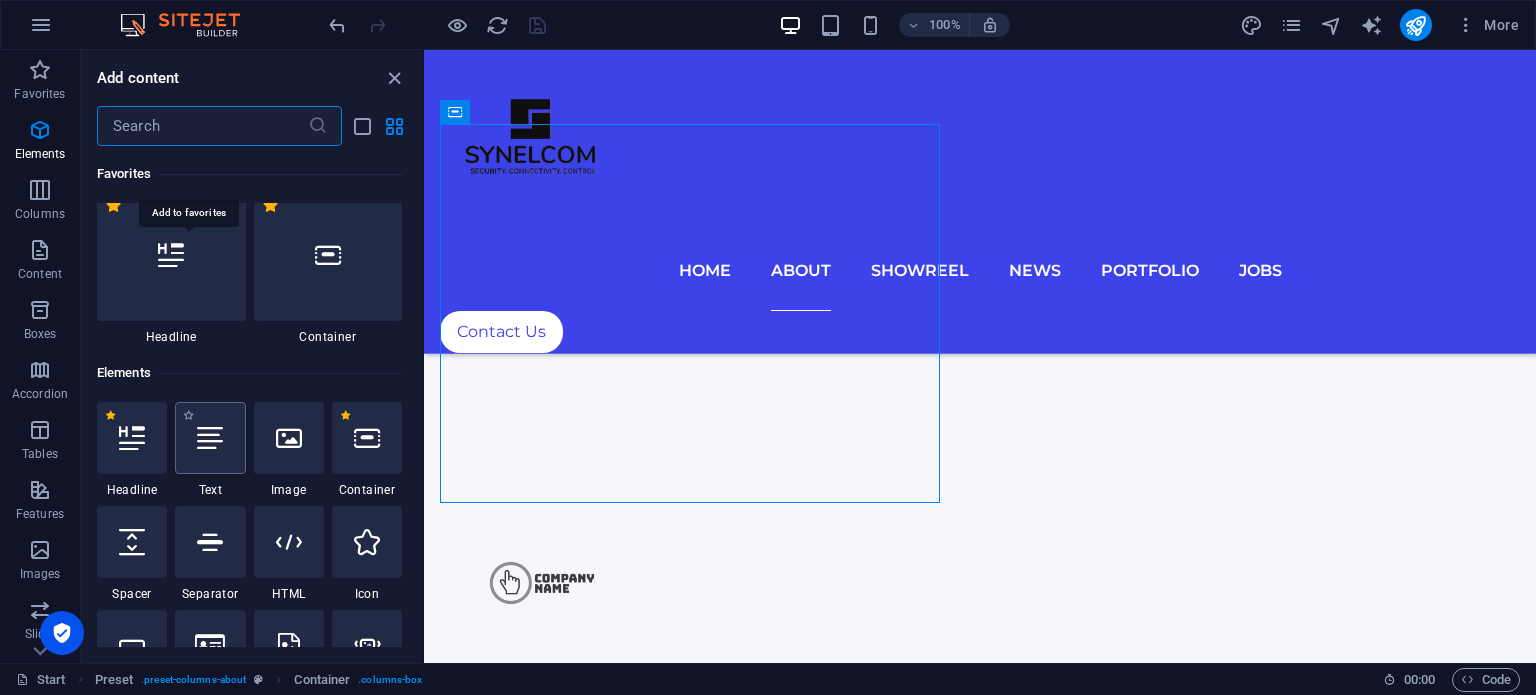 scroll, scrollTop: 212, scrollLeft: 0, axis: vertical 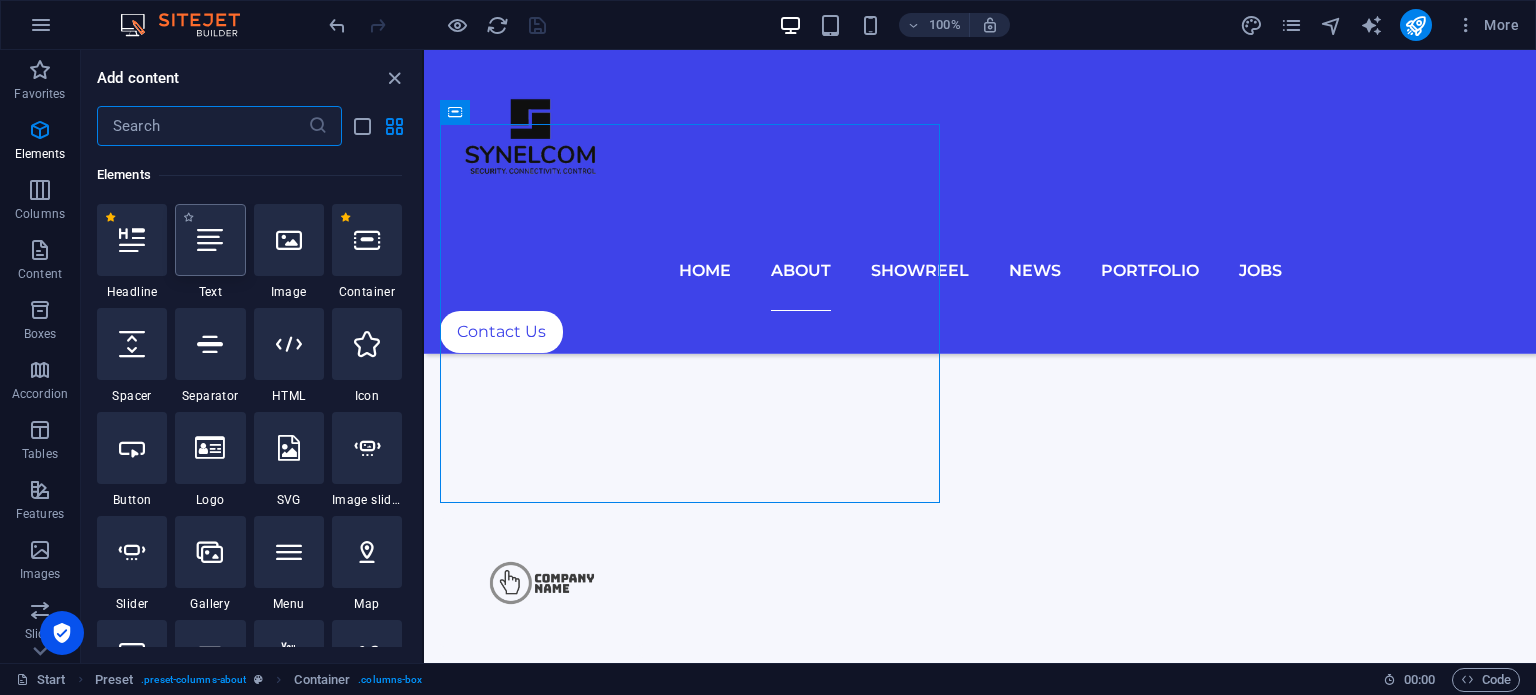 click at bounding box center [210, 240] 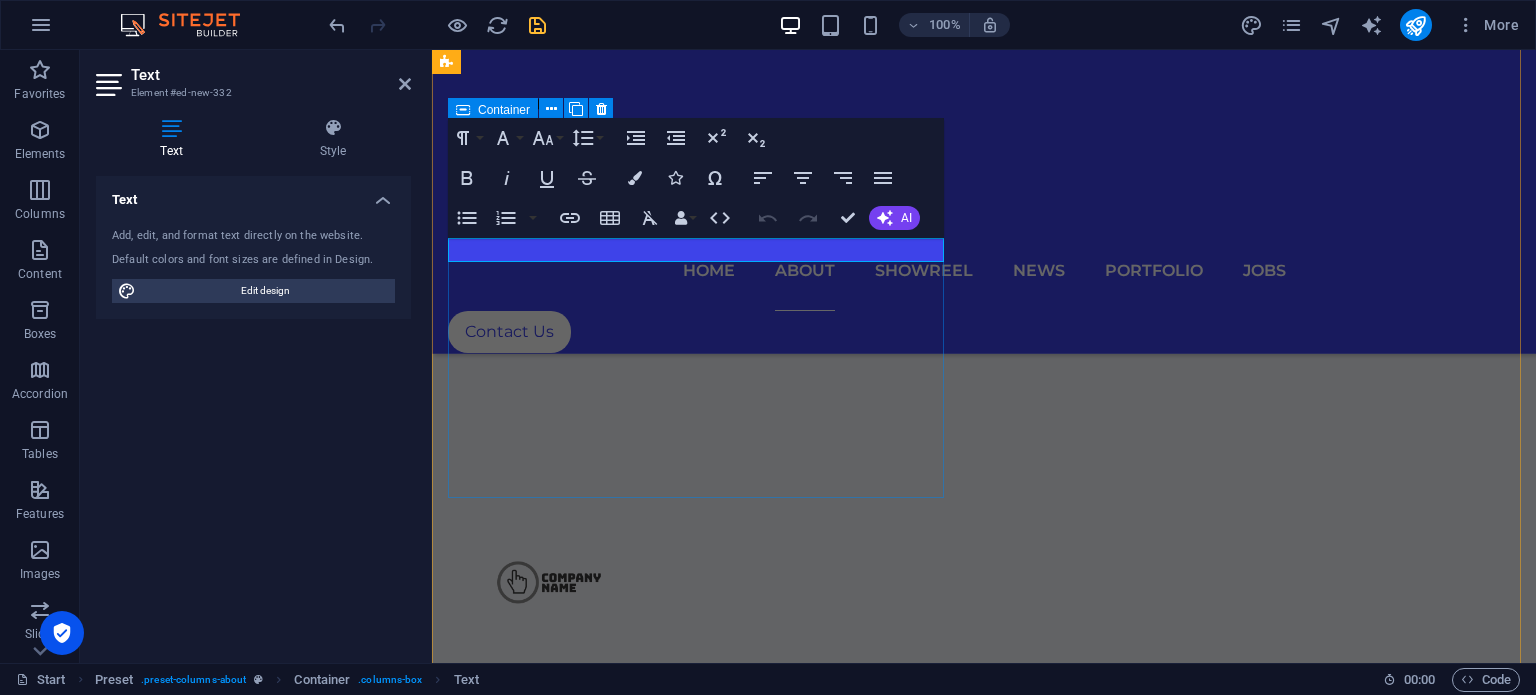 click on "New text element SynelCom" at bounding box center [984, 2102] 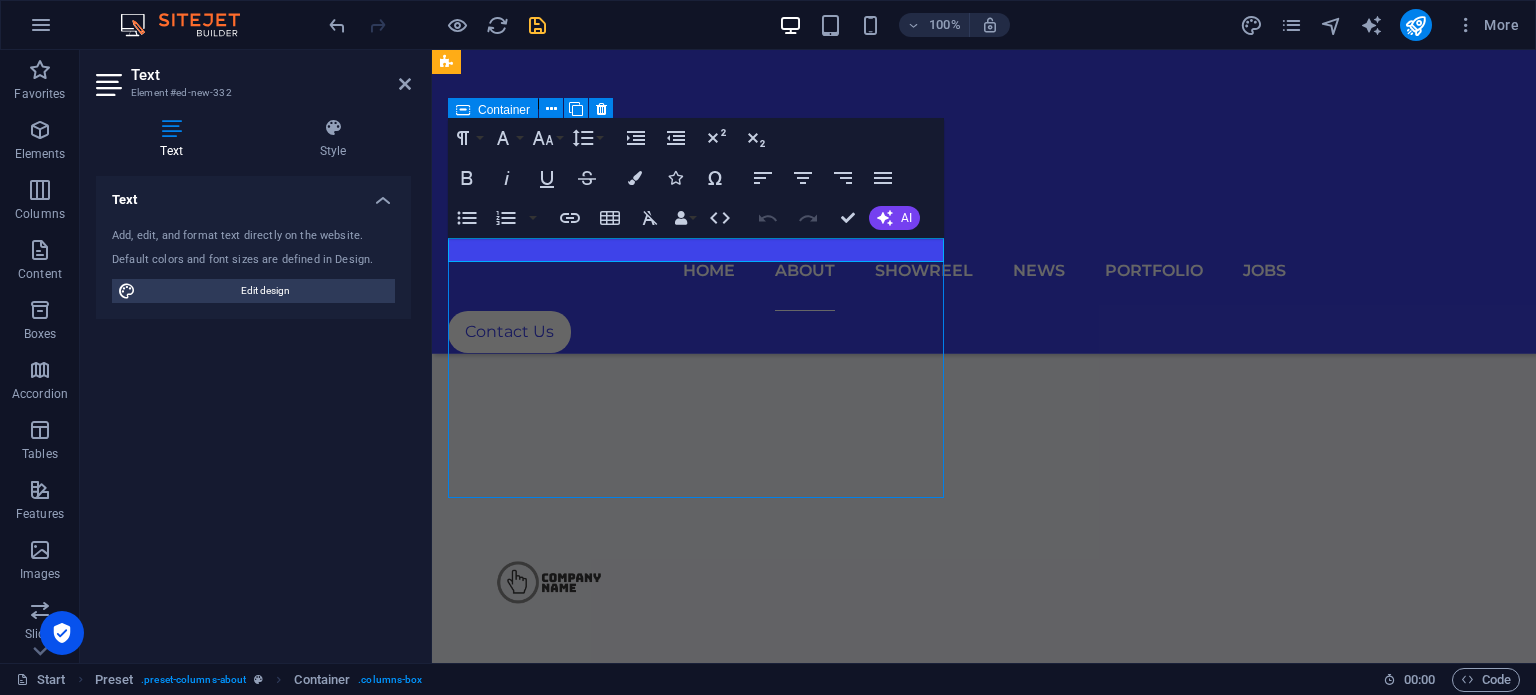 scroll, scrollTop: 1312, scrollLeft: 0, axis: vertical 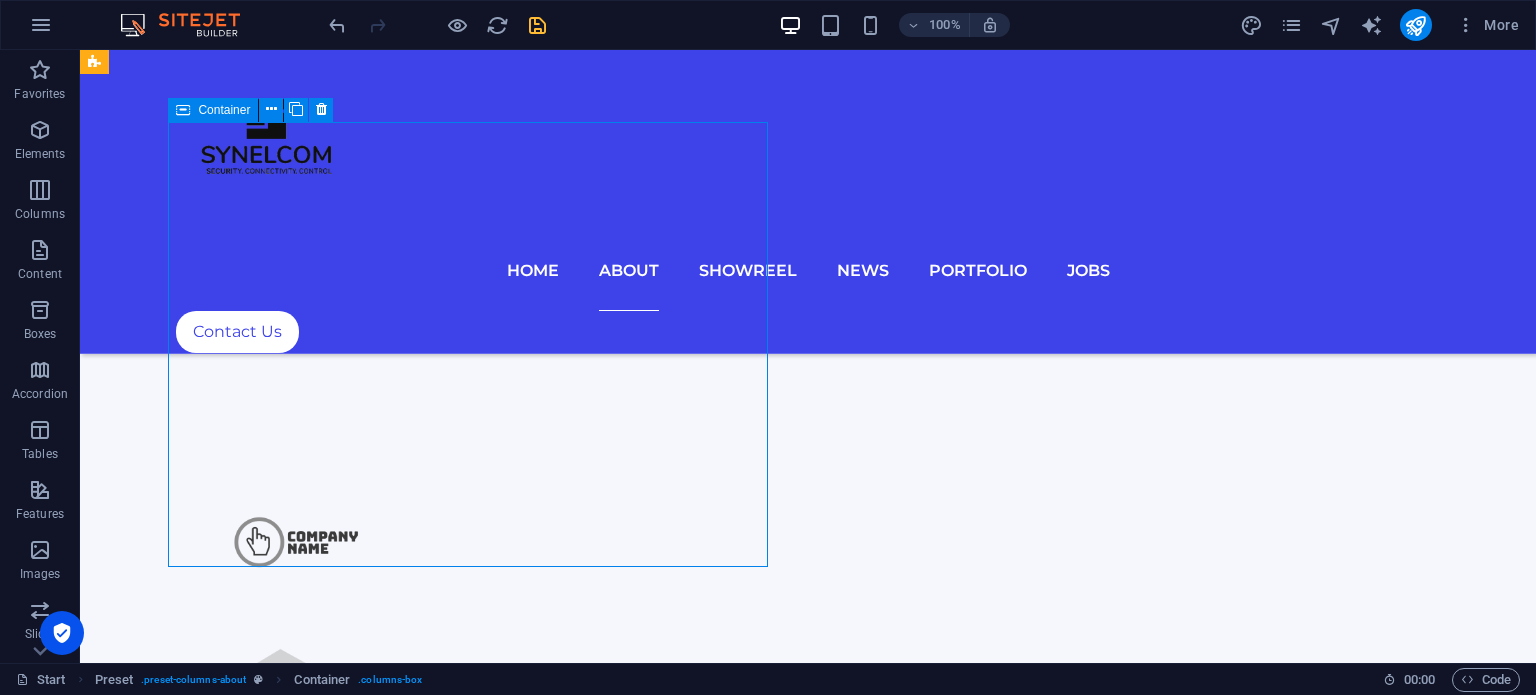 click on "New text element SynelCom" at bounding box center [728, 2290] 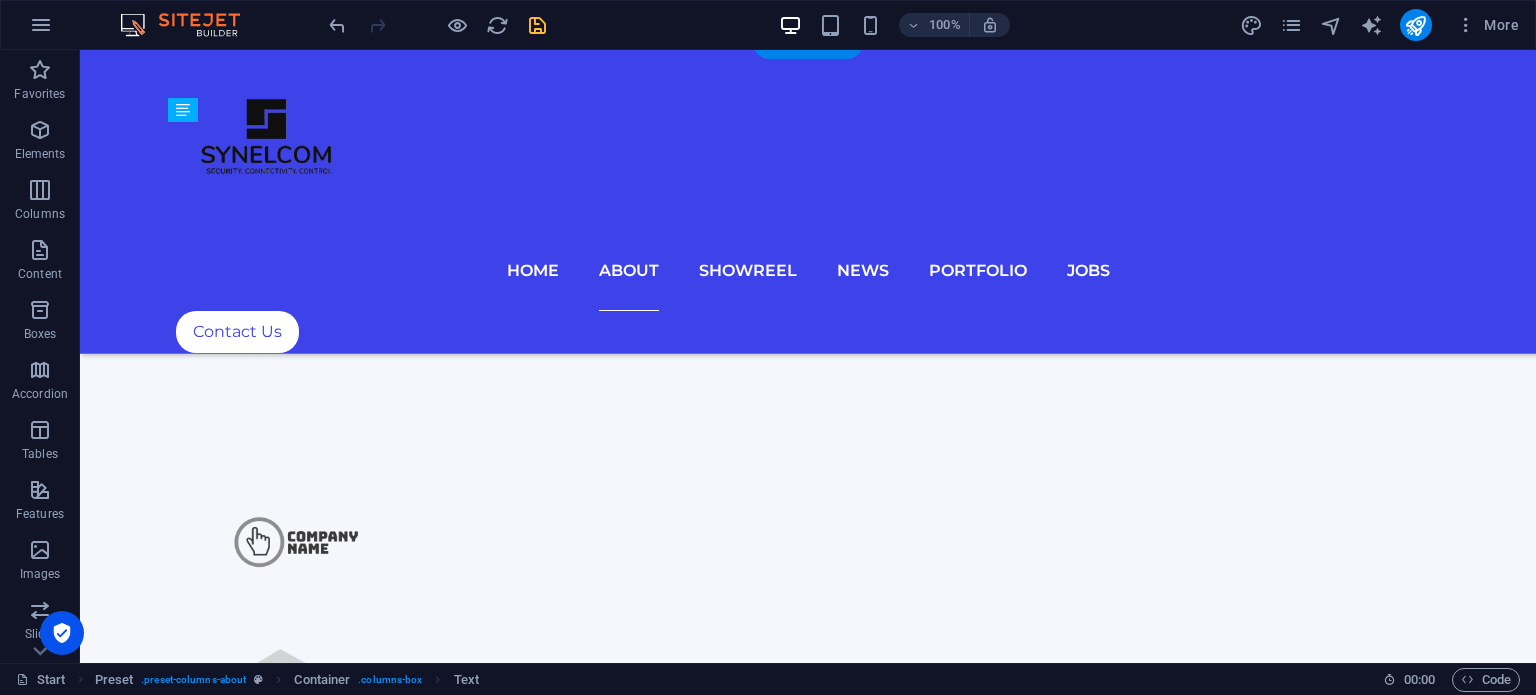 drag, startPoint x: 270, startPoint y: 313, endPoint x: 197, endPoint y: 408, distance: 119.80818 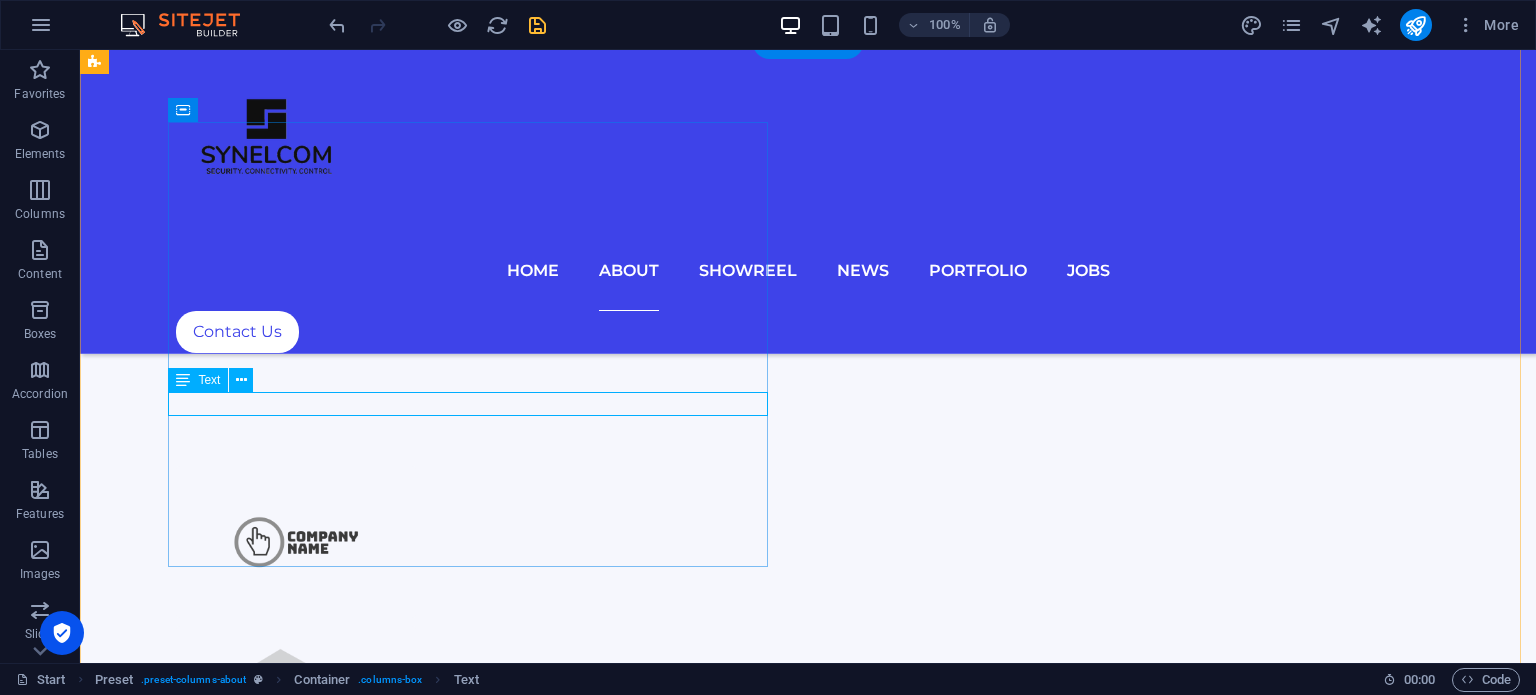 click on "New text element" at bounding box center [728, 2350] 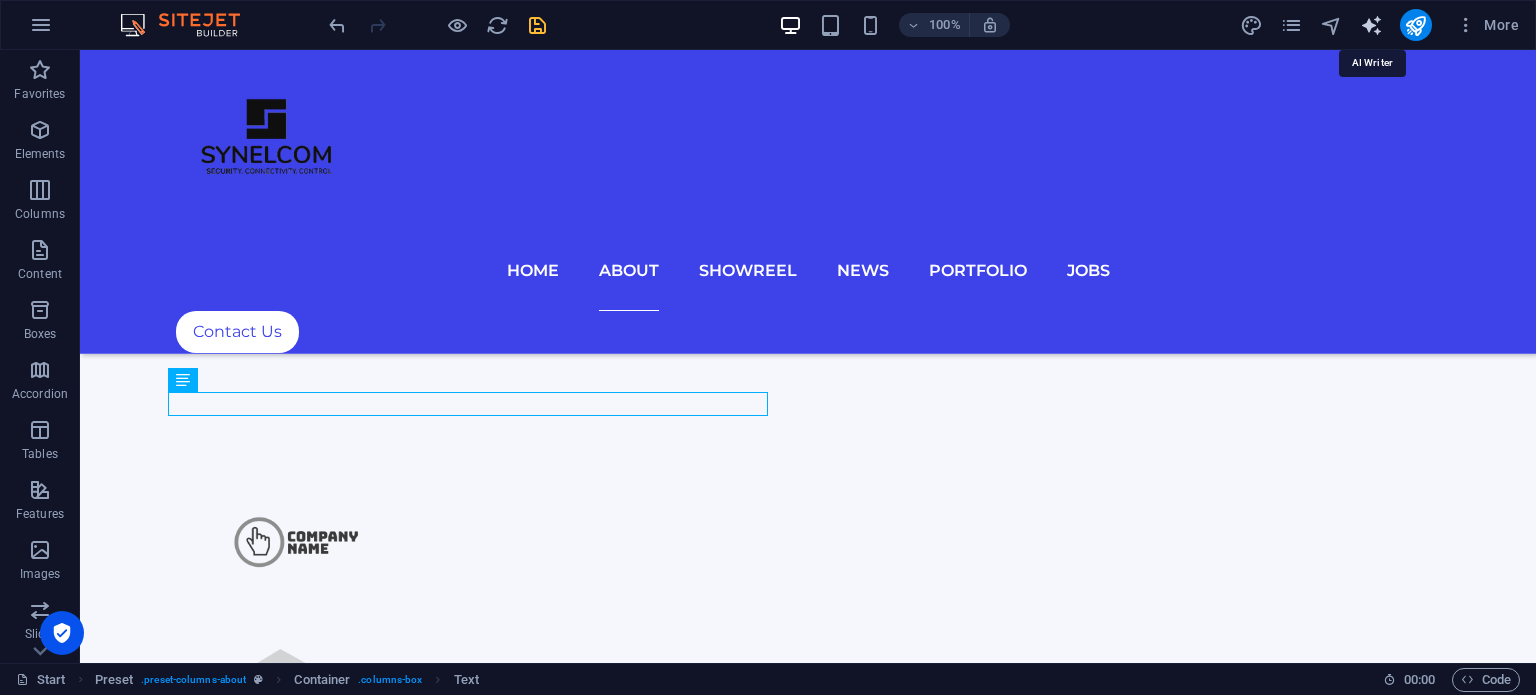 click at bounding box center (1371, 25) 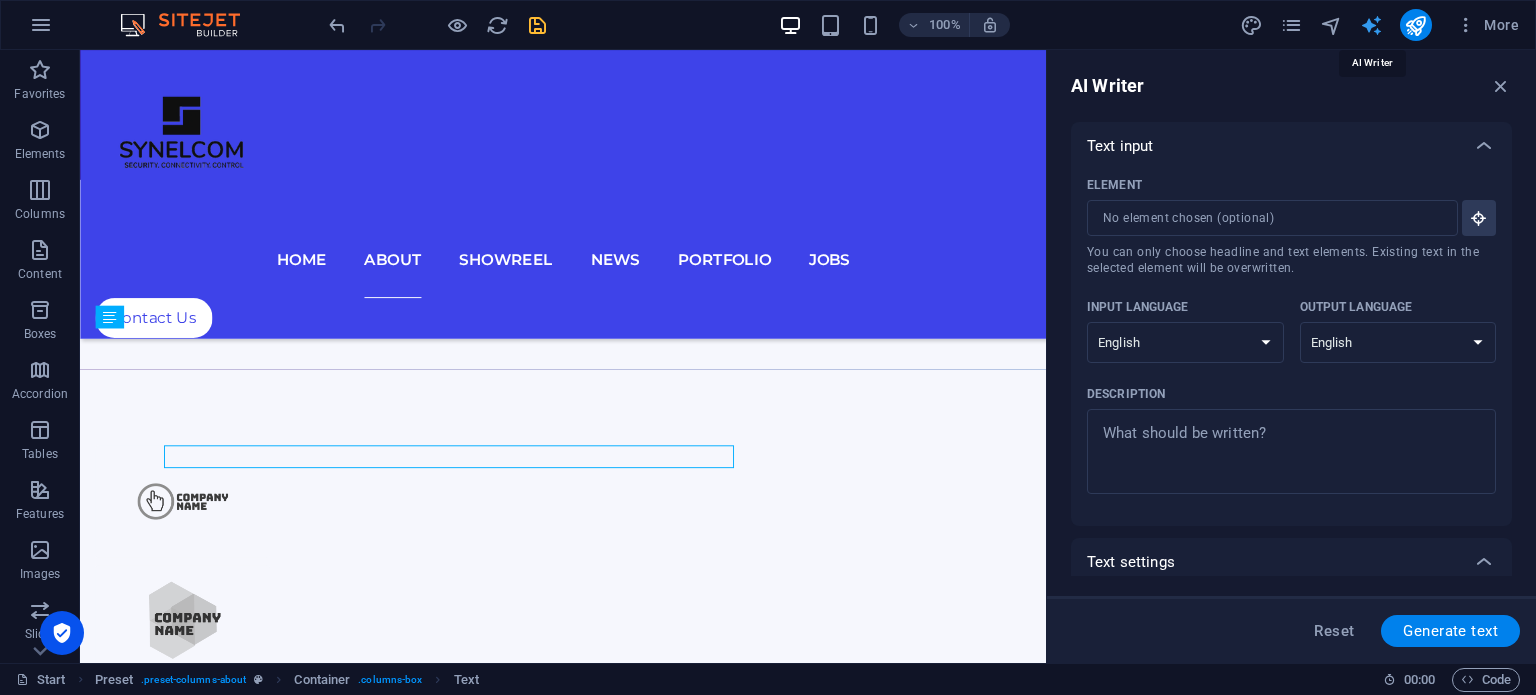 scroll, scrollTop: 1239, scrollLeft: 0, axis: vertical 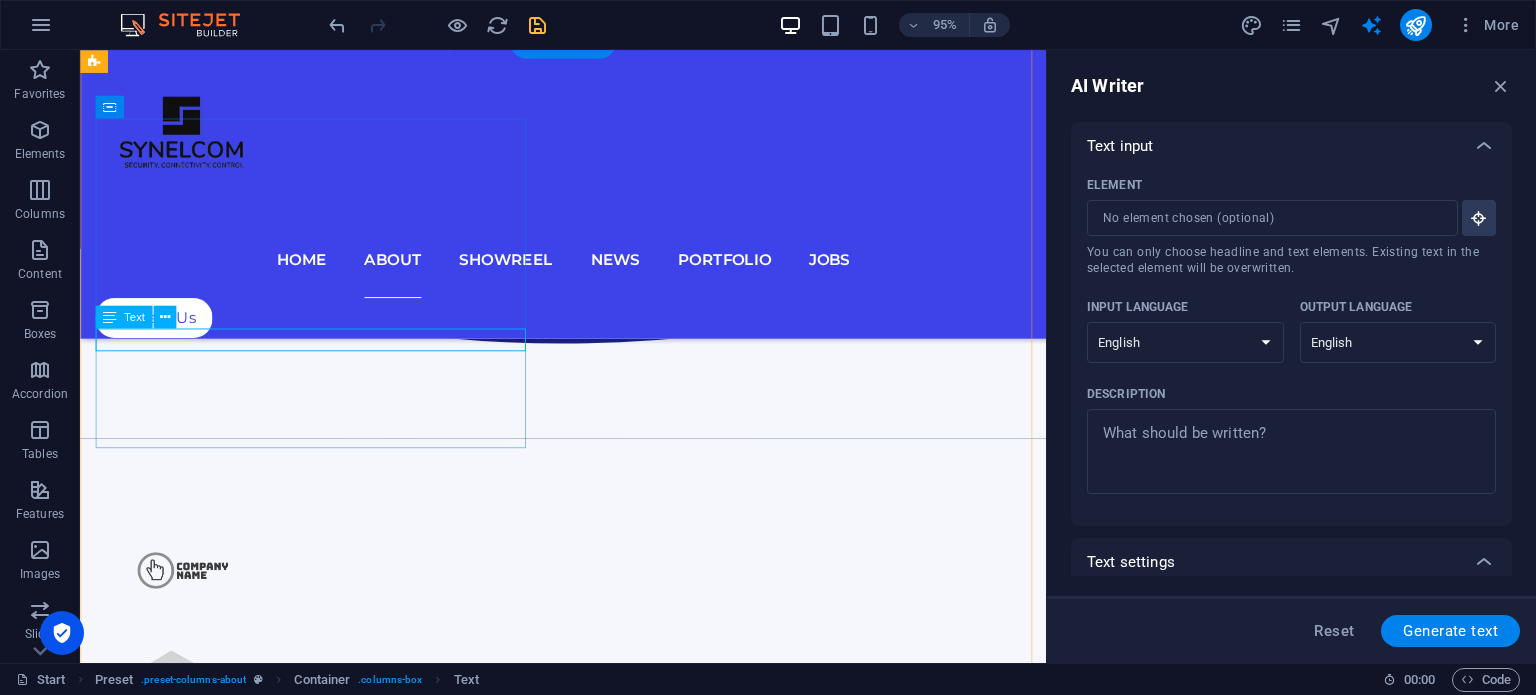 click on "New text element" at bounding box center [588, 2075] 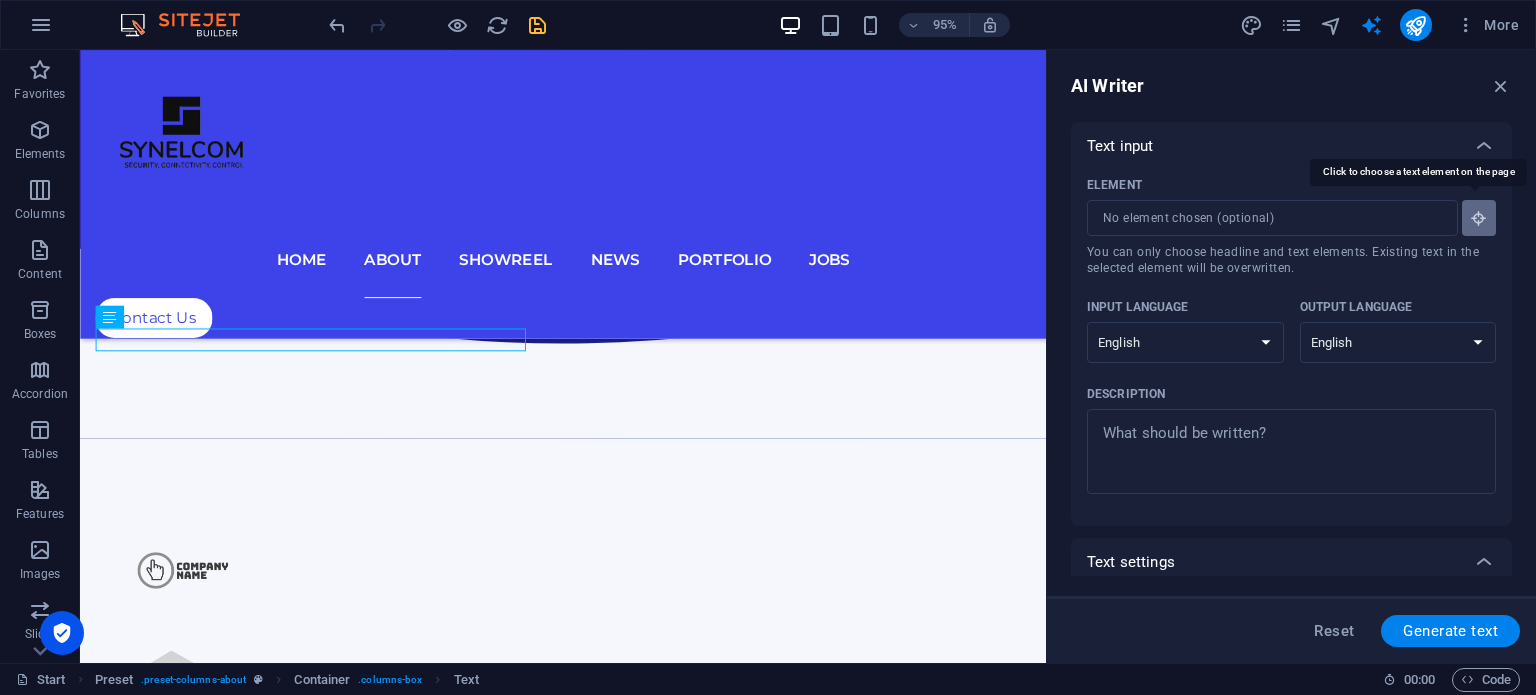 click at bounding box center [1479, 218] 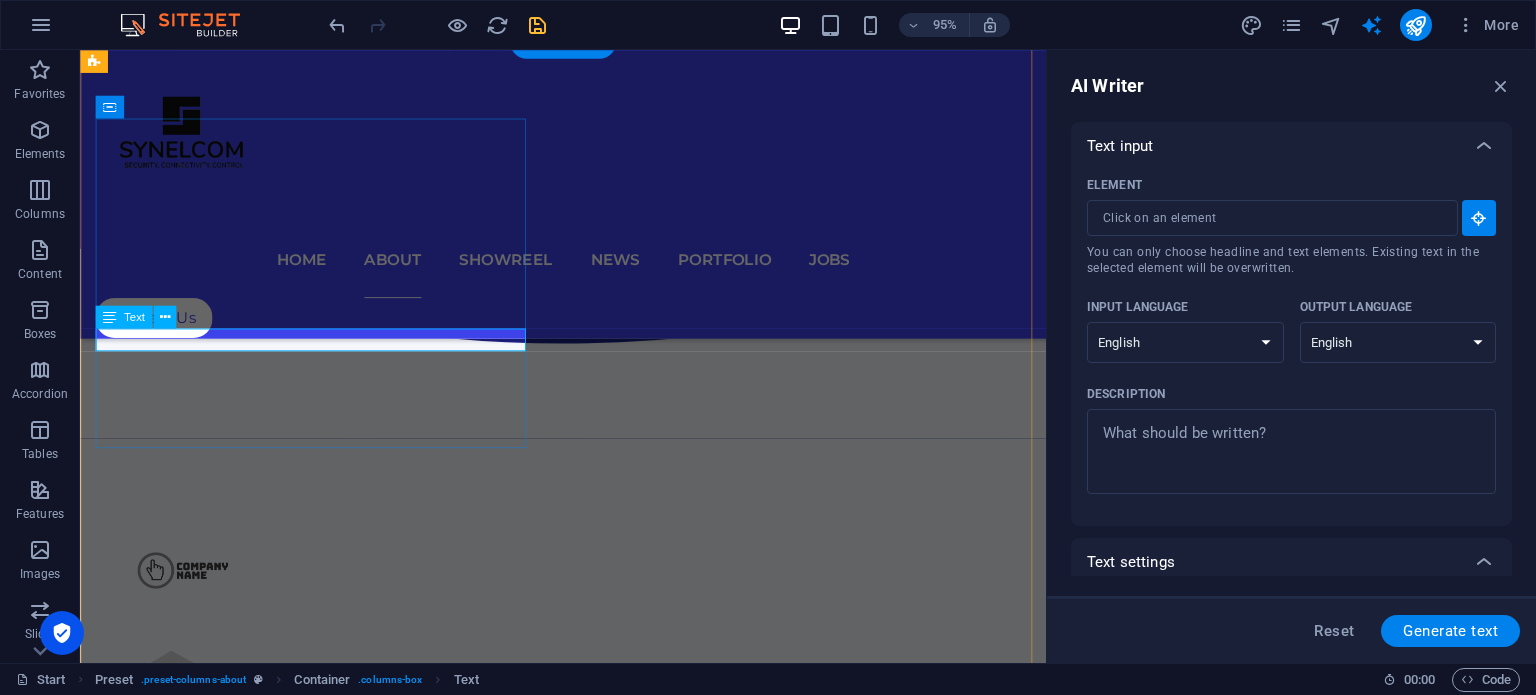 click on "New text element" at bounding box center [588, 2075] 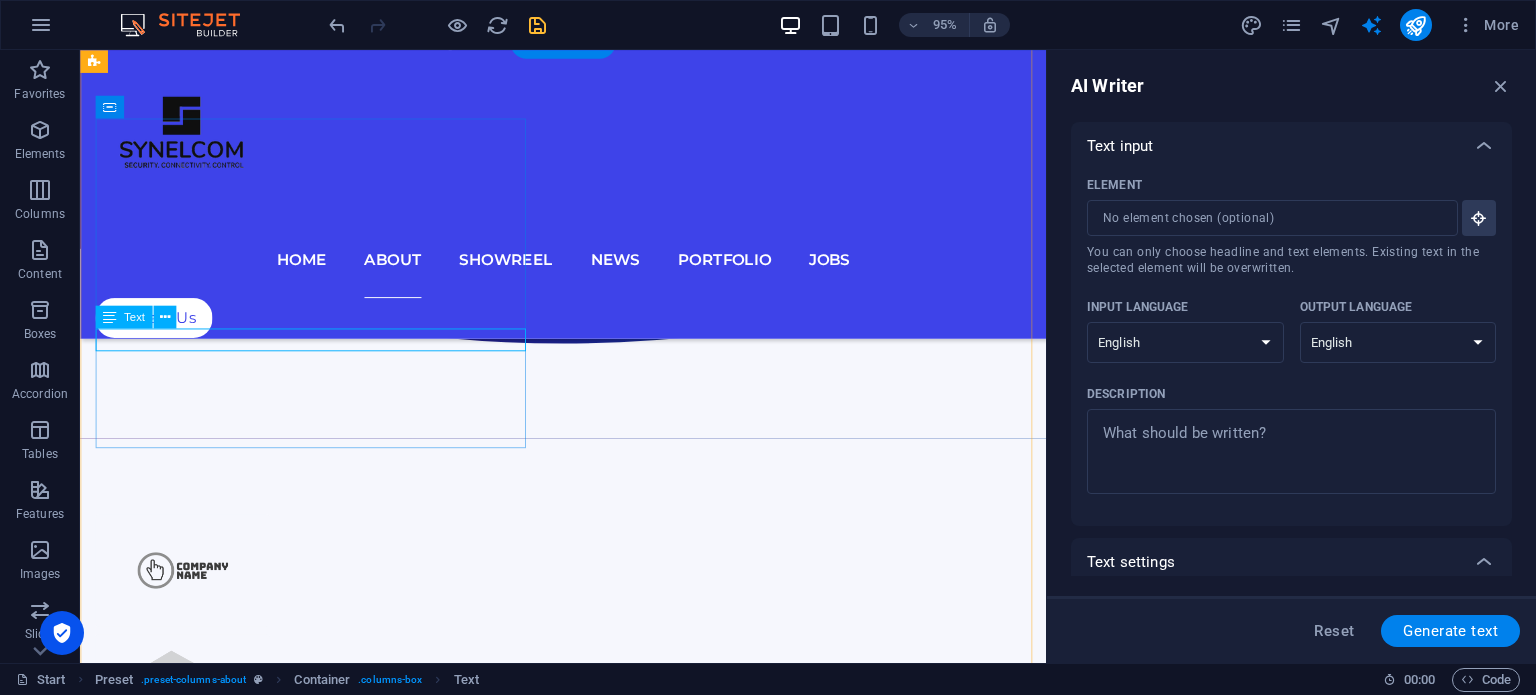 type on "#ed-new-332" 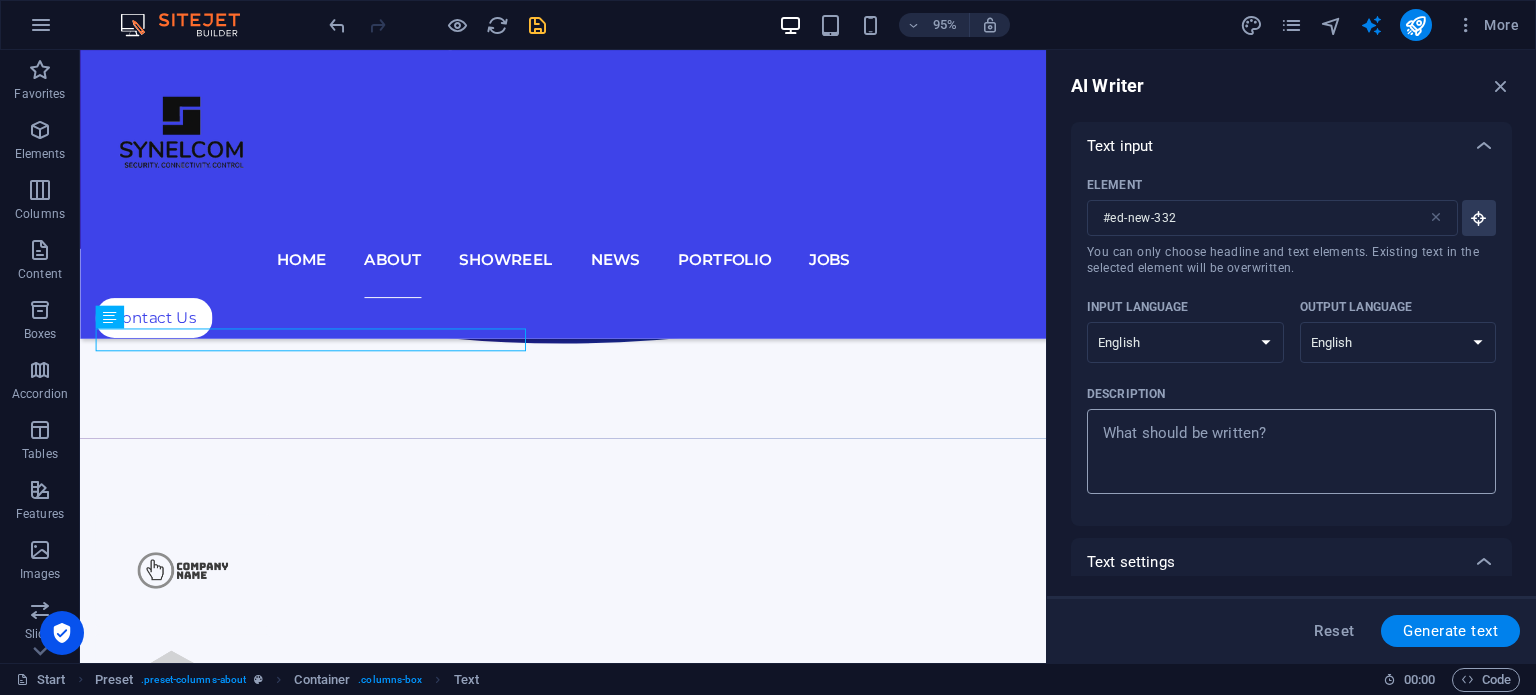 type on "x" 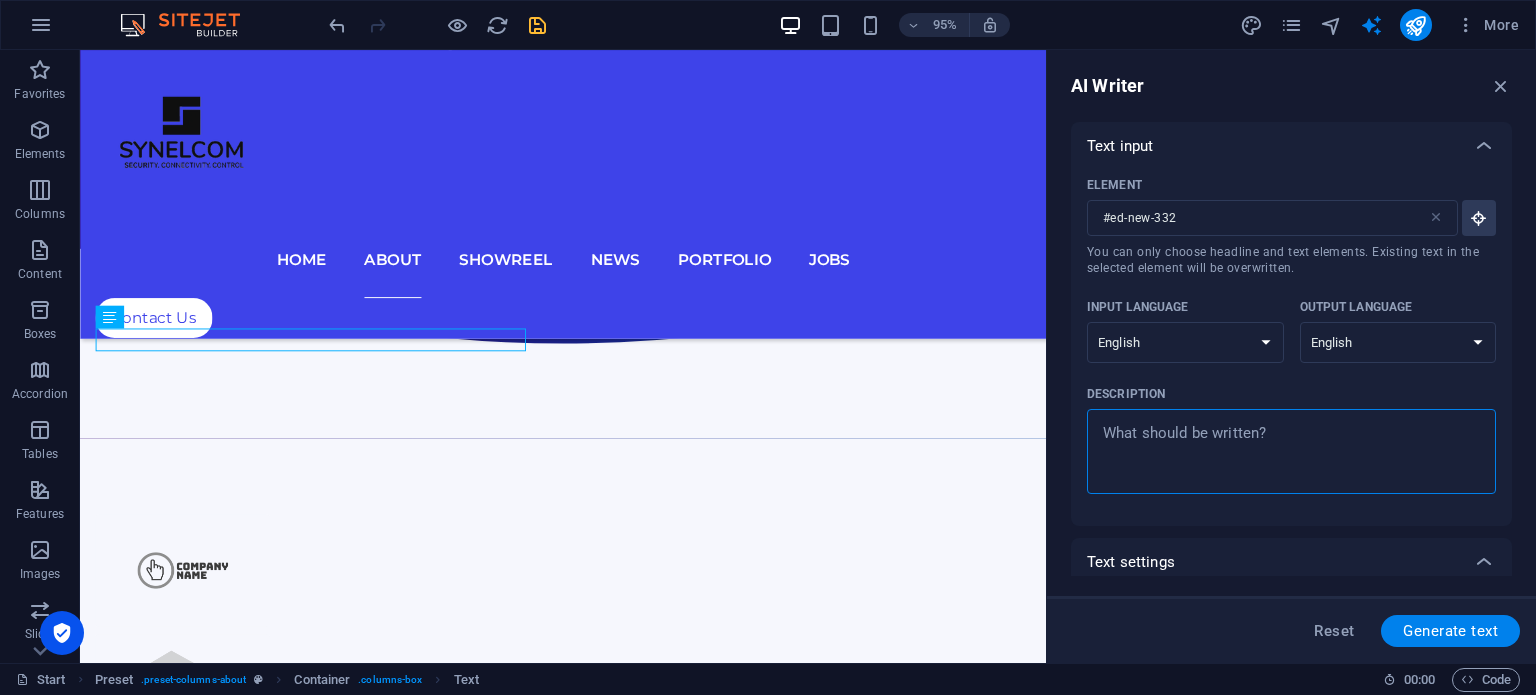 type on "w" 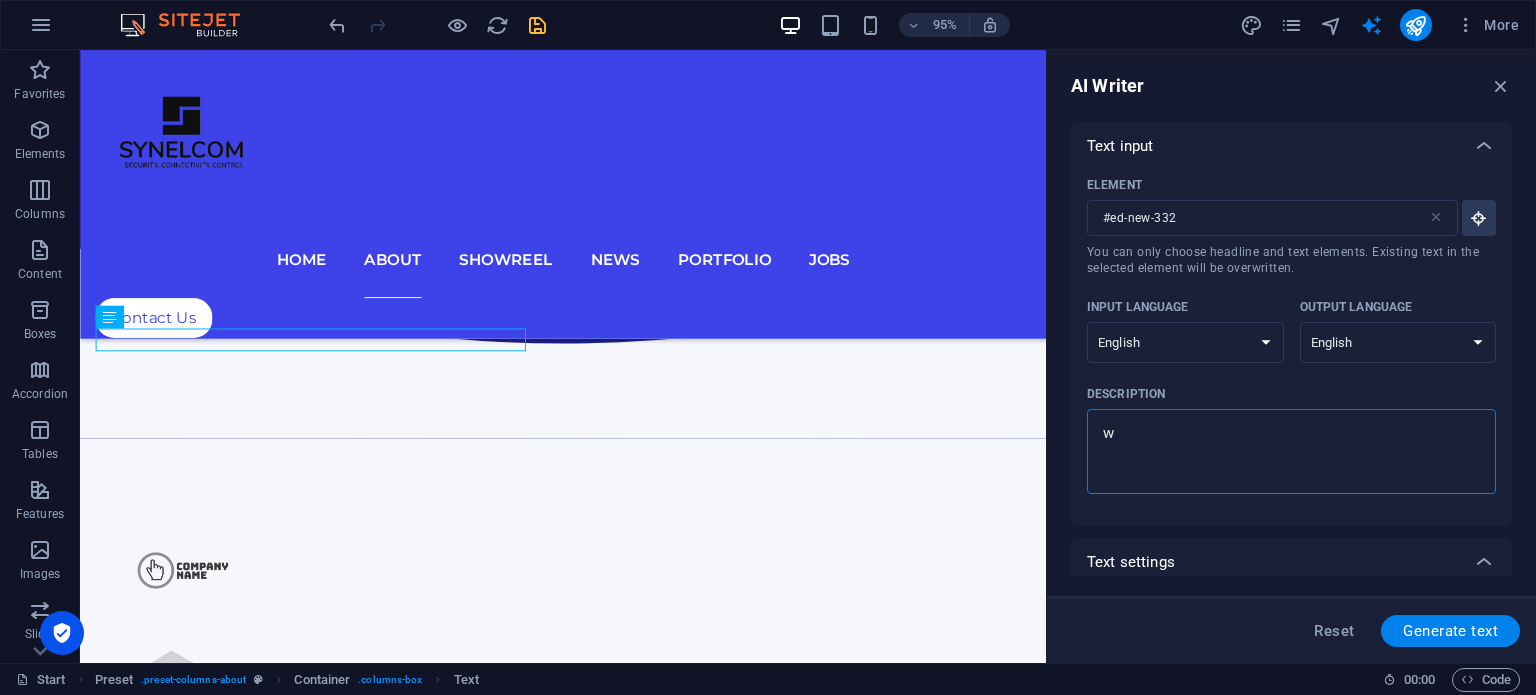 type on "wr" 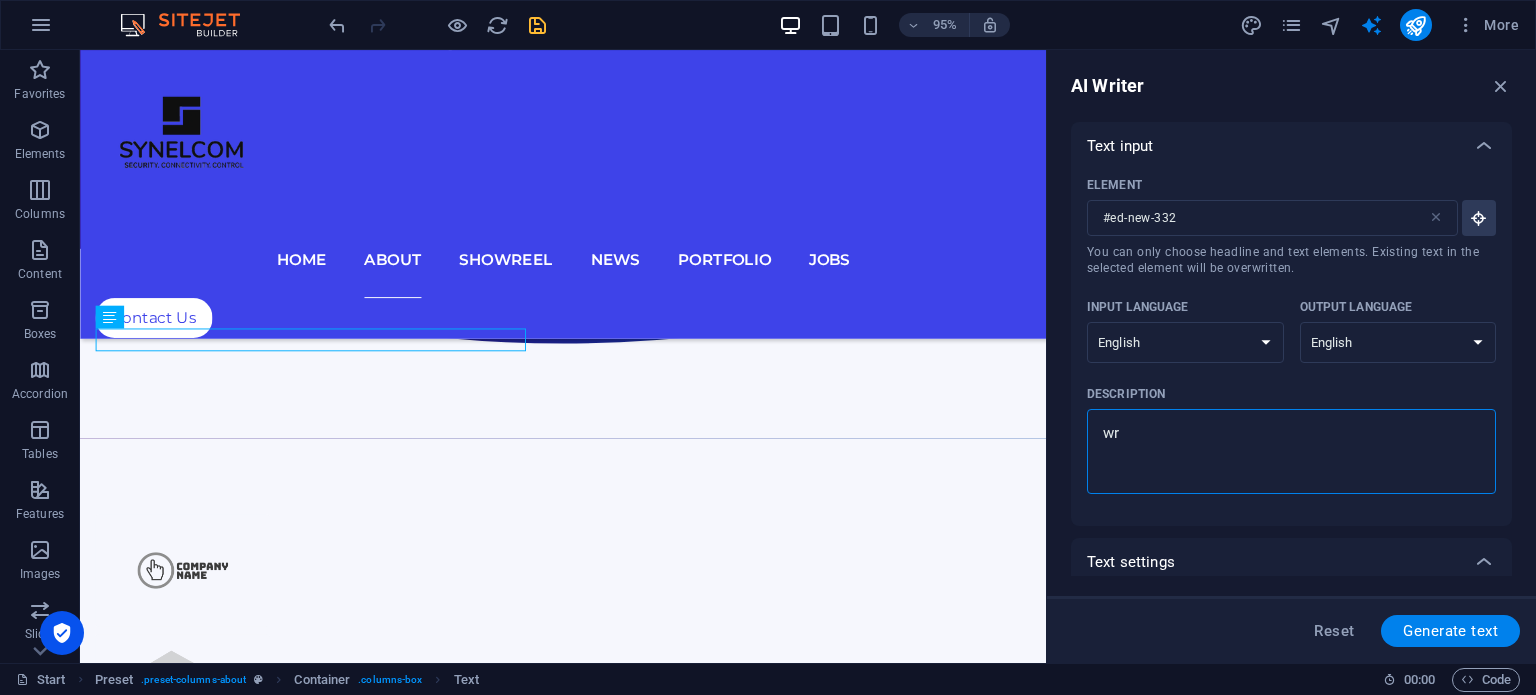 type on "wri" 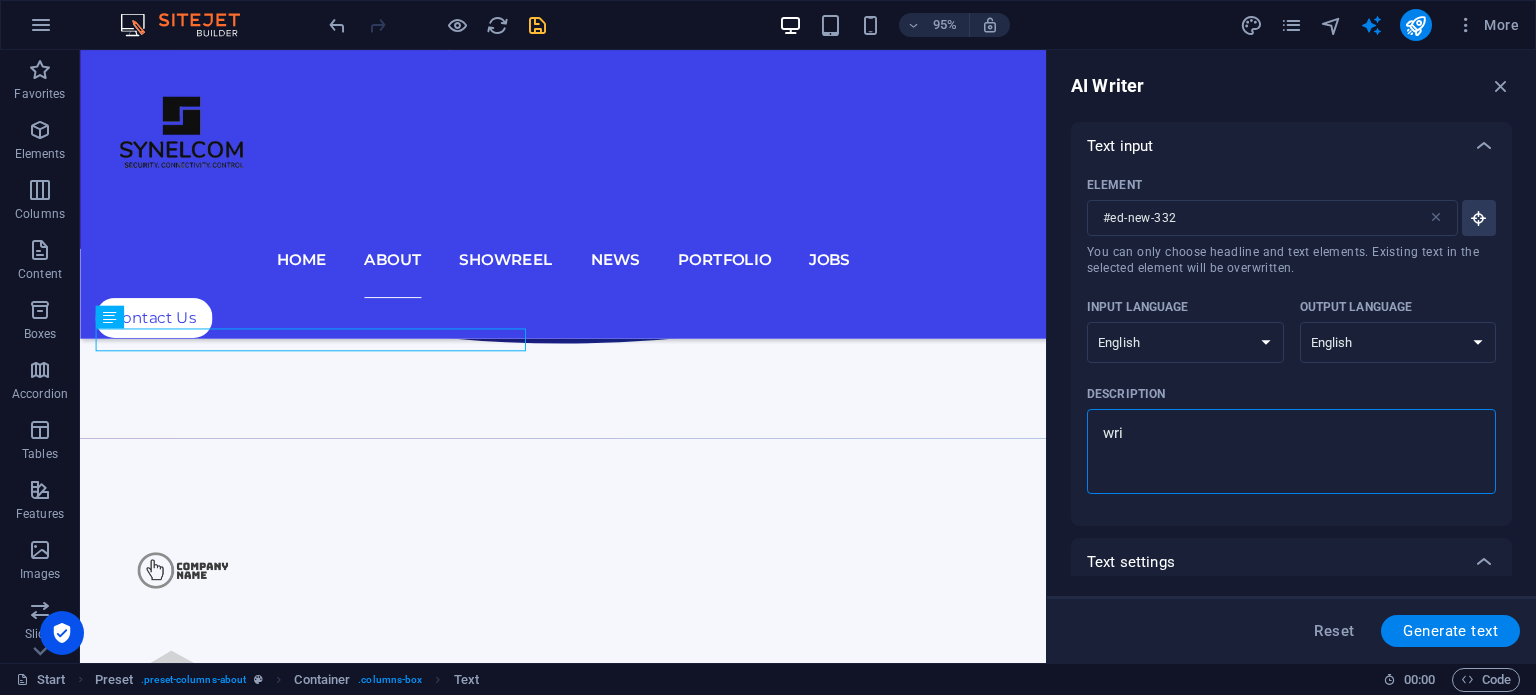 type on "writ" 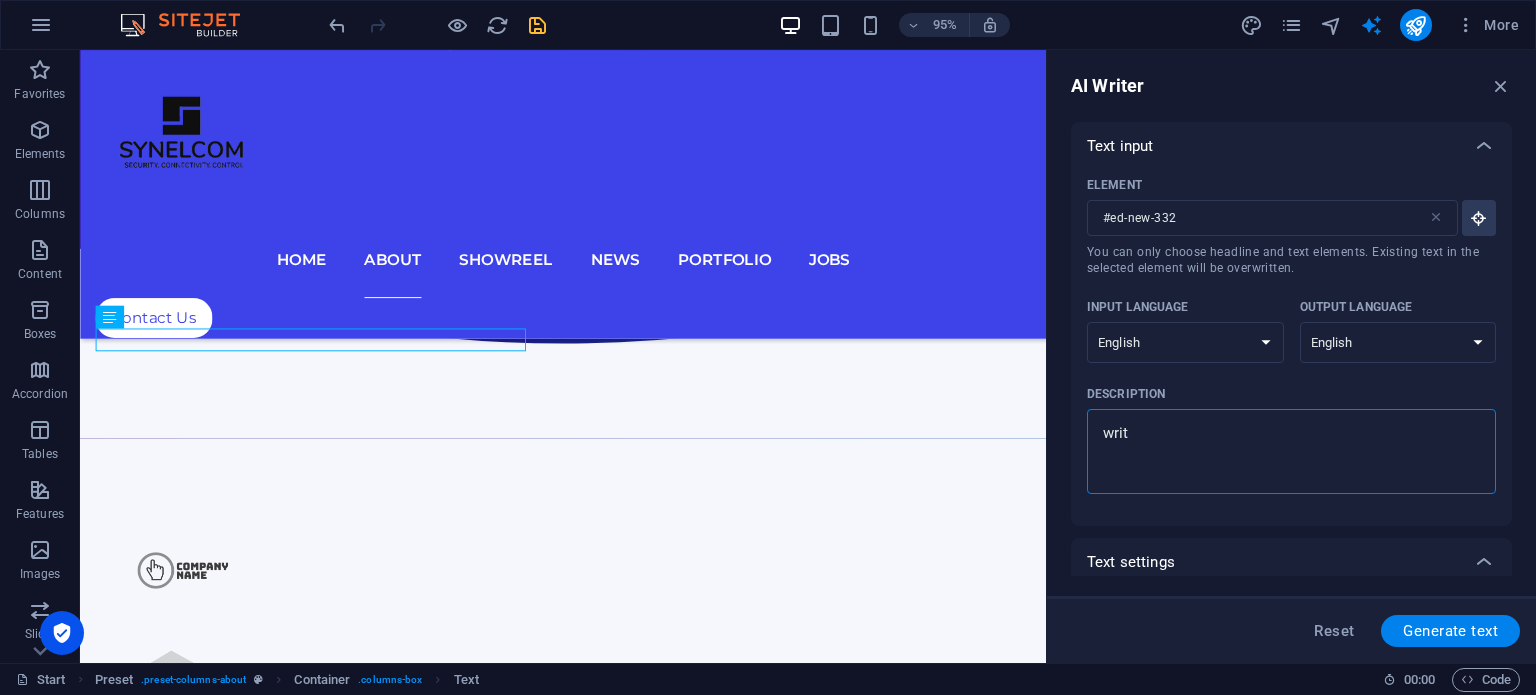 type on "write" 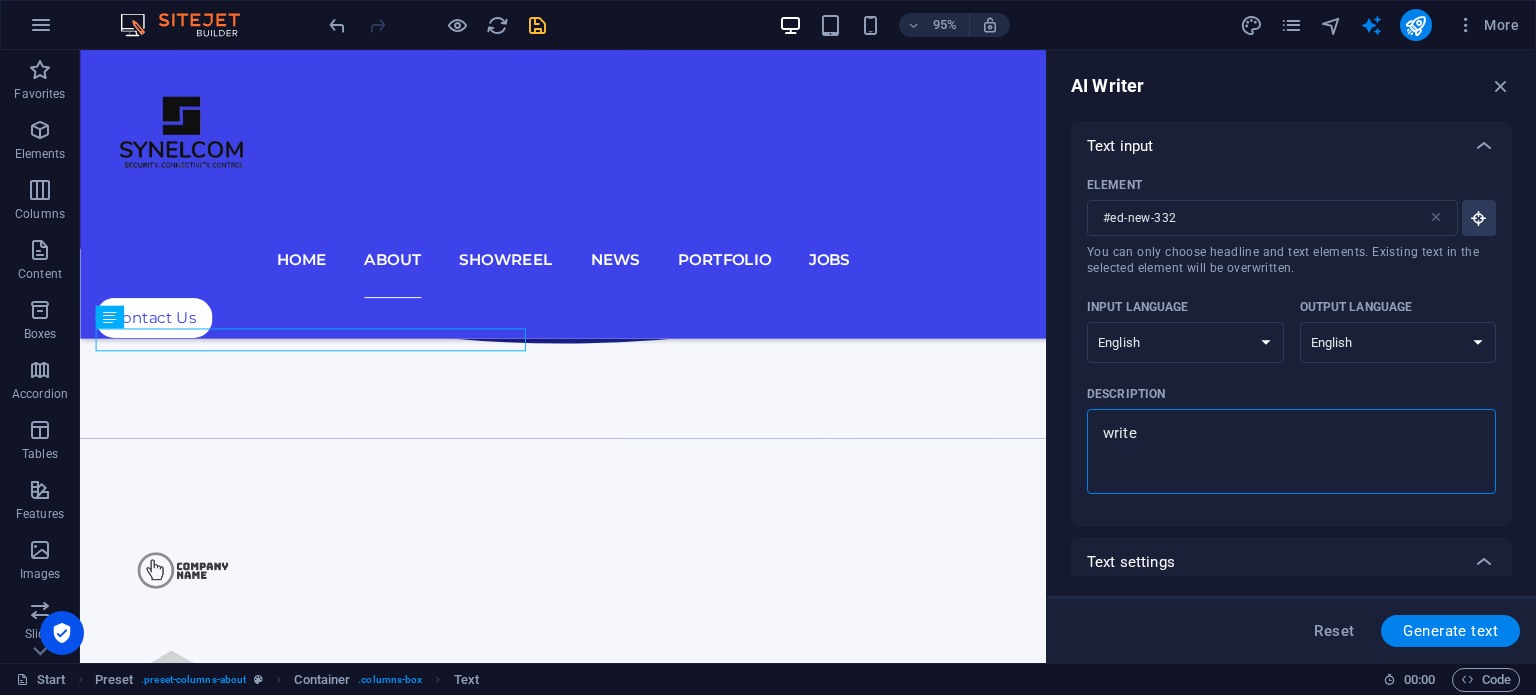 type on "write" 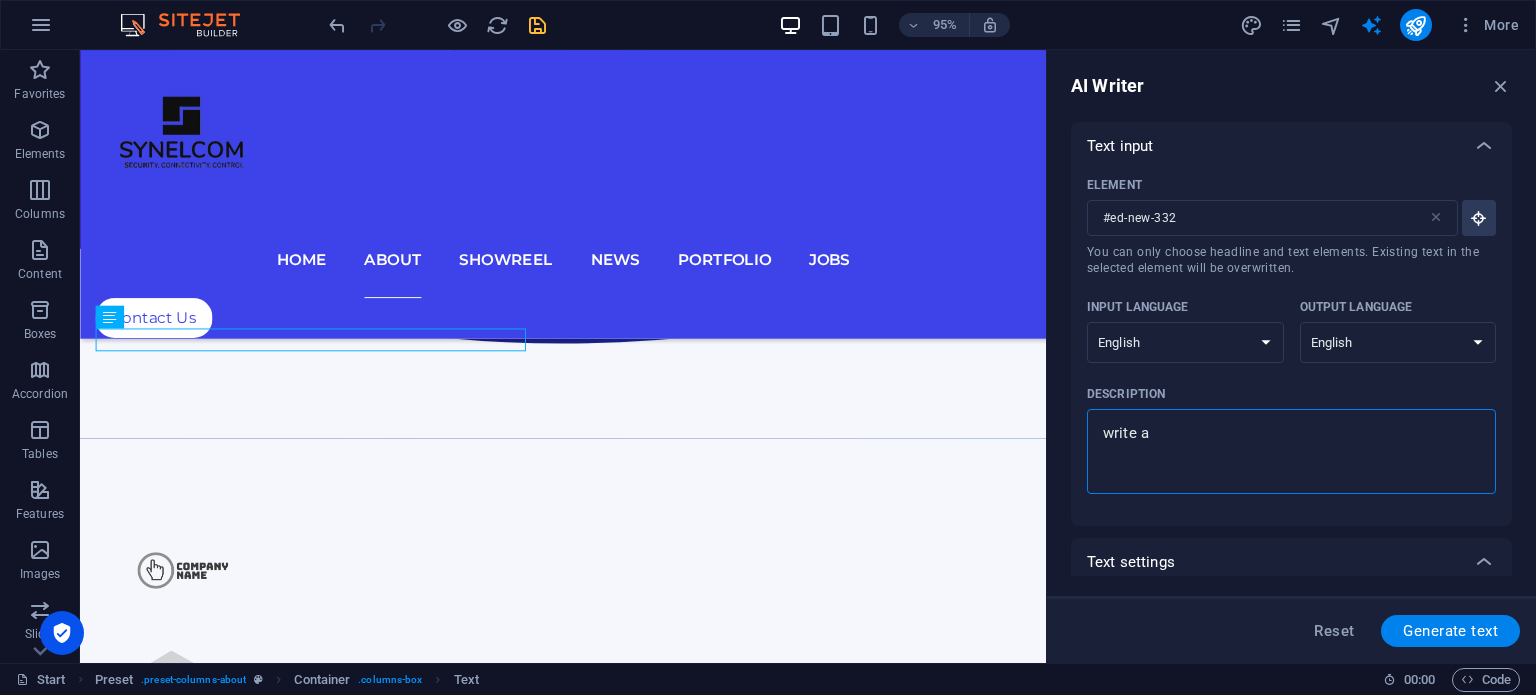 type on "write a" 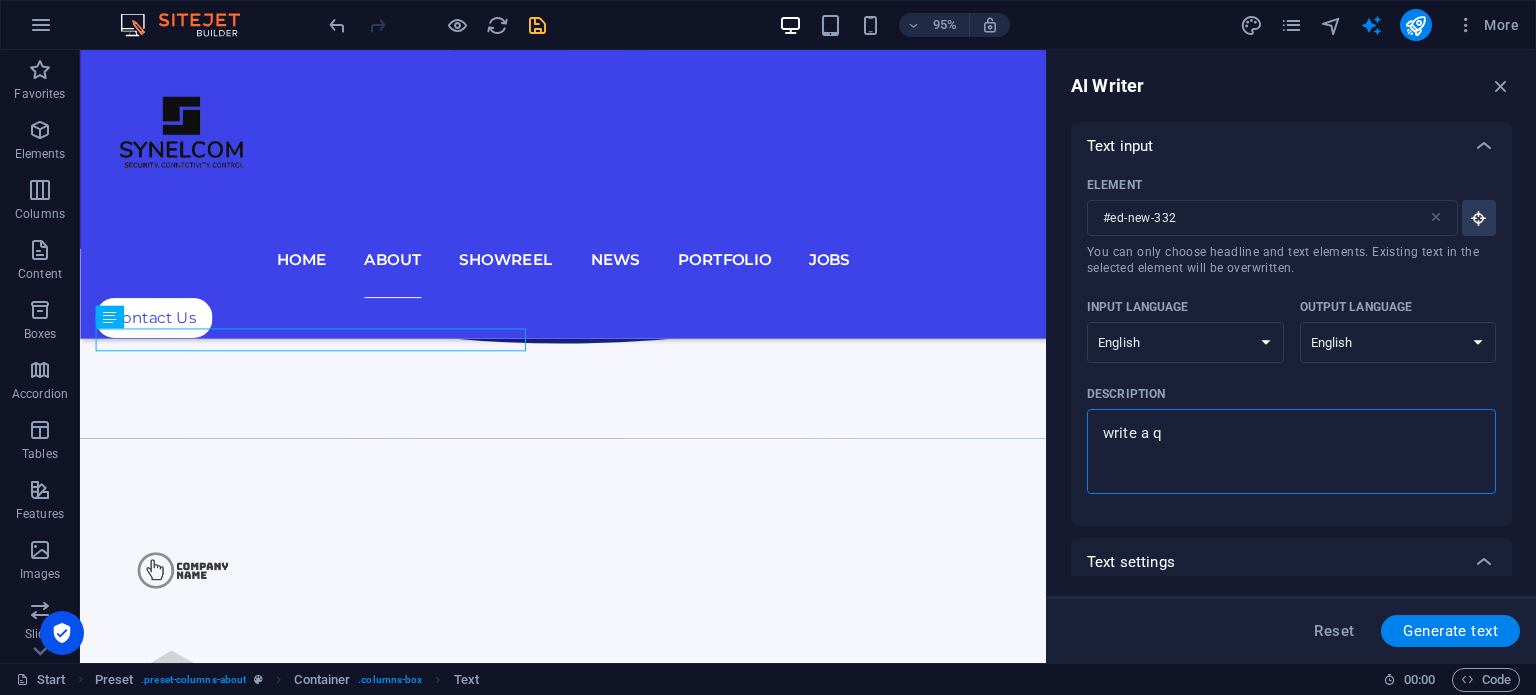 type on "write a qu" 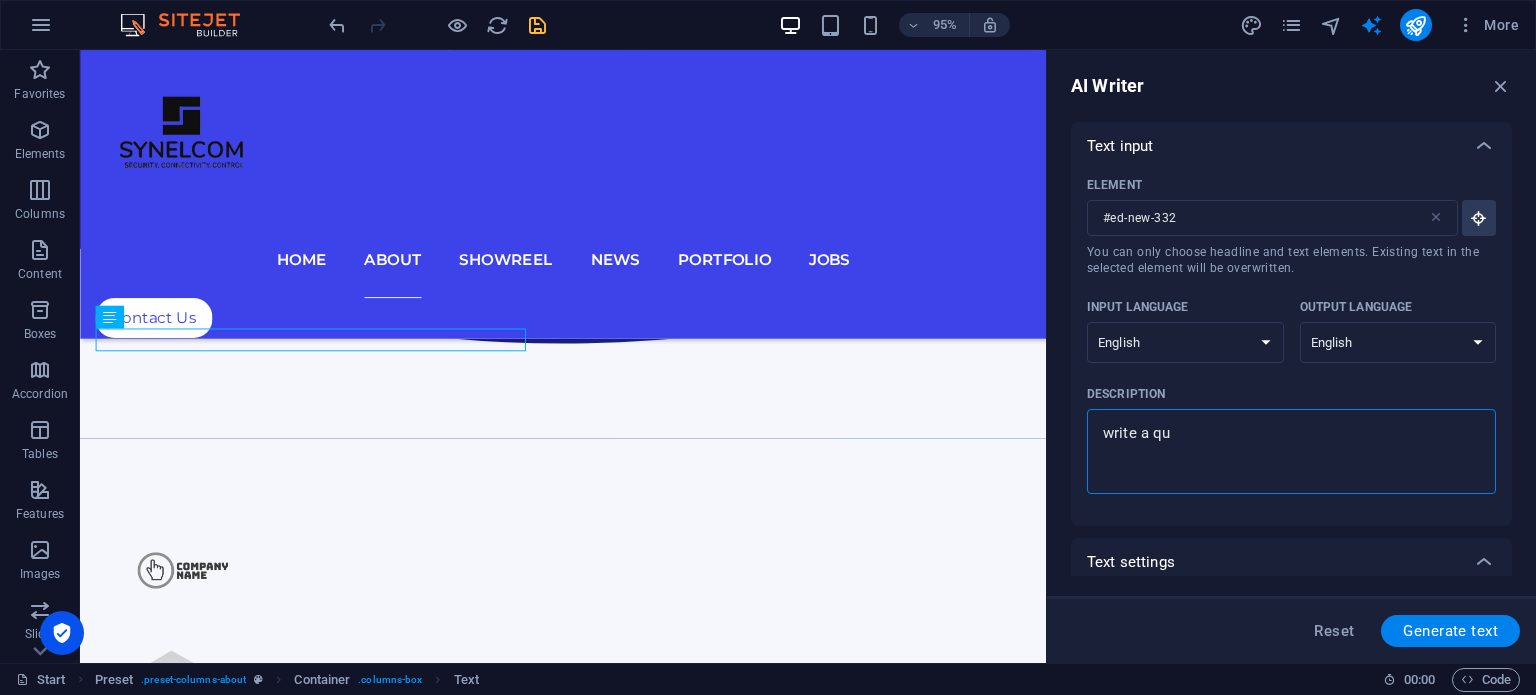 type on "write a qui" 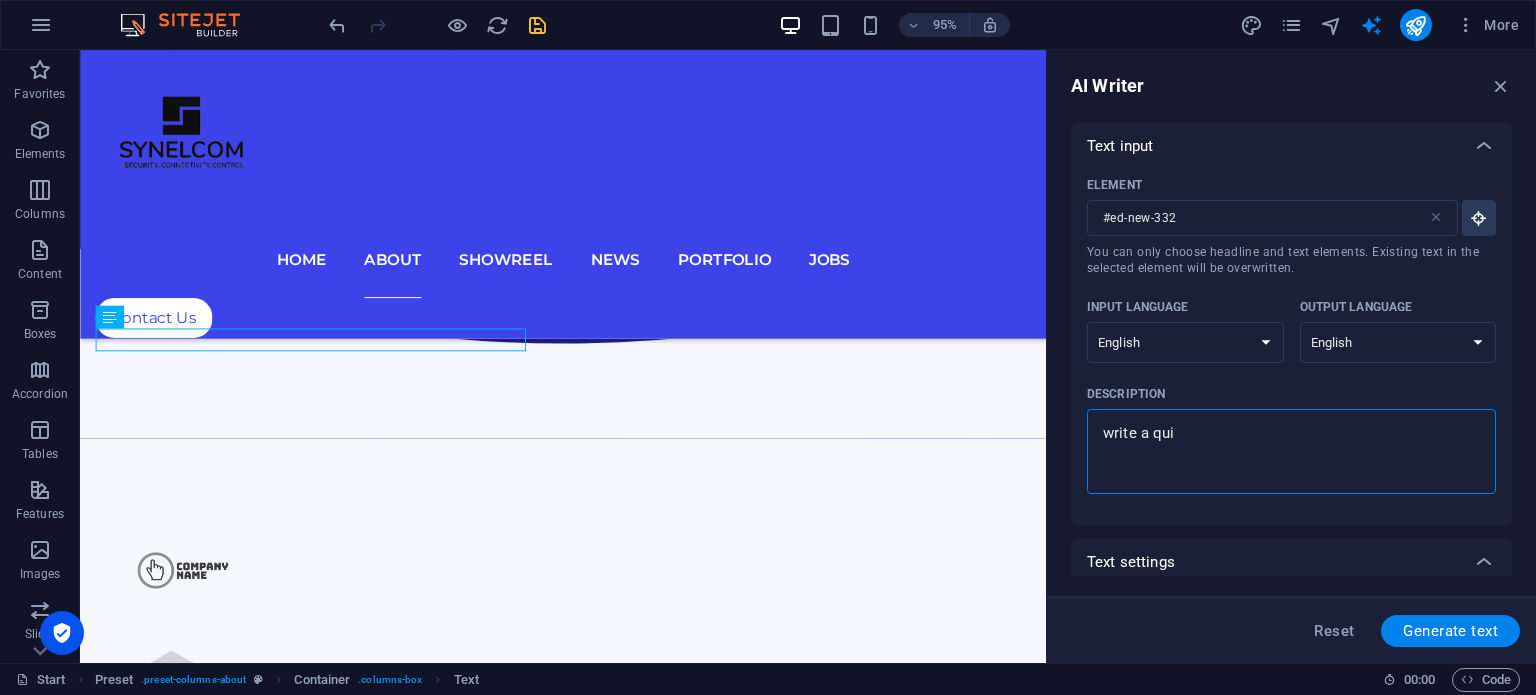 type on "write a quic" 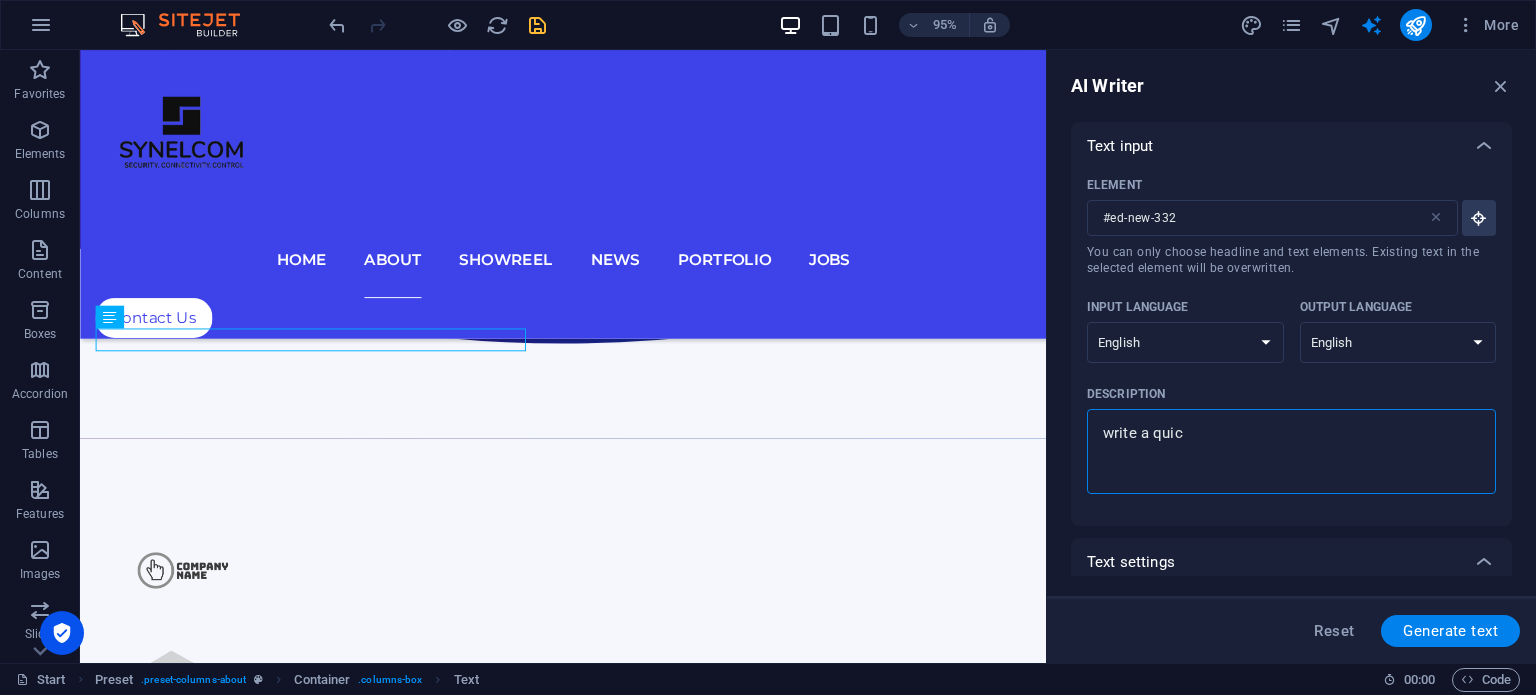 type on "write a quick" 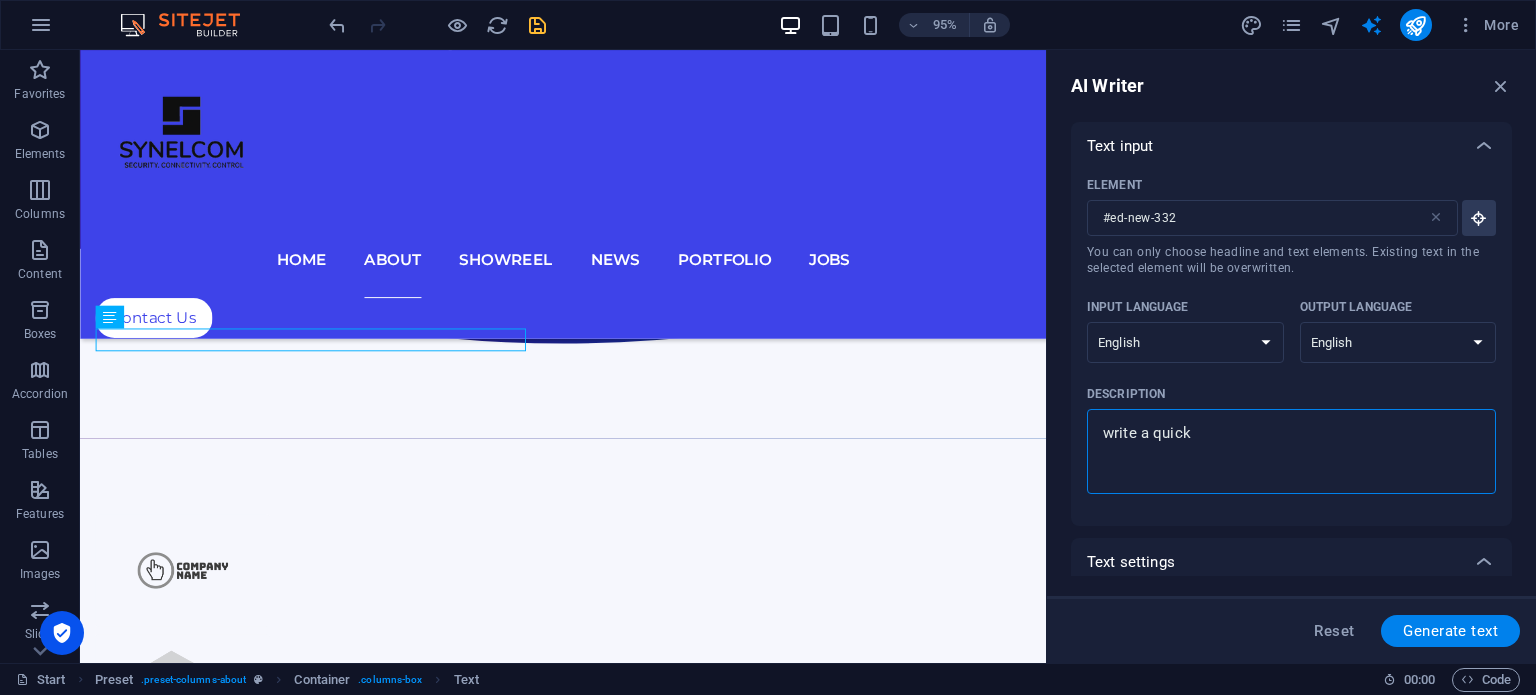 type on "write a quick" 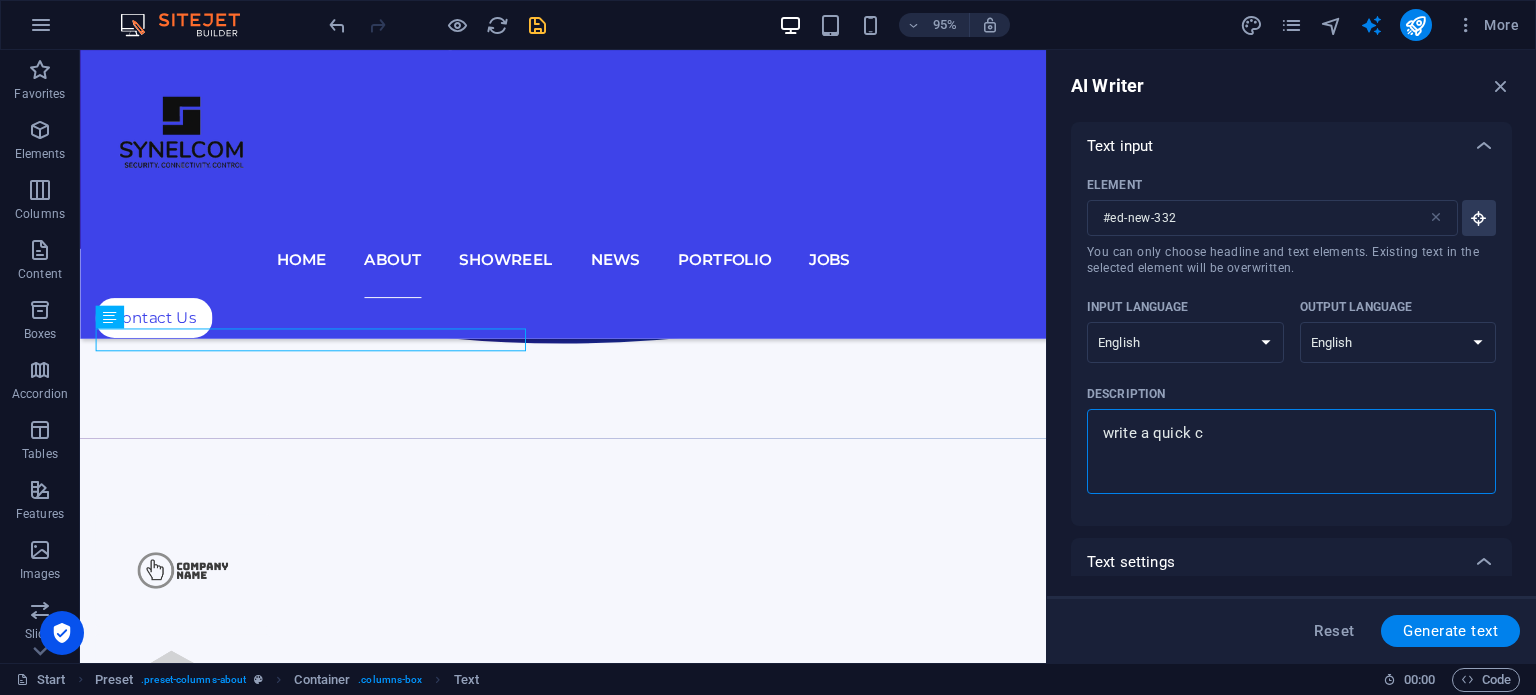 type on "write a quick ca" 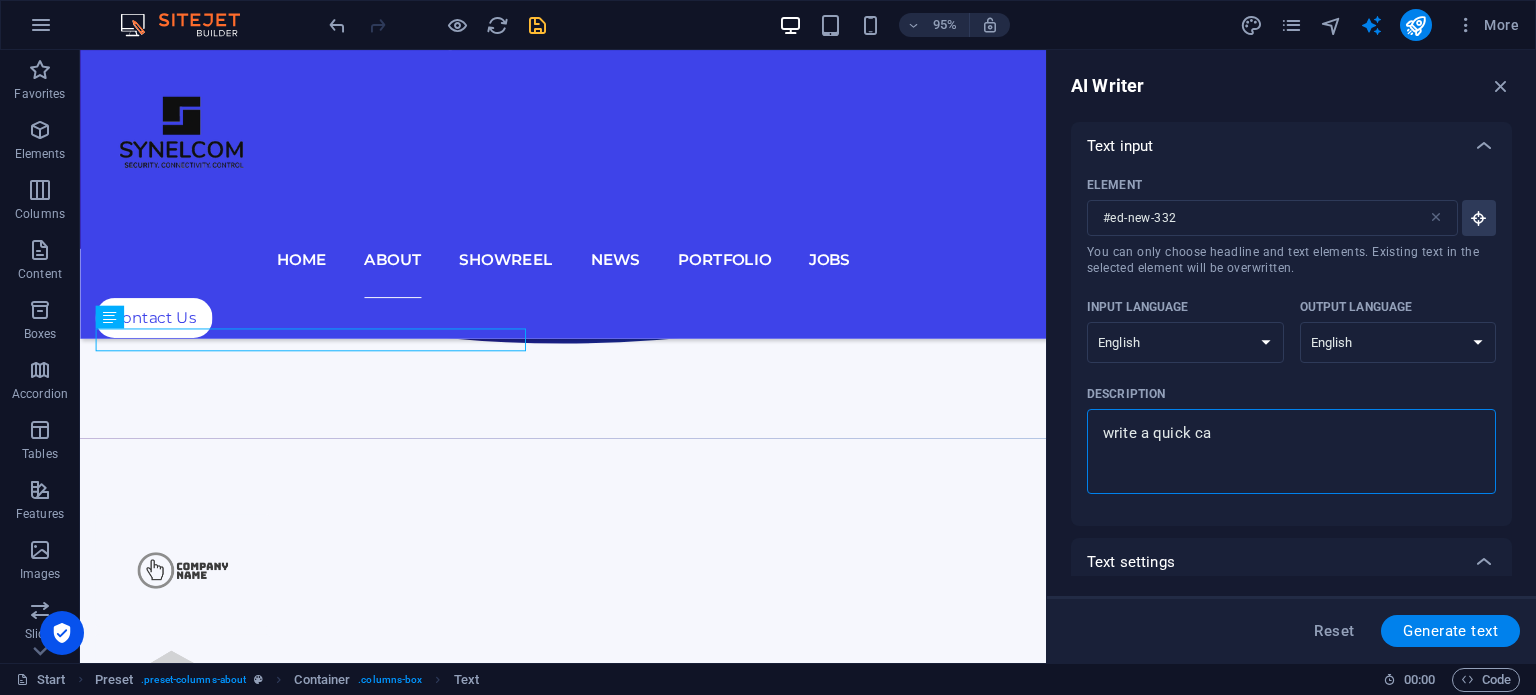 type on "write a quick cat" 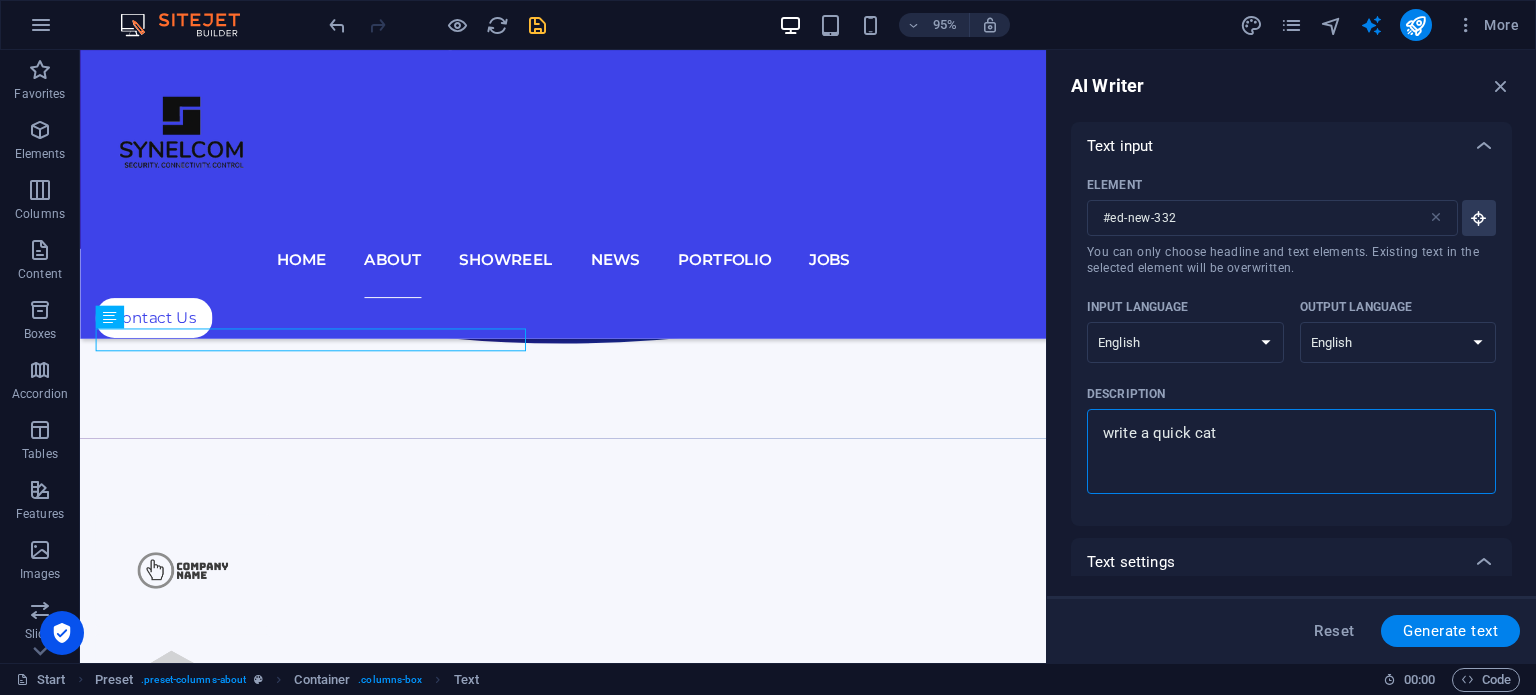 type on "write a quick catc" 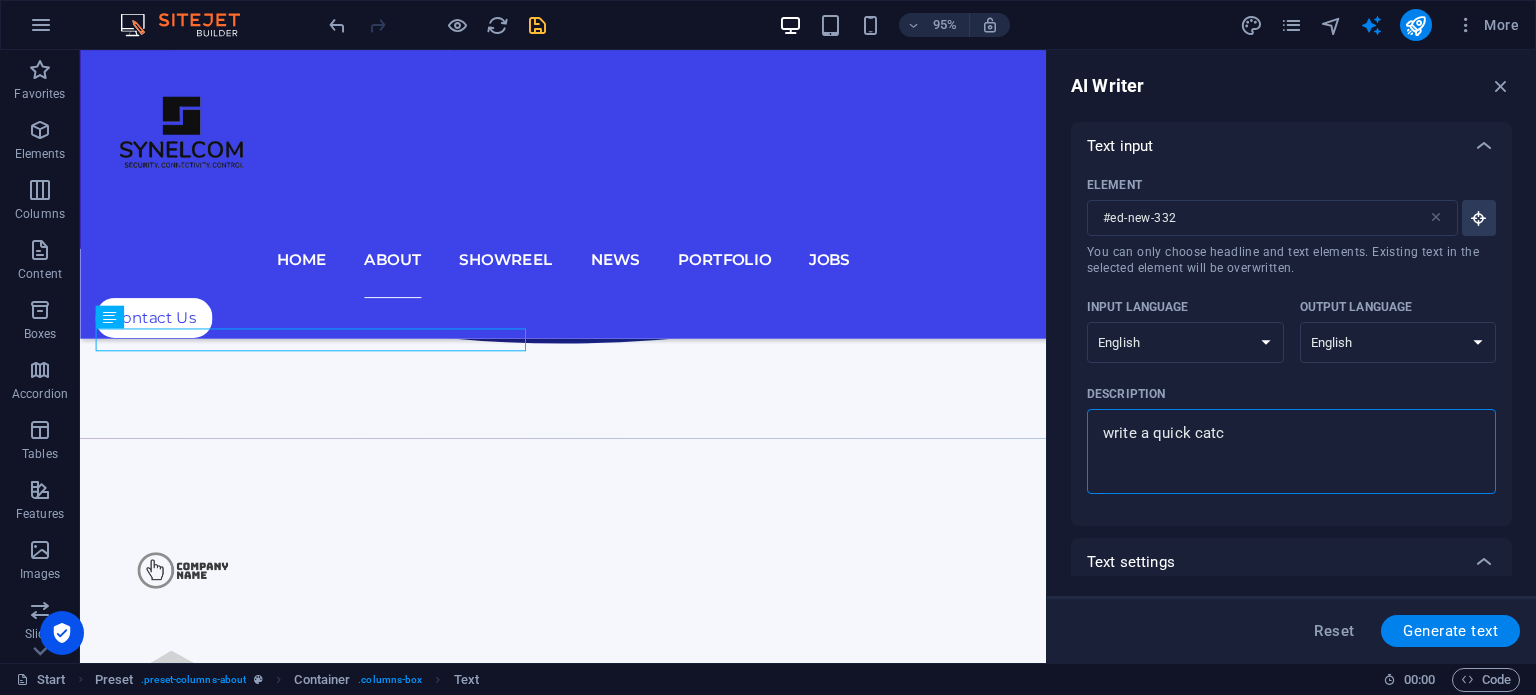 type on "write a quick catch" 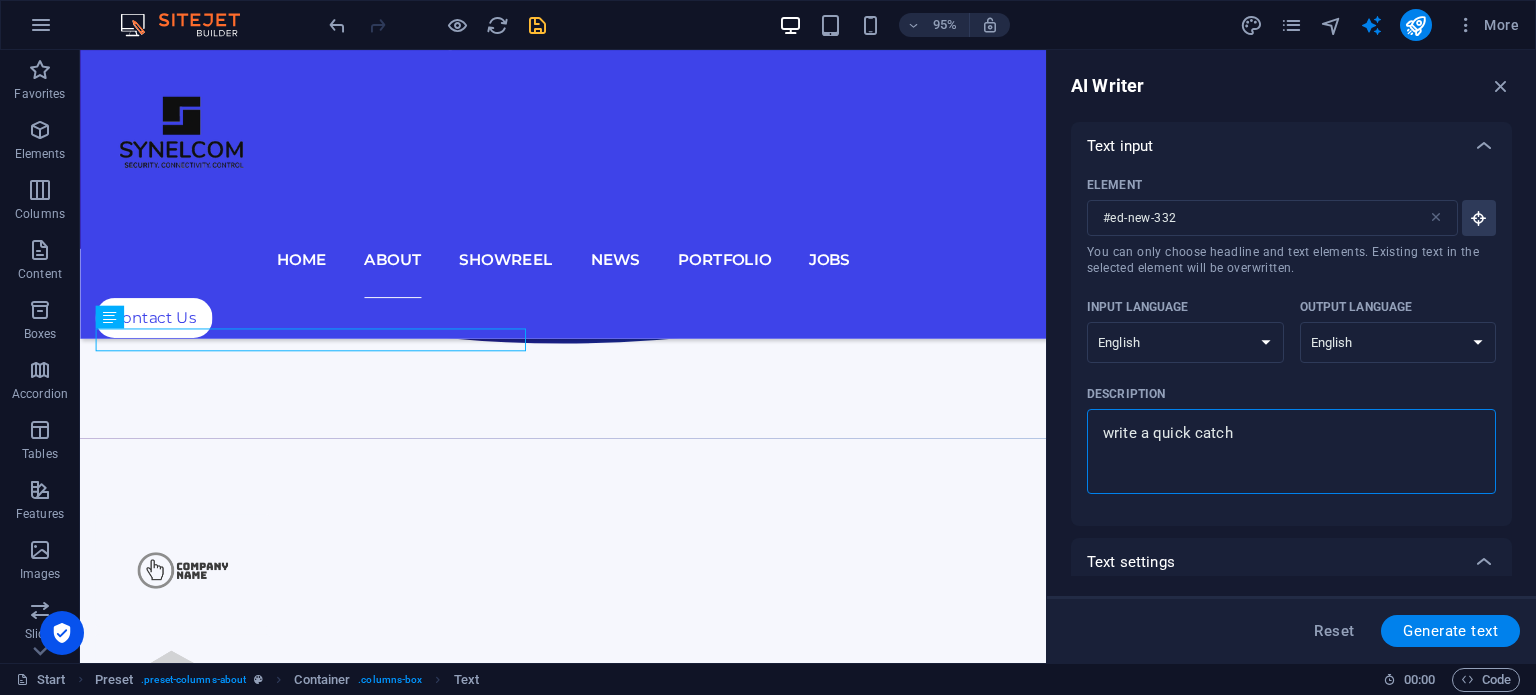 type on "write a quick catchy" 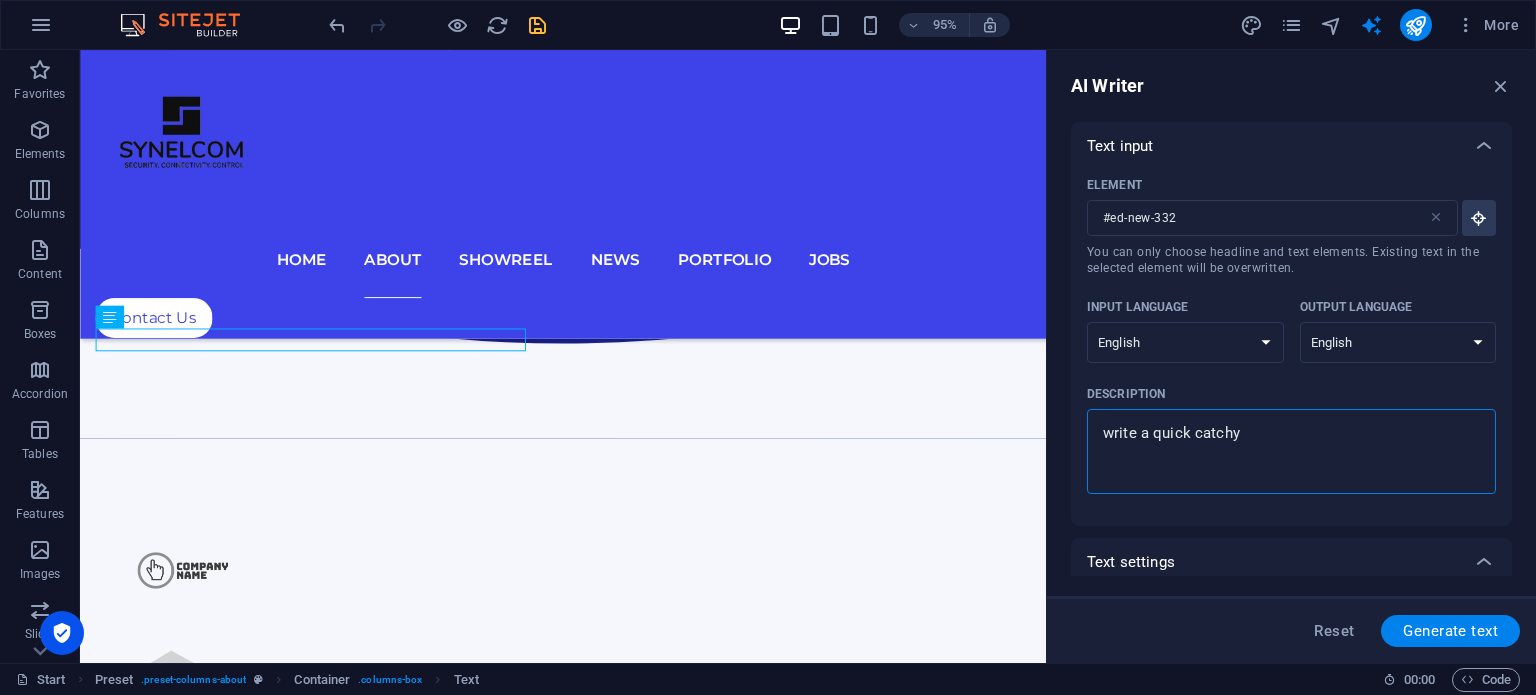 type on "write a quick catchy" 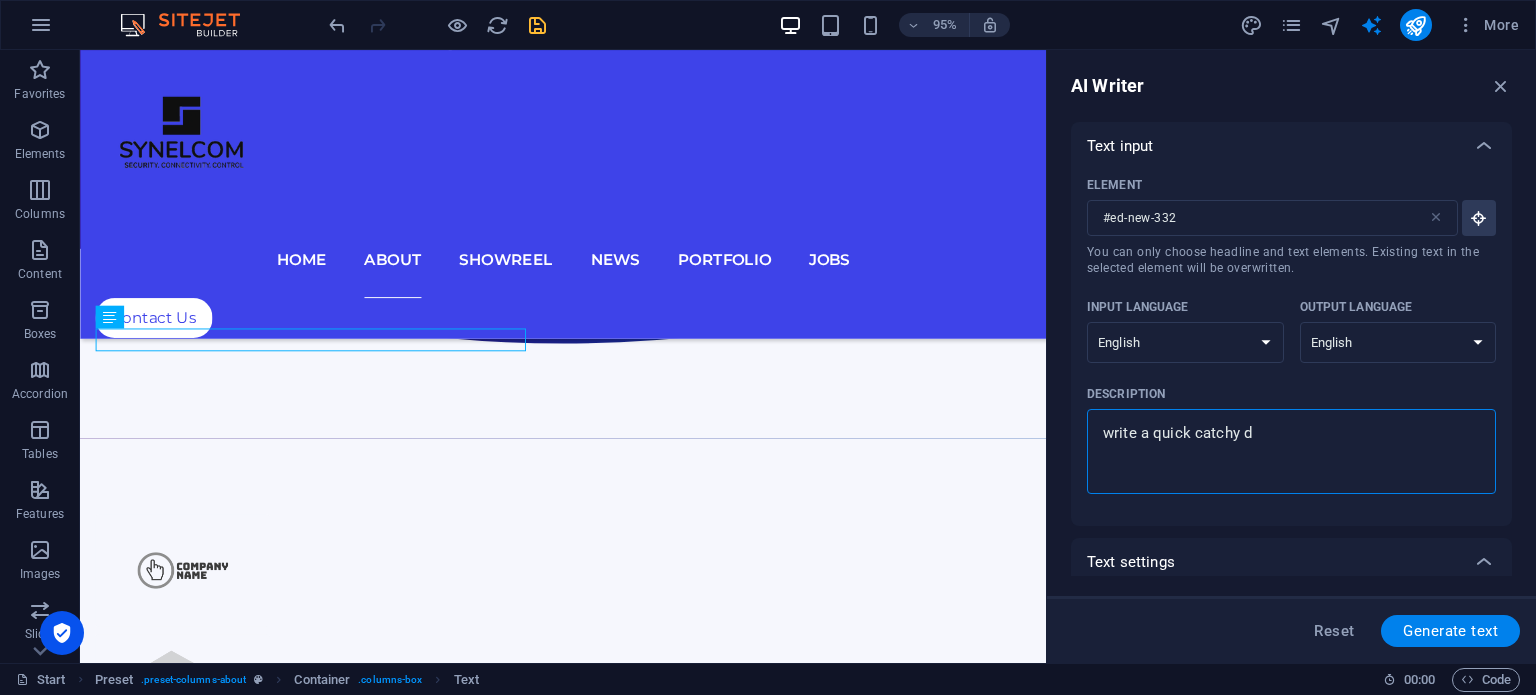 type on "write a quick catchy de" 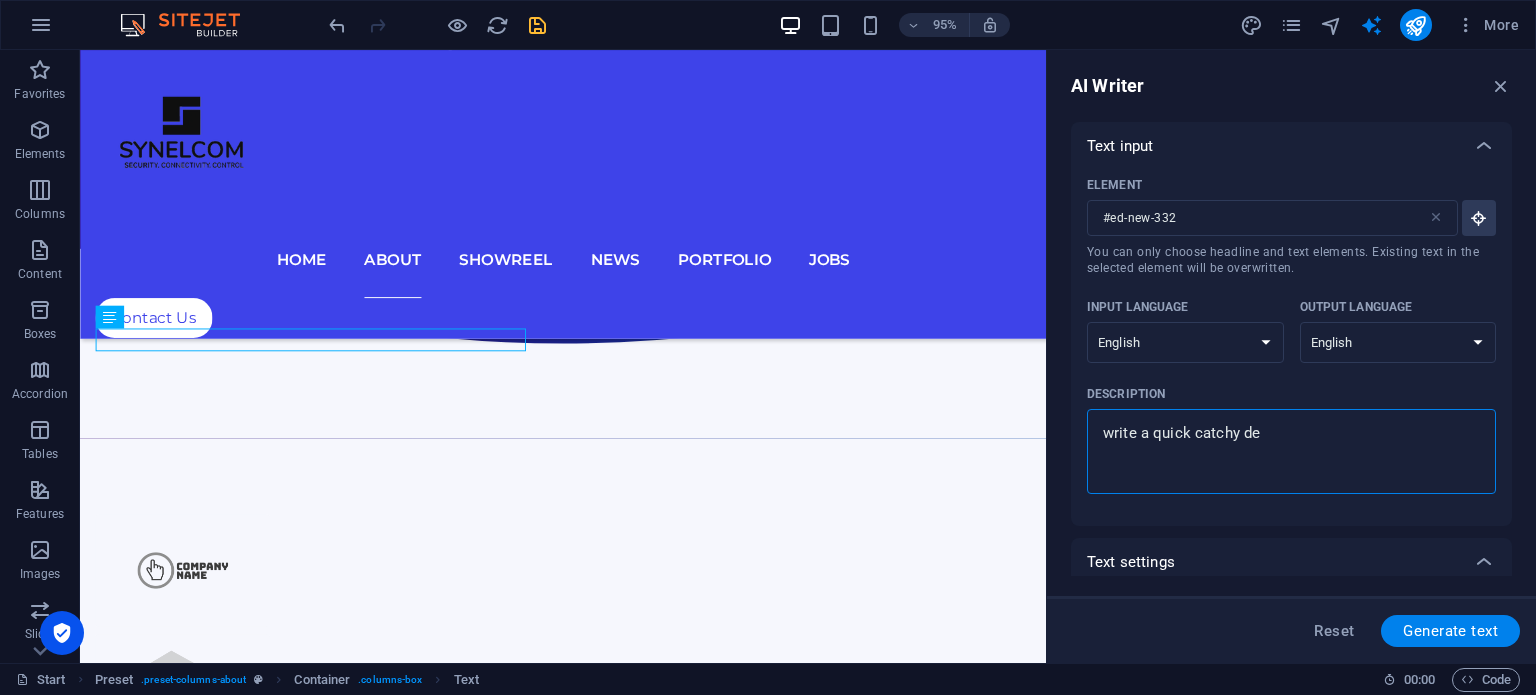 type on "write a quick catchy des" 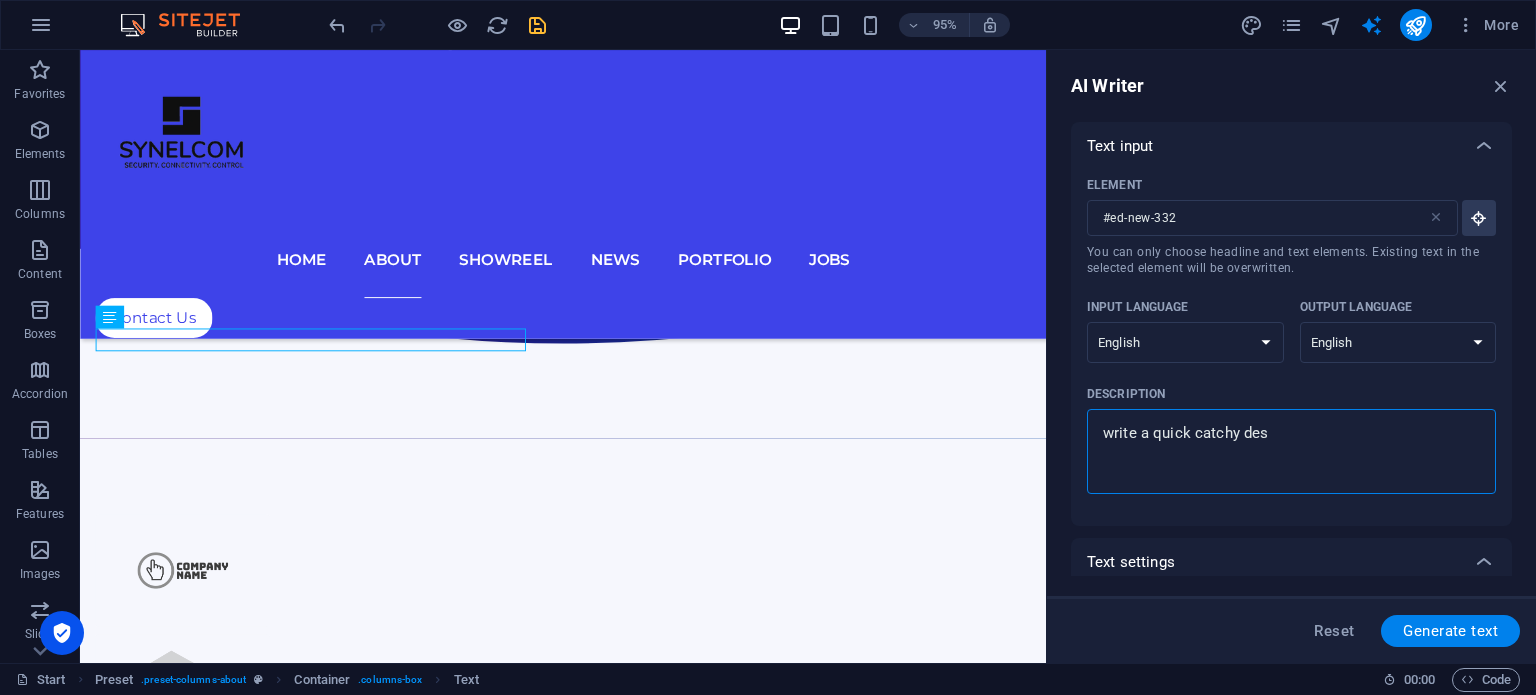 type on "x" 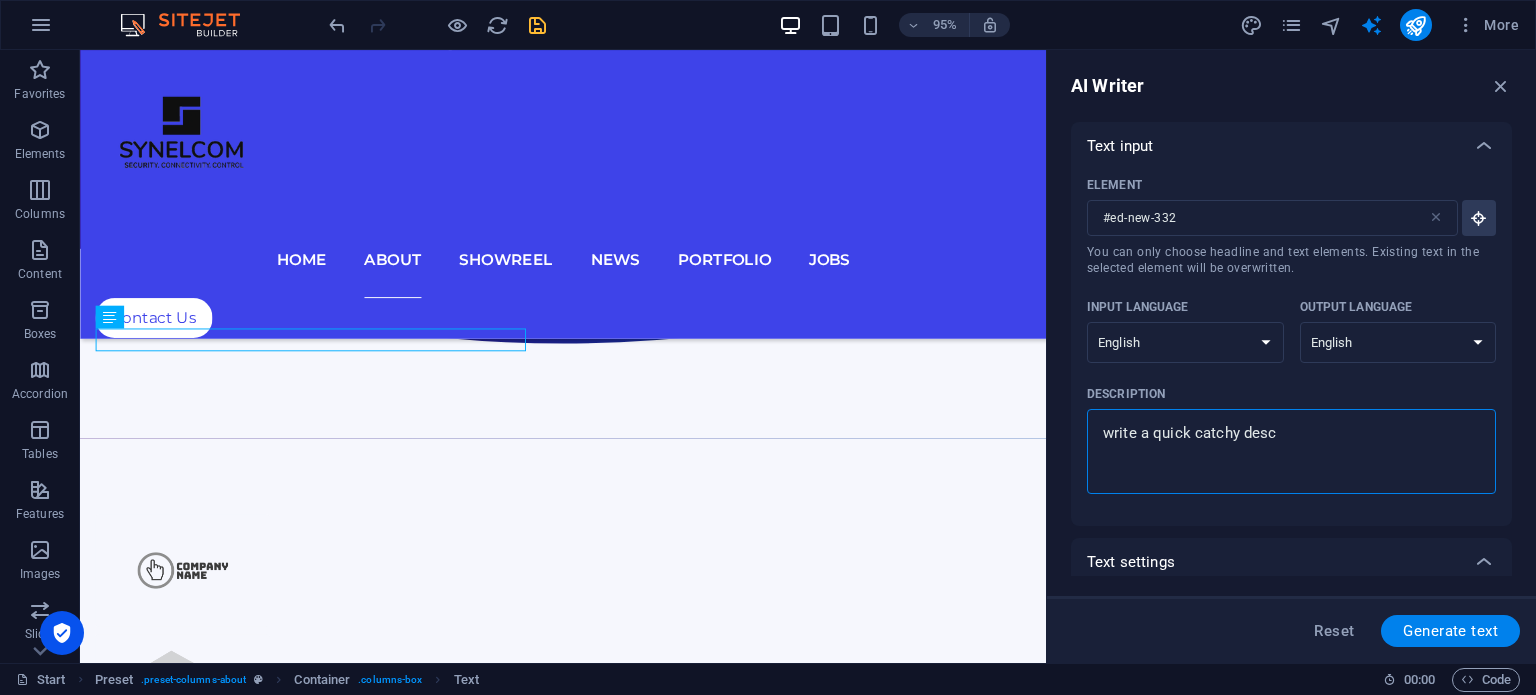 type on "write a quick catchy descr" 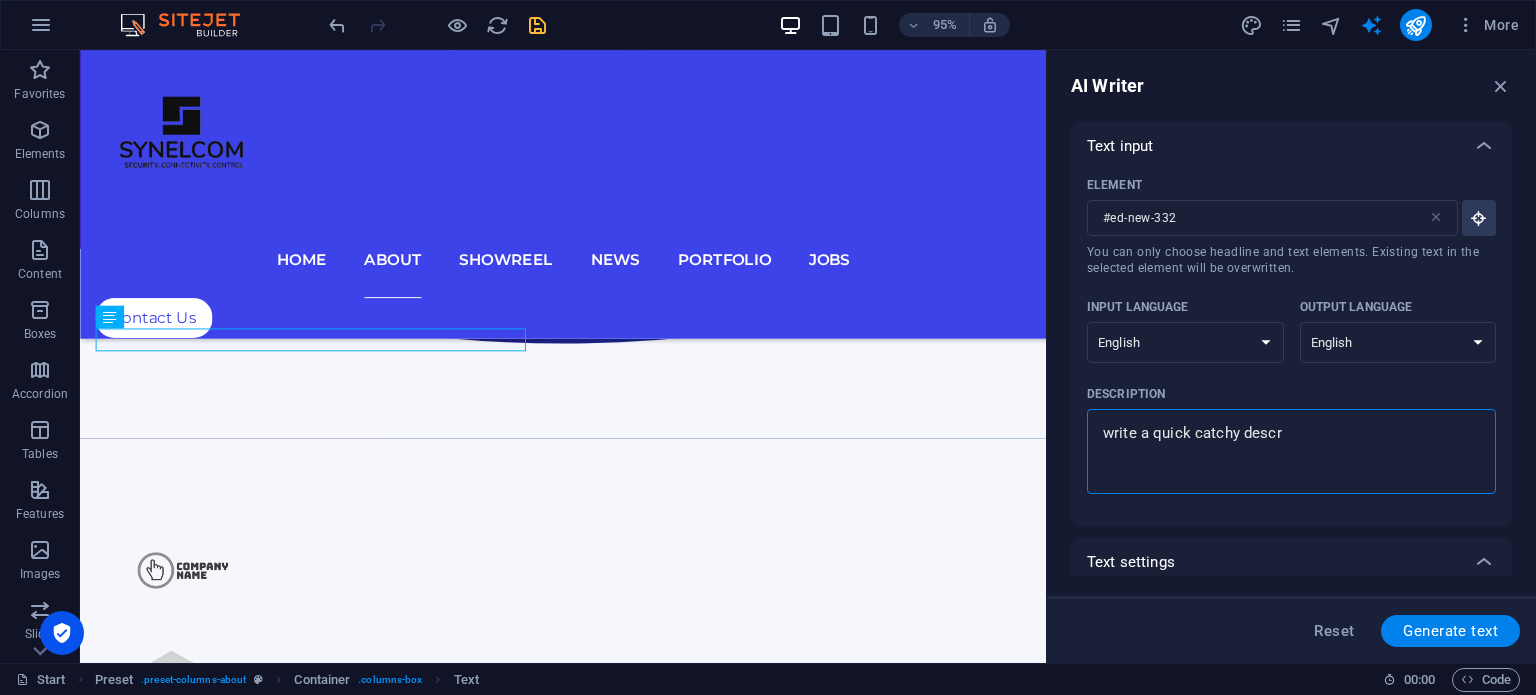 type on "write a quick catchy descri" 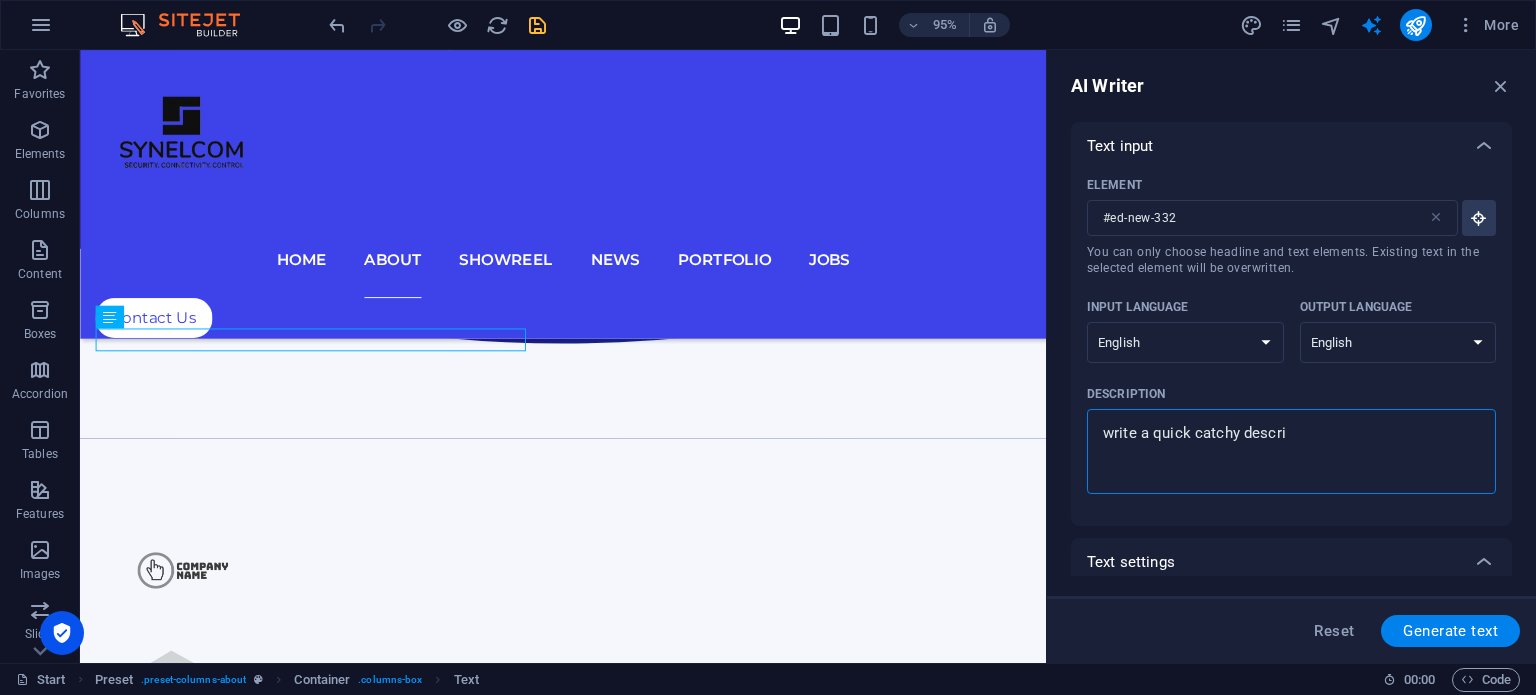 type on "write a quick catchy descrip" 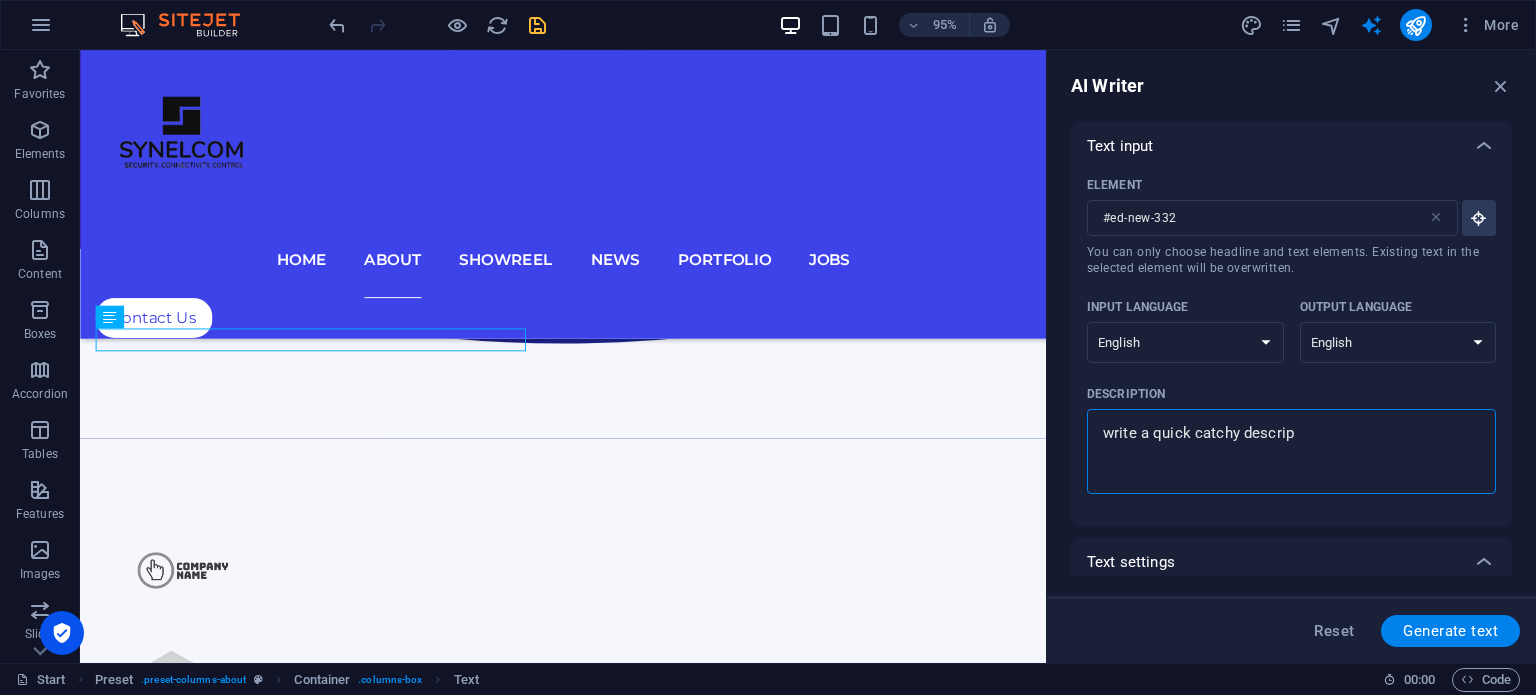 type on "write a quick catchy descript" 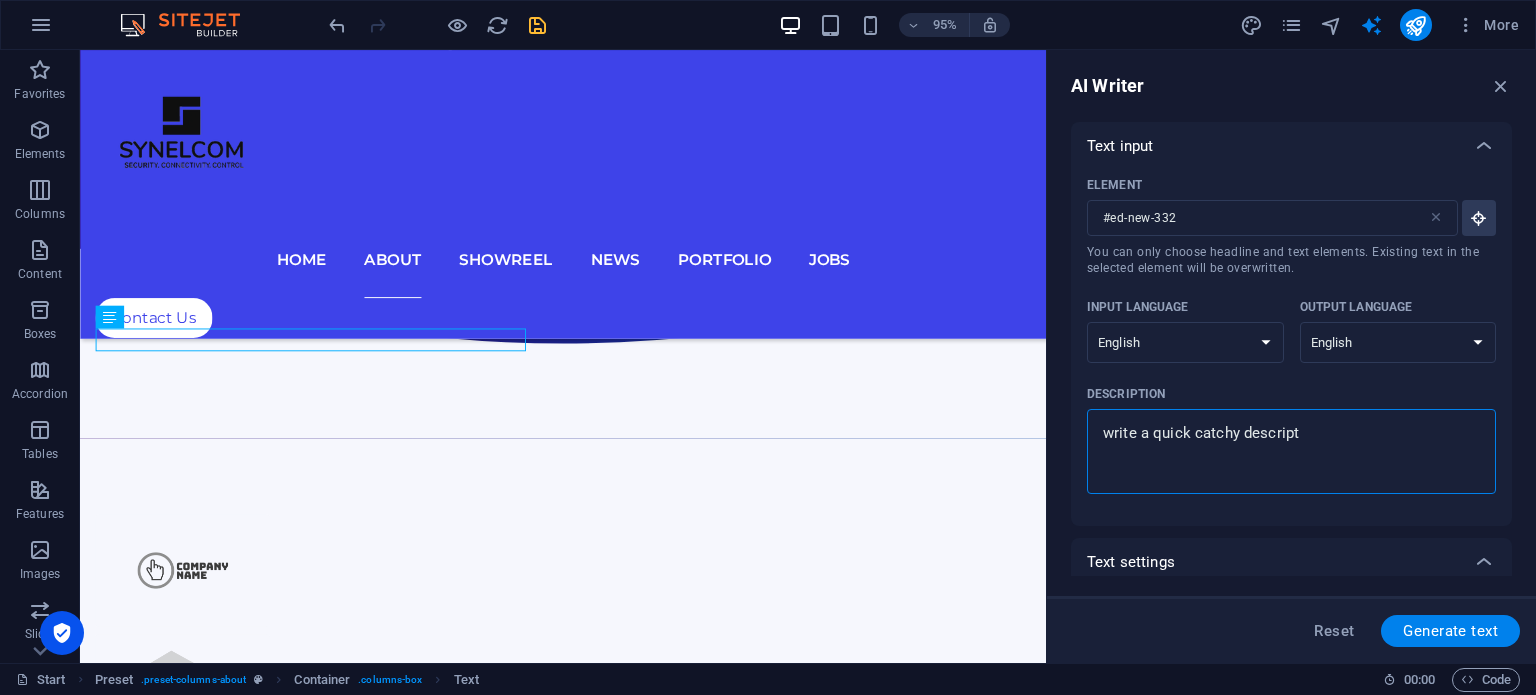 type on "write a quick catchy descripti" 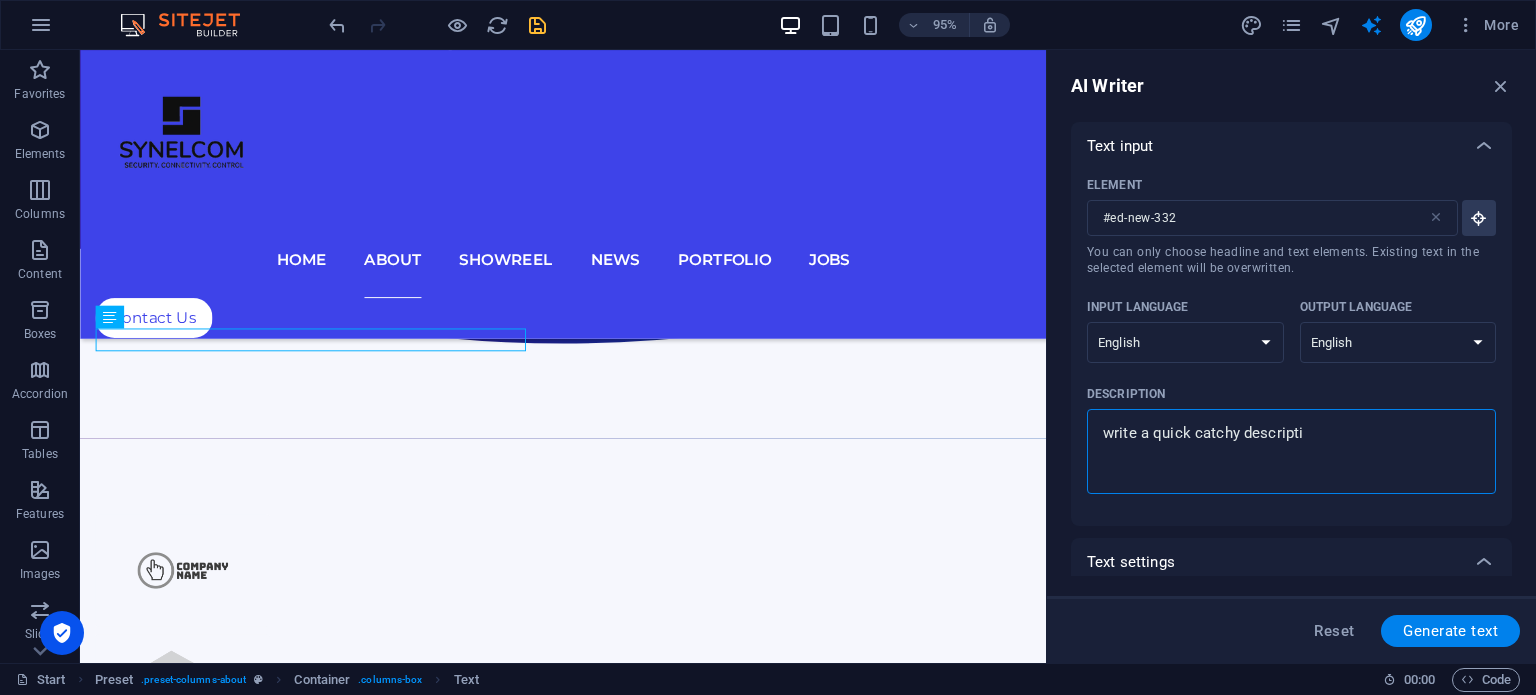 type on "write a quick catchy descriptio" 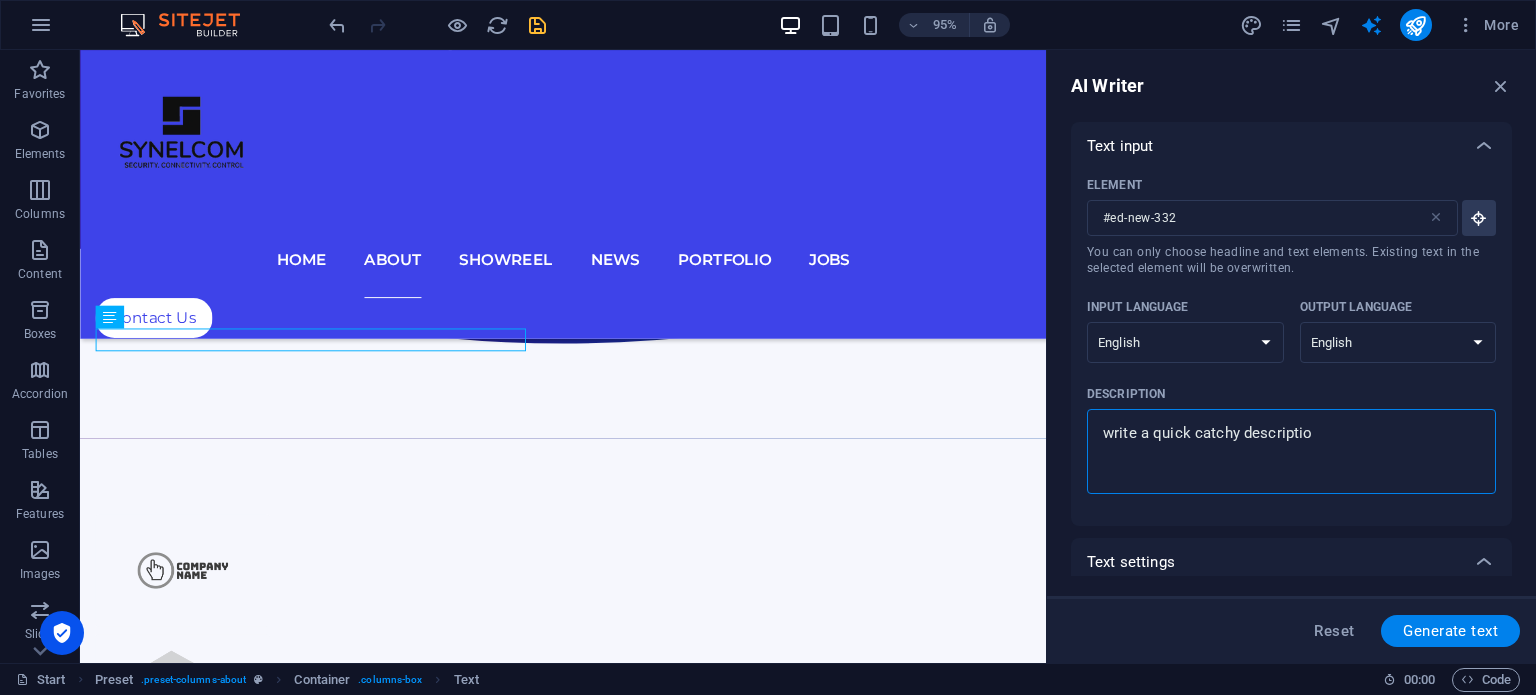 type on "write a quick catchy description" 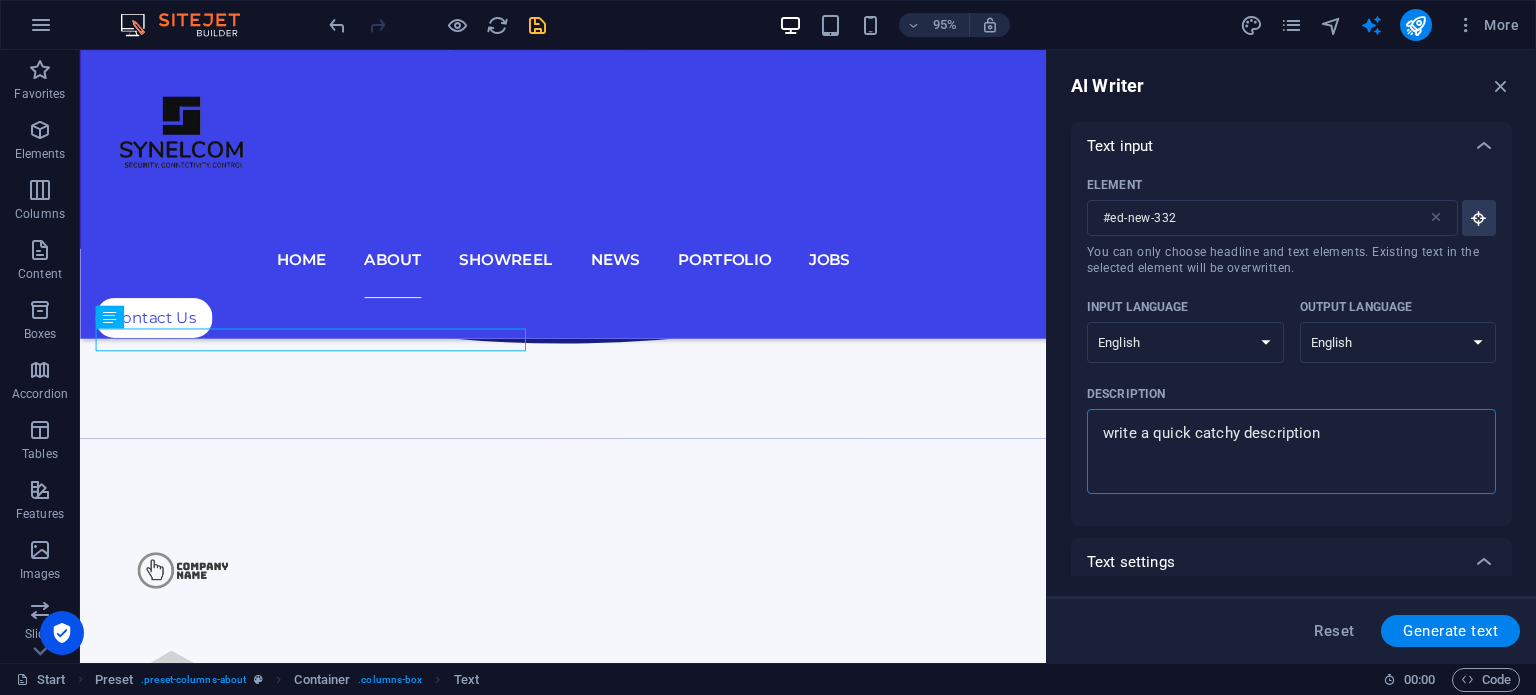 type on "write a quick catchy description" 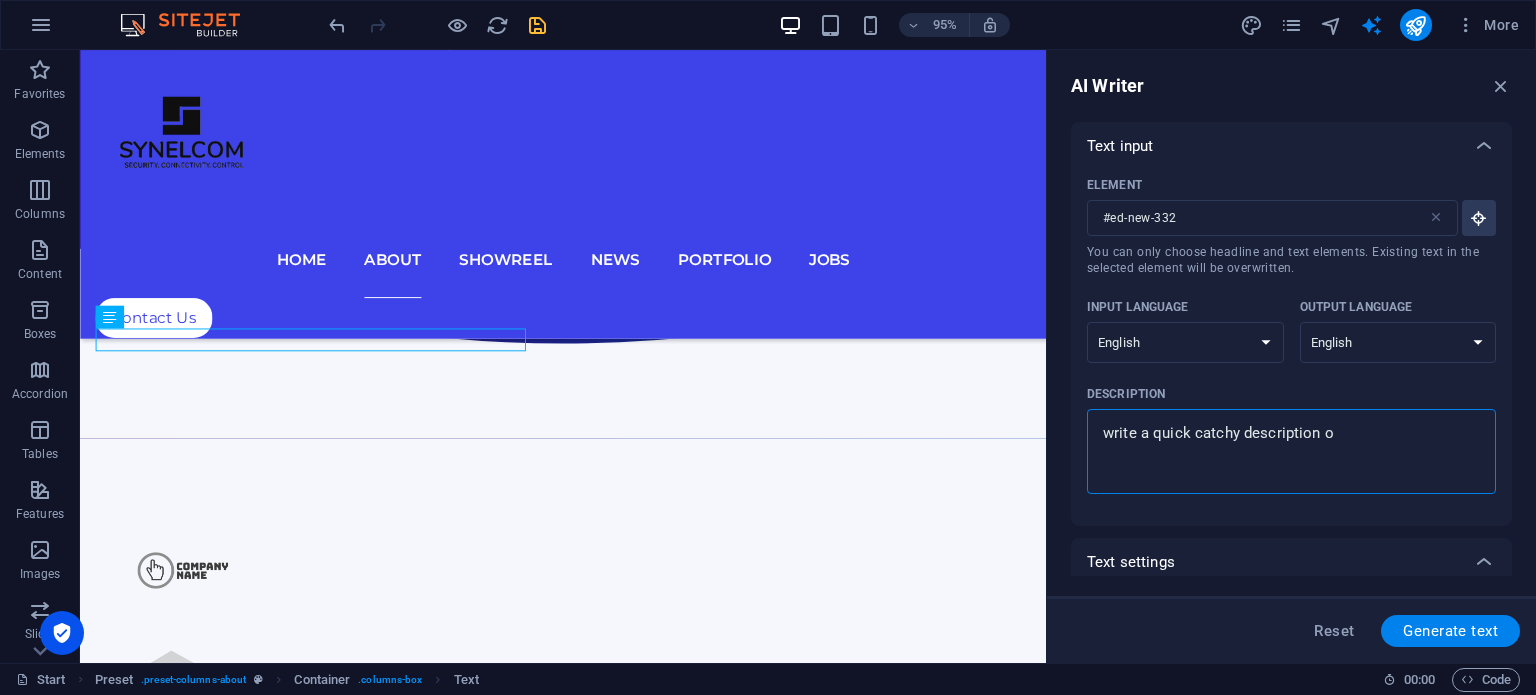 type on "write a quick catchy description of" 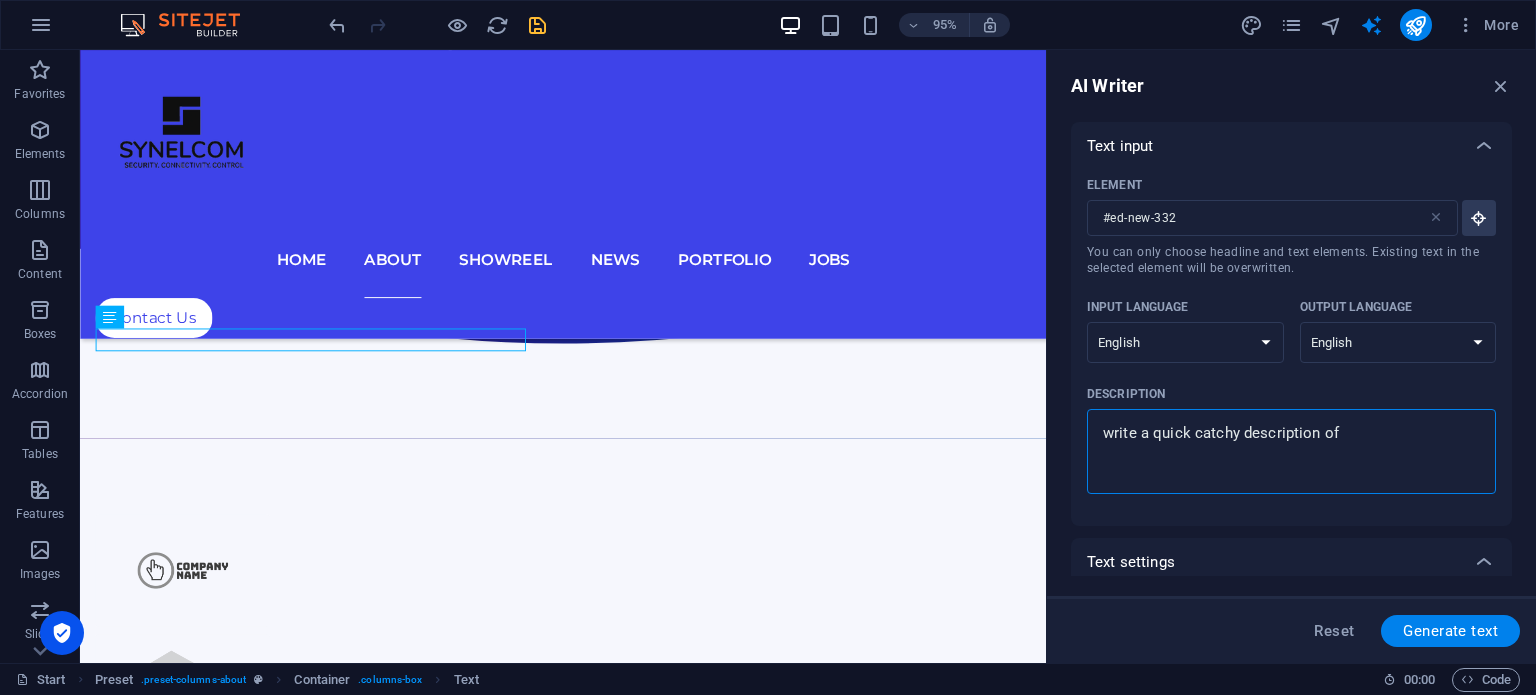 type on "write a quick catchy description of" 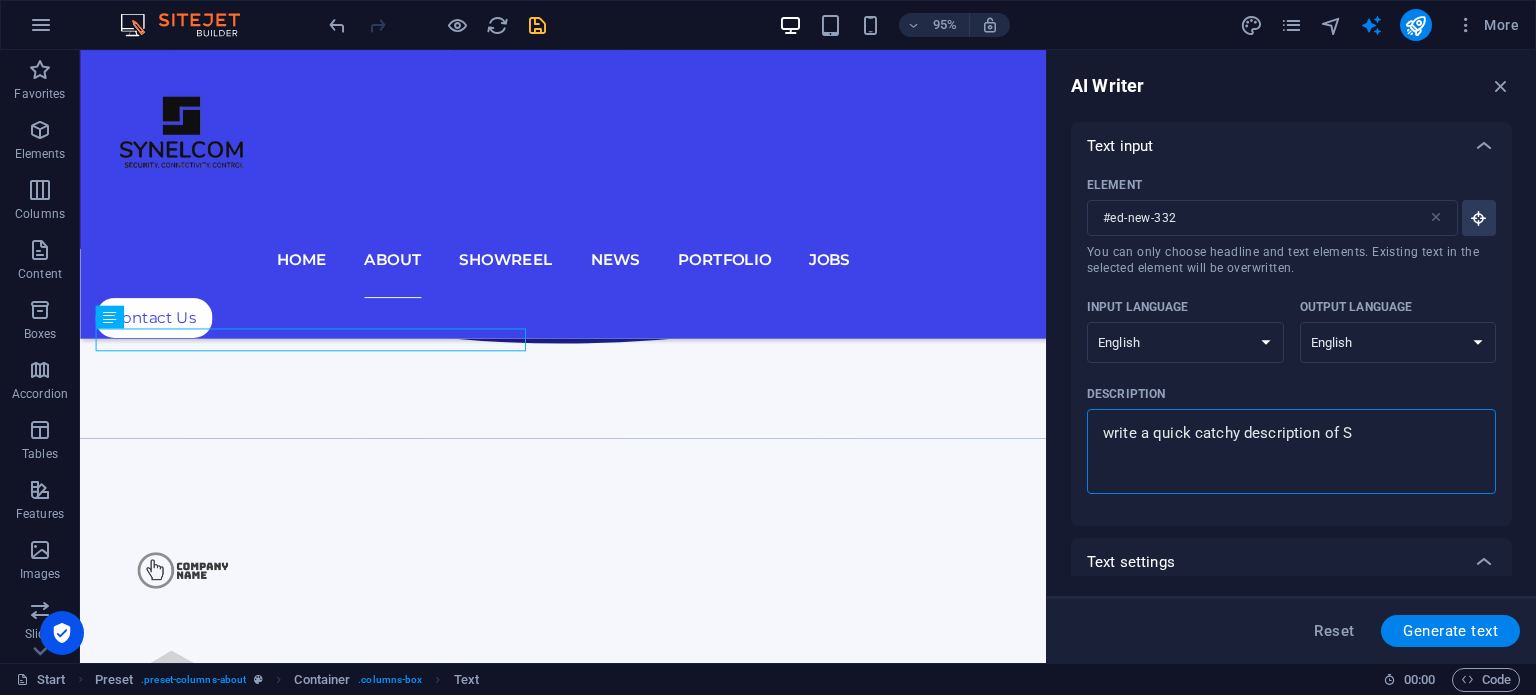 type on "x" 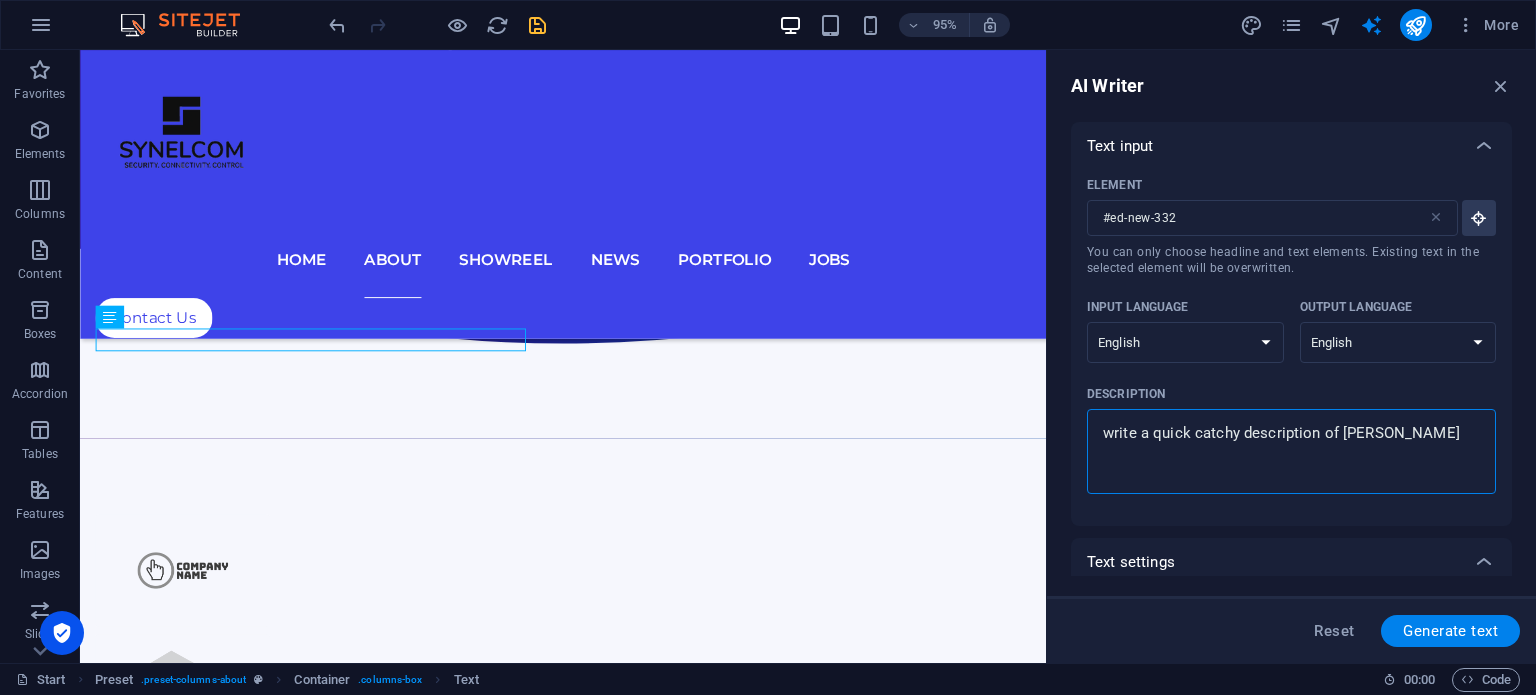 type on "write a quick catchy description of Syn" 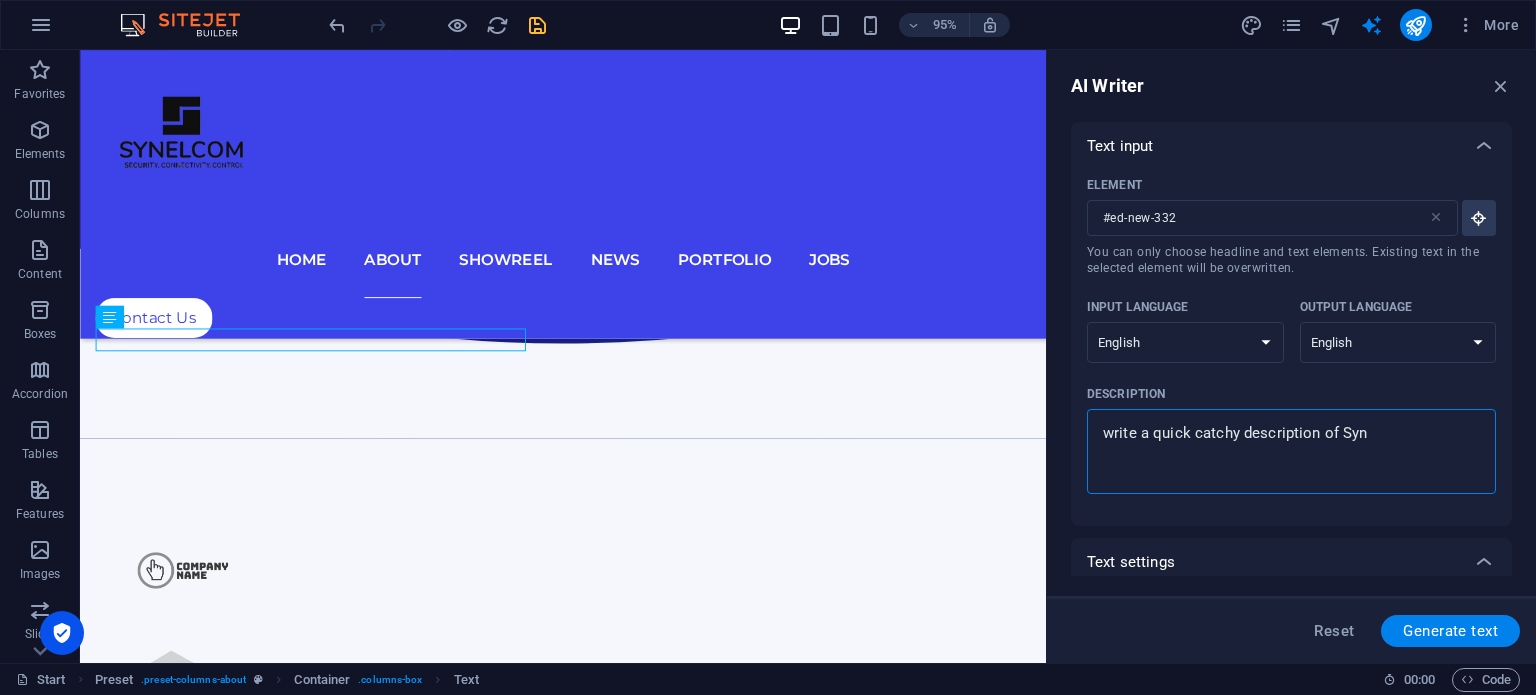 type on "write a quick catchy description of Syne" 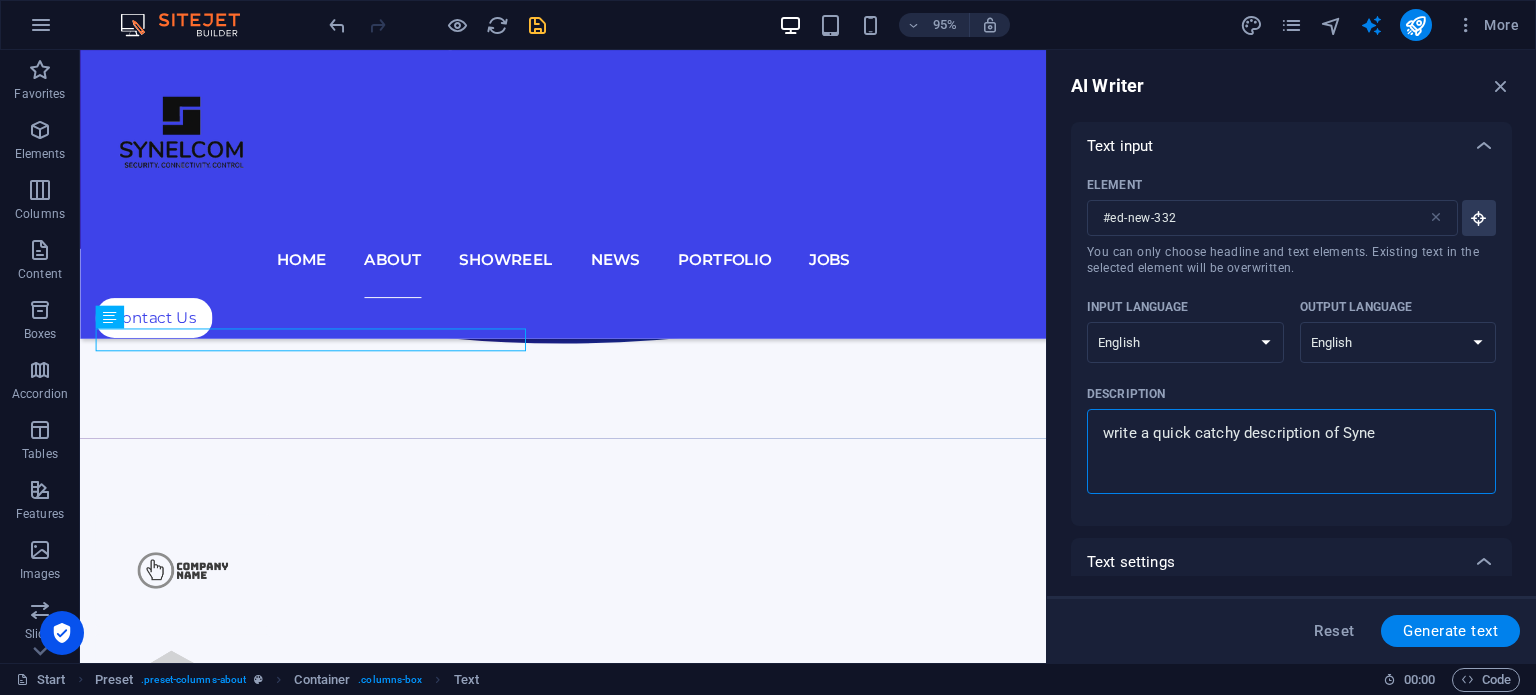 type on "write a quick catchy description of Synel" 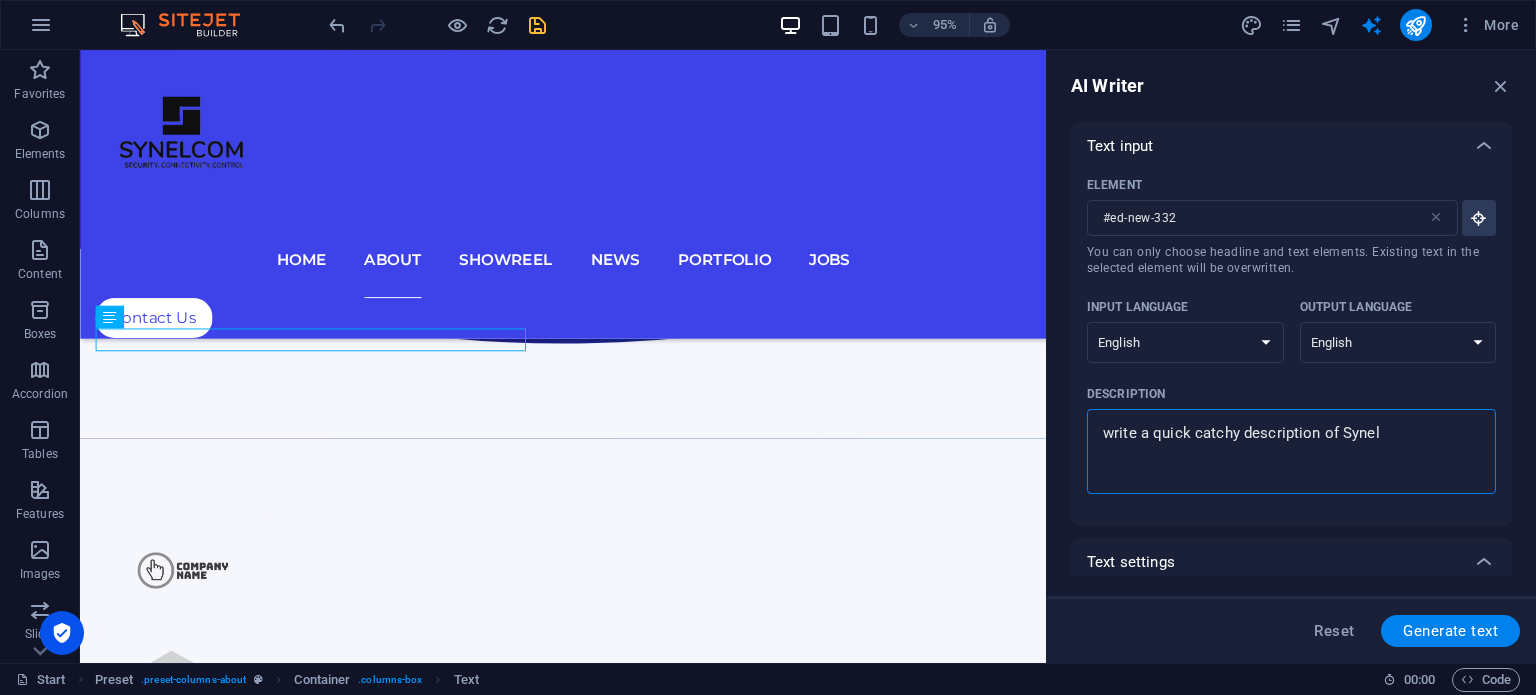 type on "write a quick catchy description of SynelC" 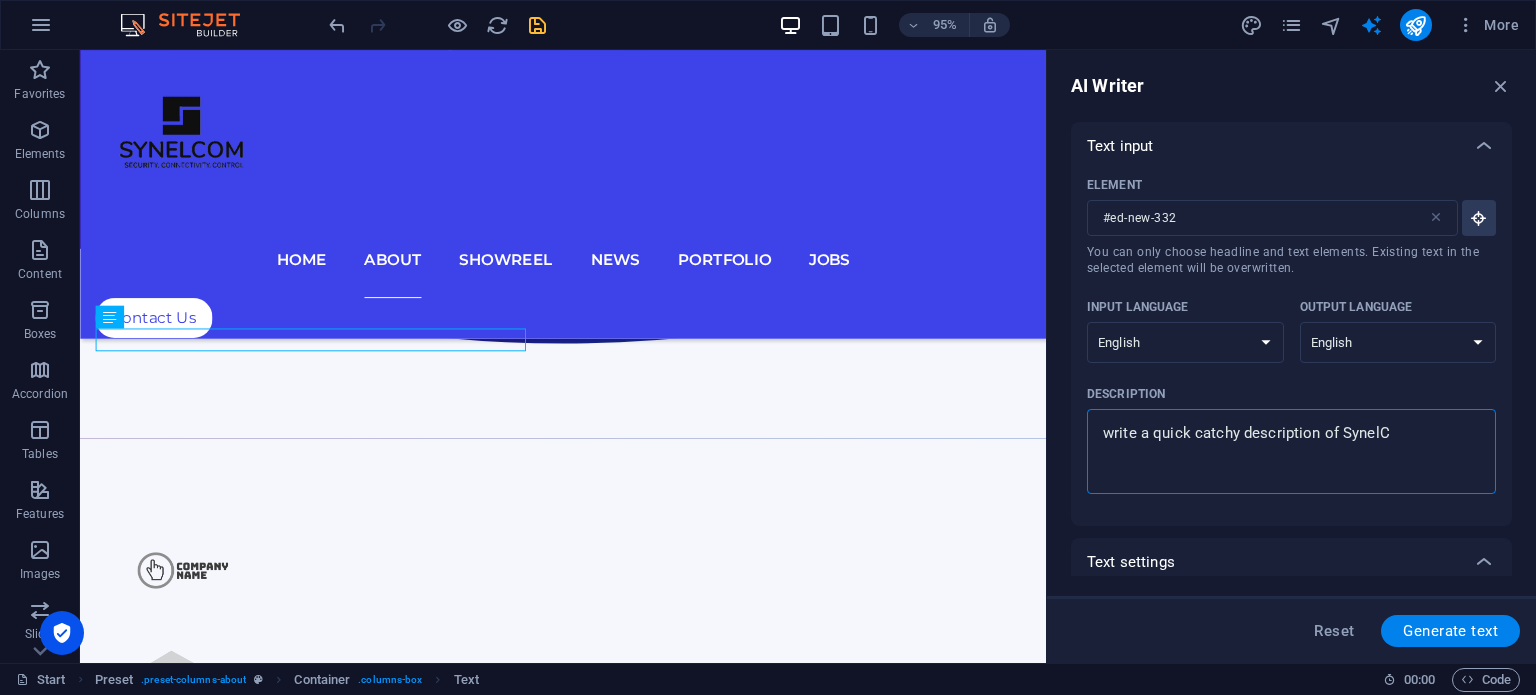 type on "write a quick catchy description of SynelCo" 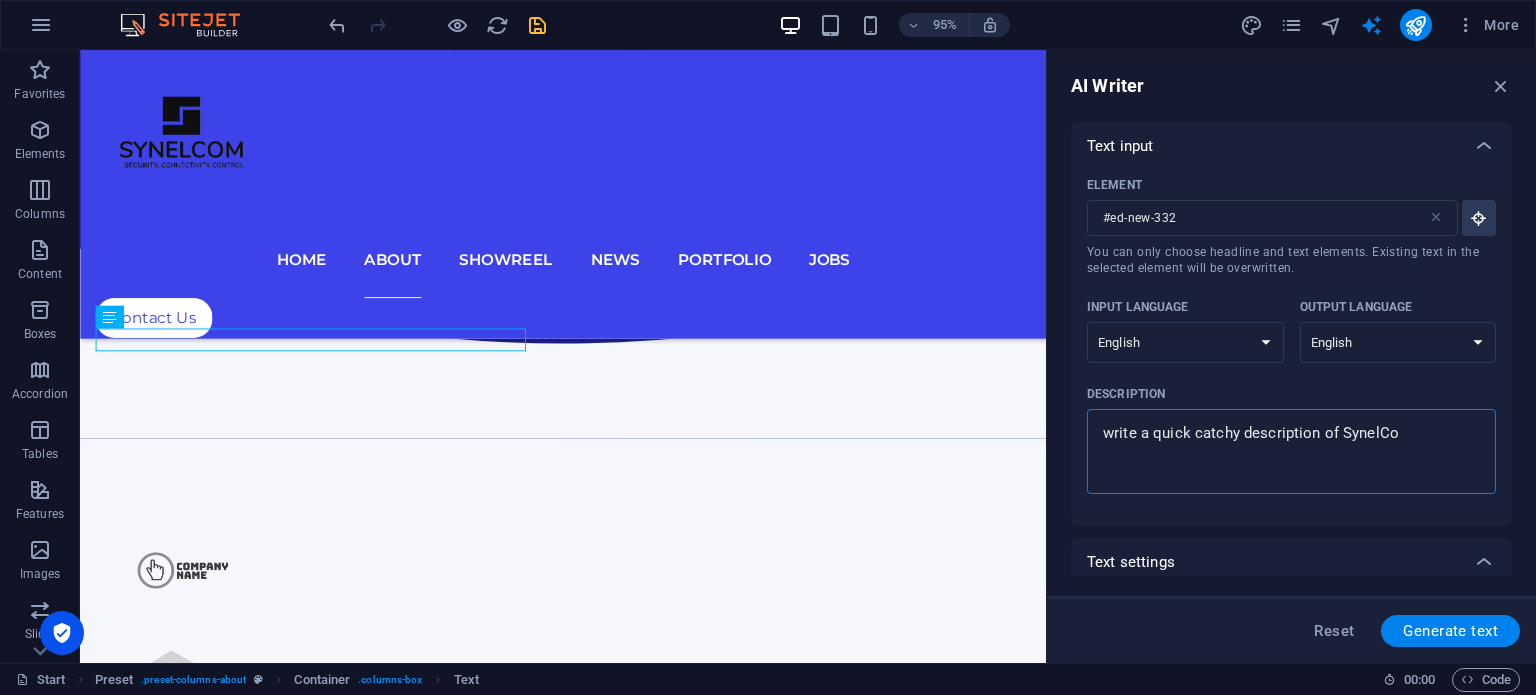 type on "write a quick catchy description of SynelCom" 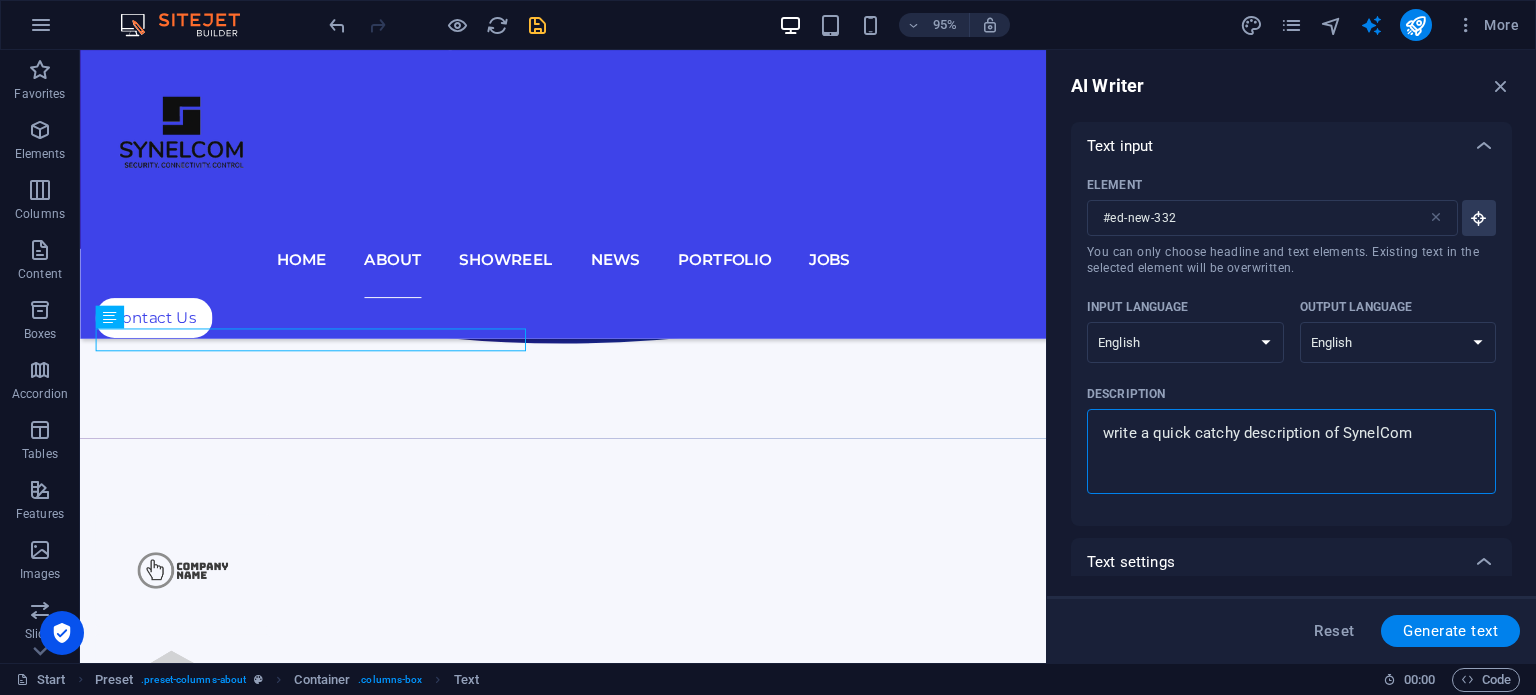 type on "write a quick catchy description of SynelCom" 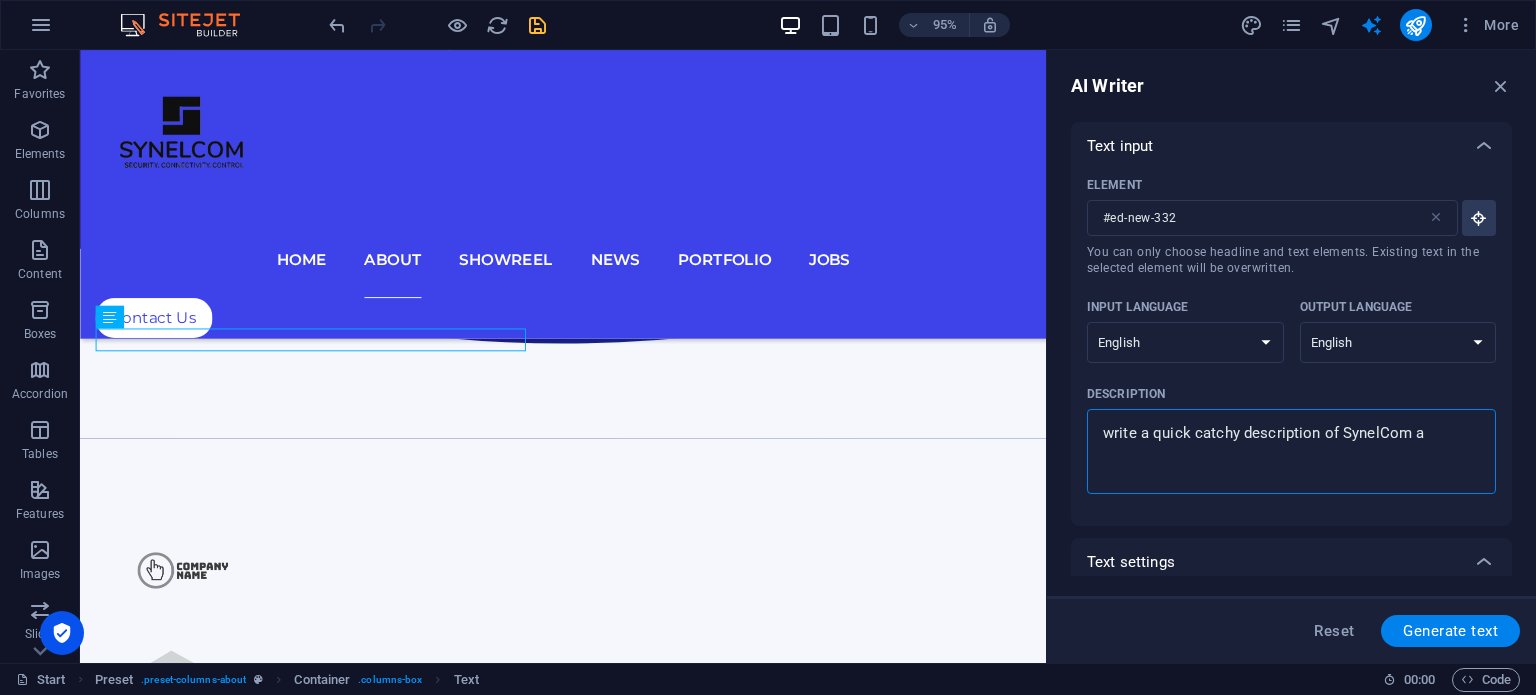 type on "write a quick catchy description of SynelCom an" 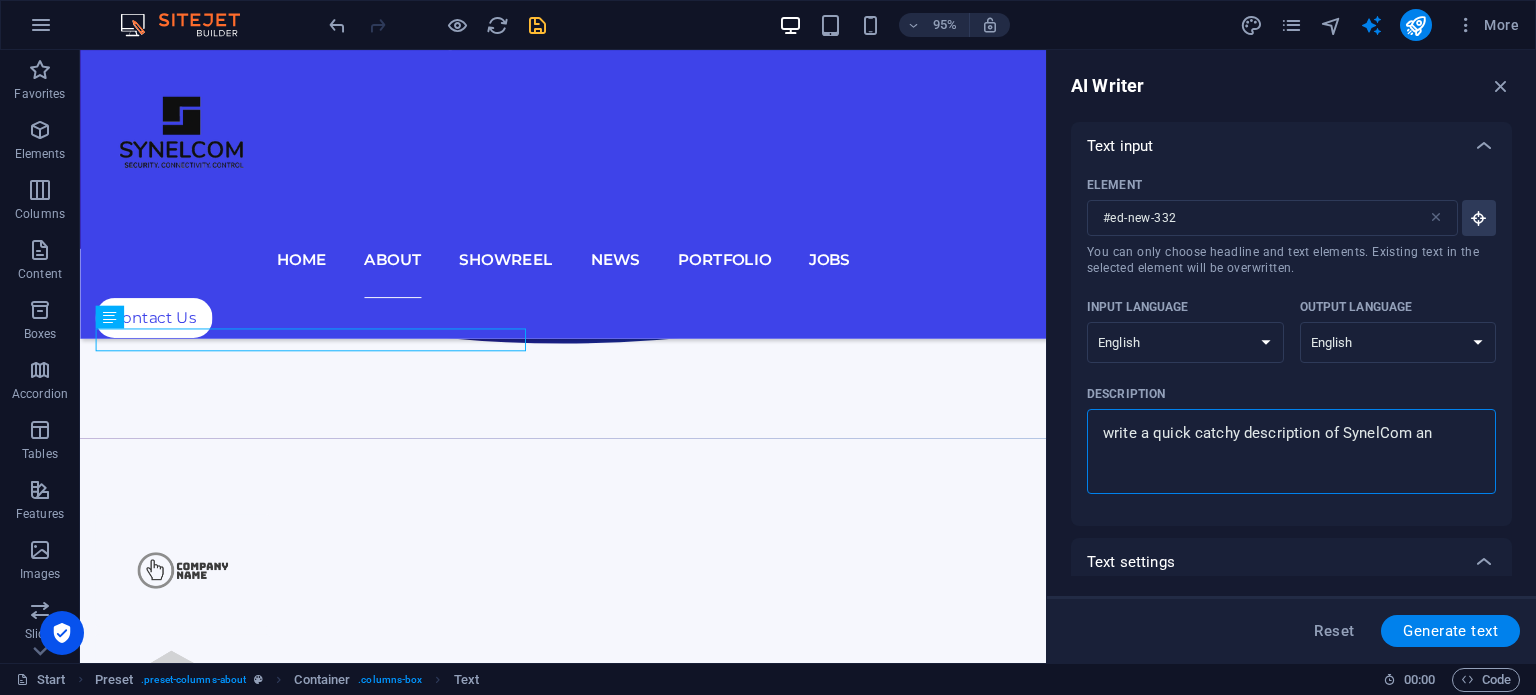 type on "write a quick catchy description of SynelCom an" 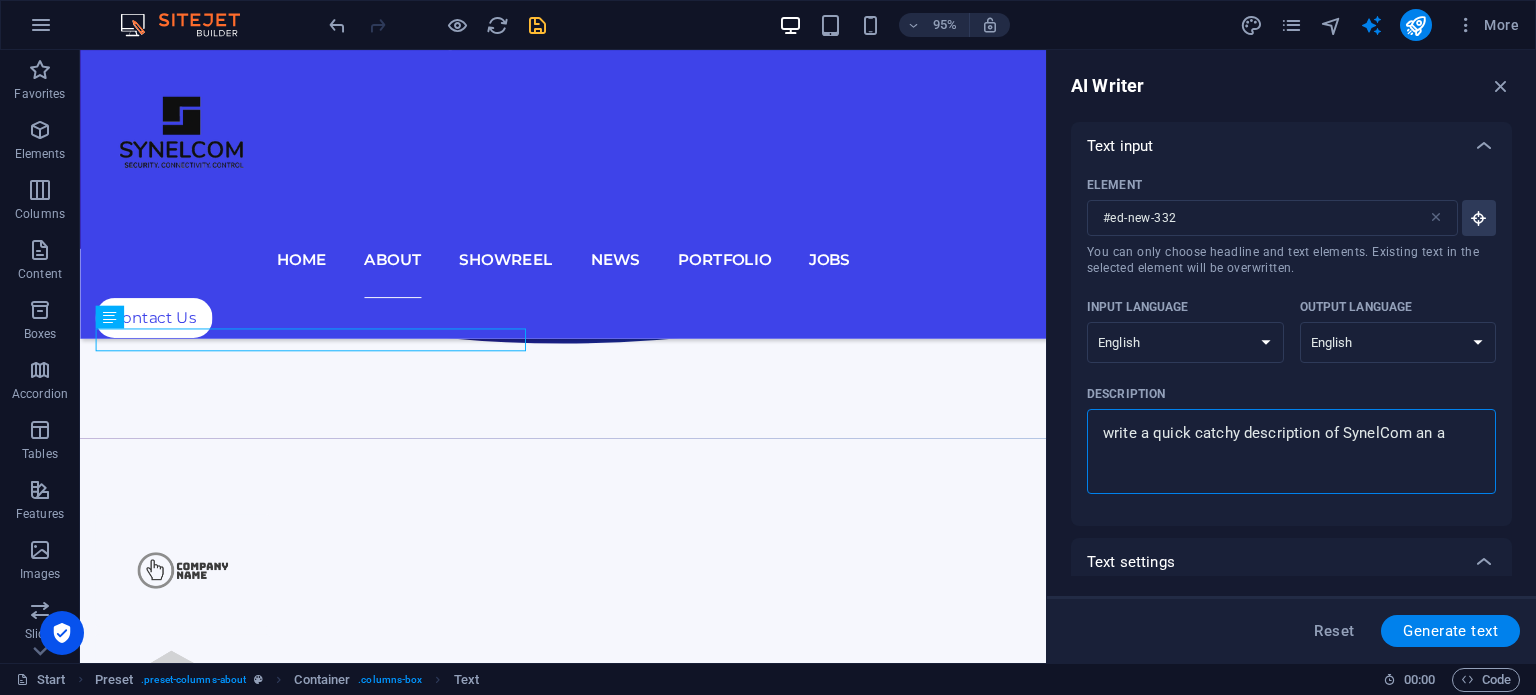 type on "write a quick catchy description of SynelCom an ad" 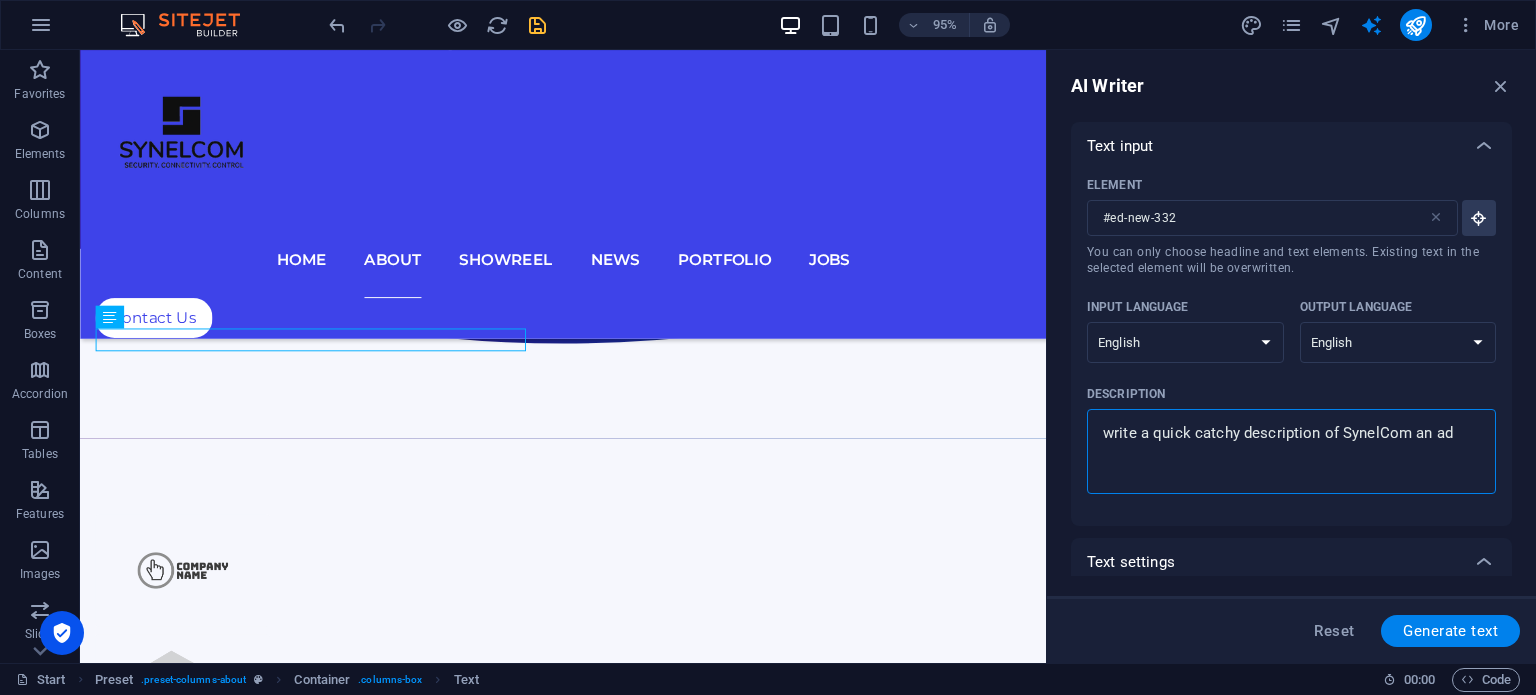 type on "write a quick catchy description of SynelCom an add" 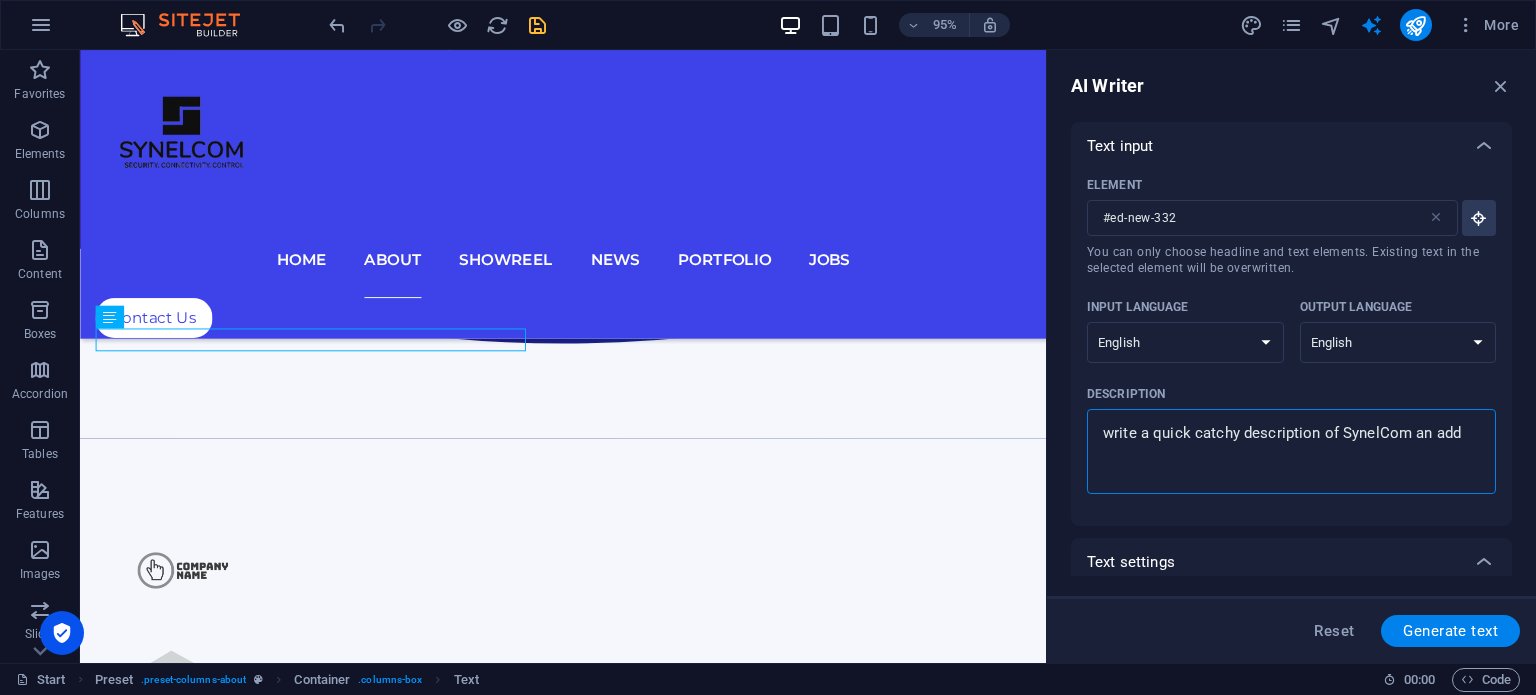 type on "write a quick catchy description of SynelCom an adde" 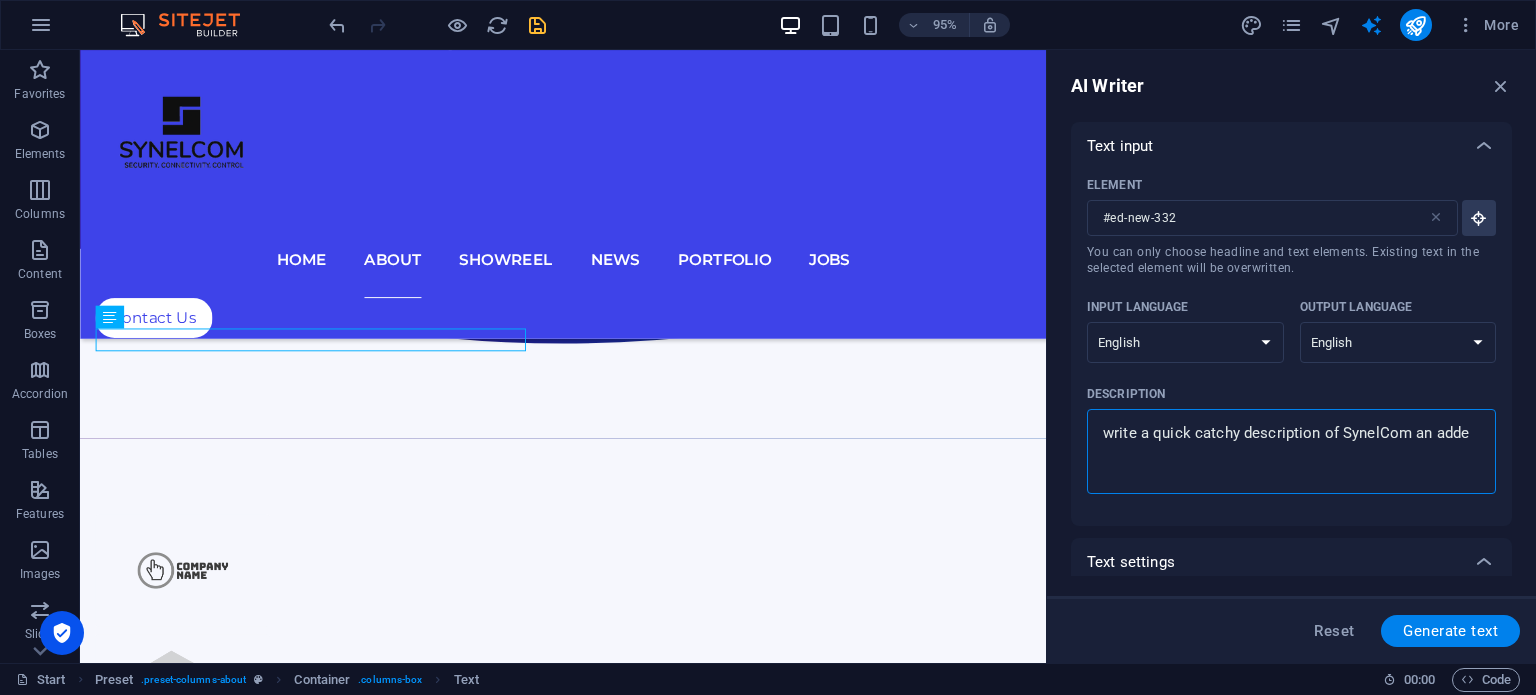 type on "write a quick catchy description of SynelCom an added" 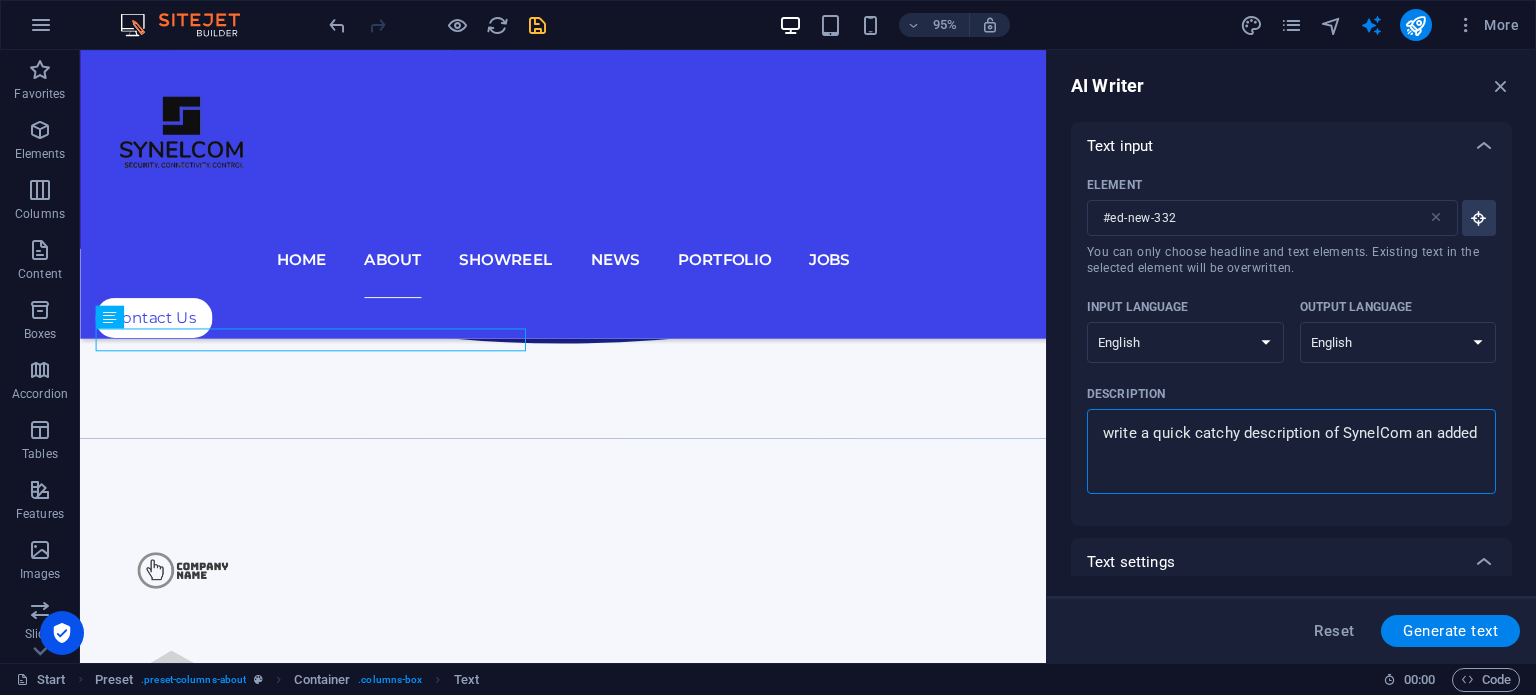 type on "write a quick catchy description of SynelCom an added" 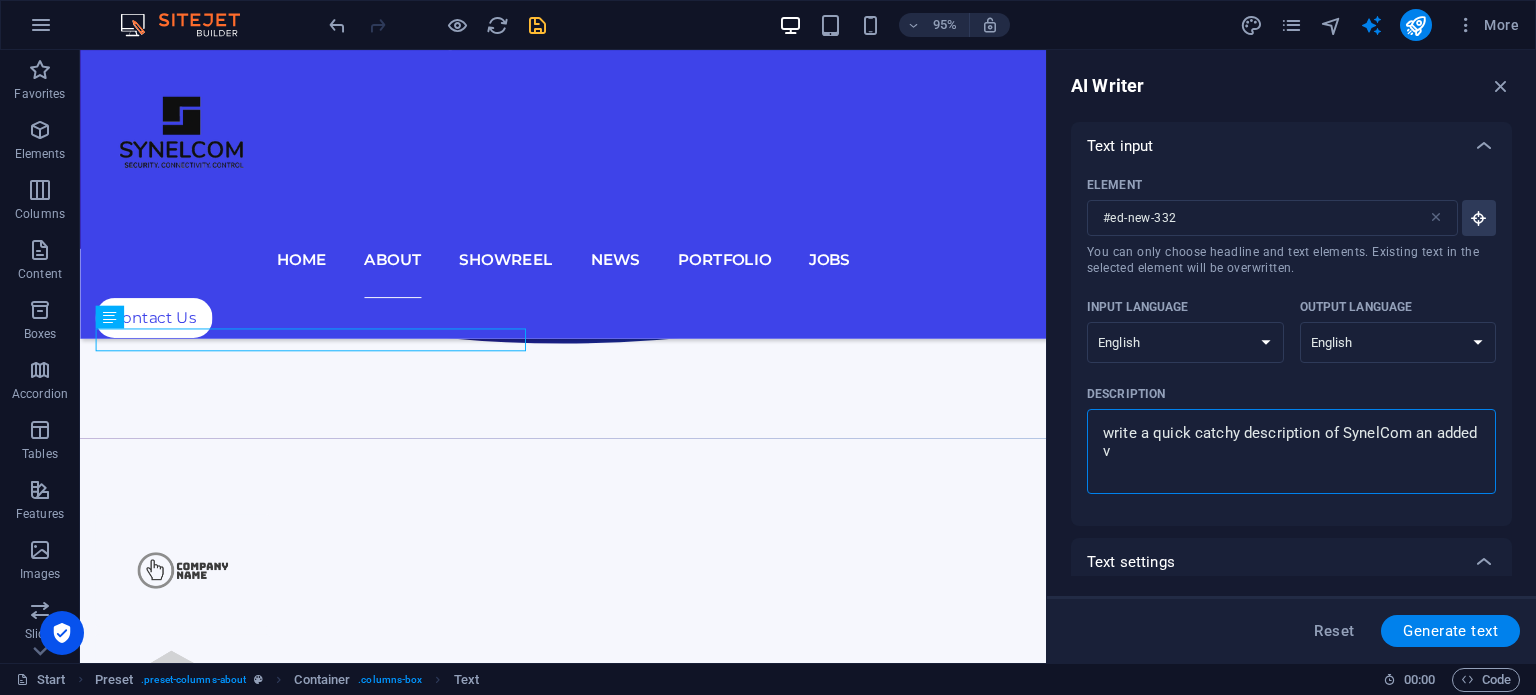 type on "write a quick catchy description of SynelCom an added va" 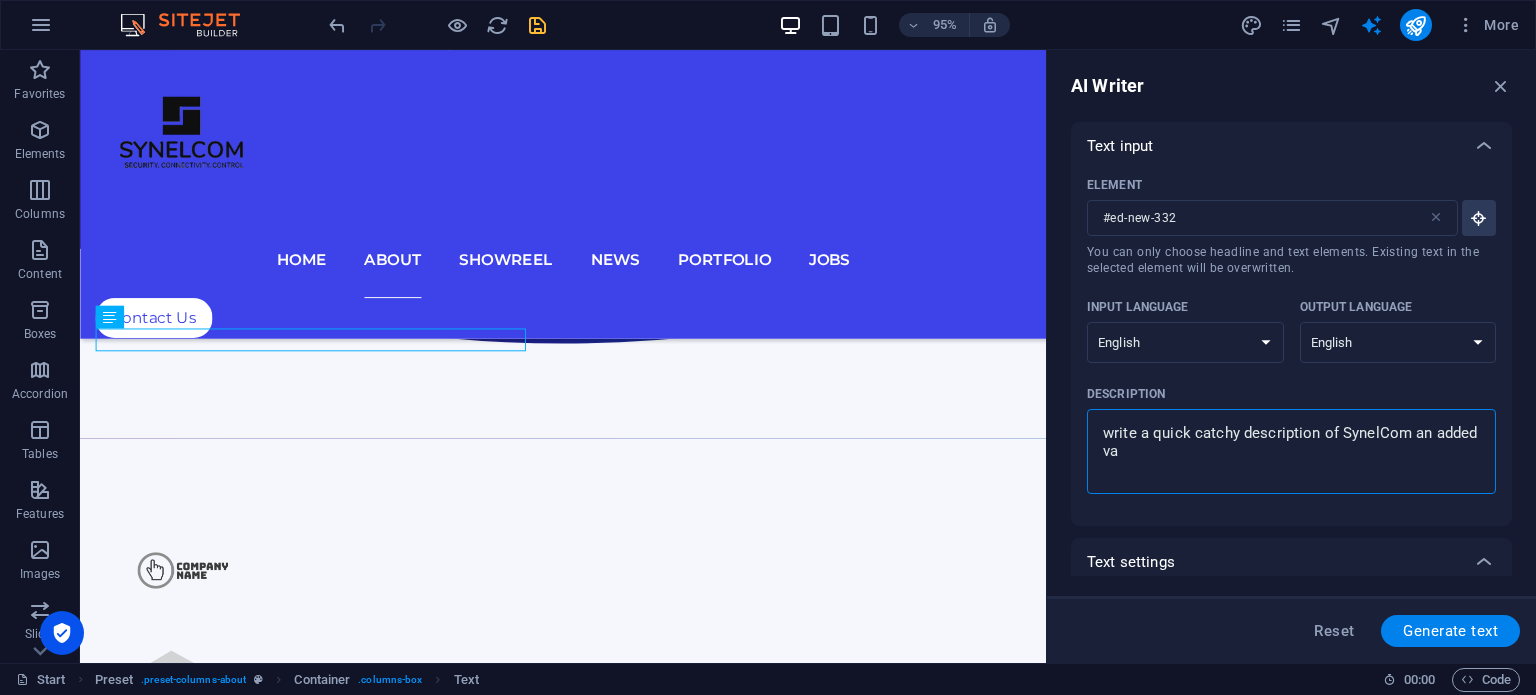 type on "x" 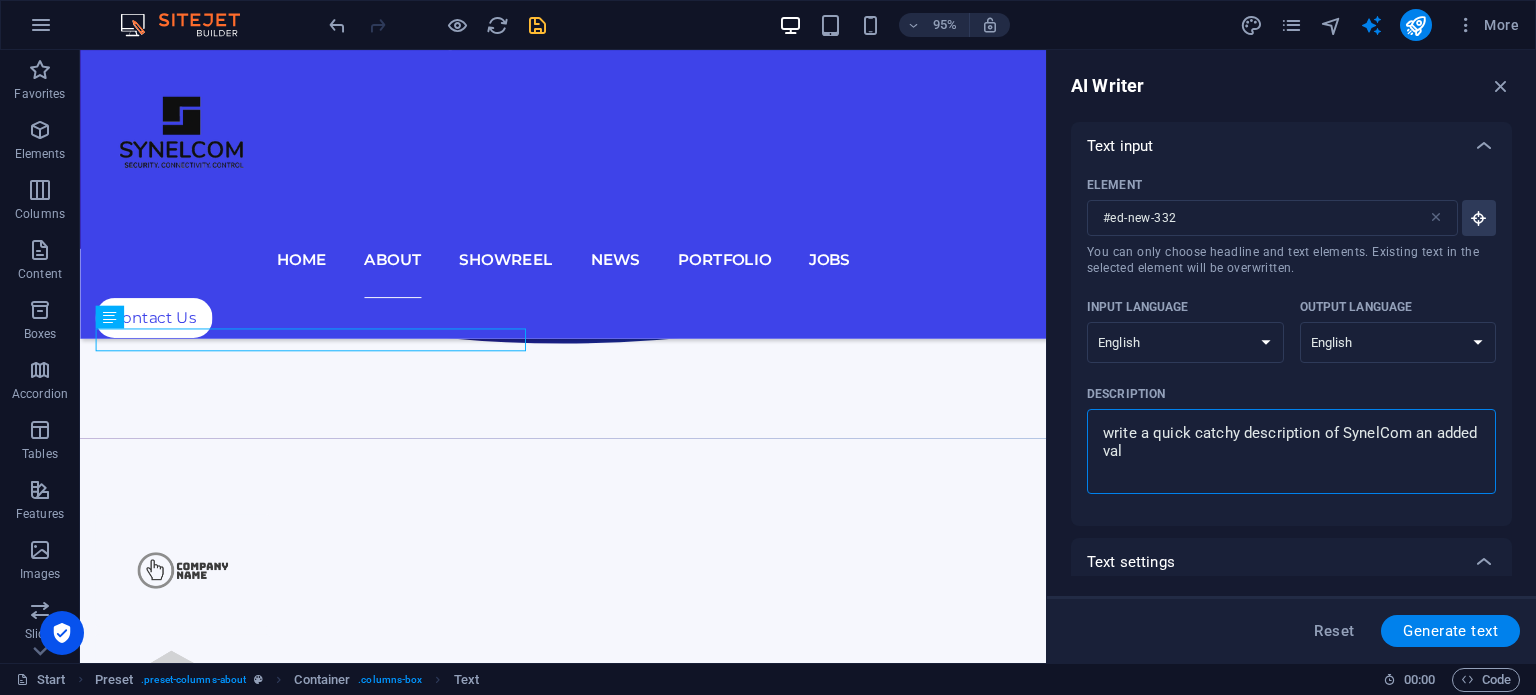 type on "write a quick catchy description of SynelCom an added valu" 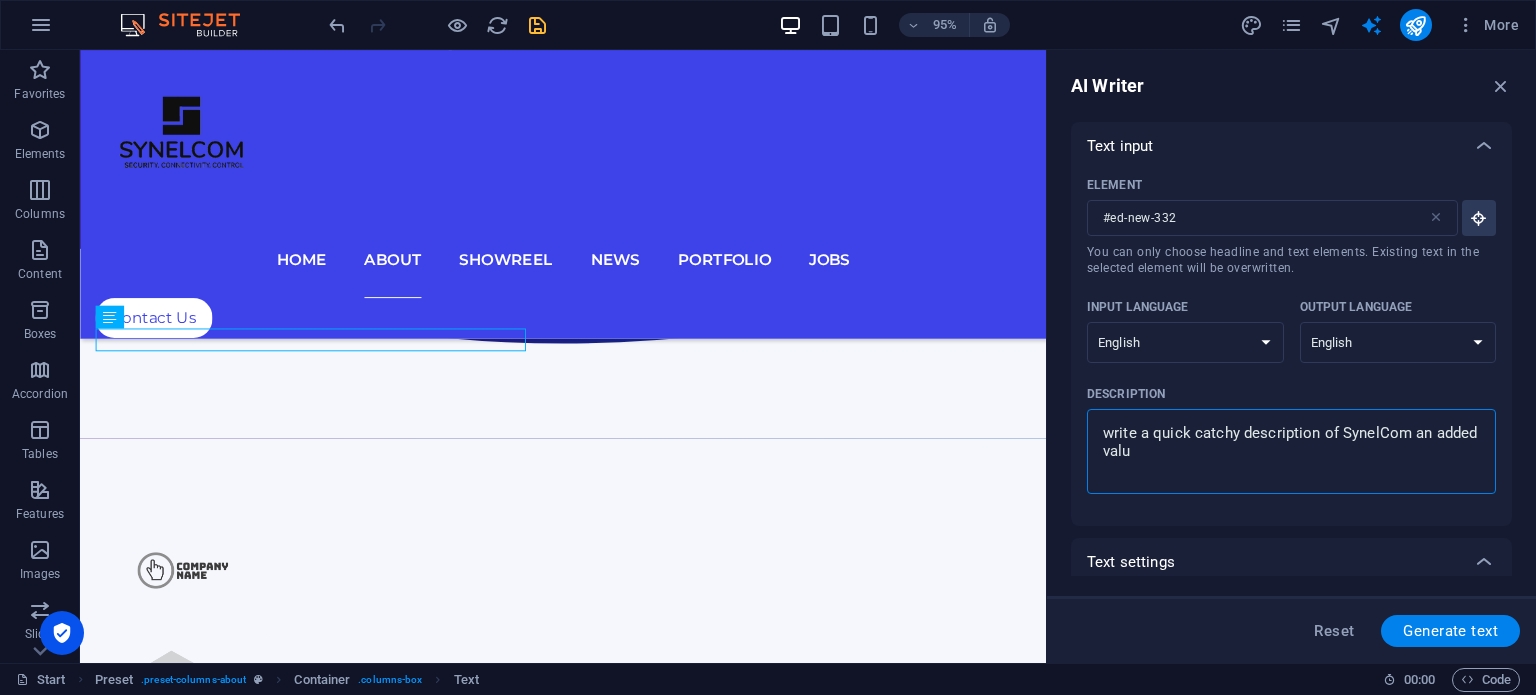 type on "write a quick catchy description of SynelCom an added value" 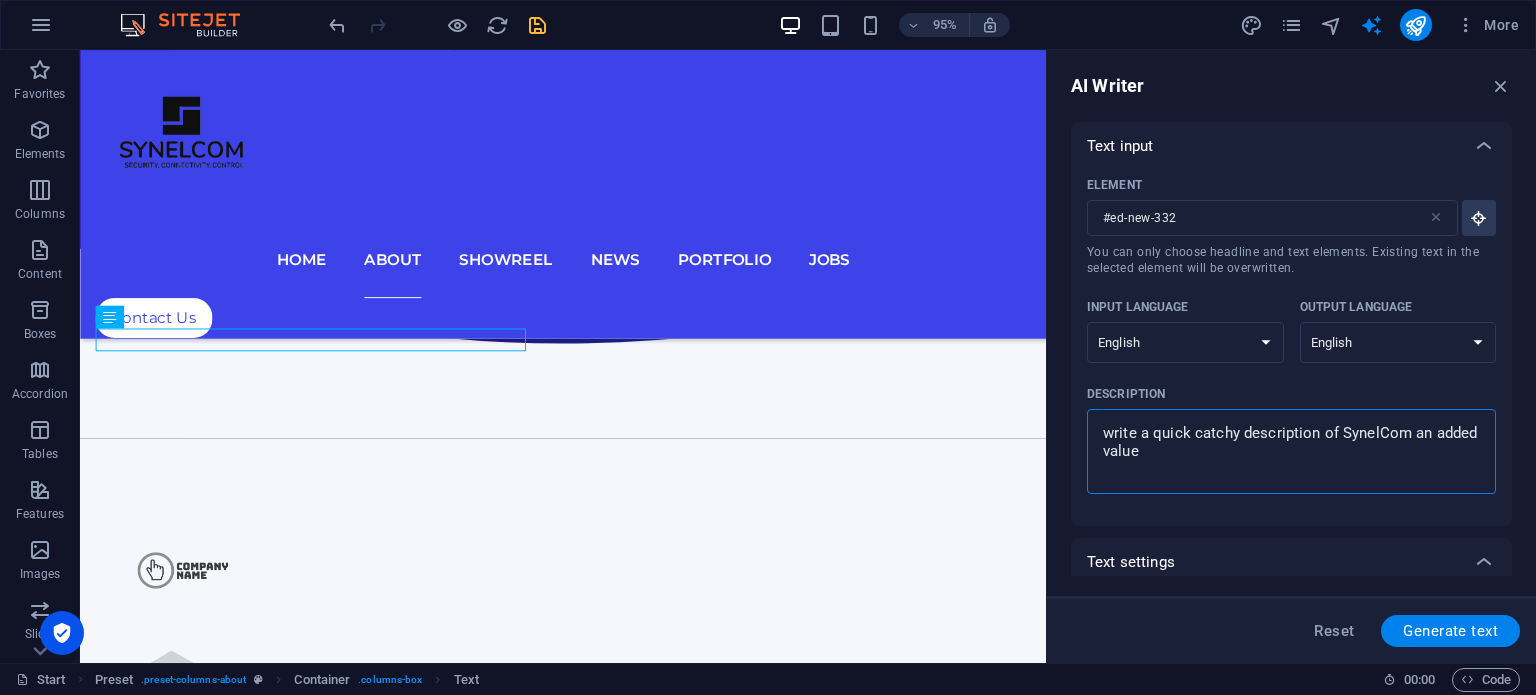 type on "write a quick catchy description of SynelCom an added value" 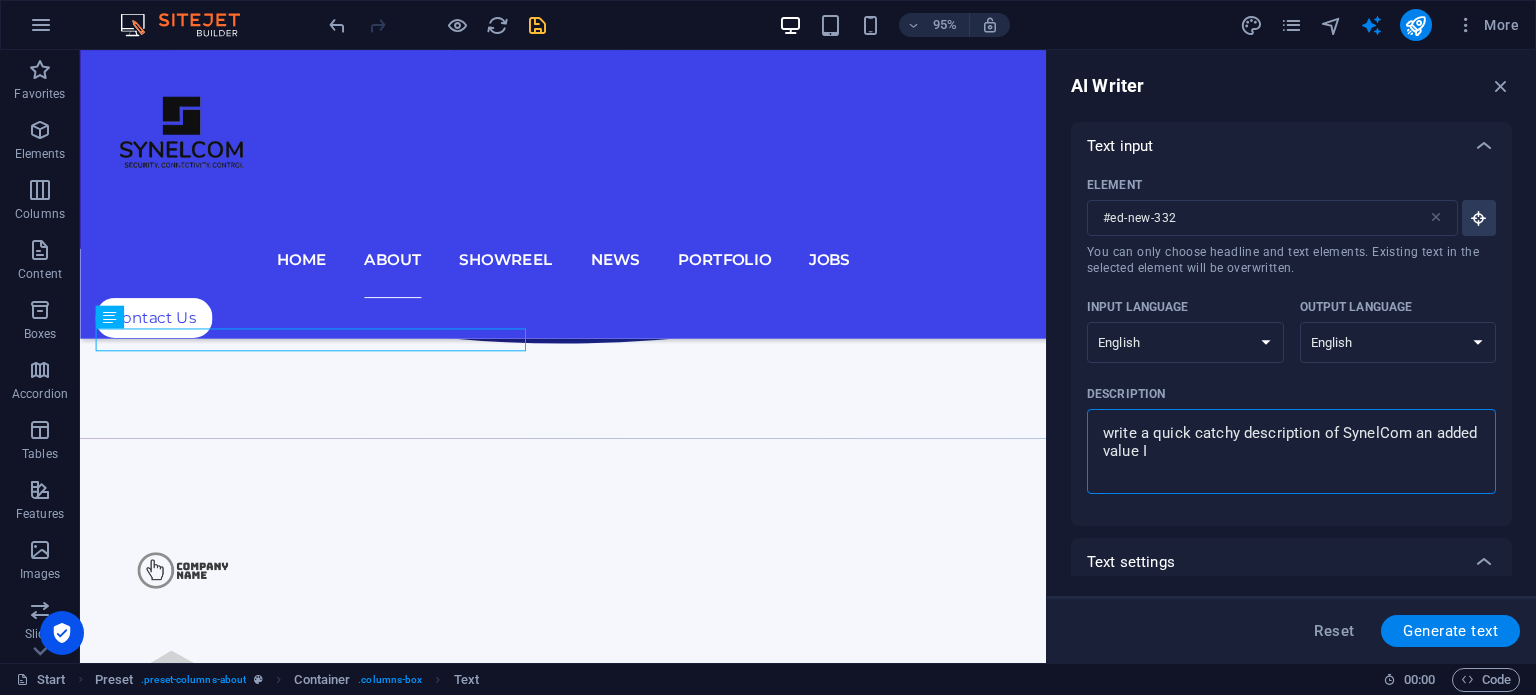 type on "write a quick catchy description of SynelCom an added value IC" 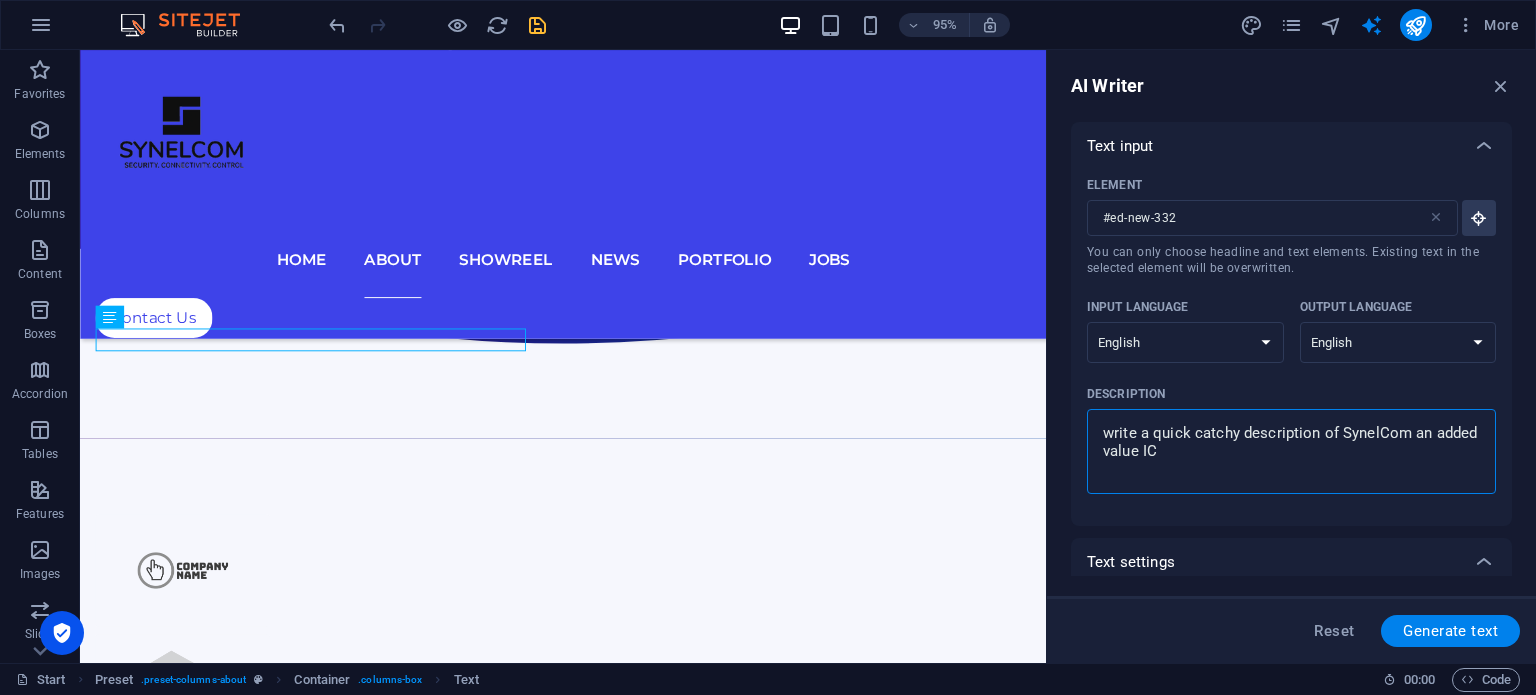 type on "write a quick catchy description of SynelCom an added value ICT" 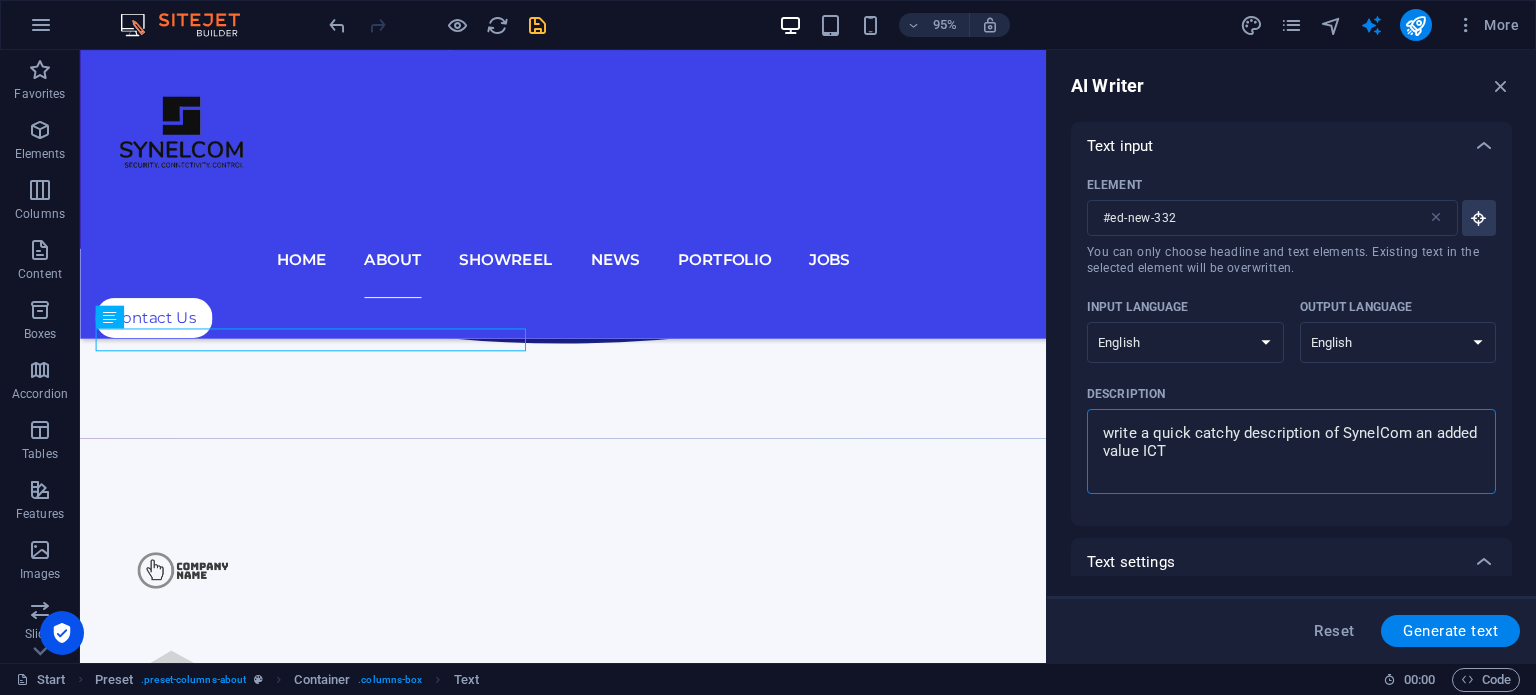 type on "write a quick catchy description of SynelCom an added value ICT" 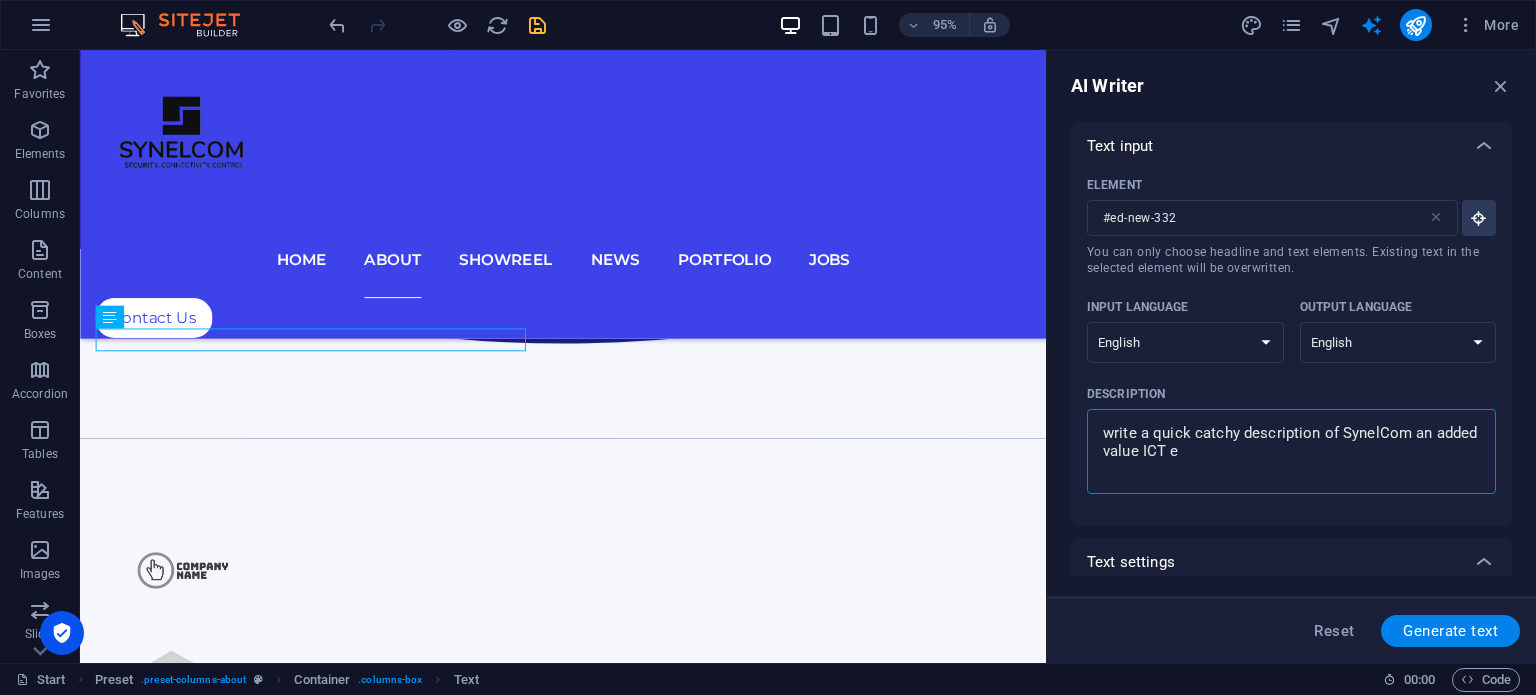 type on "write a quick catchy description of SynelCom an added value ICT" 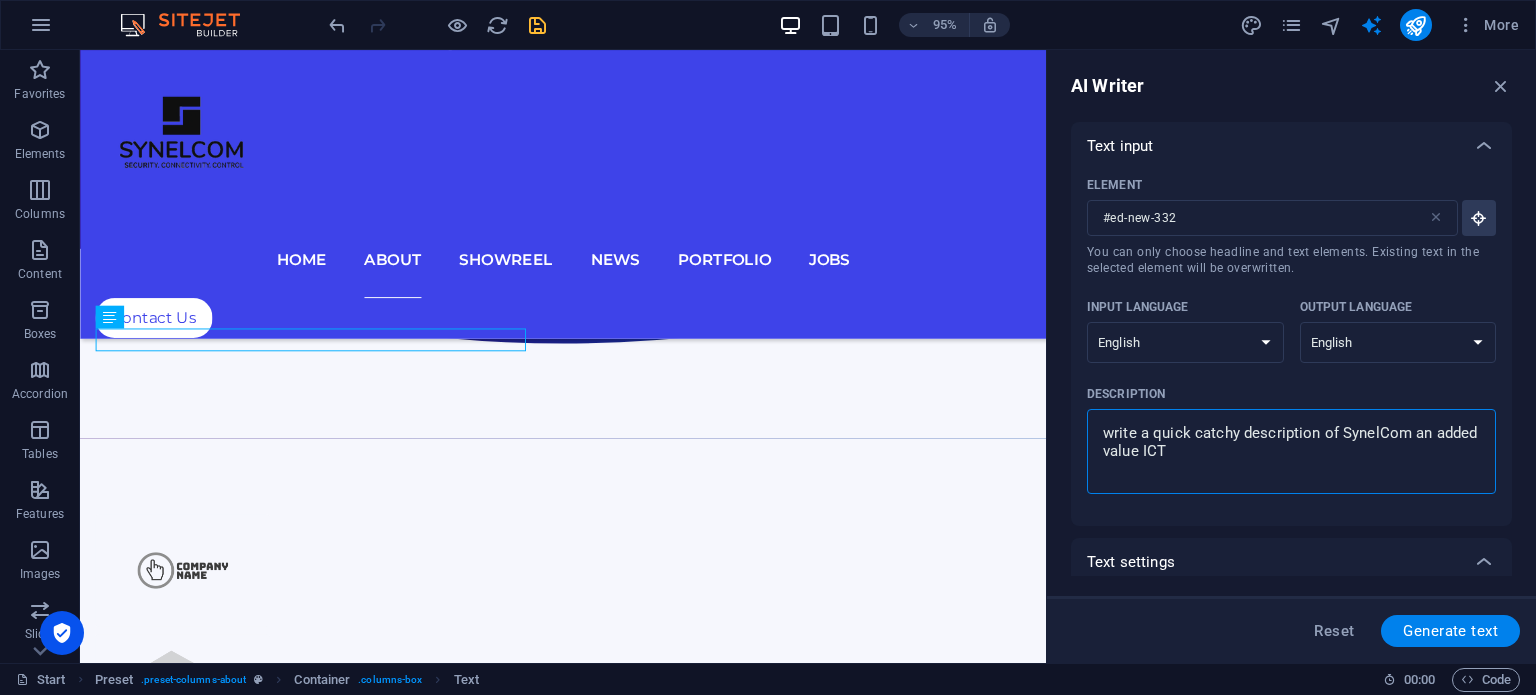 type on "write a quick catchy description of SynelCom an added value ICT ," 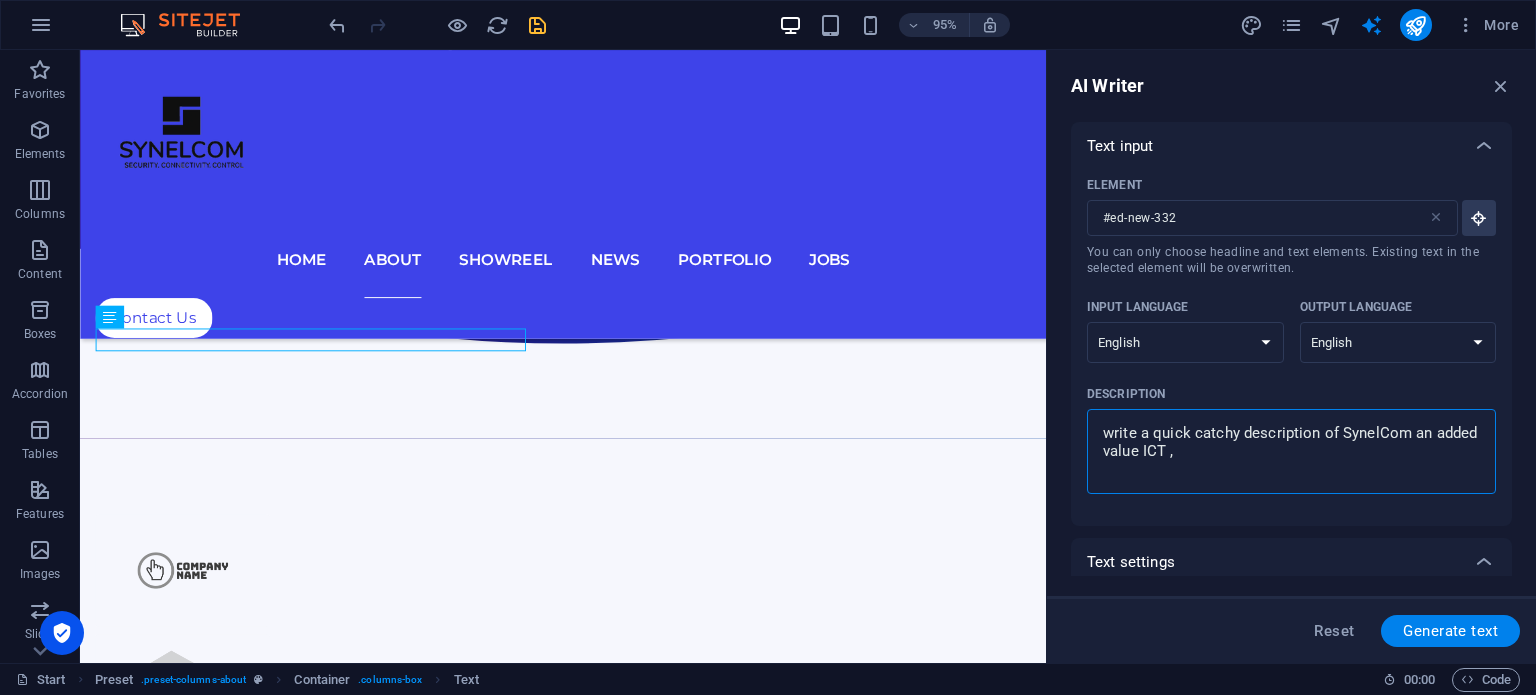 type on "write a quick catchy description of SynelCom an added value ICT ," 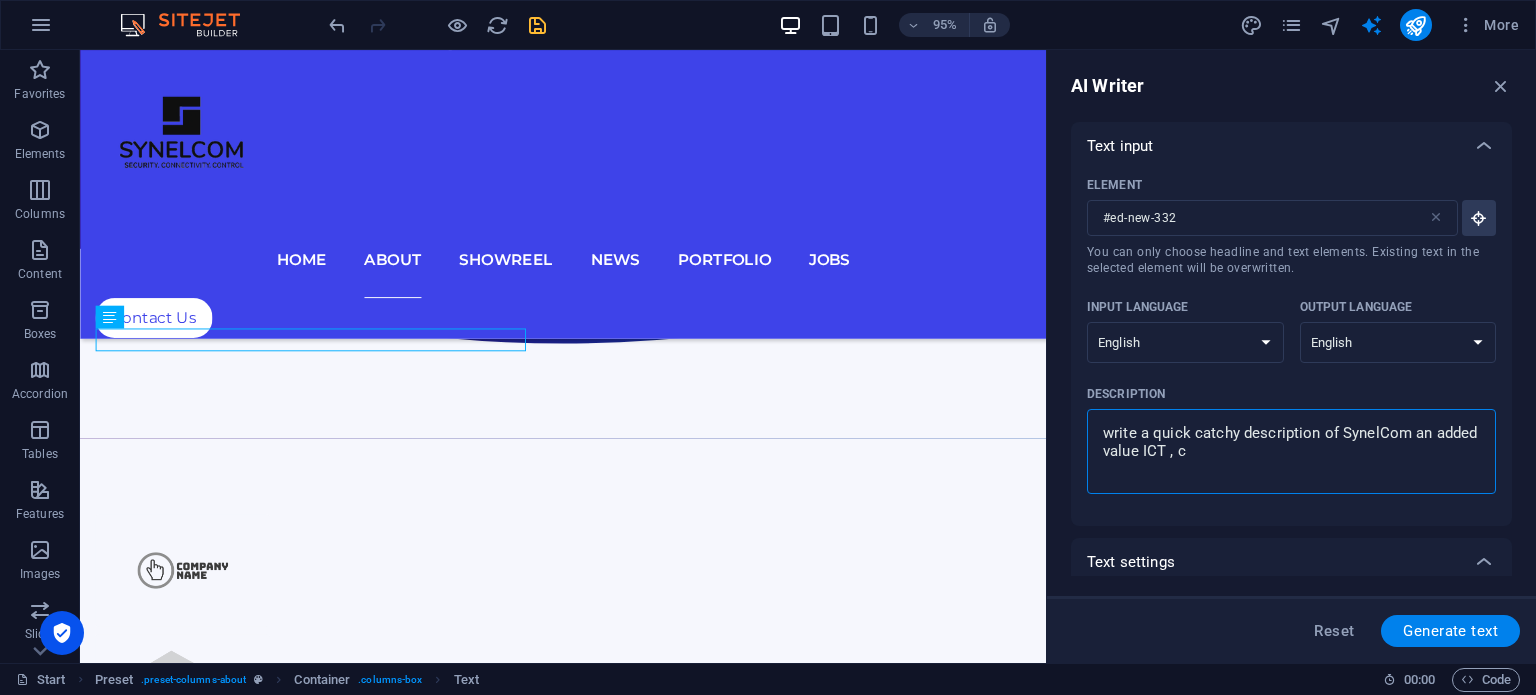 type on "write a quick catchy description of SynelCom an added value ICT , cy" 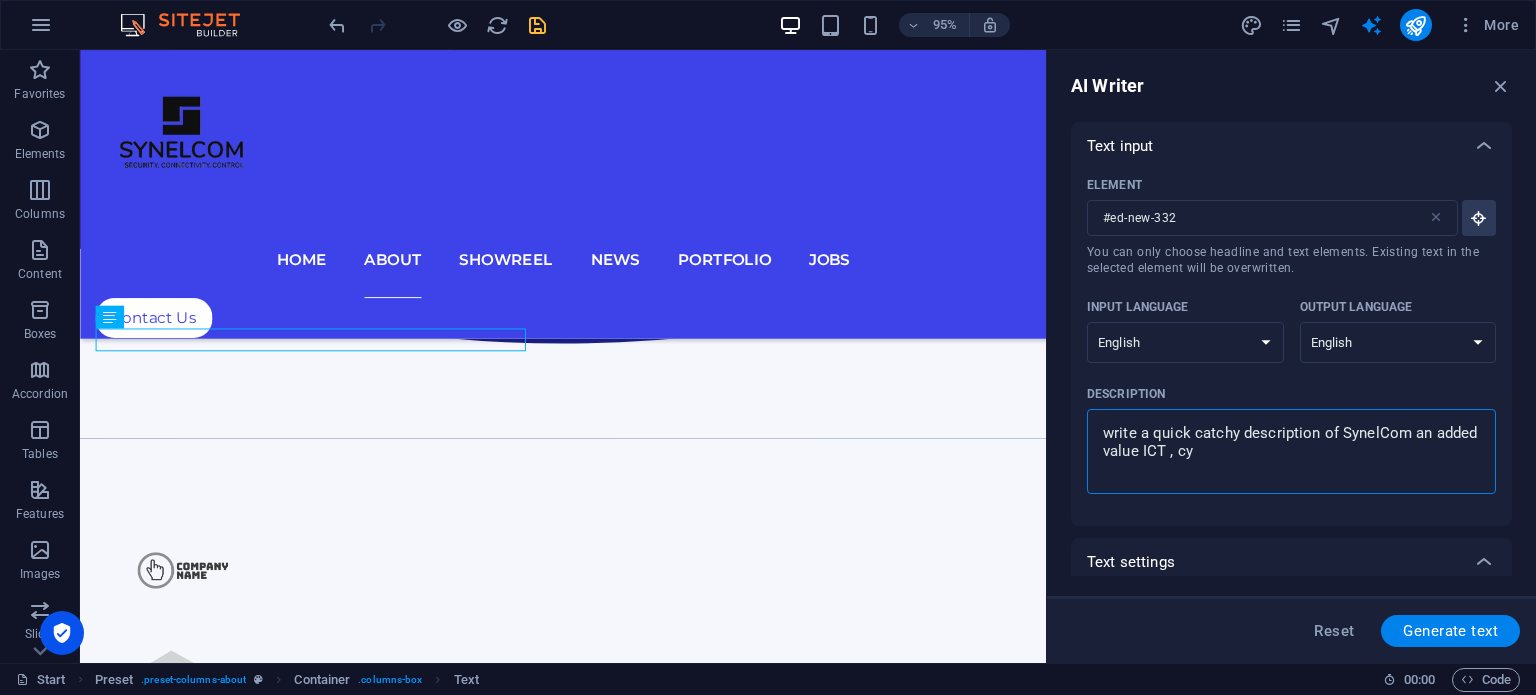 type on "write a quick catchy description of SynelCom an added value ICT , cyb" 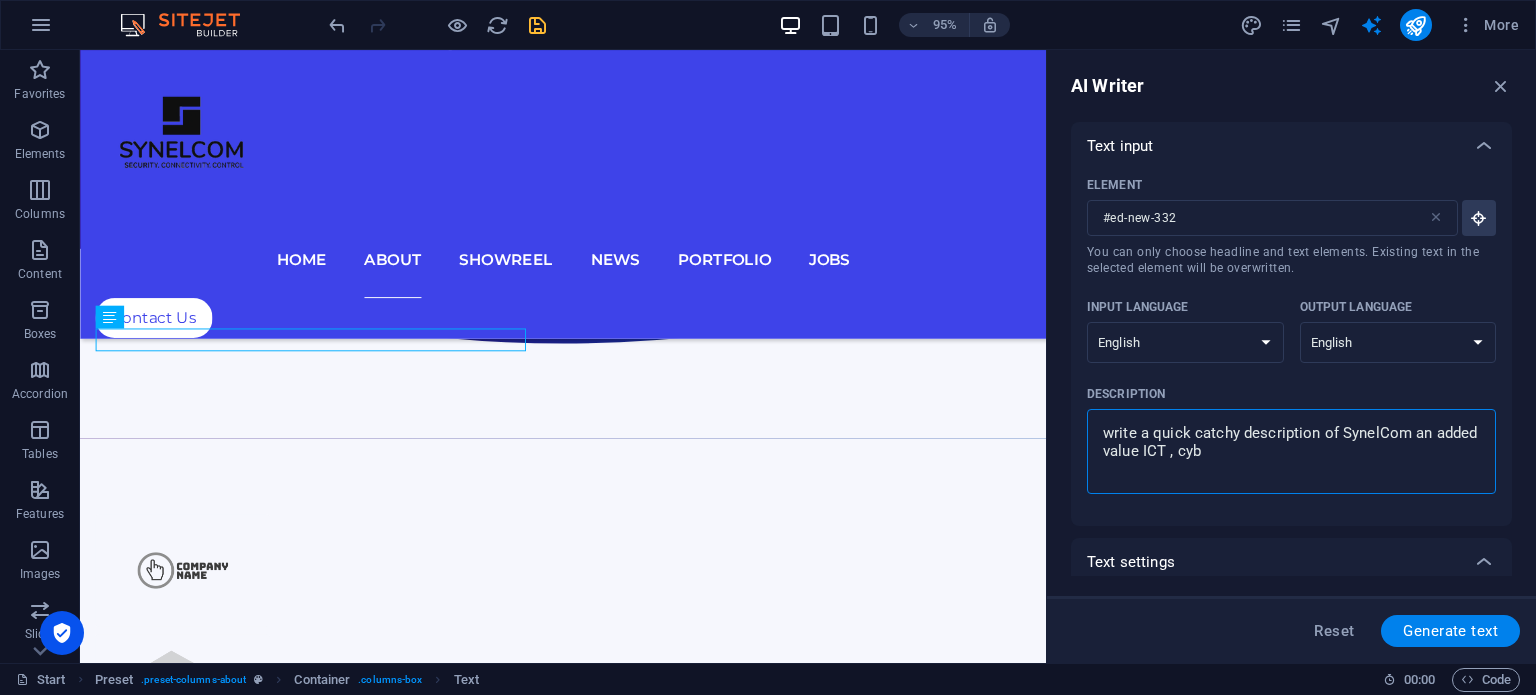 type on "write a quick catchy description of SynelCom an added value ICT , cybe" 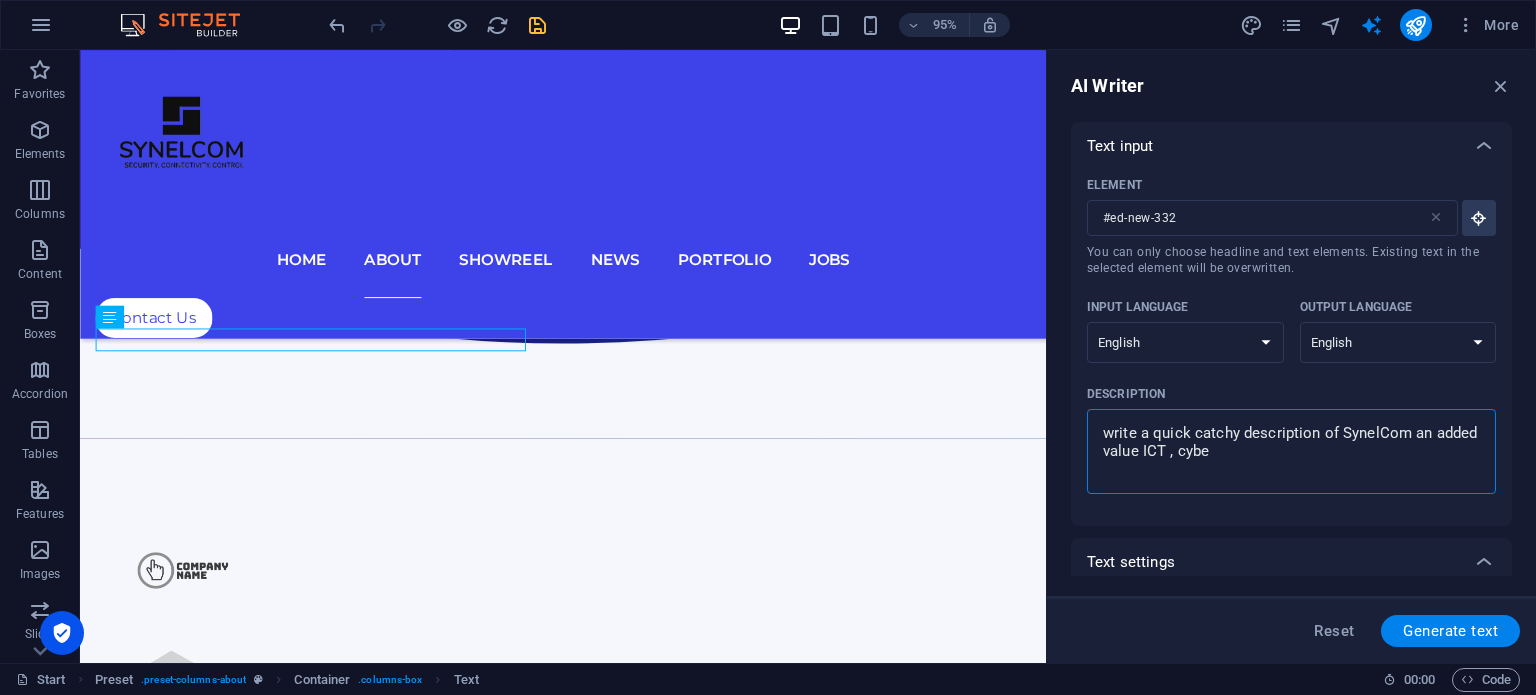 type on "write a quick catchy description of SynelCom an added value ICT , cyber" 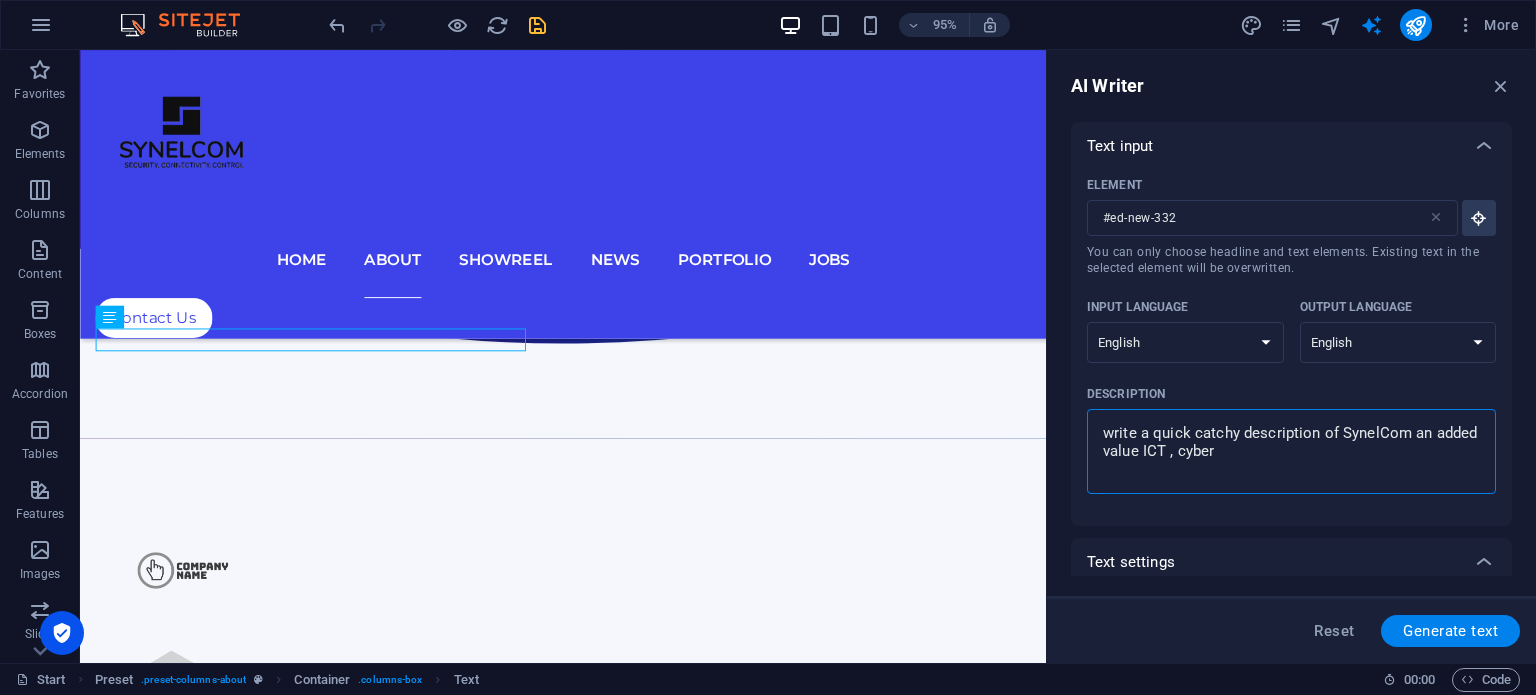 type on "write a quick catchy description of SynelCom an added value ICT , cybers" 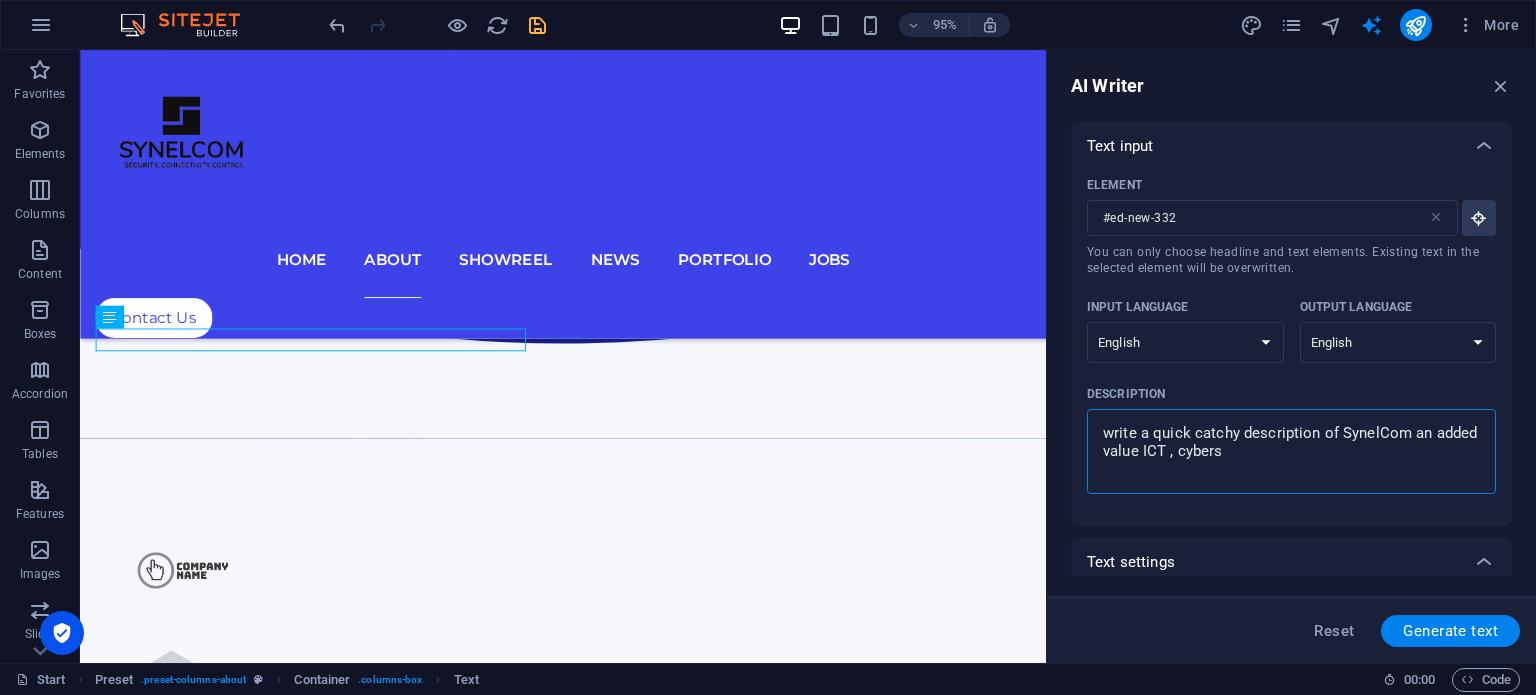 type on "write a quick catchy description of SynelCom an added value ICT , cyberse" 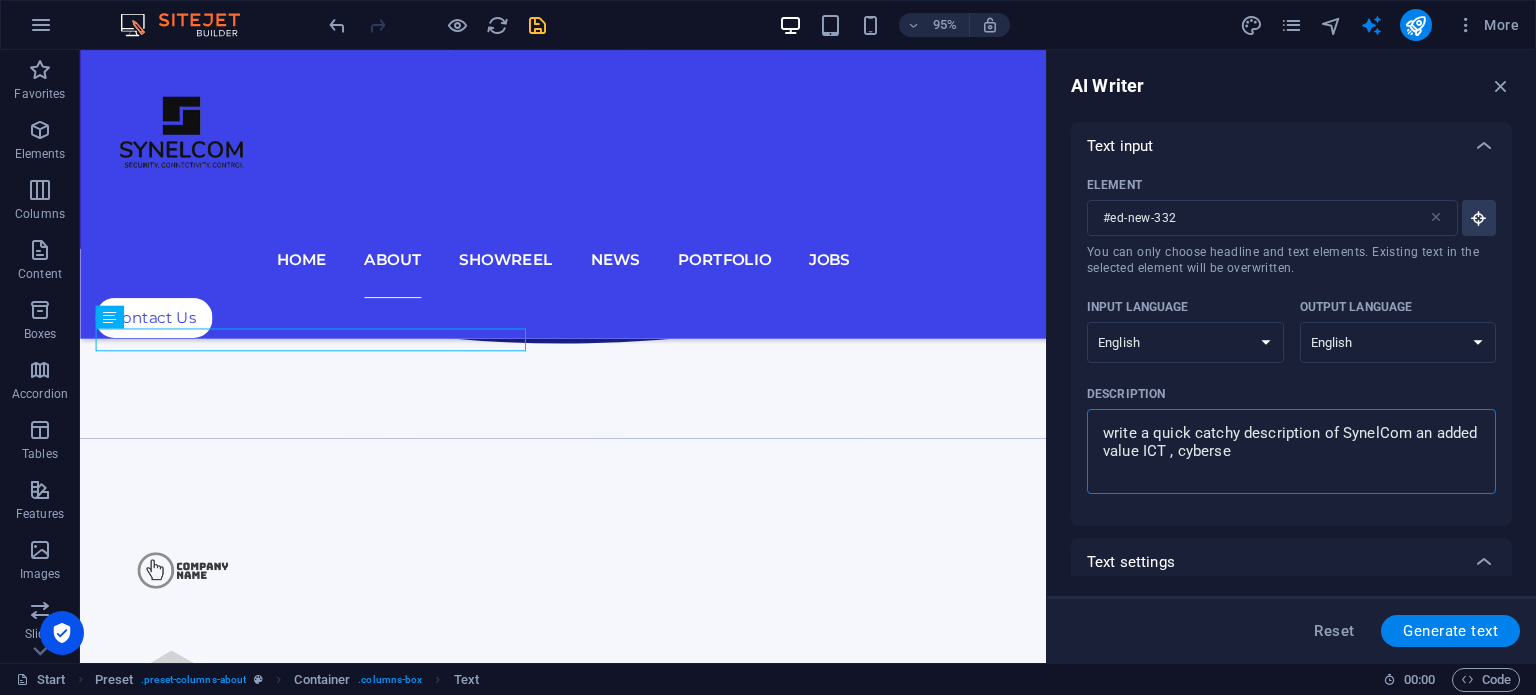type on "write a quick catchy description of SynelCom an added value ICT , cybersec" 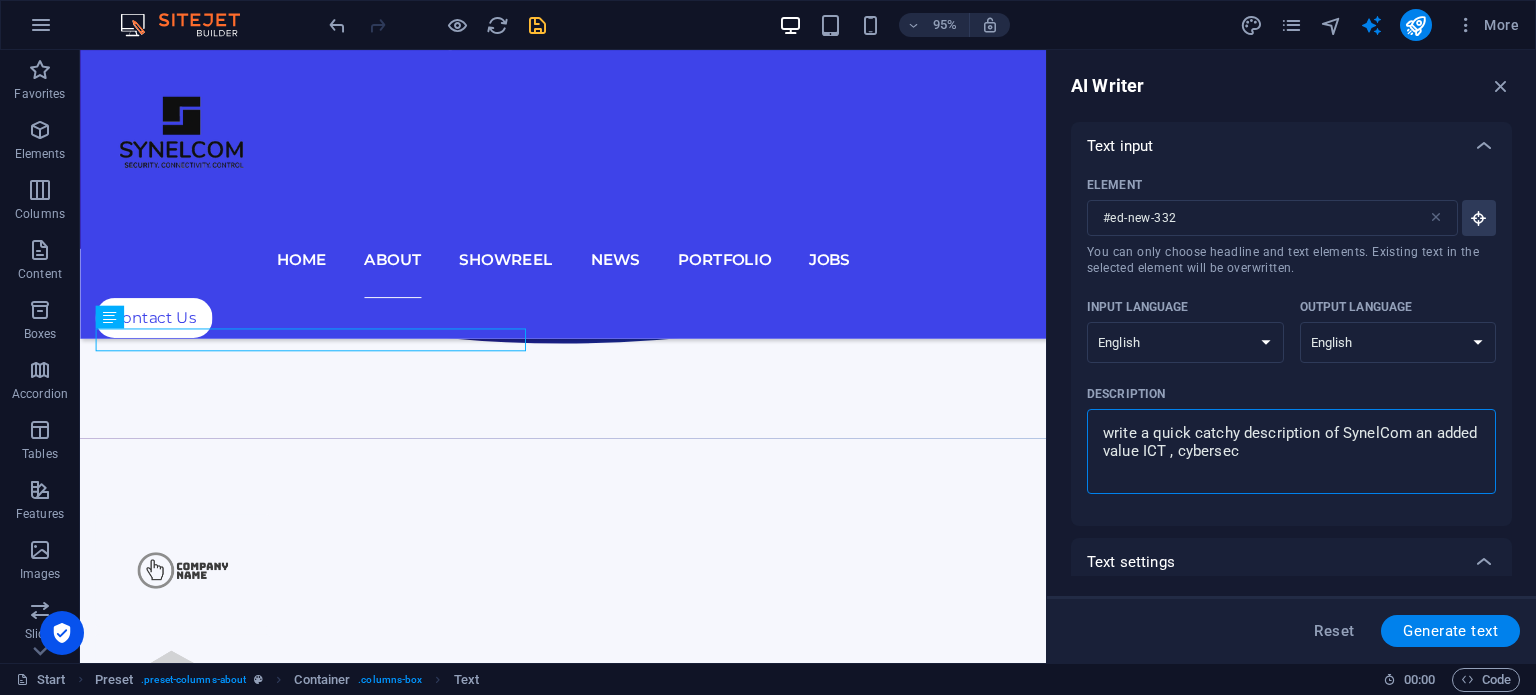 type on "write a quick catchy description of SynelCom an added value ICT , cybersecu" 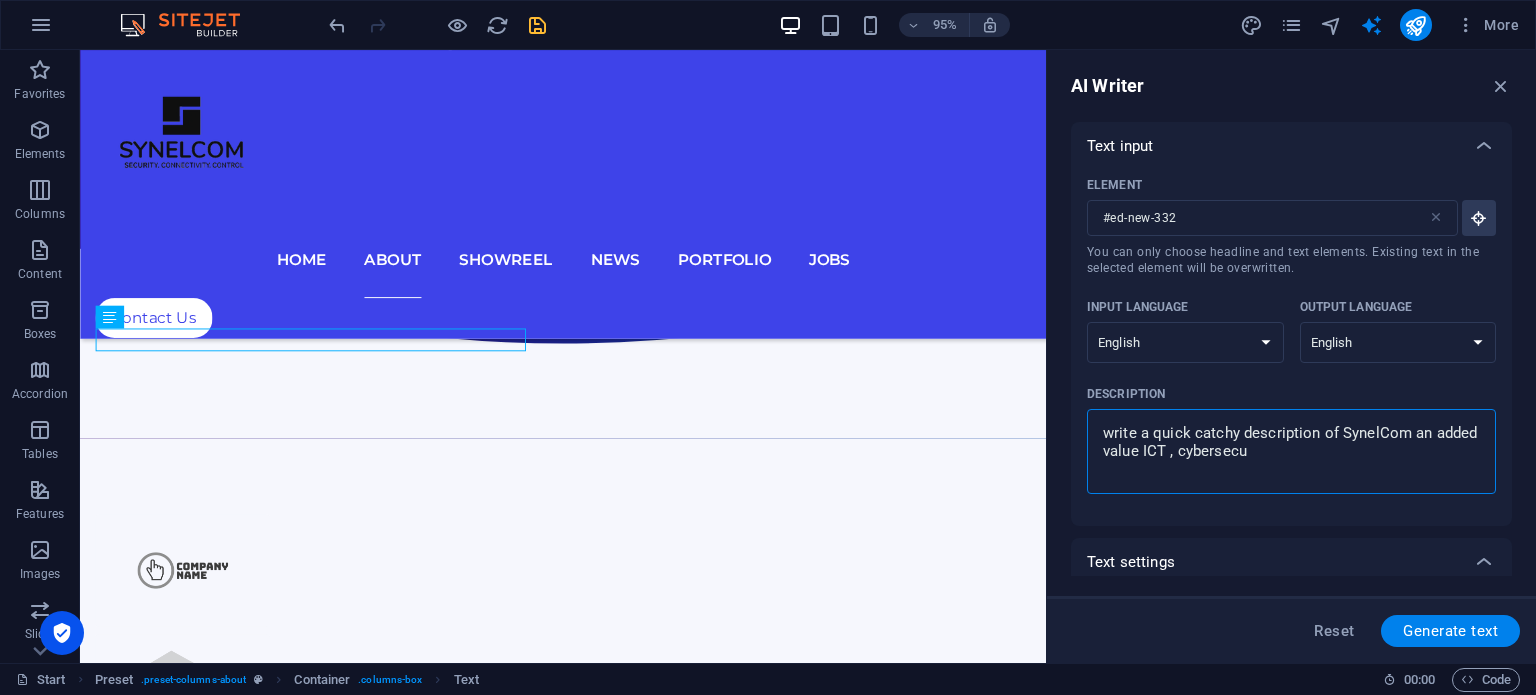 type on "write a quick catchy description of SynelCom an added value ICT , cybersecur" 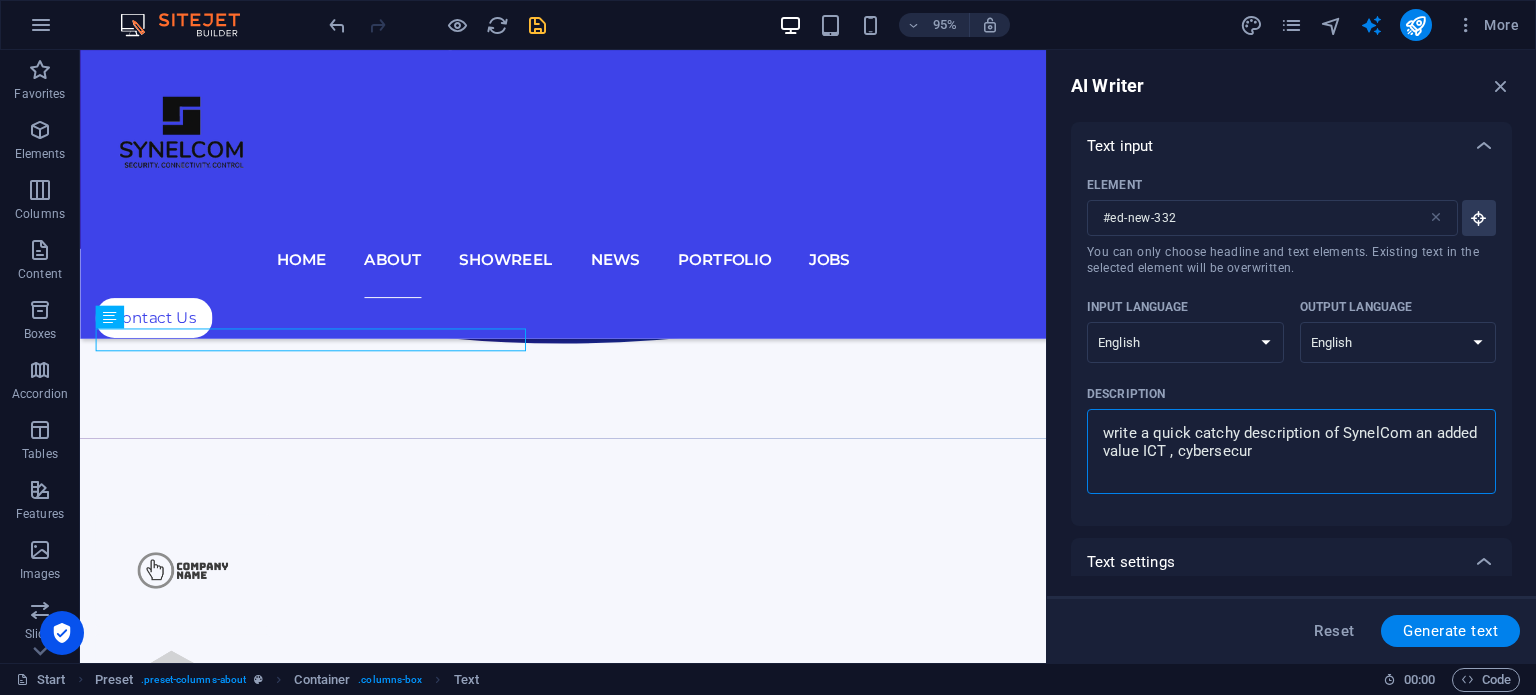 type on "write a quick catchy description of SynelCom an added value ICT , cybersecuri" 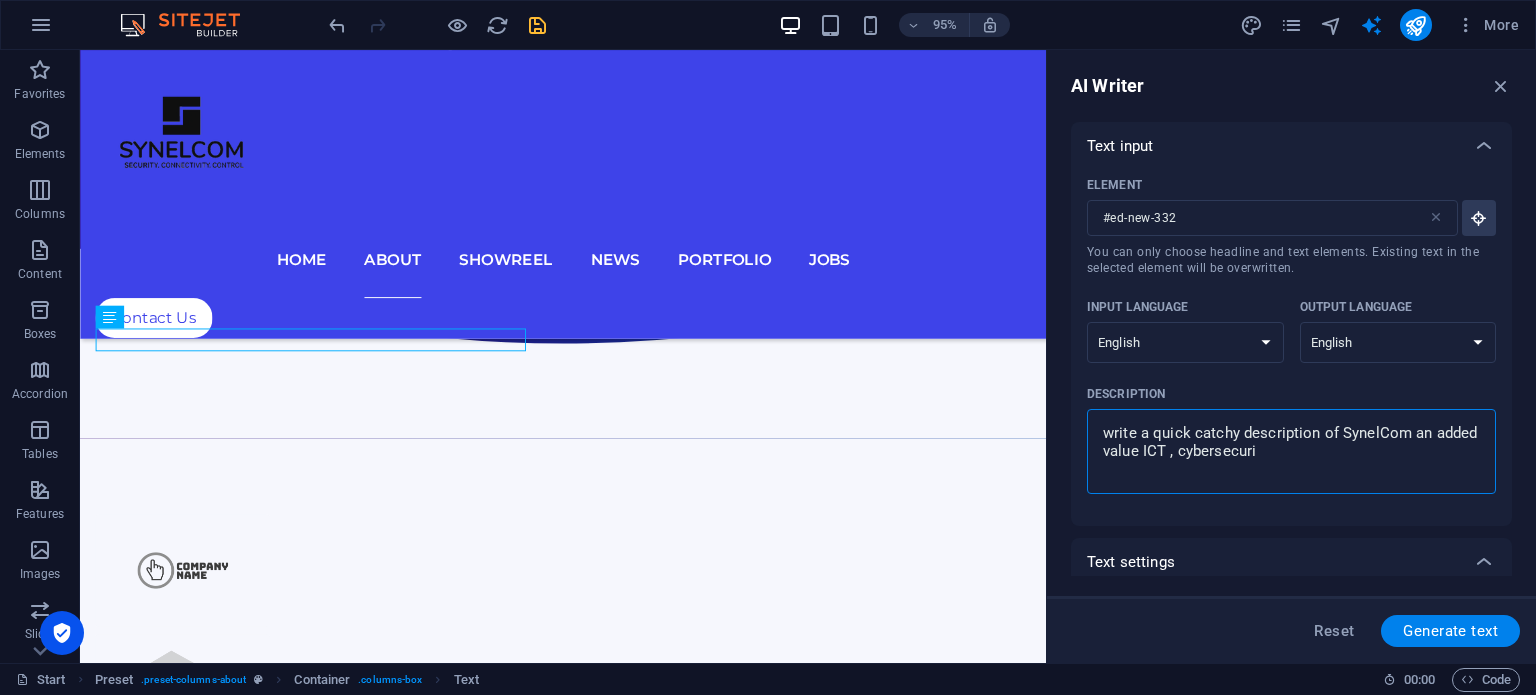 type on "write a quick catchy description of SynelCom an added value ICT , cybersecurit" 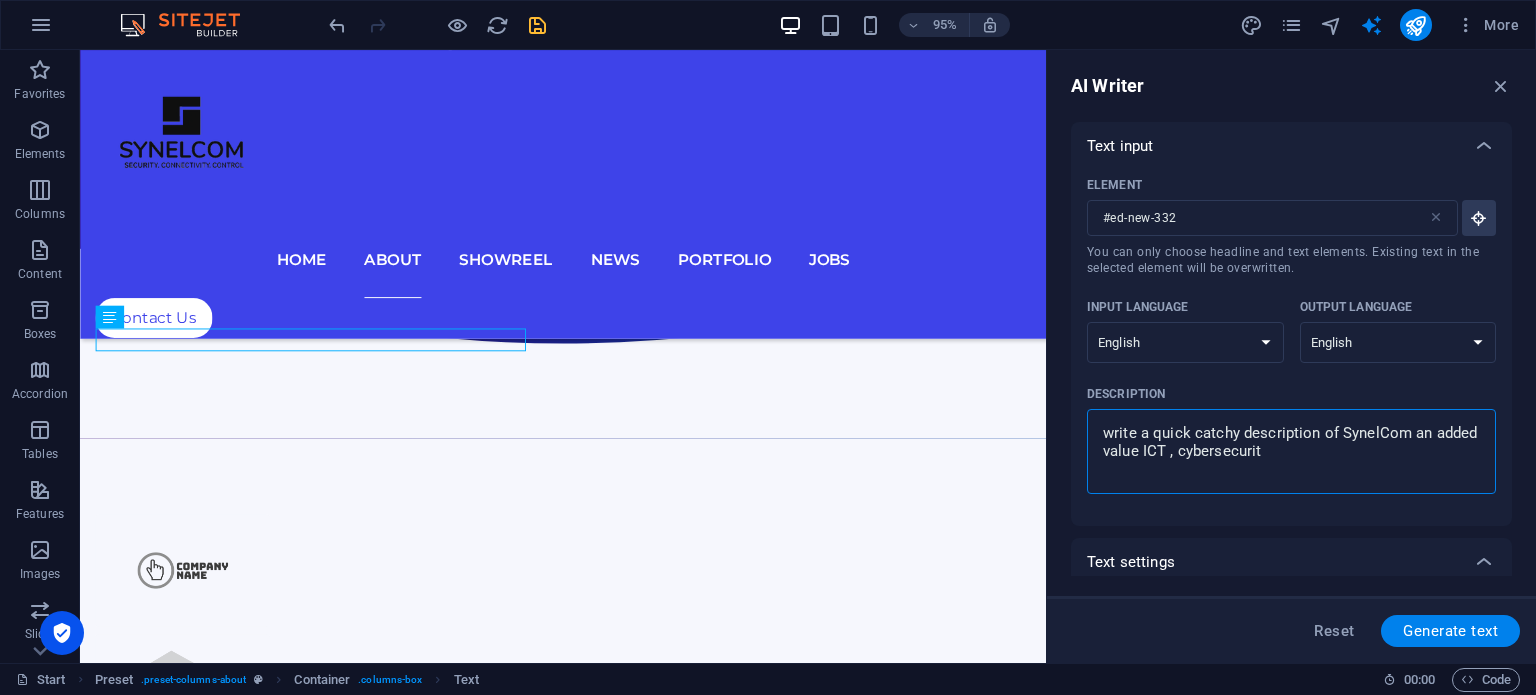 type on "write a quick catchy description of SynelCom an added value ICT , cybersecurity" 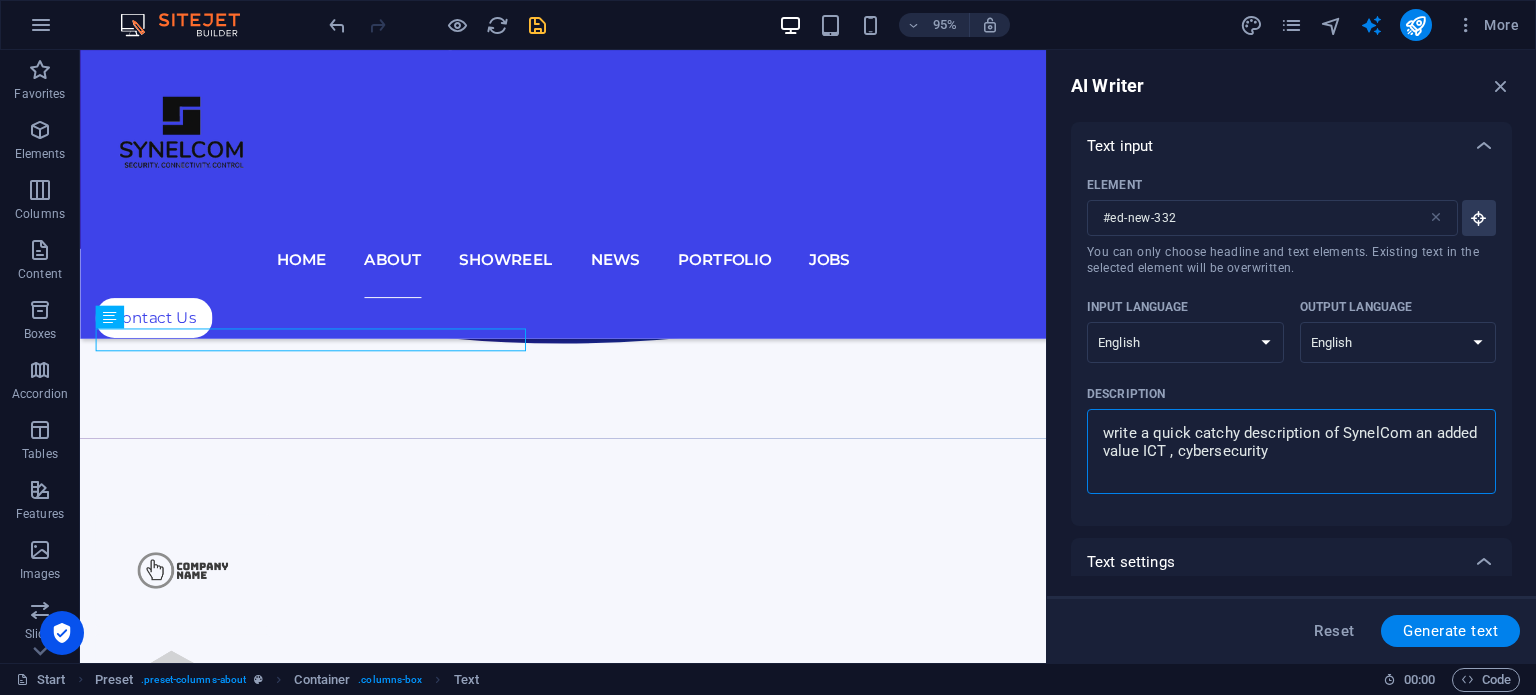 type on "write a quick catchy description of SynelCom an added value ICT , cybersecurity" 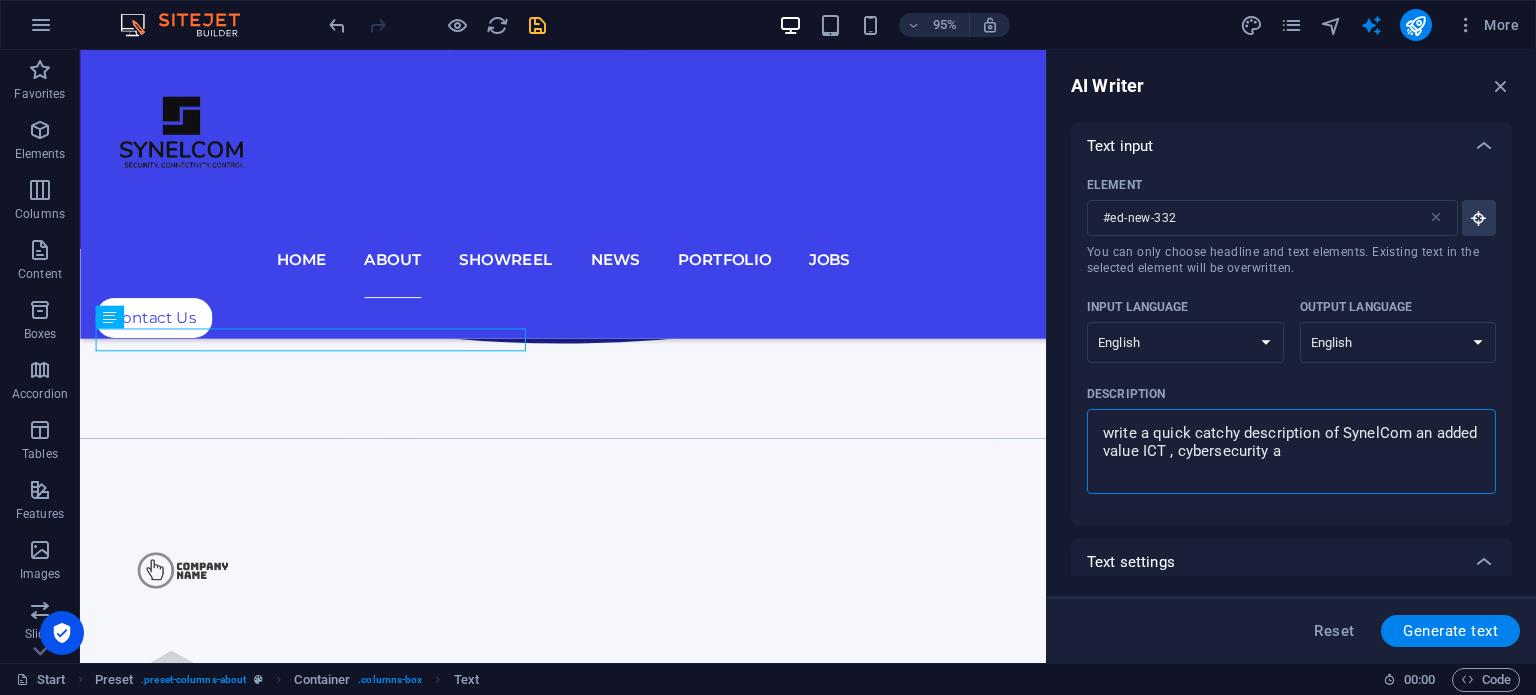 type on "write a quick catchy description of SynelCom an added value ICT , cybersecurity an" 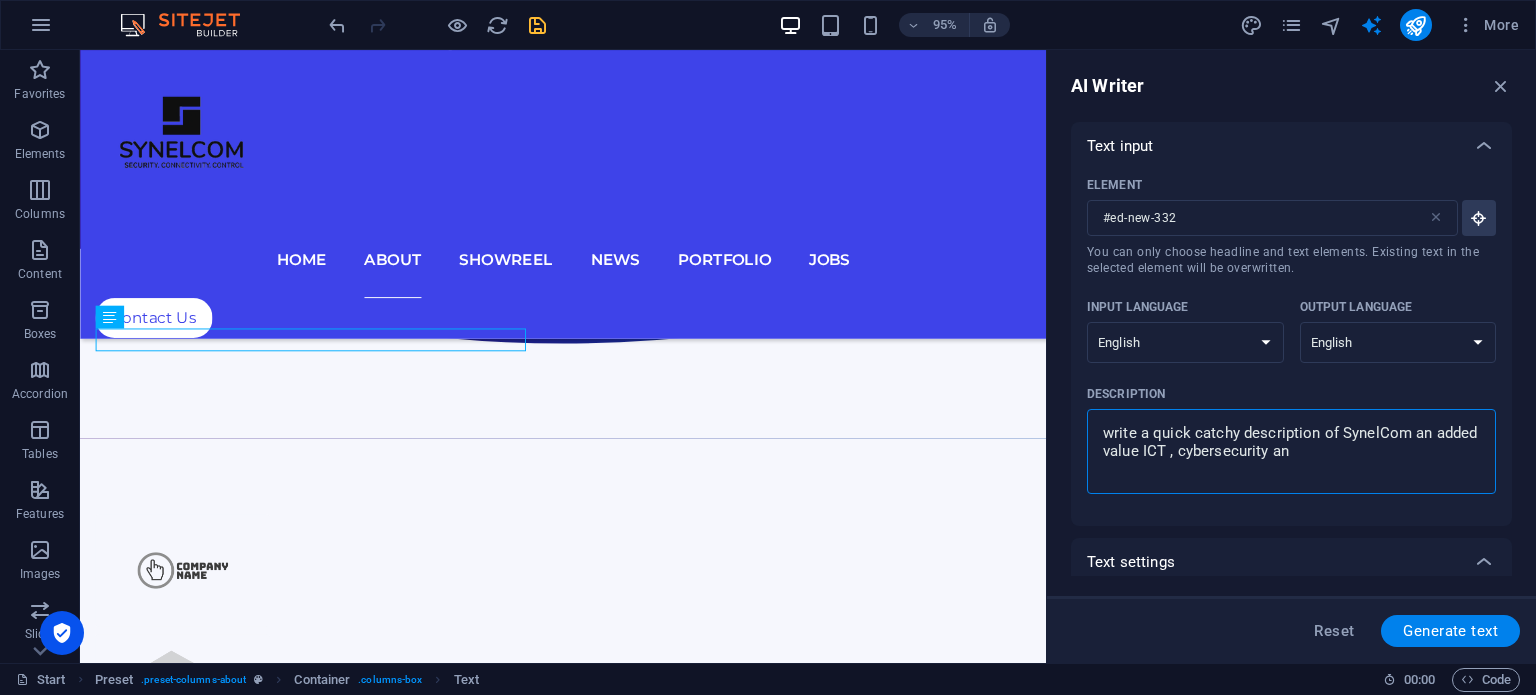 type on "write a quick catchy description of SynelCom an added value ICT , cybersecurity and" 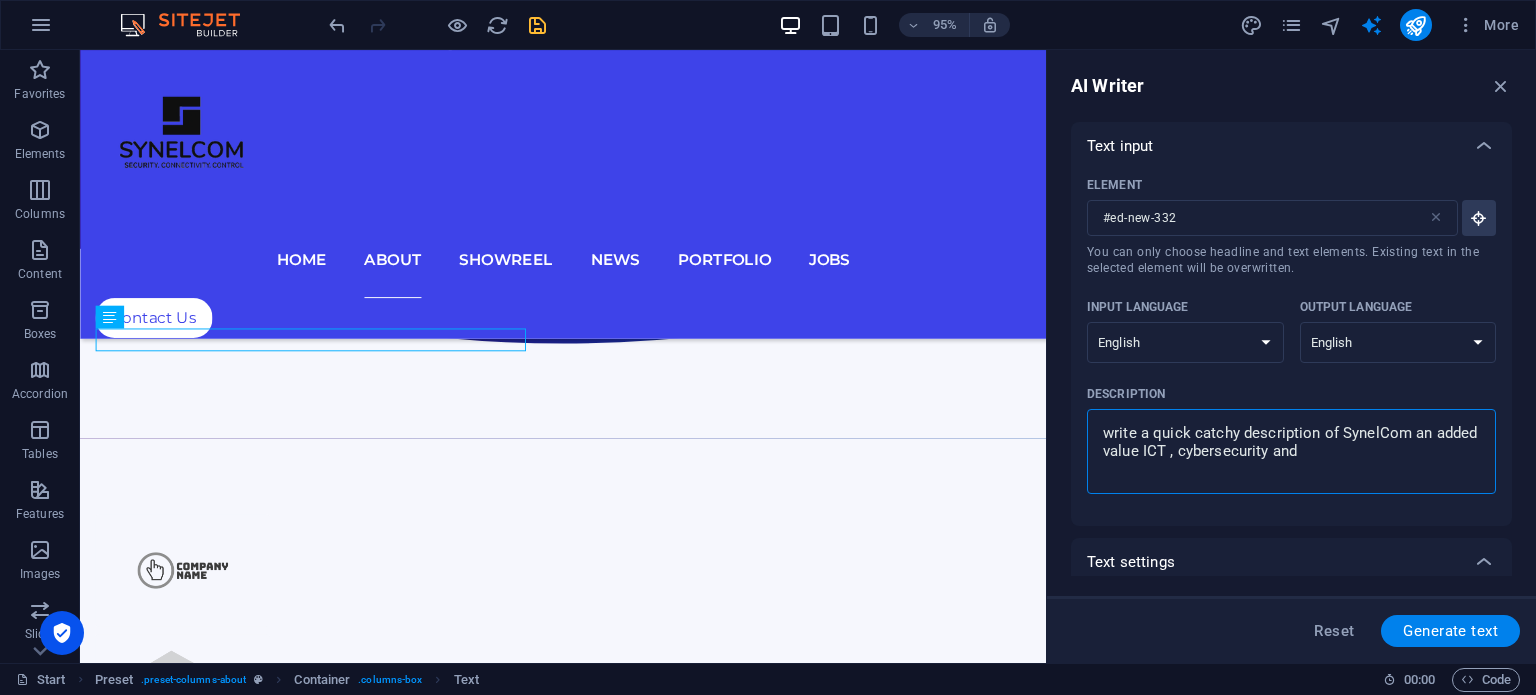 type on "write a quick catchy description of SynelCom an added value ICT , cybersecurity and" 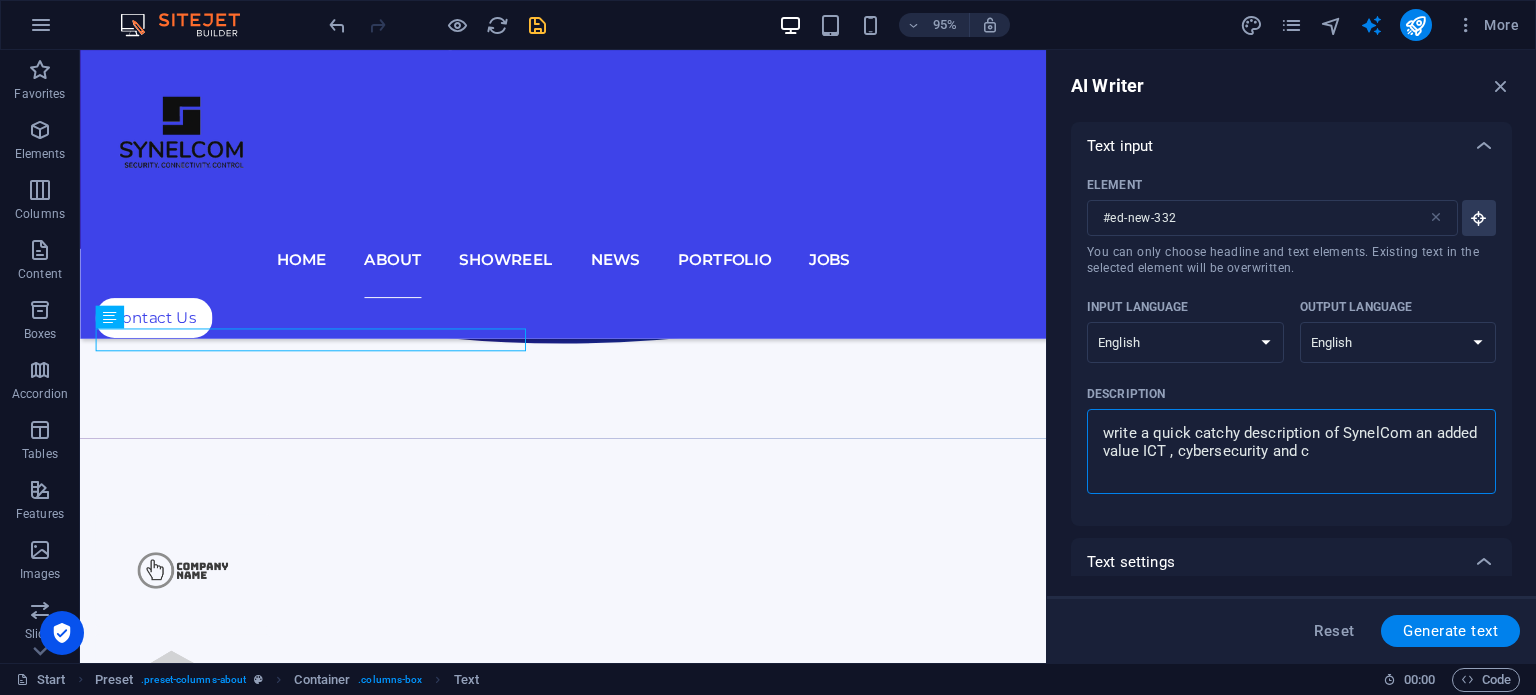 type on "write a quick catchy description of SynelCom an added value ICT , cybersecurity and co" 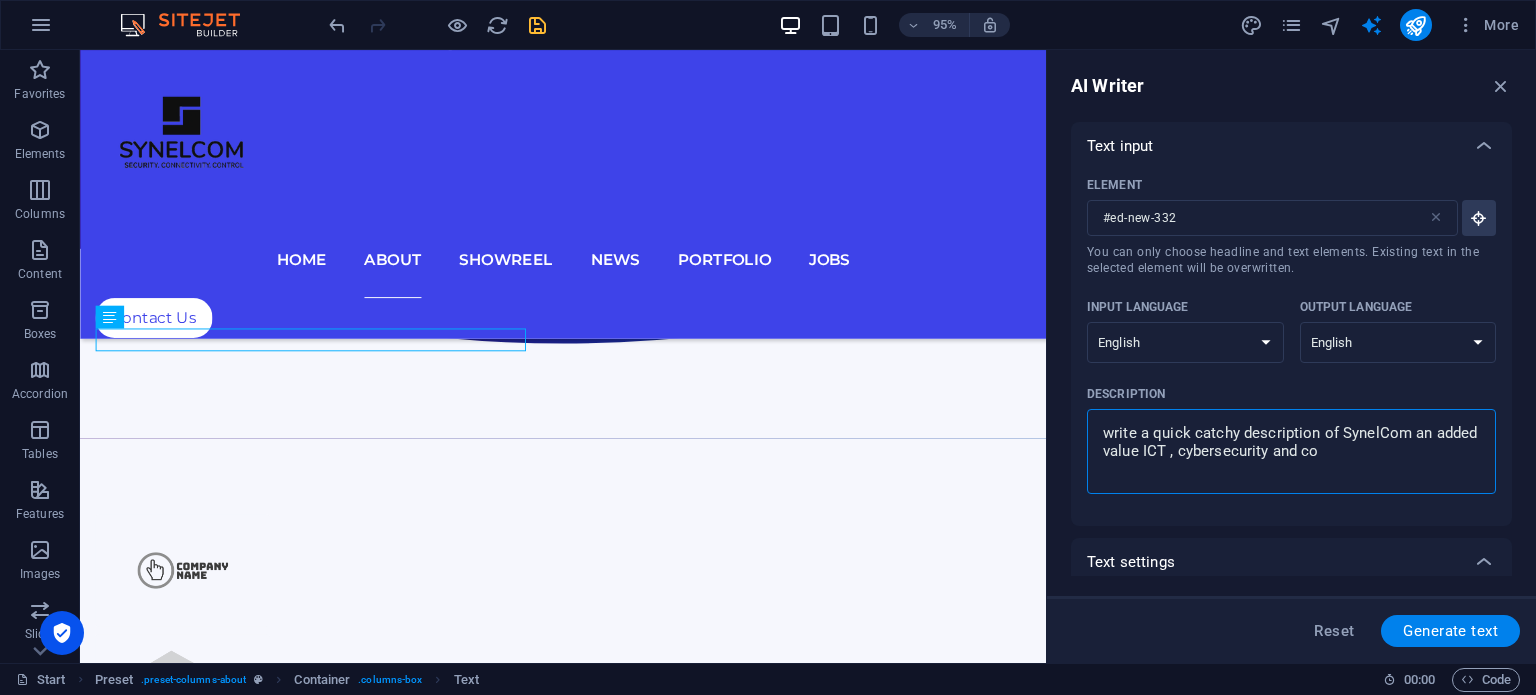 type on "write a quick catchy description of SynelCom an added value ICT , cybersecurity and com" 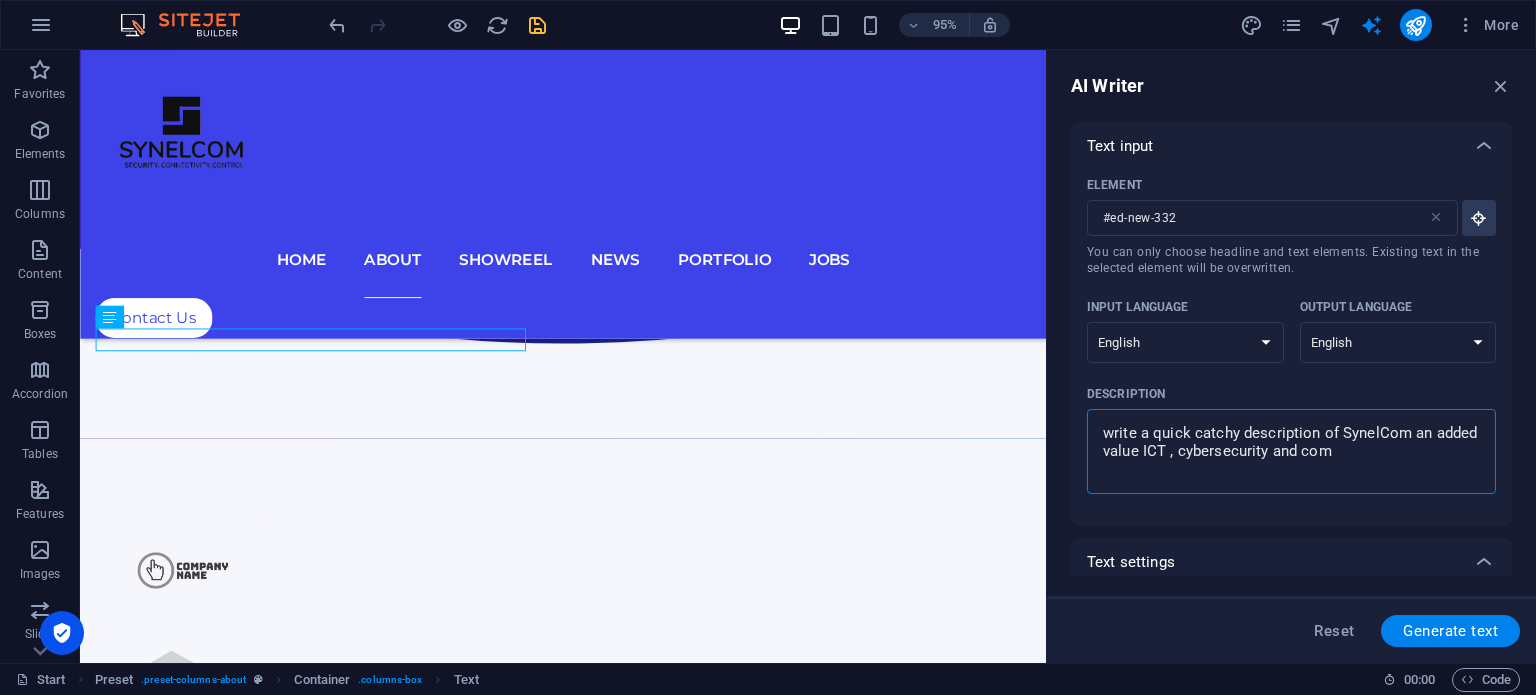 type on "write a quick catchy description of SynelCom an added value ICT , cybersecurity and comm" 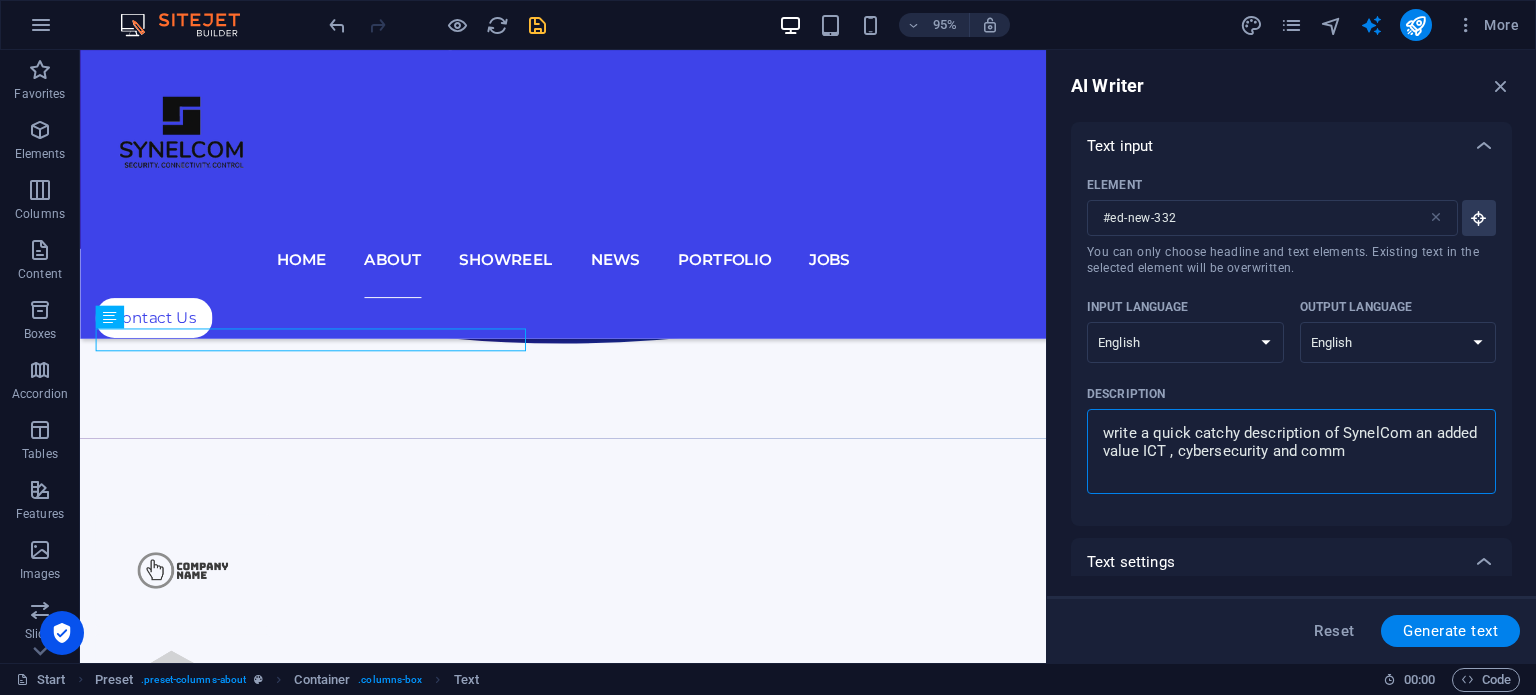 type on "write a quick catchy description of SynelCom an added value ICT , cybersecurity and commu" 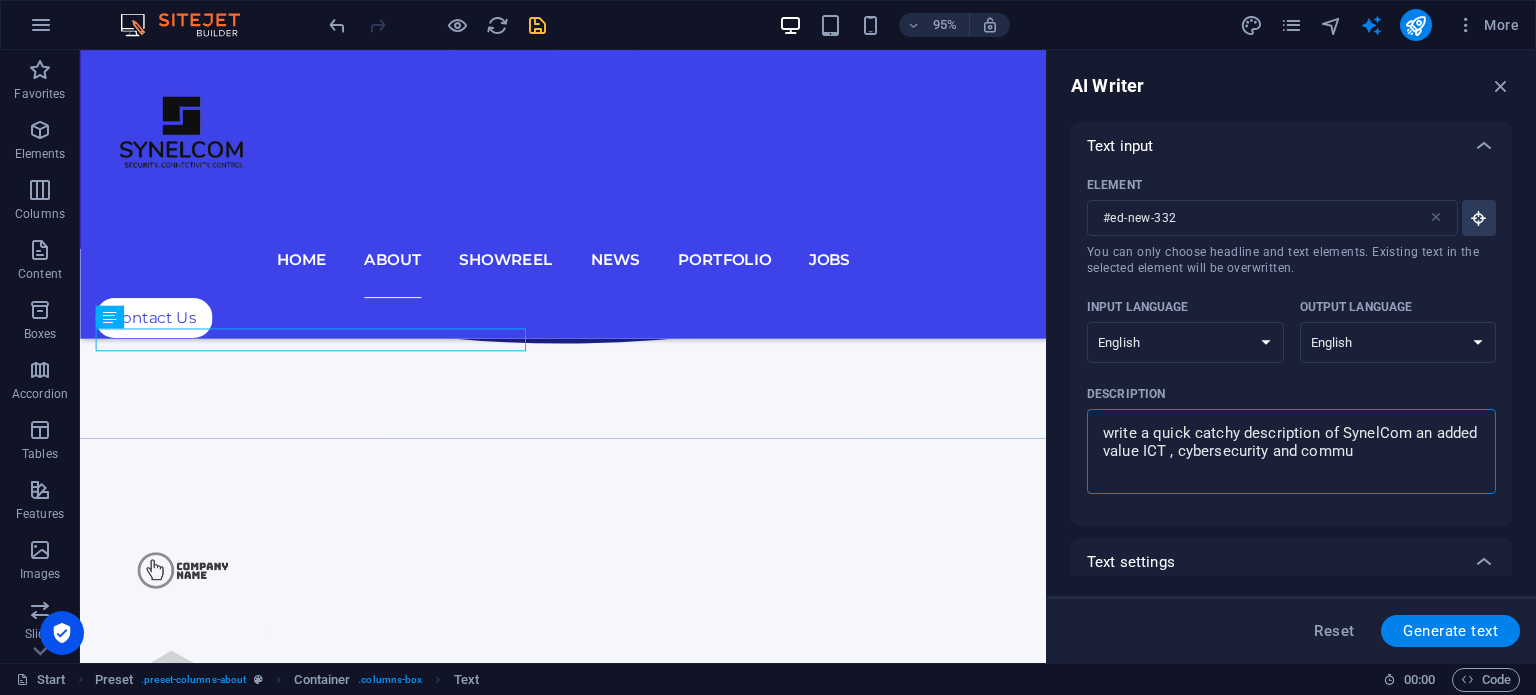 type on "write a quick catchy description of SynelCom an added value ICT , cybersecurity and commun" 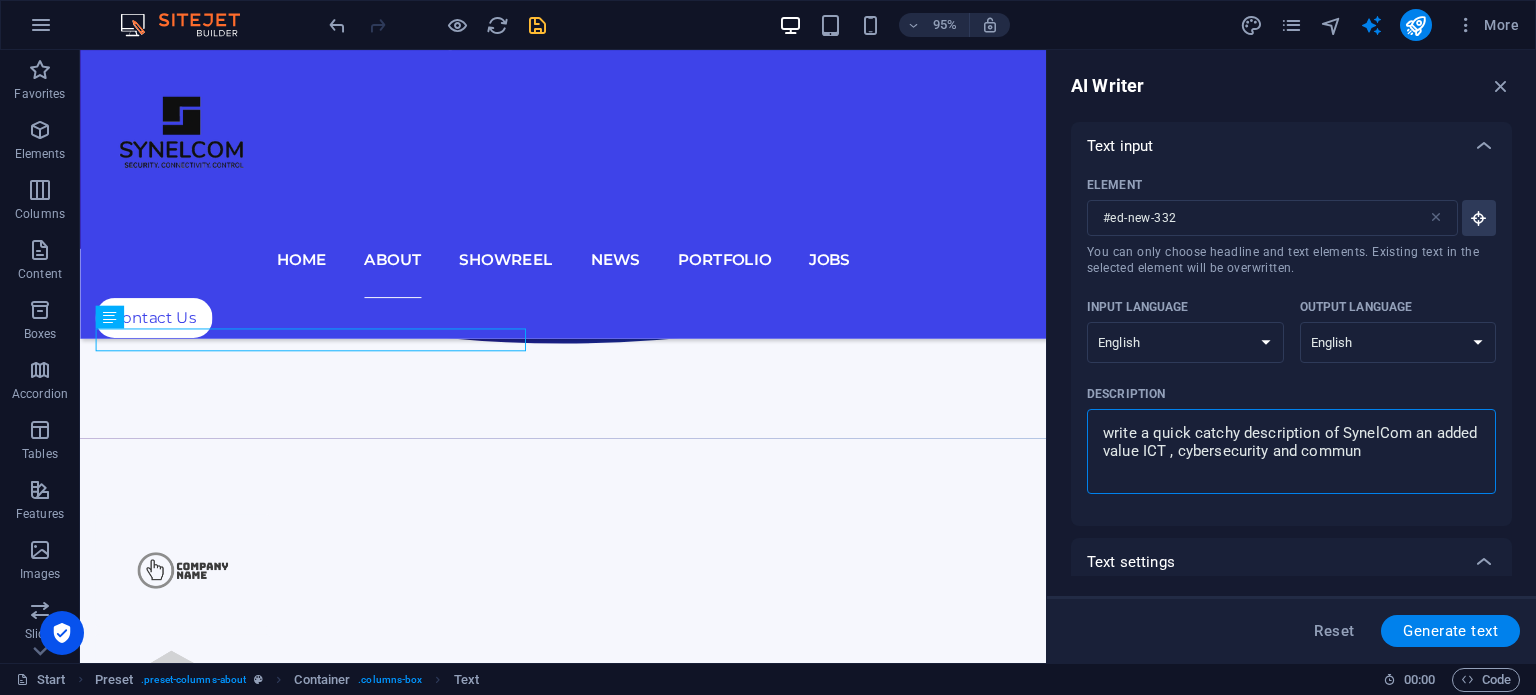 type on "write a quick catchy description of SynelCom an added value ICT , cybersecurity and communi" 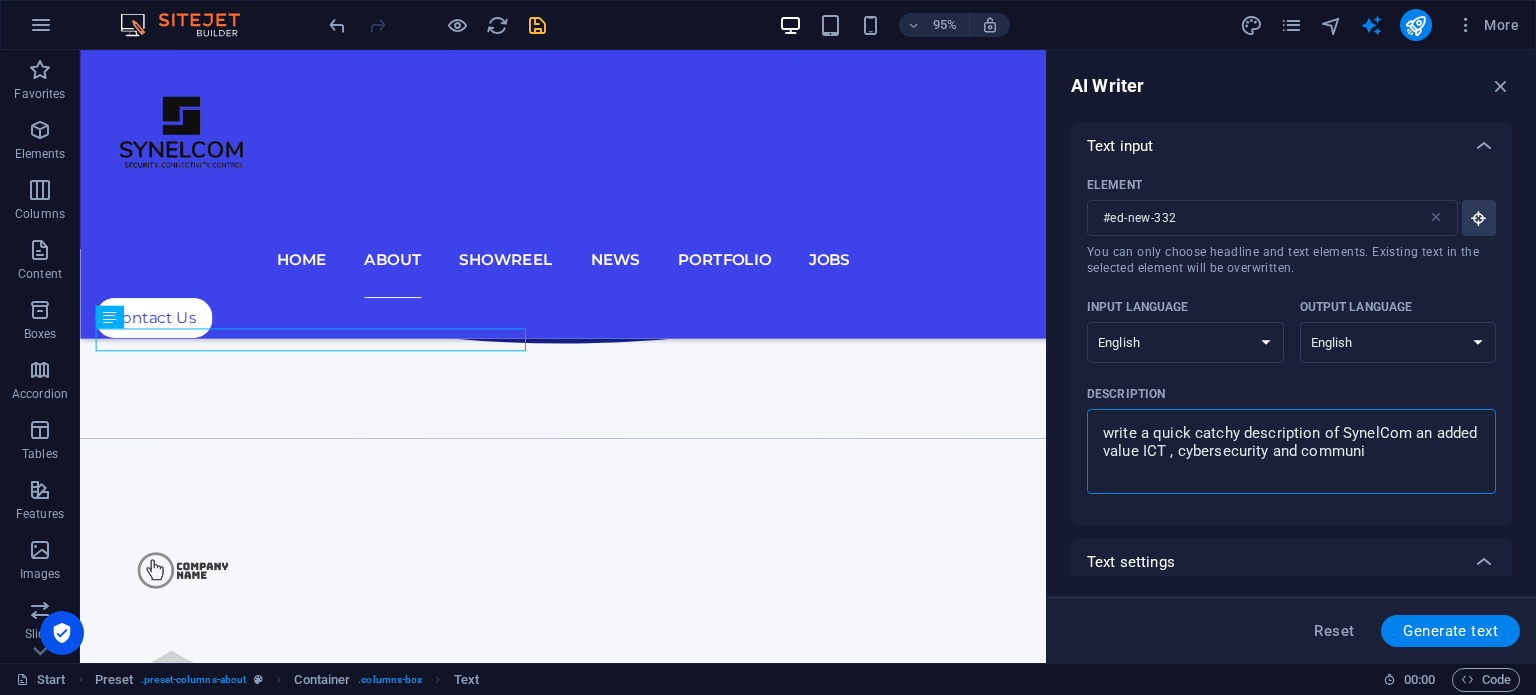 type on "write a quick catchy description of SynelCom an added value ICT , cybersecurity and communic" 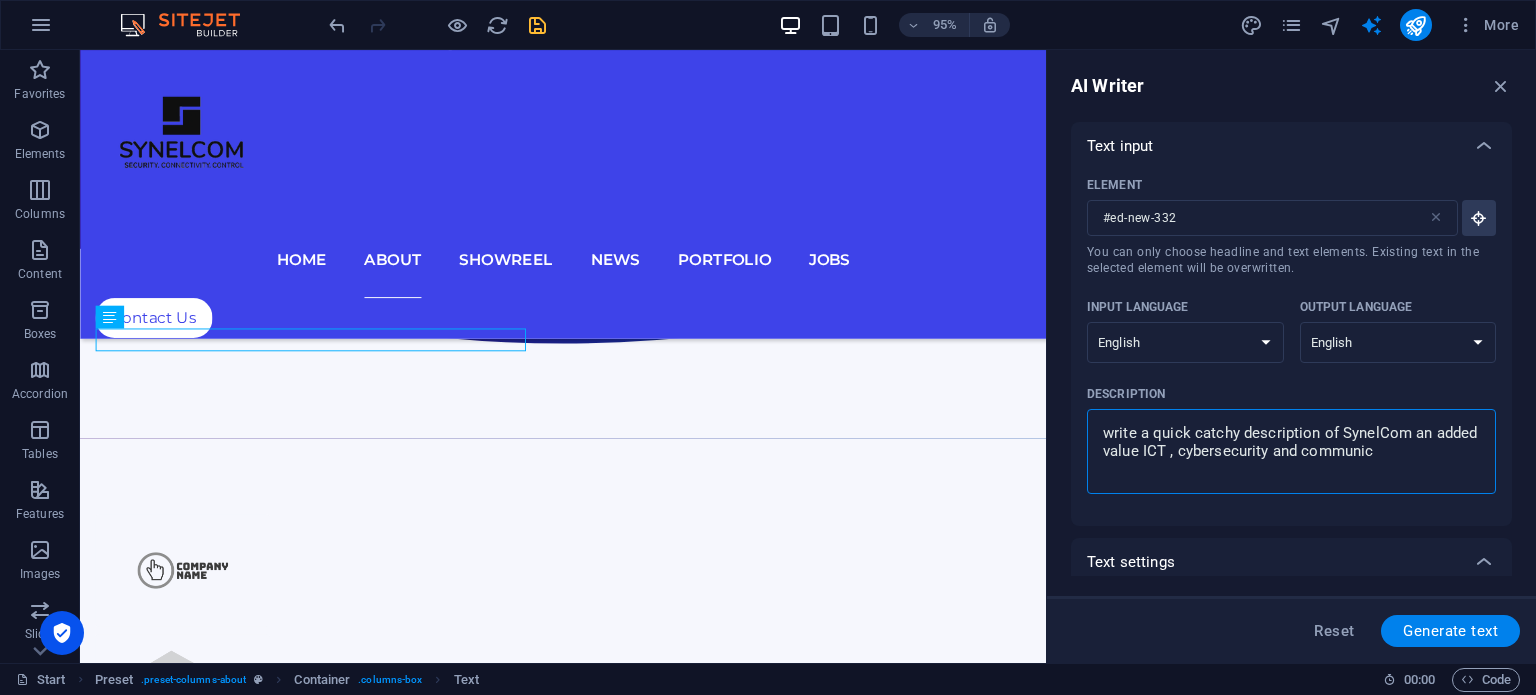 type on "write a quick catchy description of SynelCom an added value ICT , cybersecurity and communica" 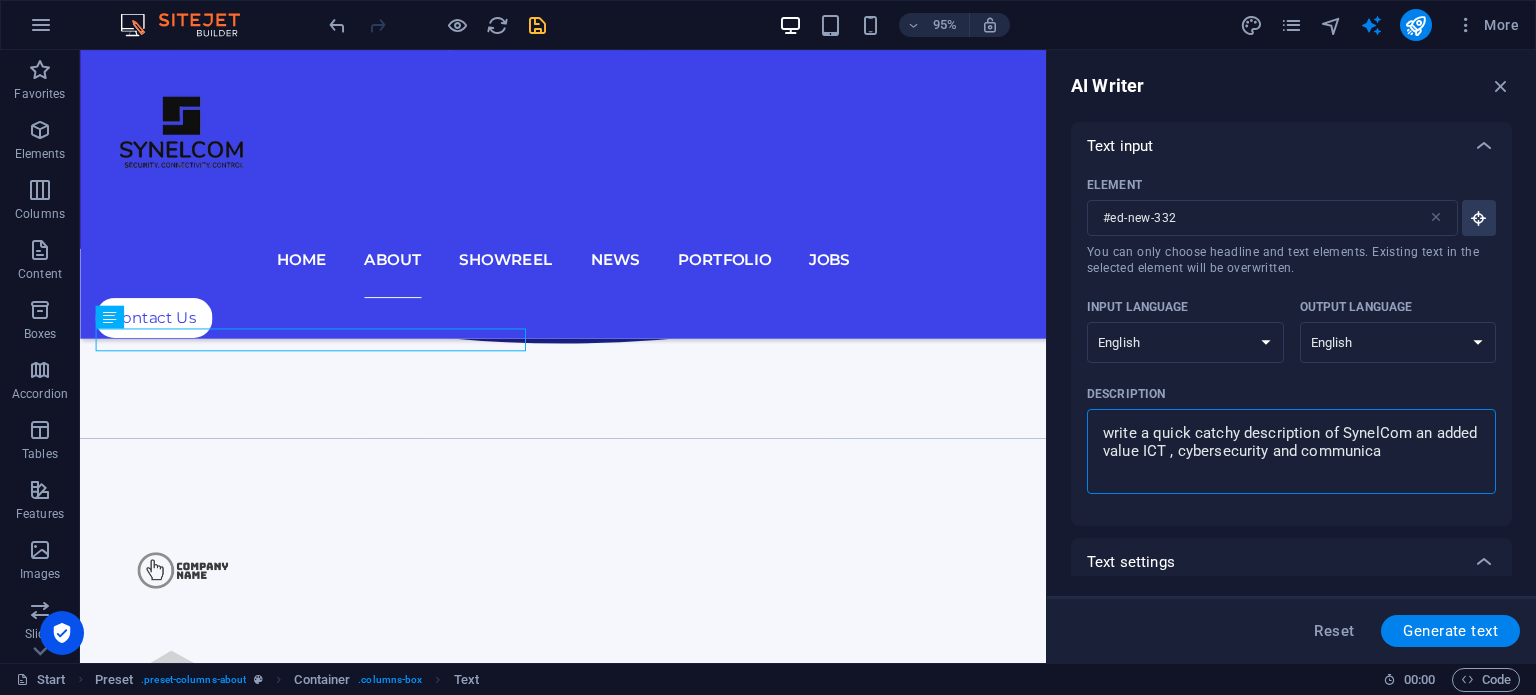 type on "write a quick catchy description of SynelCom an added value ICT , cybersecurity and communicat" 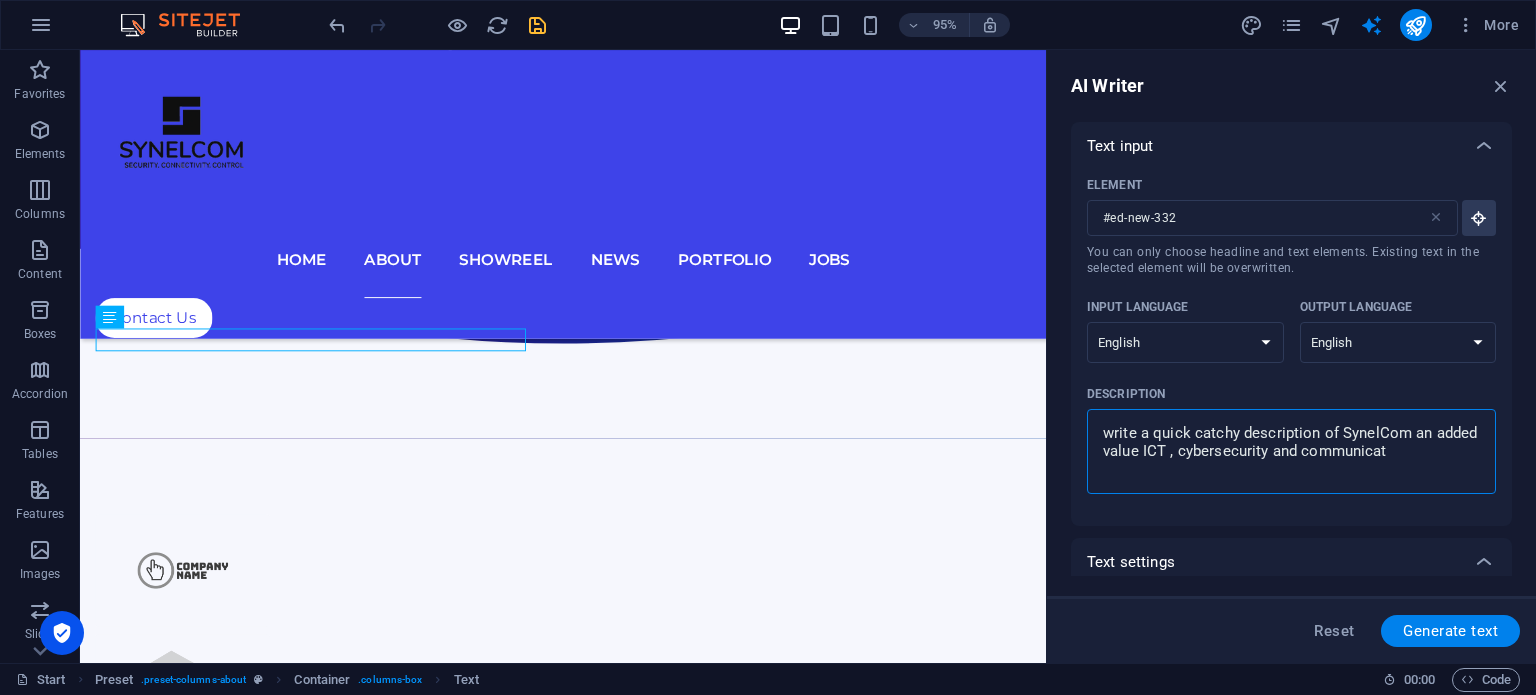 type 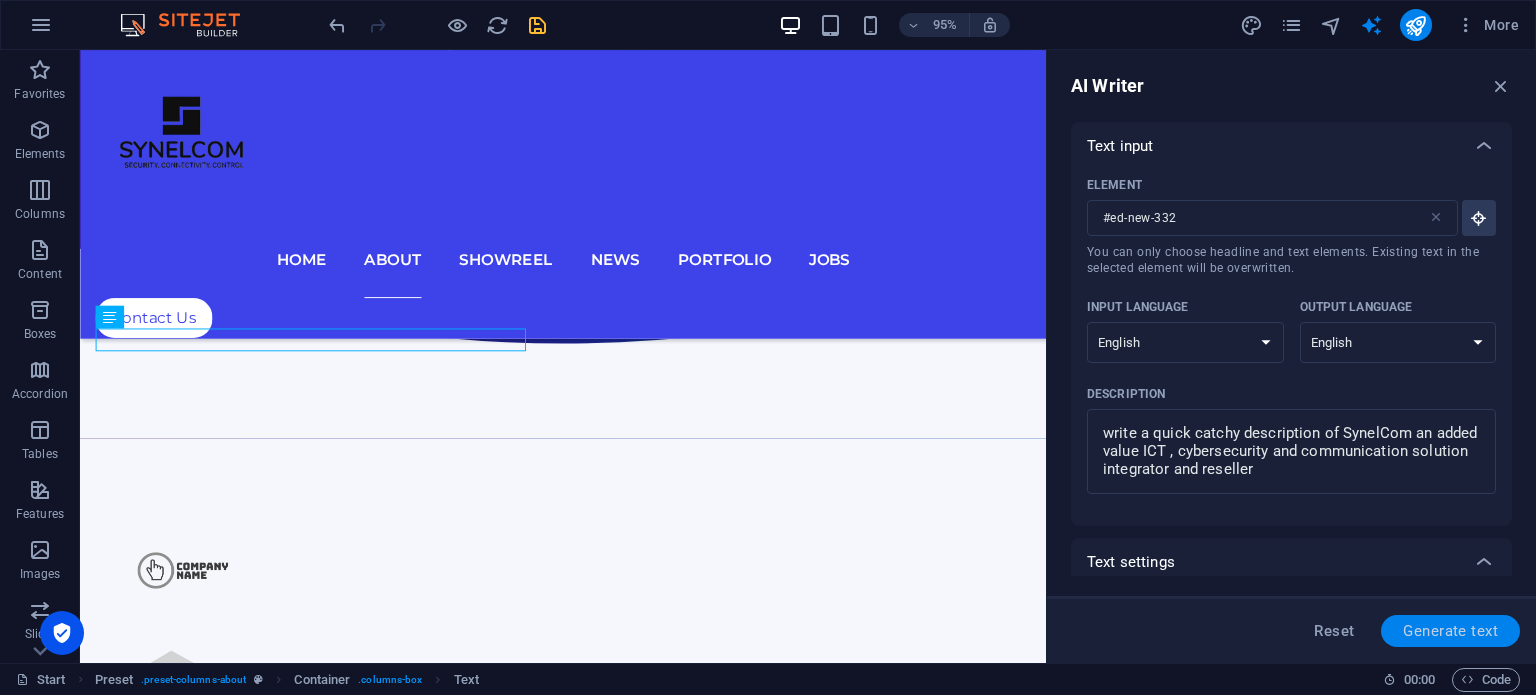 click on "Generate text" at bounding box center [1450, 631] 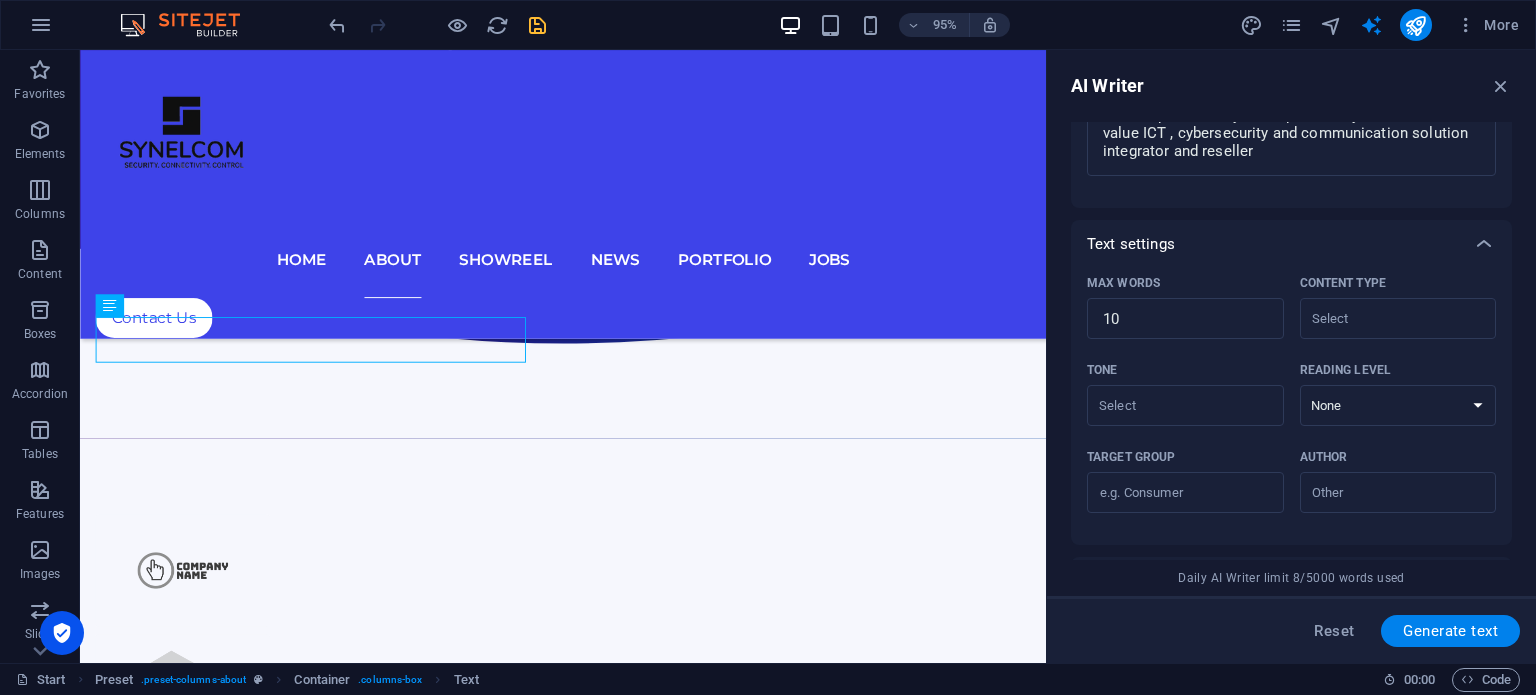 scroll, scrollTop: 93, scrollLeft: 0, axis: vertical 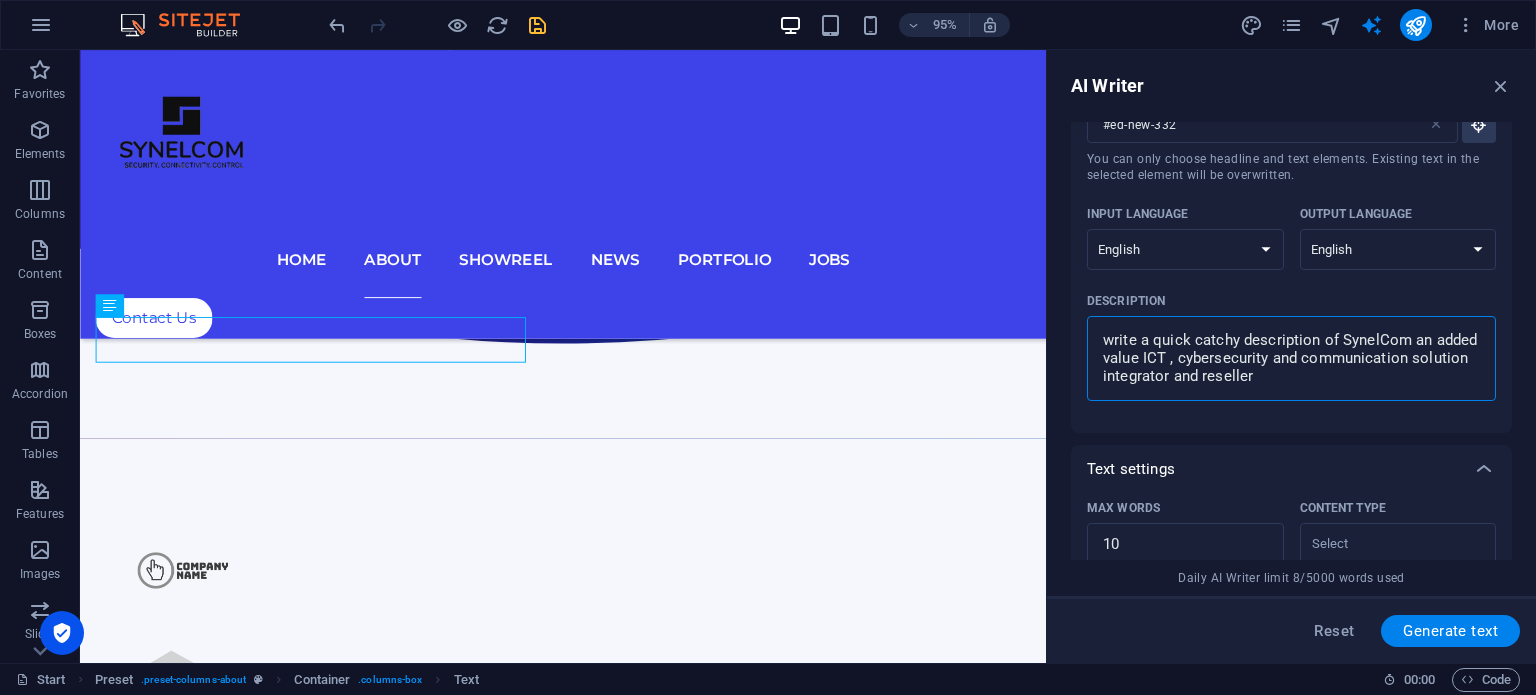 click on "write a quick catchy description of SynelCom an added value ICT , cybersecurity and communication solution integrator and reseller" at bounding box center (1291, 358) 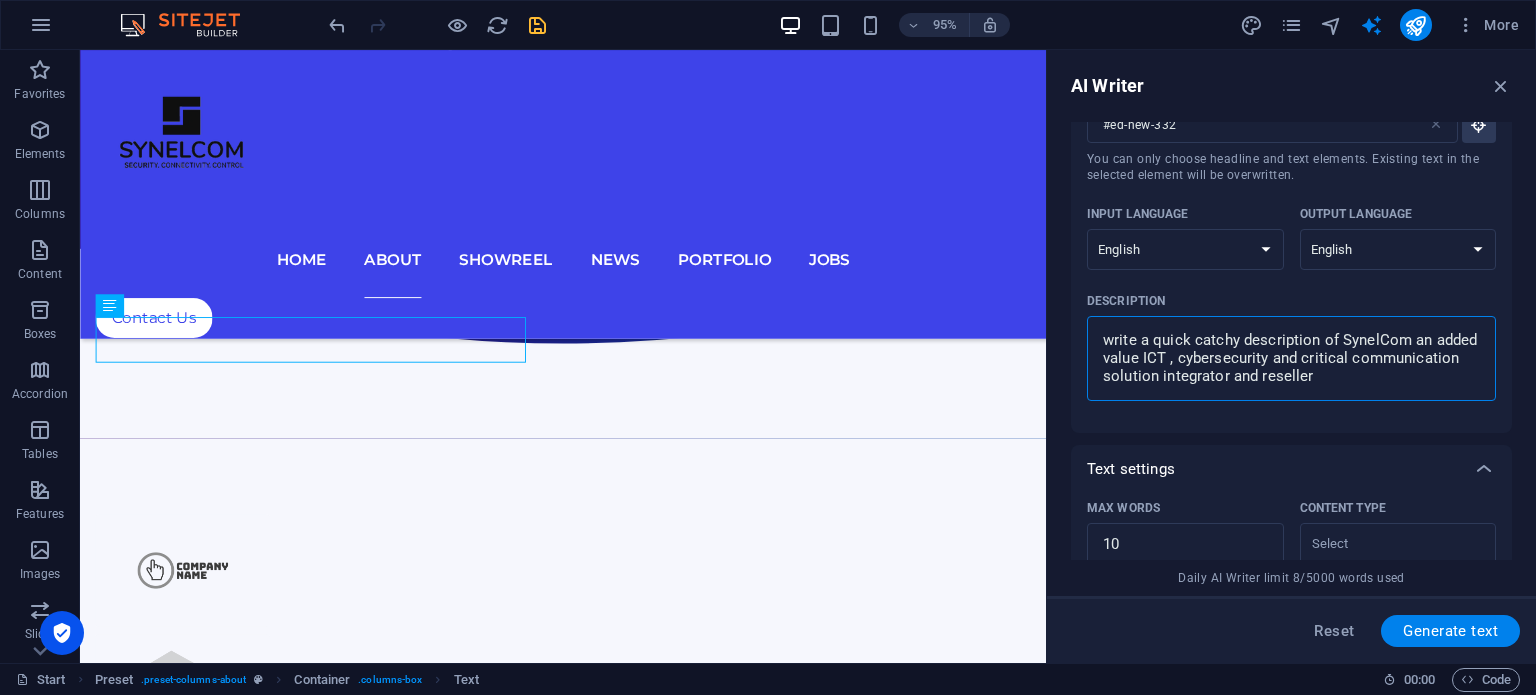 click on "write a quick catchy description of SynelCom an added value ICT , cybersecurity and critical communication solution integrator and reseller" at bounding box center [1291, 358] 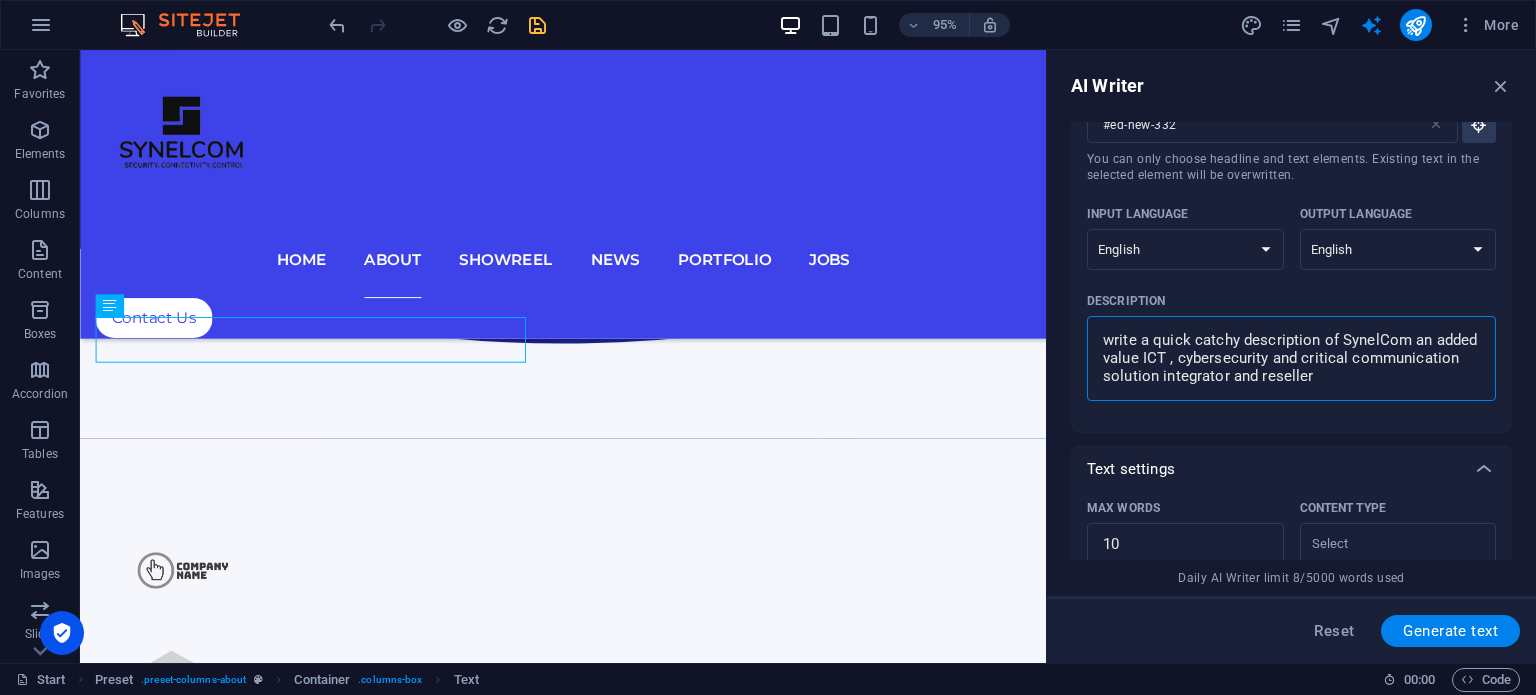 click on "write a quick catchy description of SynelCom an added value ICT , cybersecurity and critical communication solution integrator and reseller" at bounding box center [1291, 358] 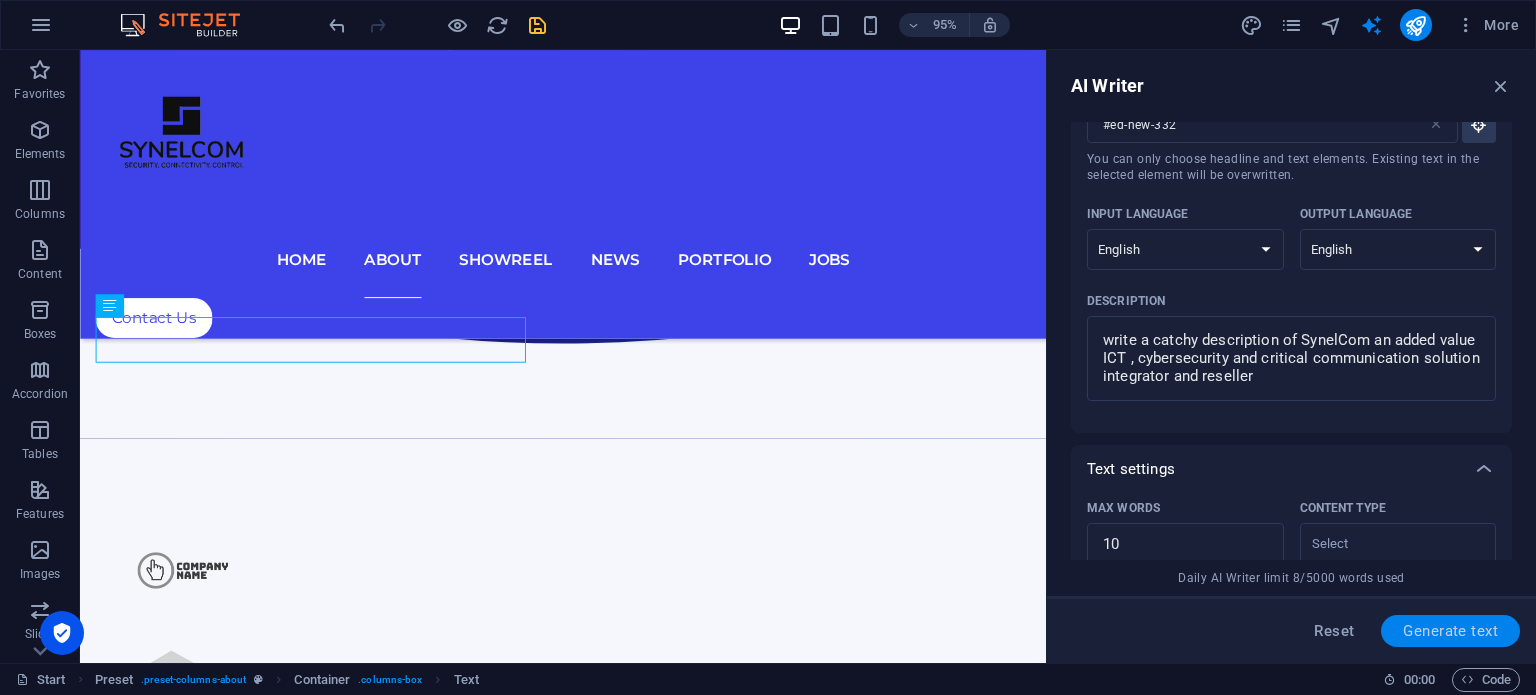 click on "Generate text" at bounding box center [1450, 631] 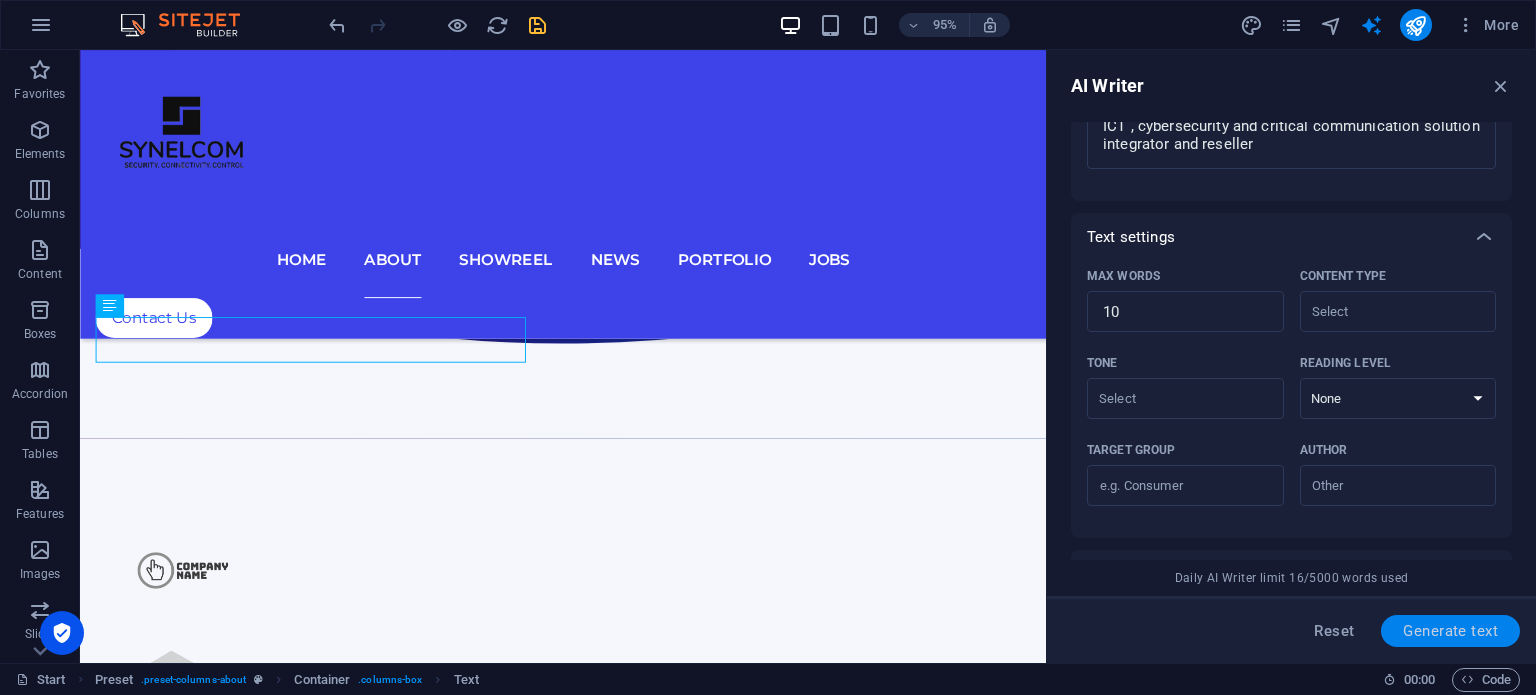 scroll, scrollTop: 582, scrollLeft: 0, axis: vertical 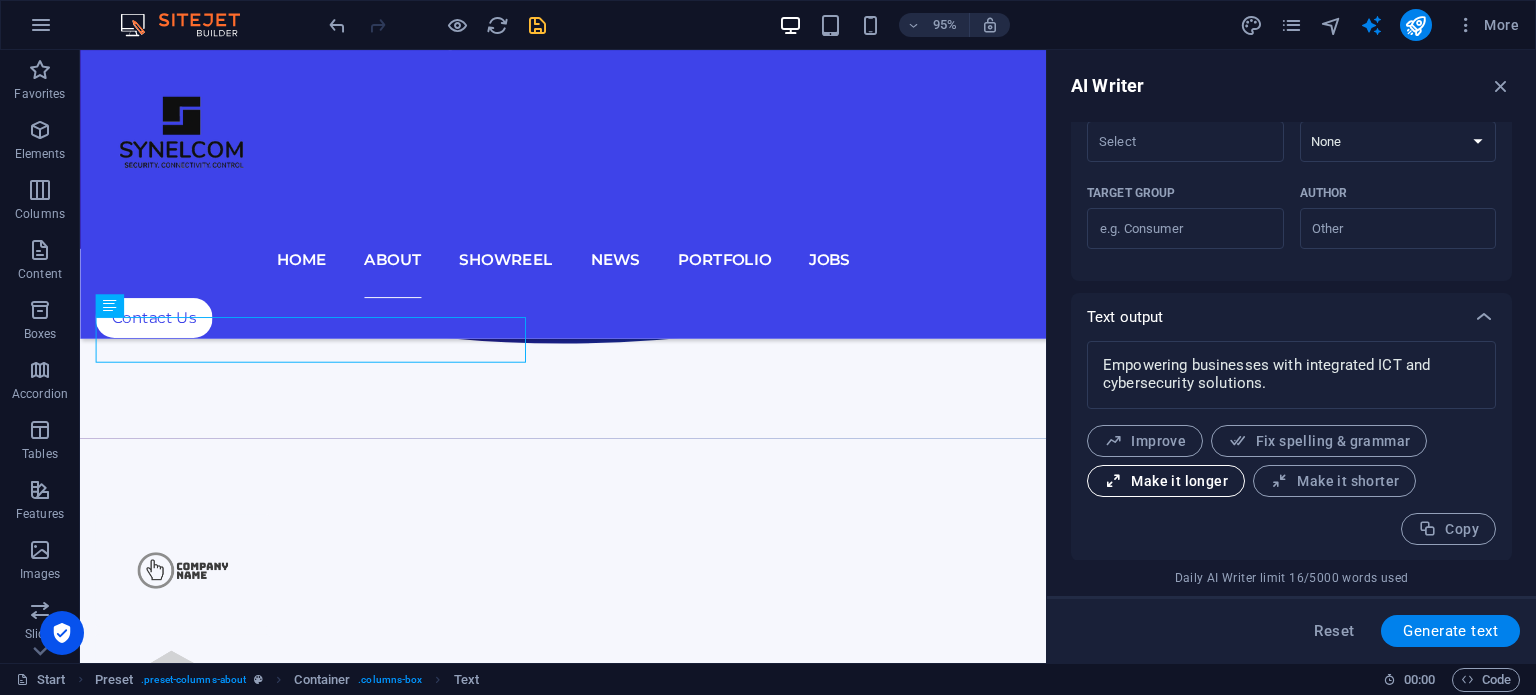 click on "Make it longer" at bounding box center [1166, 481] 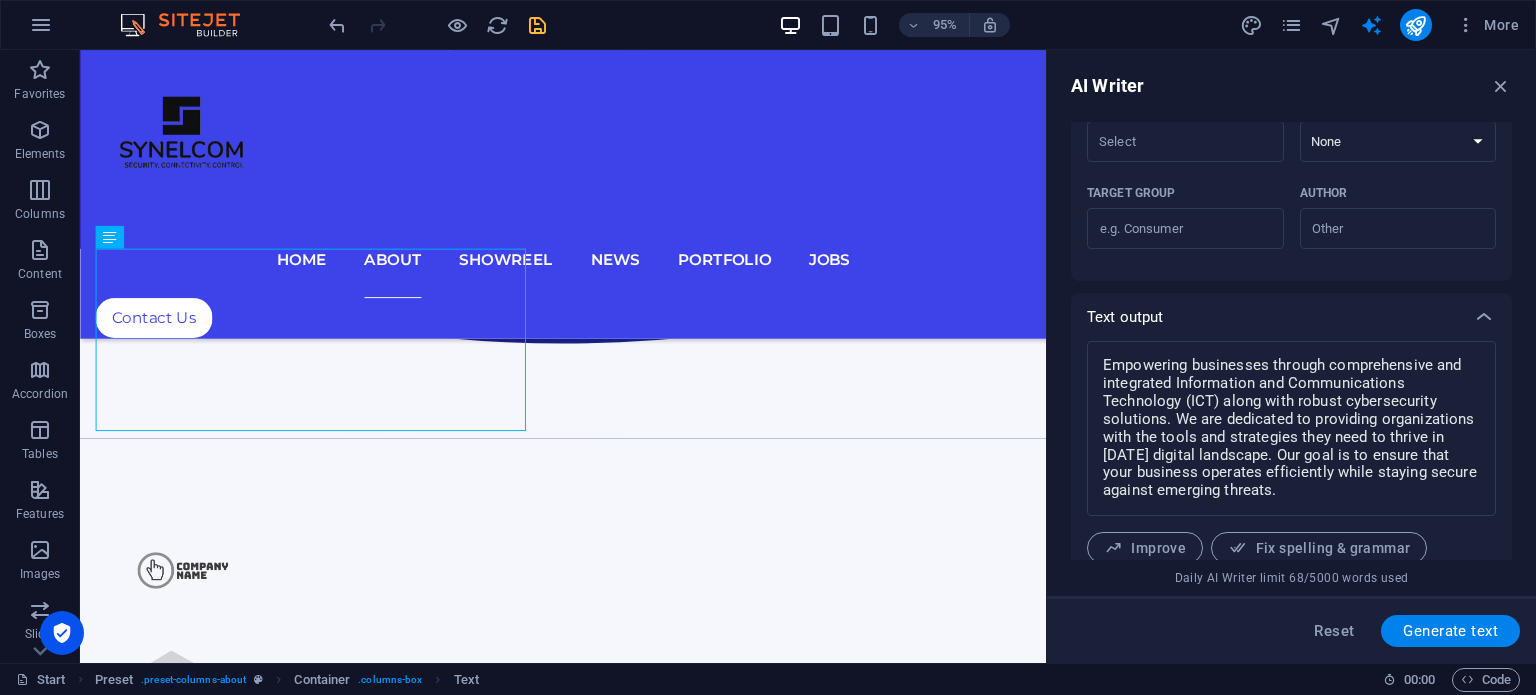scroll, scrollTop: 689, scrollLeft: 0, axis: vertical 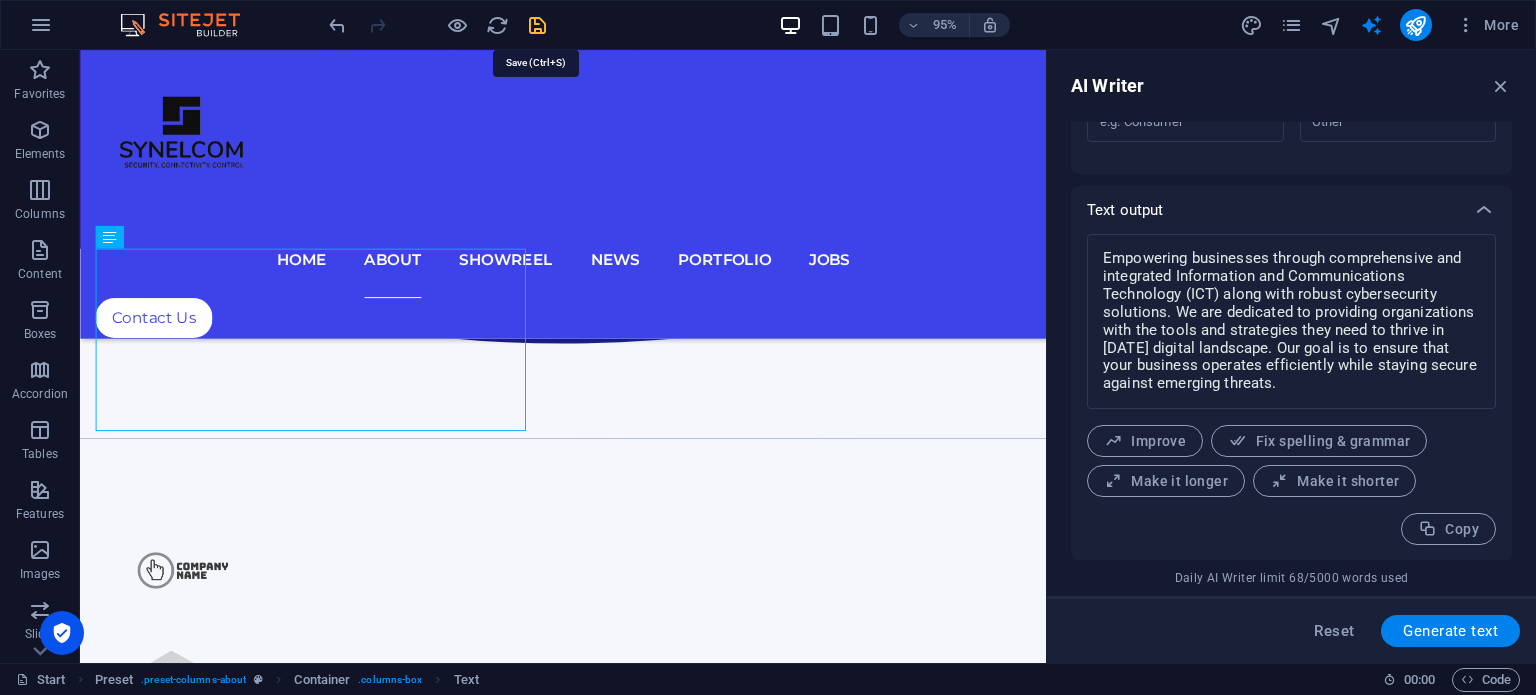 click at bounding box center (537, 25) 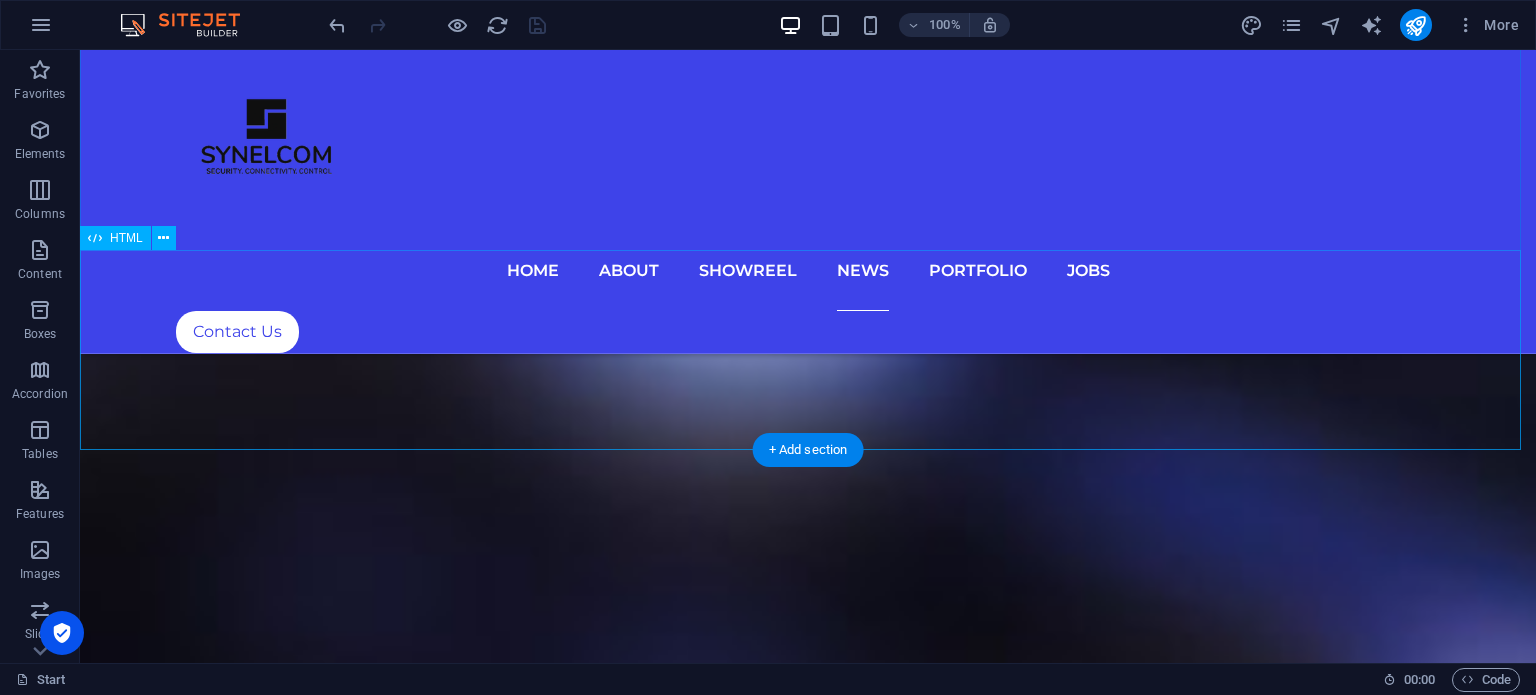 scroll, scrollTop: 8323, scrollLeft: 0, axis: vertical 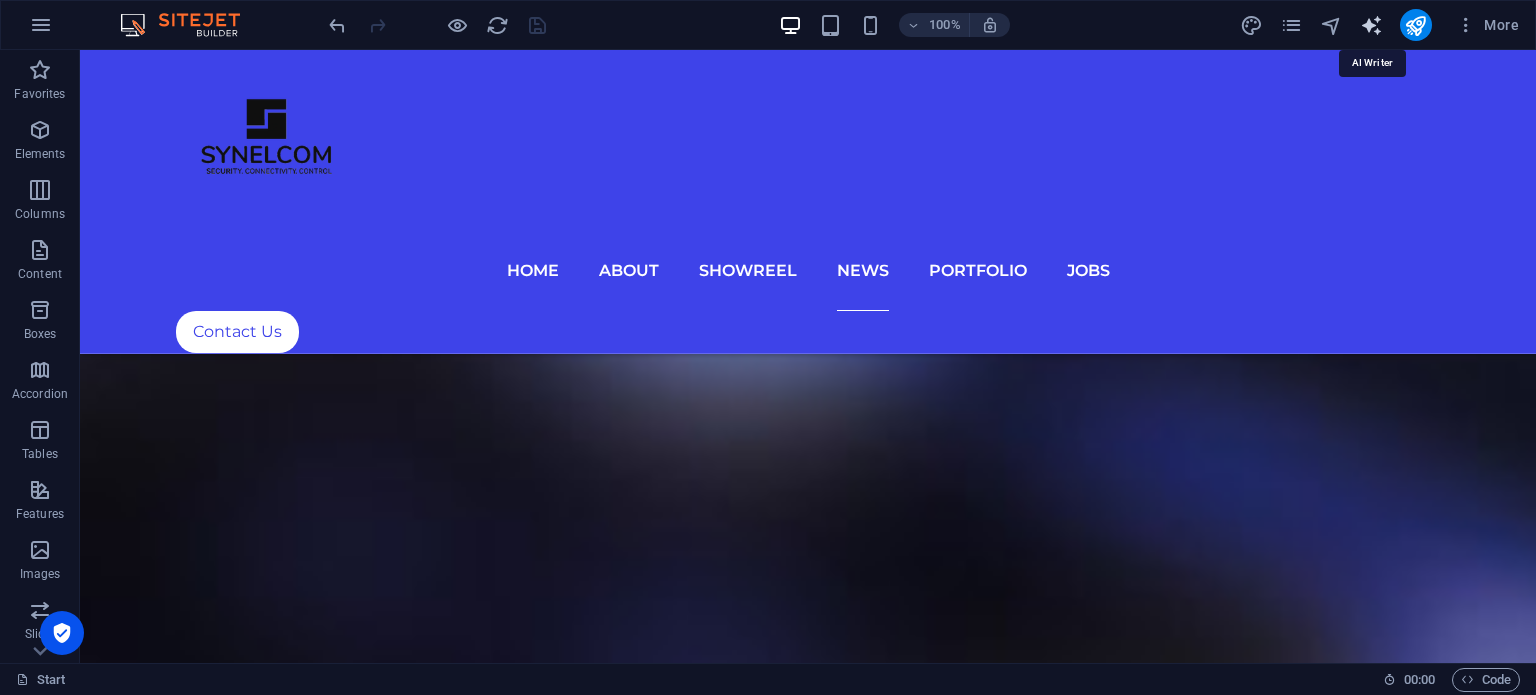 click at bounding box center [1371, 25] 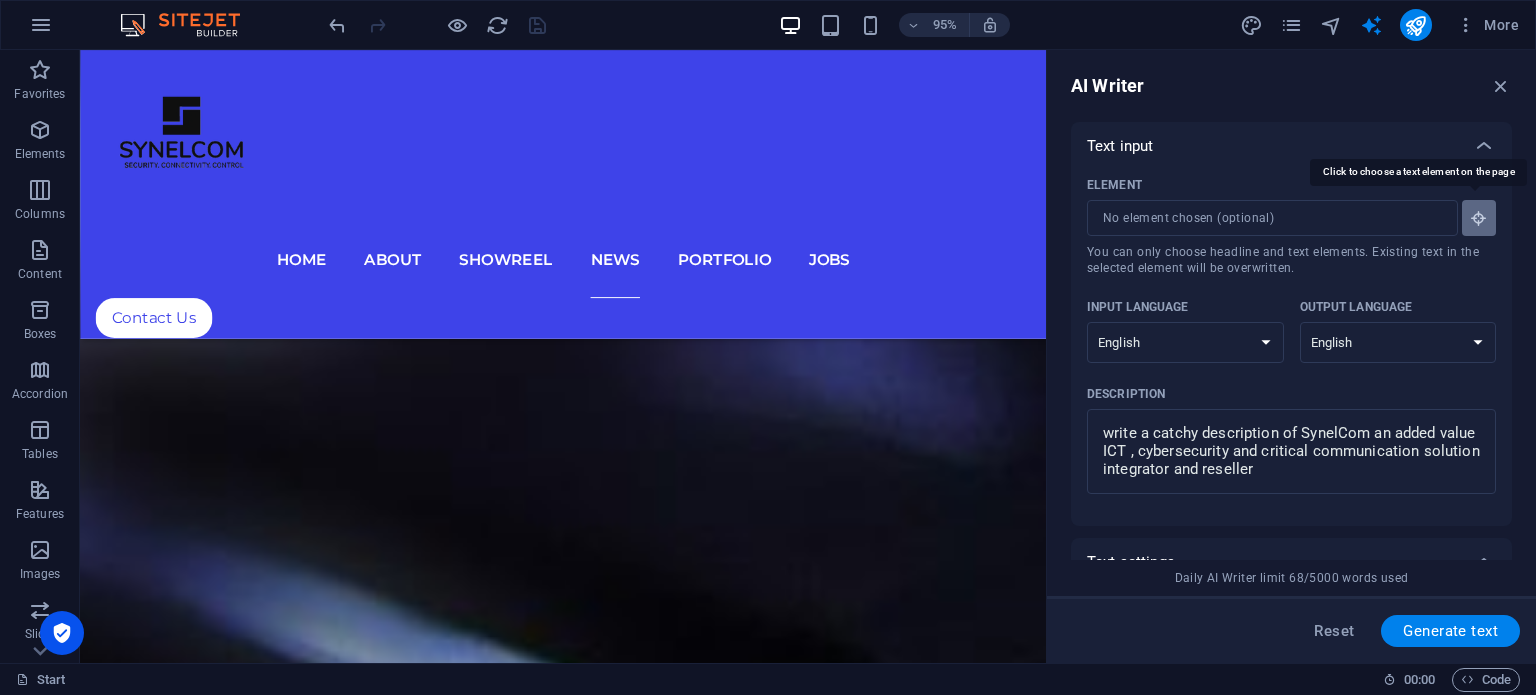 click at bounding box center (1479, 218) 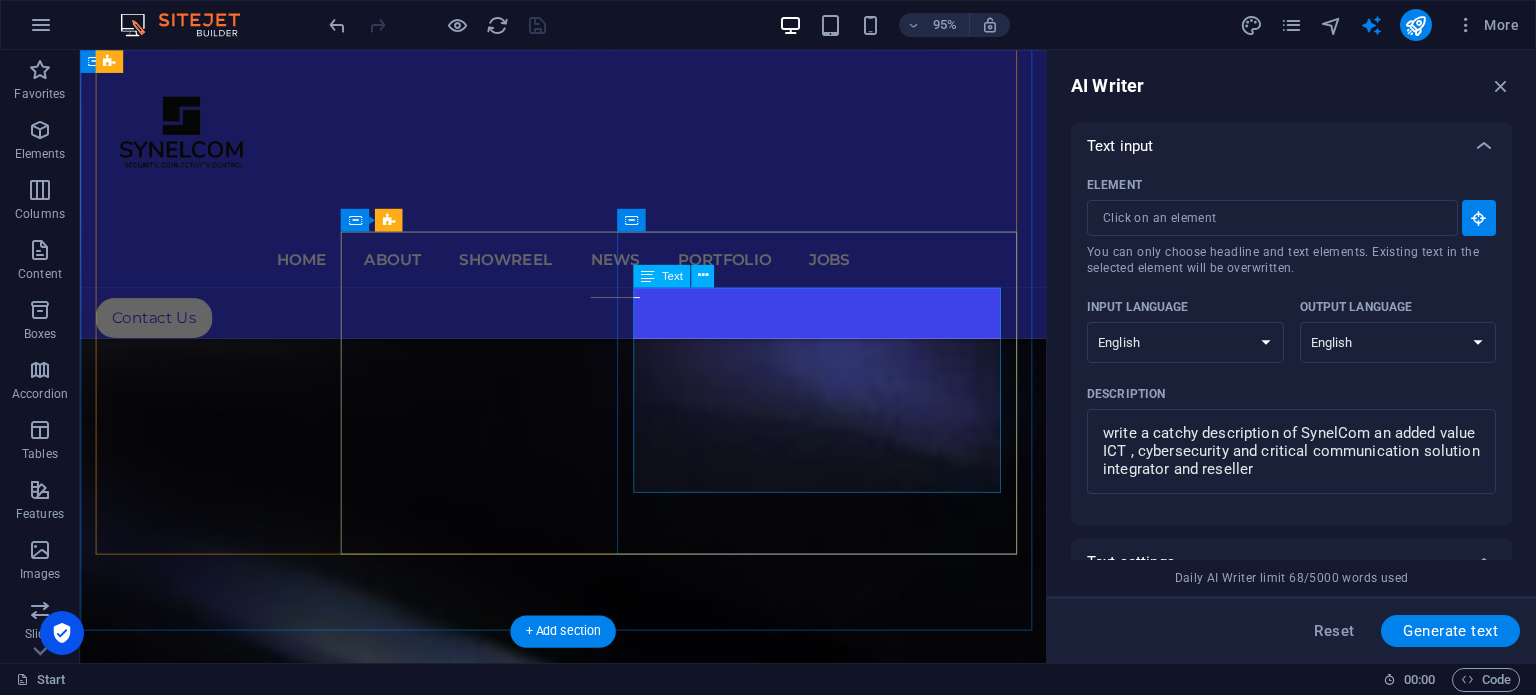 click on "Lorem ipsum dolor sit amet, consectetur adipisicing elit. Maiores ipsum repellat minus nihil. Labore, delectus, nam dignissimos ea repudiandae minima voluptatum magni pariatur possimus quia accusamus harum facilis corporis animi nisi. Enim, pariatur, impedit quia repellat harum ipsam laboriosam voluptas dicta illum nisi obcaecati reprehenderit quis placeat recusandae tenetur aperiam." at bounding box center [719, 10301] 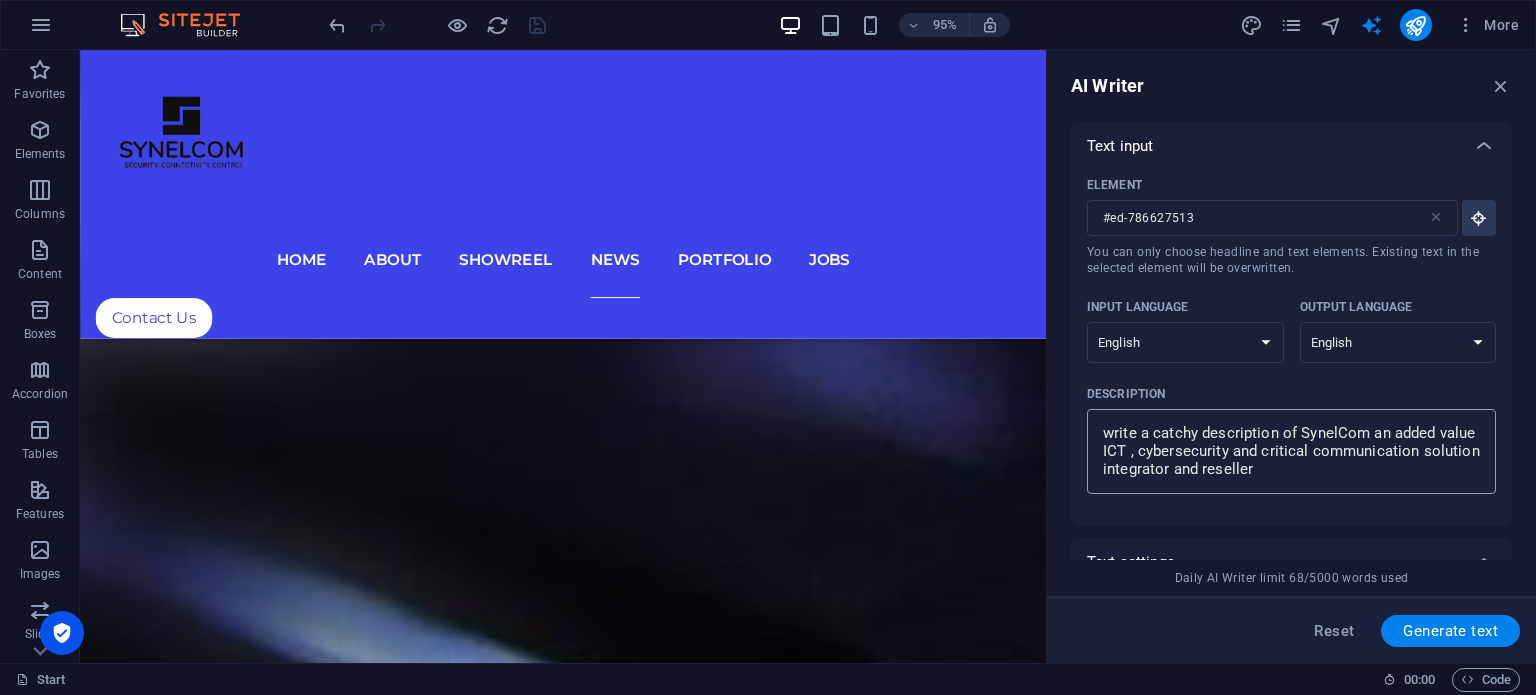 drag, startPoint x: 1279, startPoint y: 484, endPoint x: 1263, endPoint y: 467, distance: 23.345236 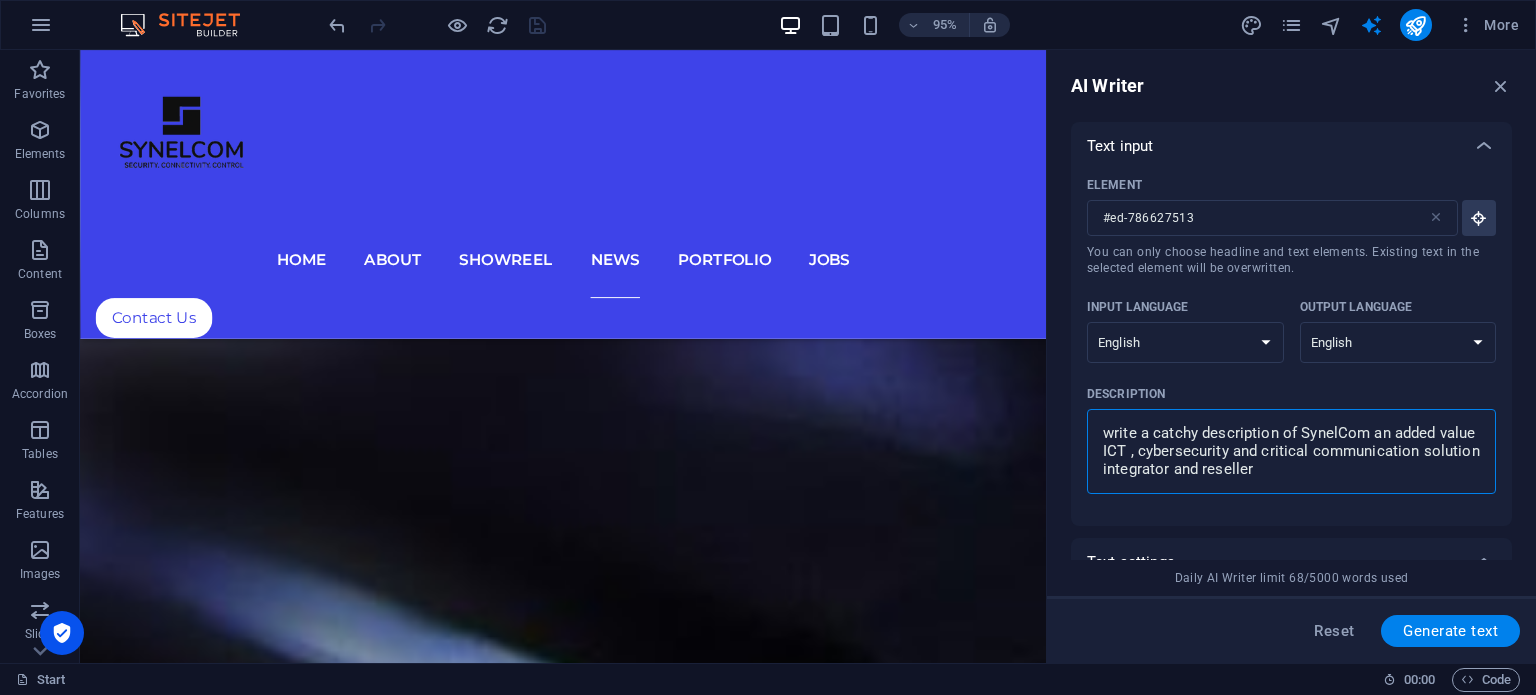 drag, startPoint x: 1263, startPoint y: 467, endPoint x: 1091, endPoint y: 429, distance: 176.14766 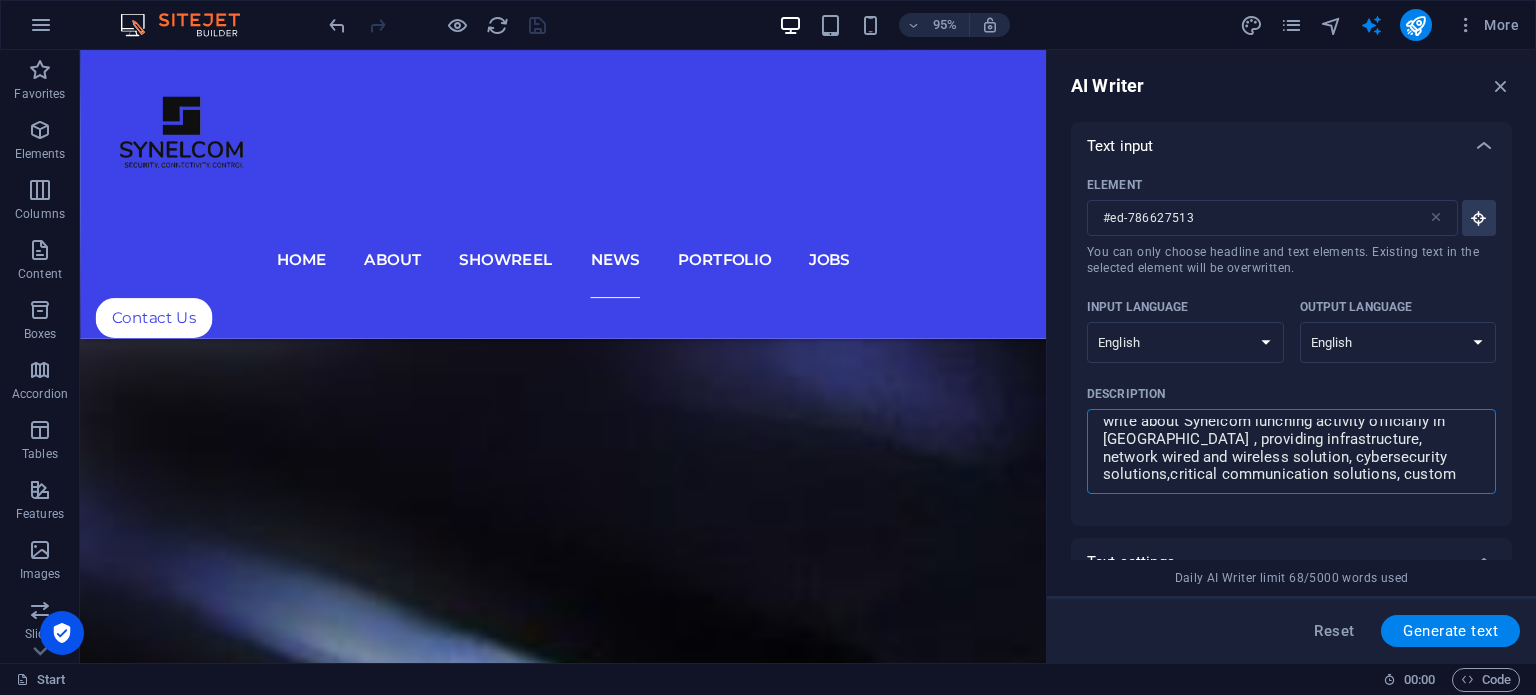 scroll, scrollTop: 29, scrollLeft: 0, axis: vertical 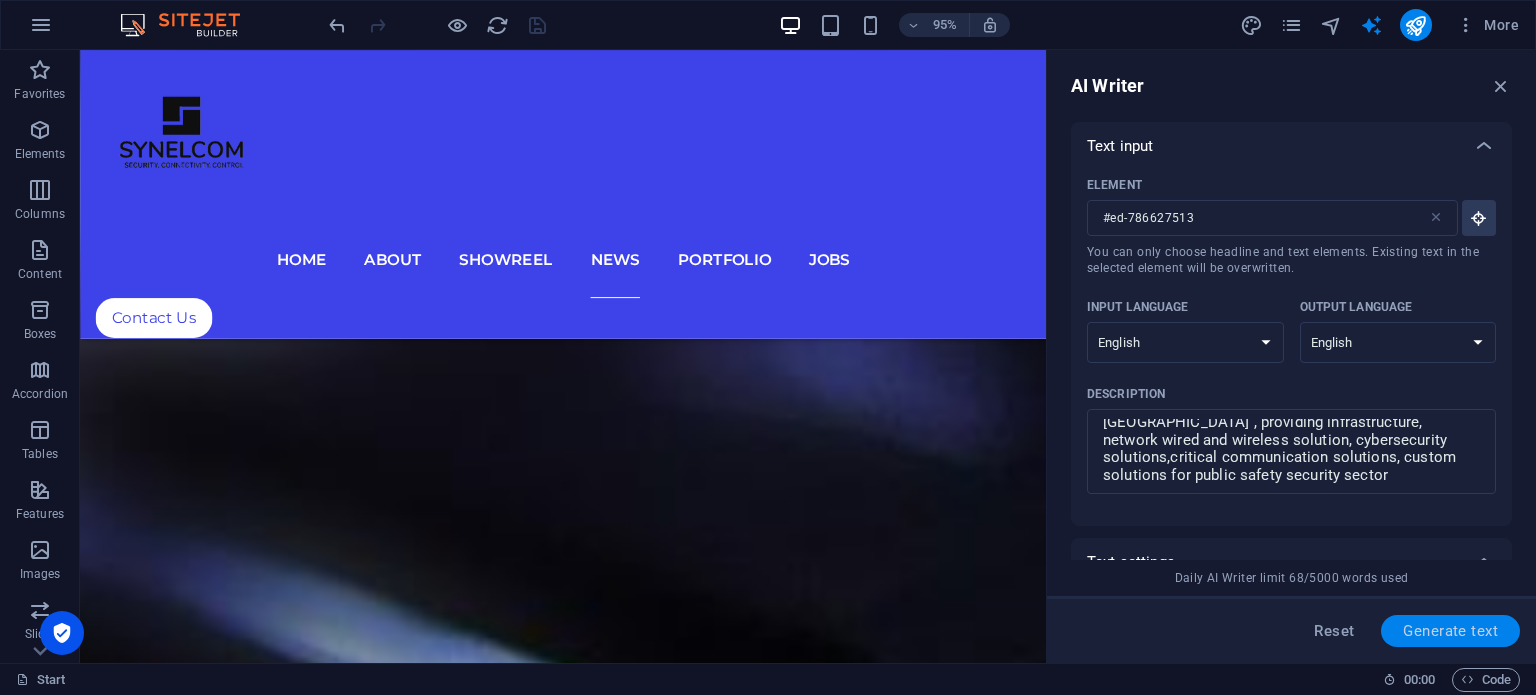 click on "Generate text" at bounding box center (1450, 631) 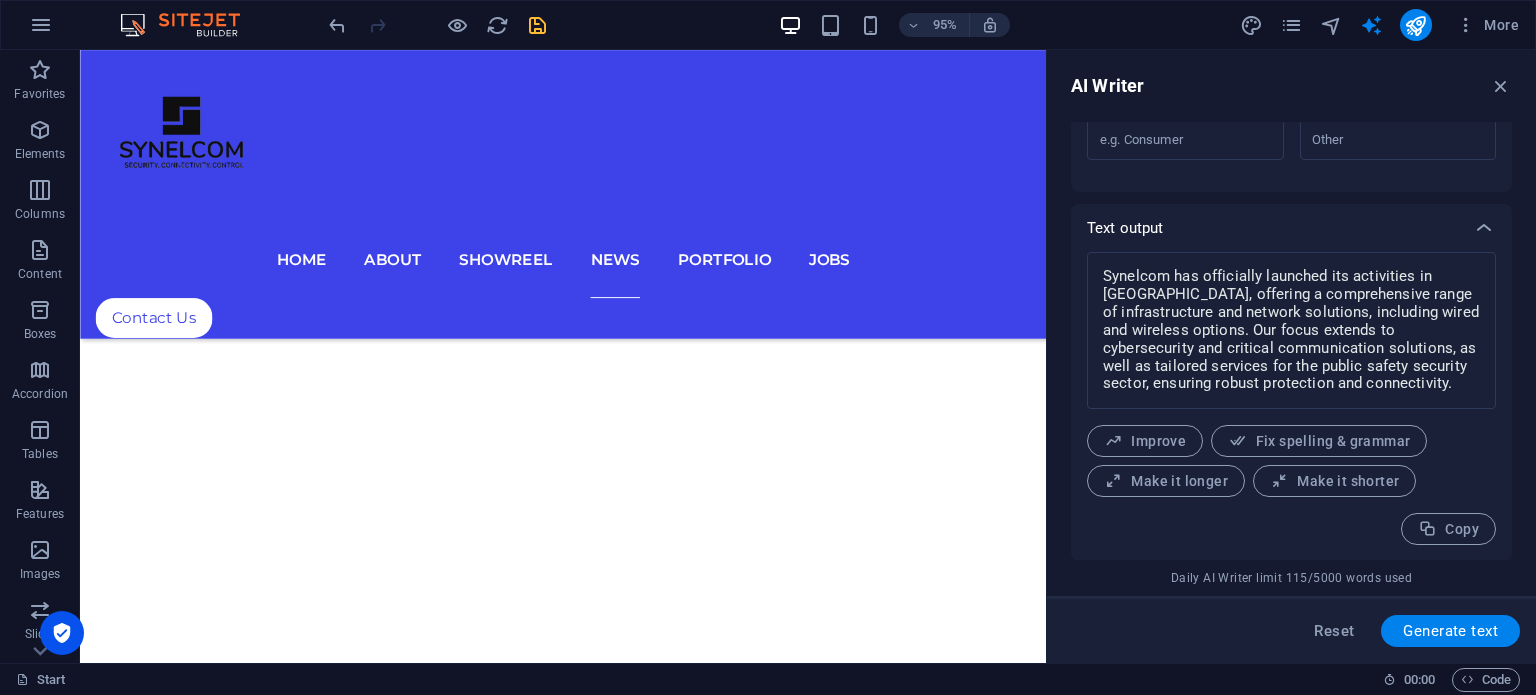 scroll, scrollTop: 458, scrollLeft: 0, axis: vertical 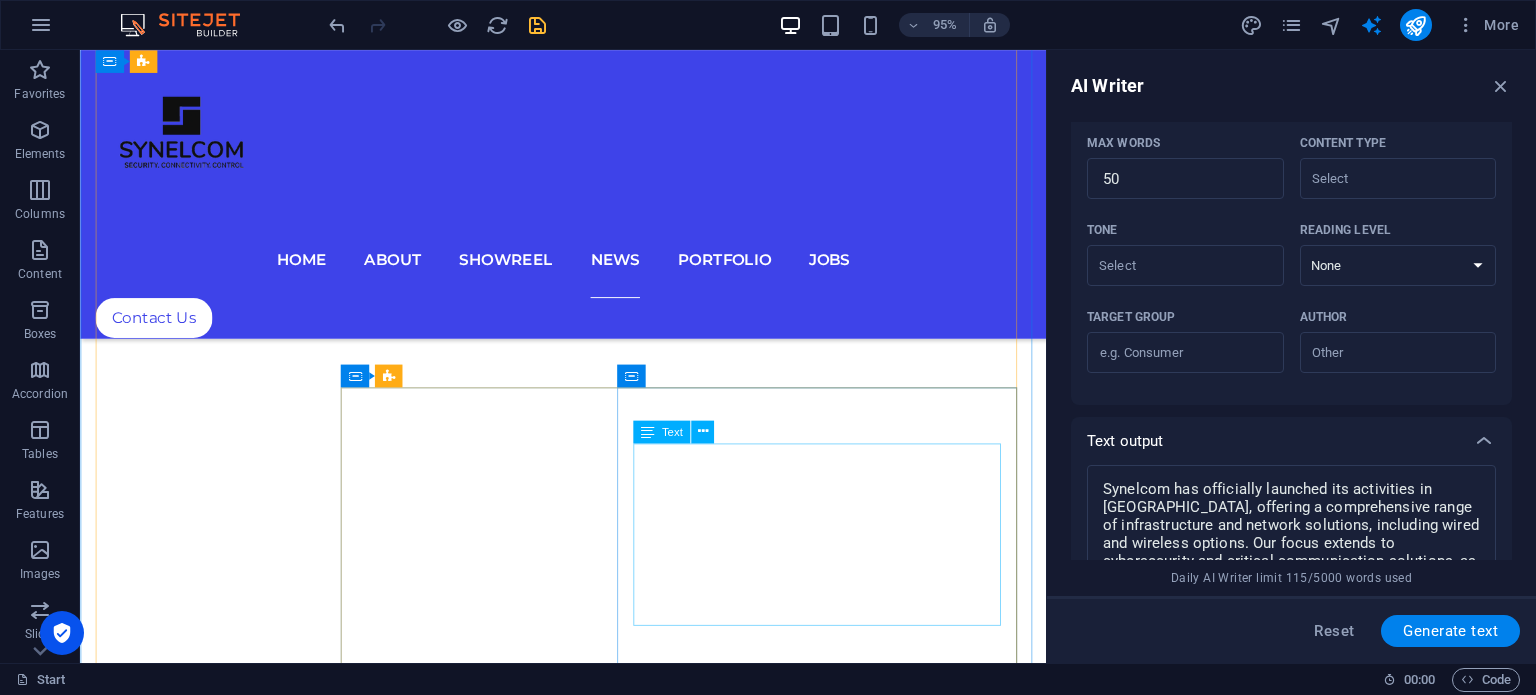 click on "Synelcom has officially launched its activities in [GEOGRAPHIC_DATA], offering a comprehensive range of infrastructure and network solutions, including wired and wireless options. Our focus extends to cybersecurity and critical communication solutions, as well as tailored services for the public safety security sector, ensuring robust protection and connectivity." at bounding box center (719, 9786) 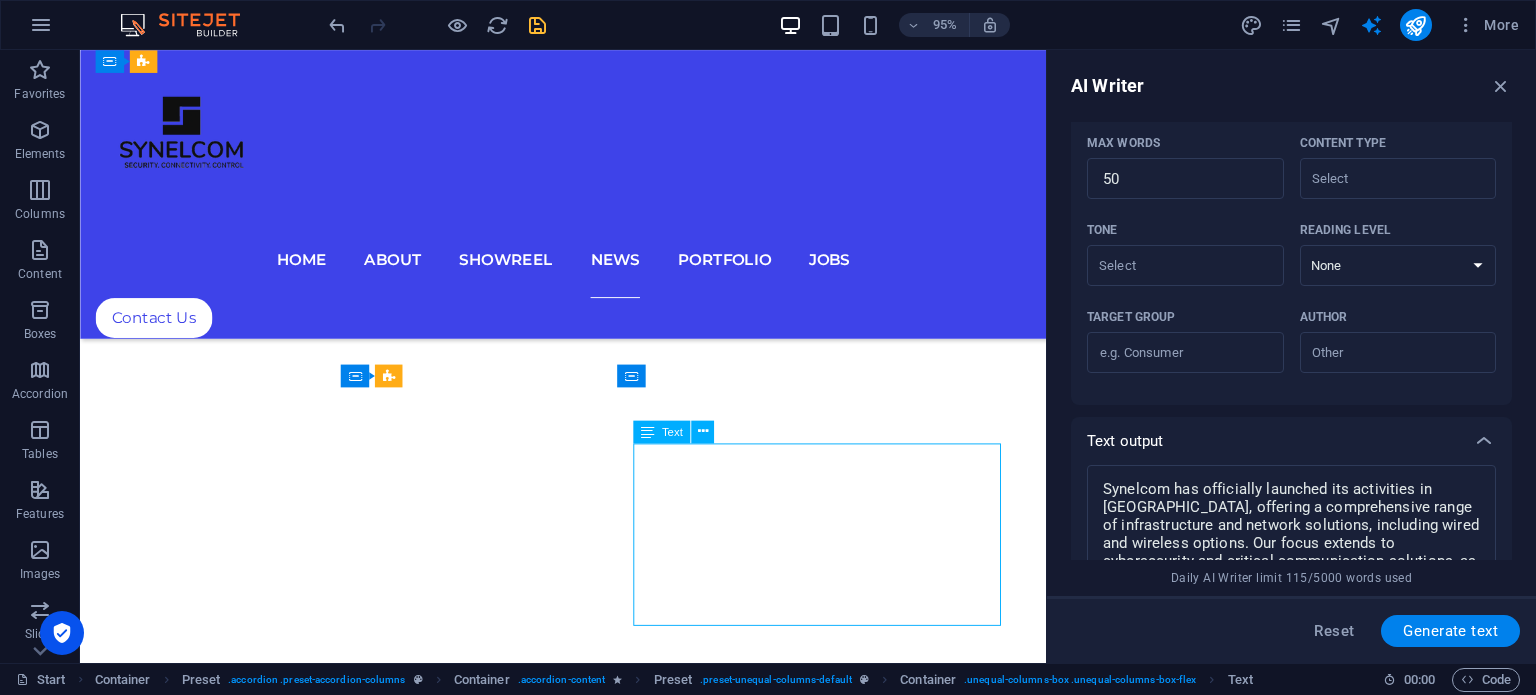 click on "Synelcom has officially launched its activities in [GEOGRAPHIC_DATA], offering a comprehensive range of infrastructure and network solutions, including wired and wireless options. Our focus extends to cybersecurity and critical communication solutions, as well as tailored services for the public safety security sector, ensuring robust protection and connectivity." at bounding box center (719, 9786) 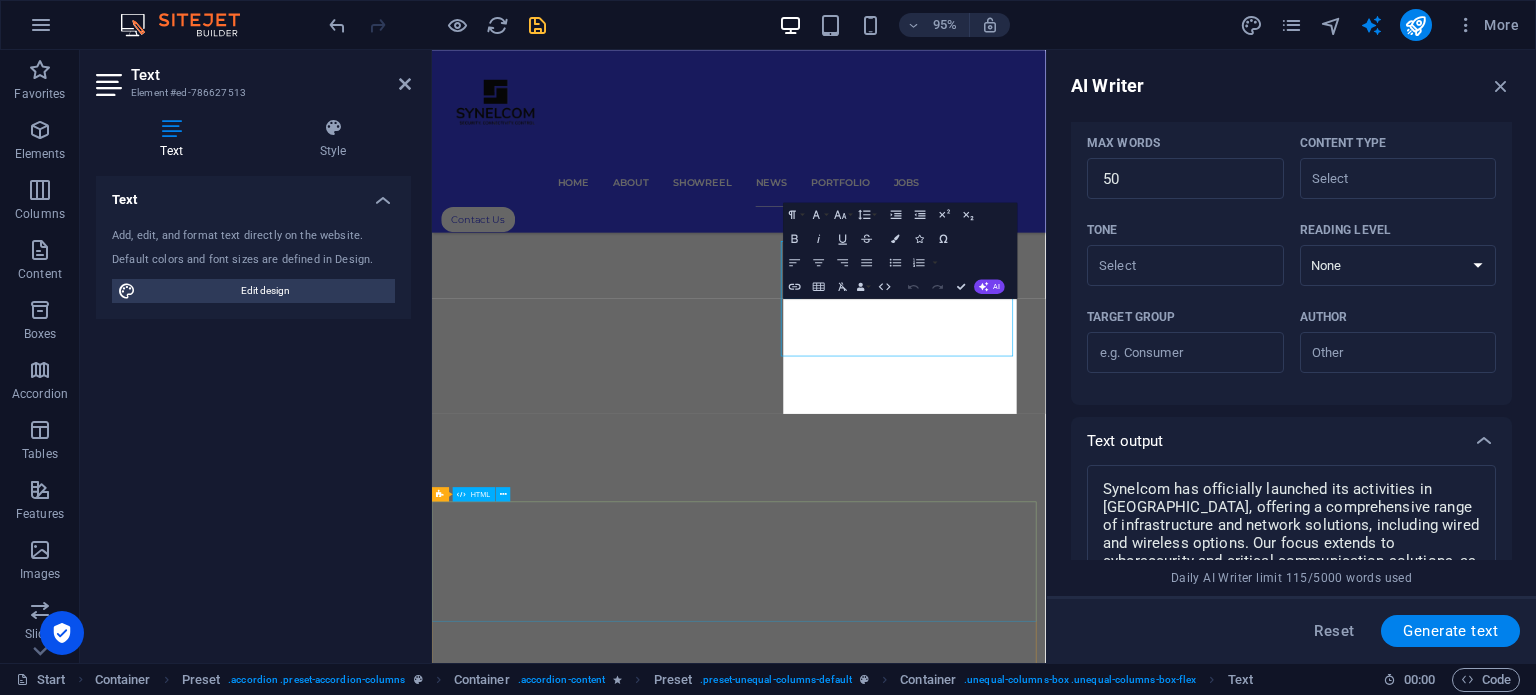 scroll, scrollTop: 8254, scrollLeft: 0, axis: vertical 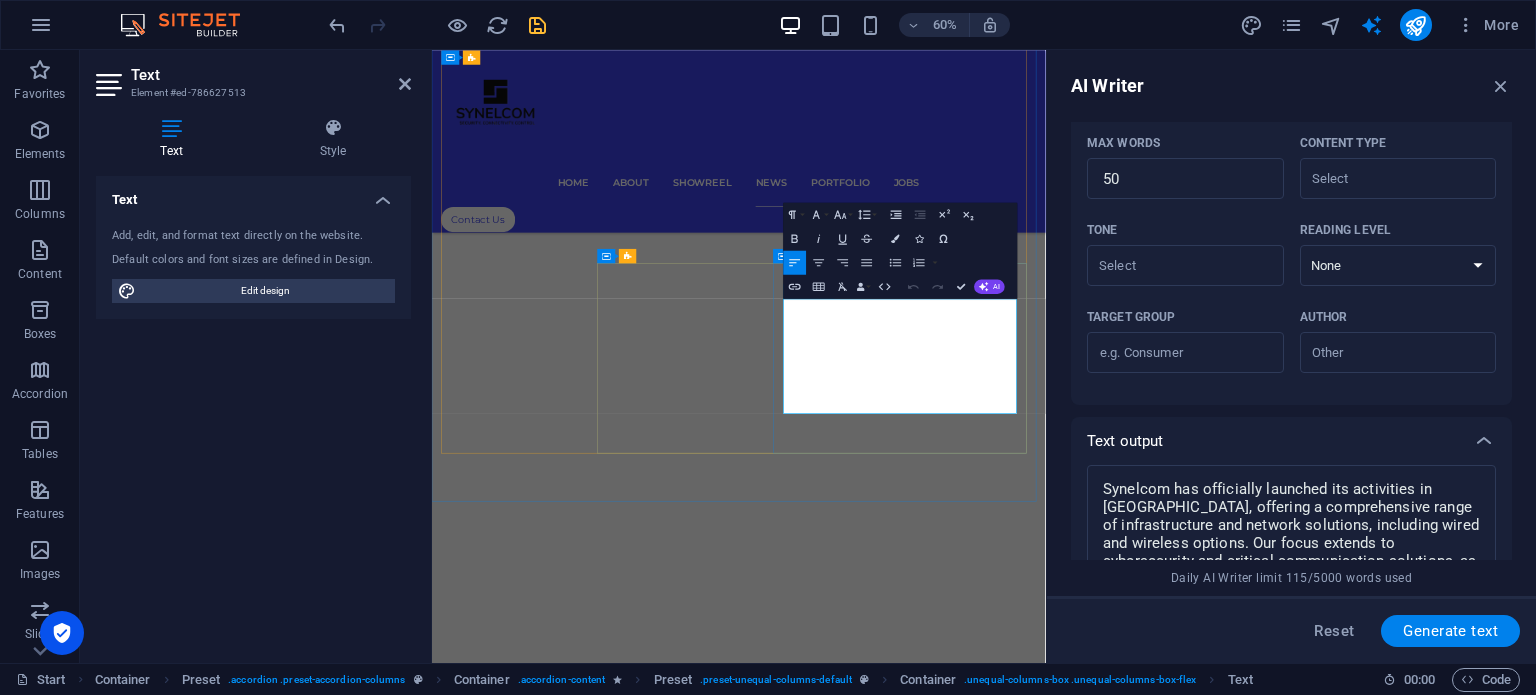 click on "Synelcom has officially launched its activities in [GEOGRAPHIC_DATA], offering a comprehensive range of infrastructure and network solutions, including wired and wireless options. Our focus extends to cybersecurity and critical communication solutions, as well as tailored services for the public safety security sector, ensuring robust protection and connectivity." at bounding box center (1075, 9654) 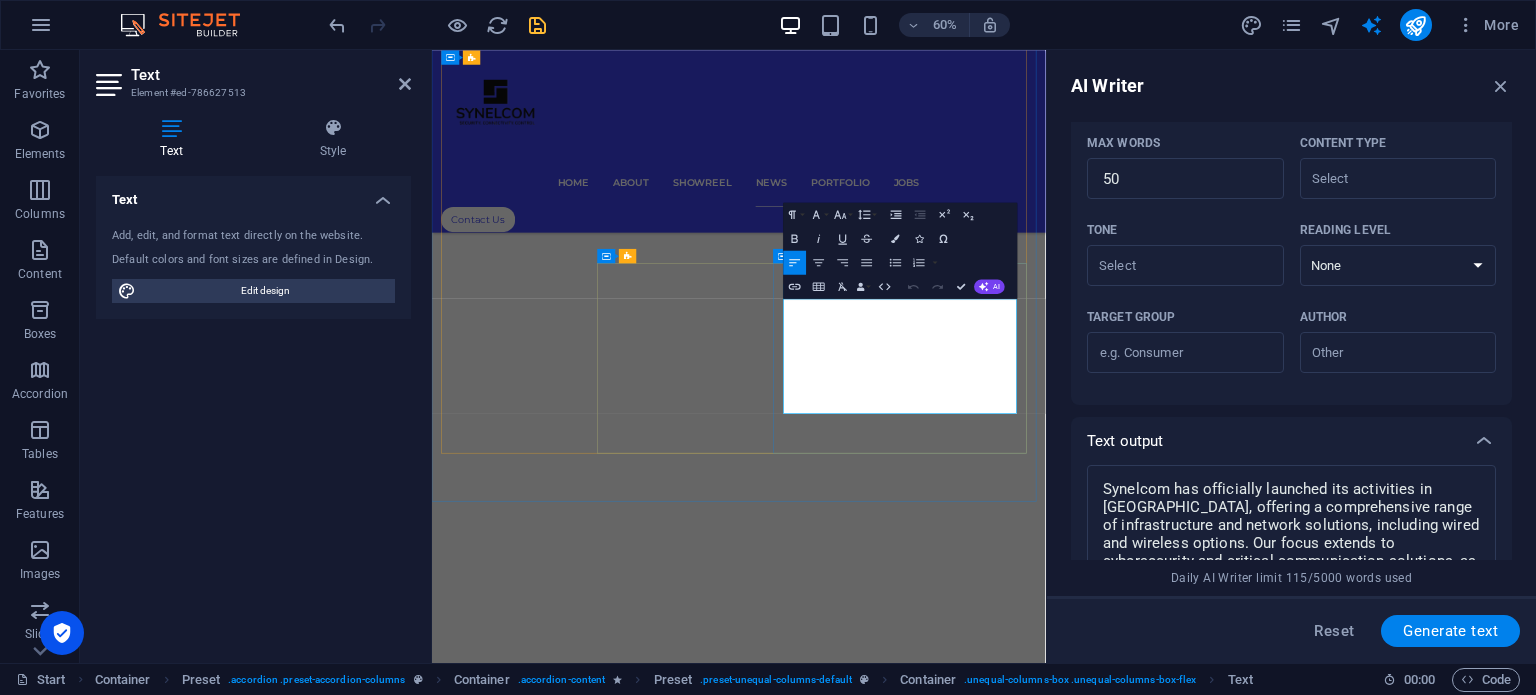 copy on "Synelcom has officially launched its activities in [GEOGRAPHIC_DATA], offering a comprehensive range of infrastructure and network solutions, including wired and wireless options. Our focus extends to cybersecurity and critical communication solutions, as well as tailored services for the public safety security sector, ensuring robust protection and connectivity." 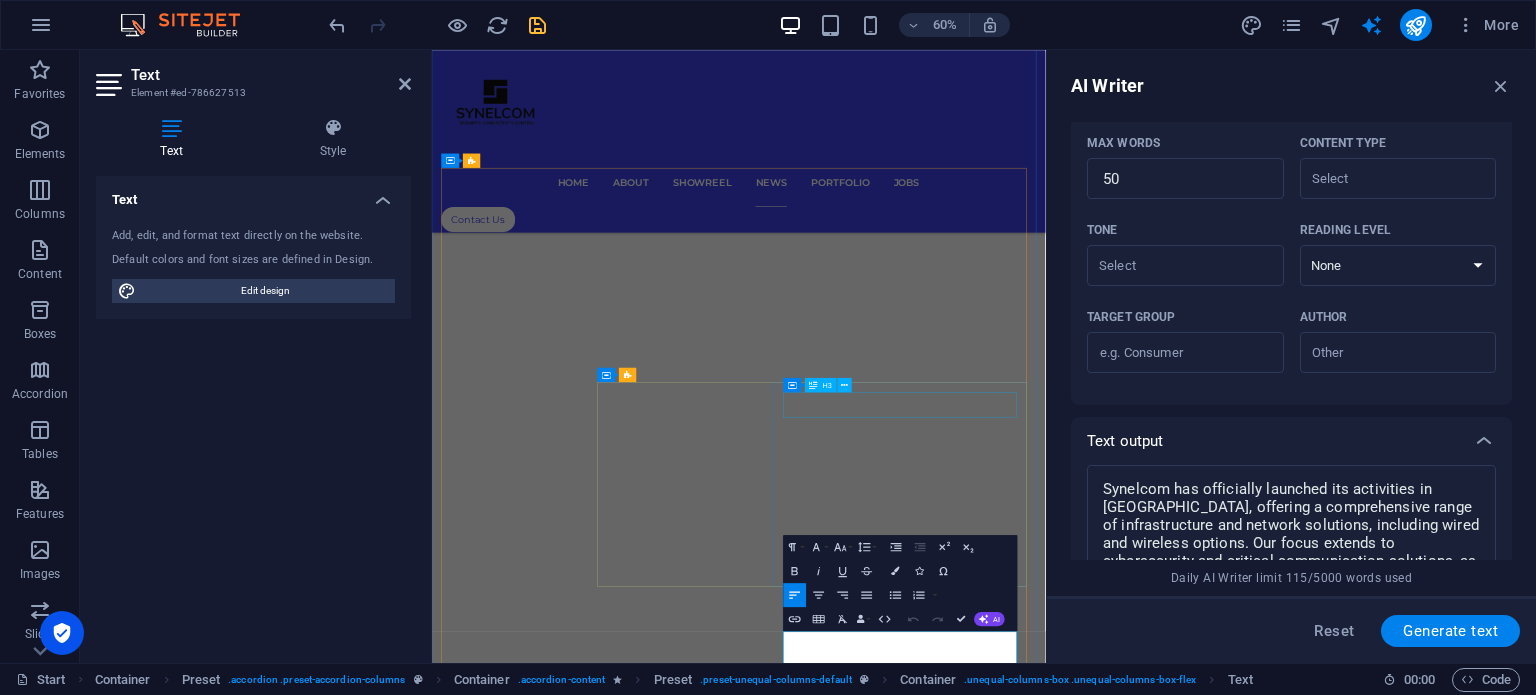 scroll, scrollTop: 7696, scrollLeft: 0, axis: vertical 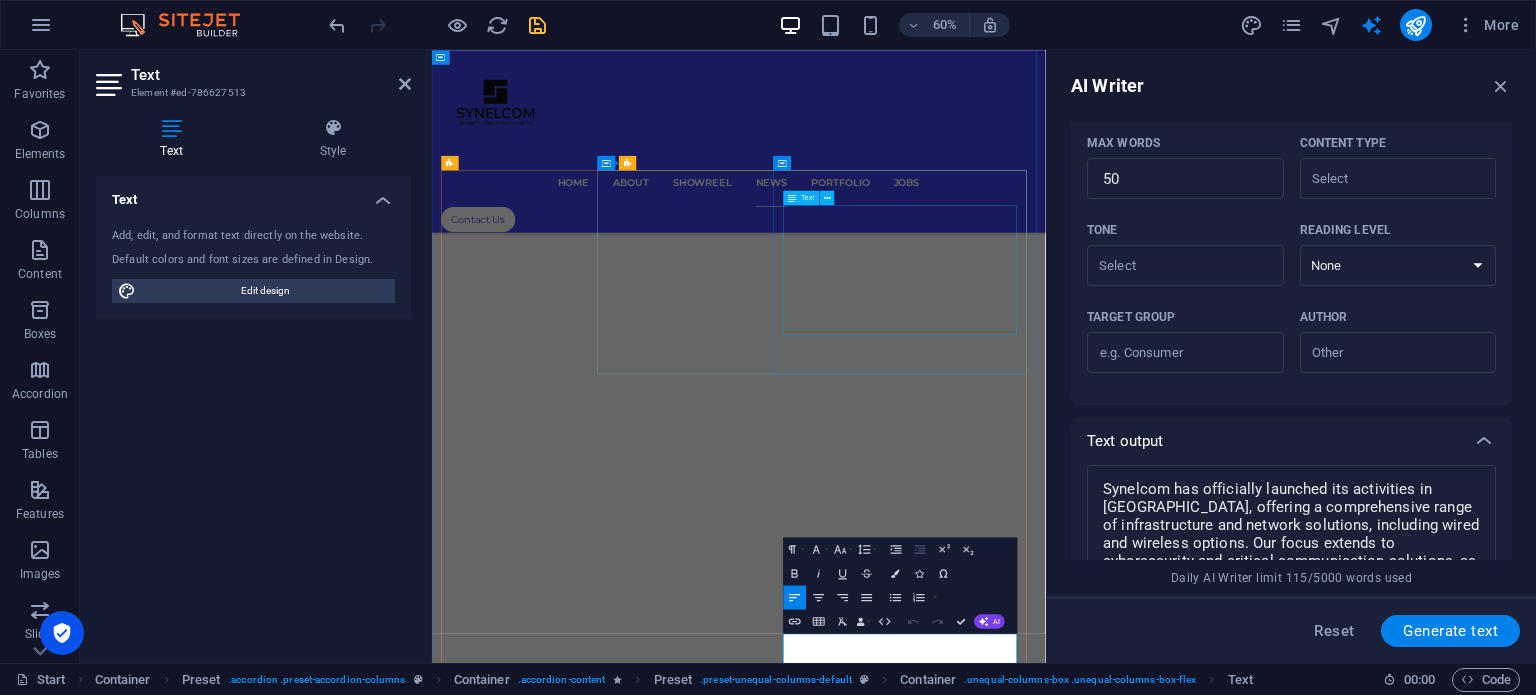 click on "Lorem ipsum dolor sit amet, consectetur adipisicing elit. Maiores ipsum repellat minus nihil. Labore, delectus, nam dignissimos ea repudiandae minima voluptatum magni pariatur possimus quia accusamus harum facilis corporis animi nisi. Enim, pariatur, impedit quia repellat harum ipsam laboriosam voluptas dicta illum nisi obcaecati reprehenderit quis placeat recusandae tenetur aperiam." at bounding box center [1075, 8920] 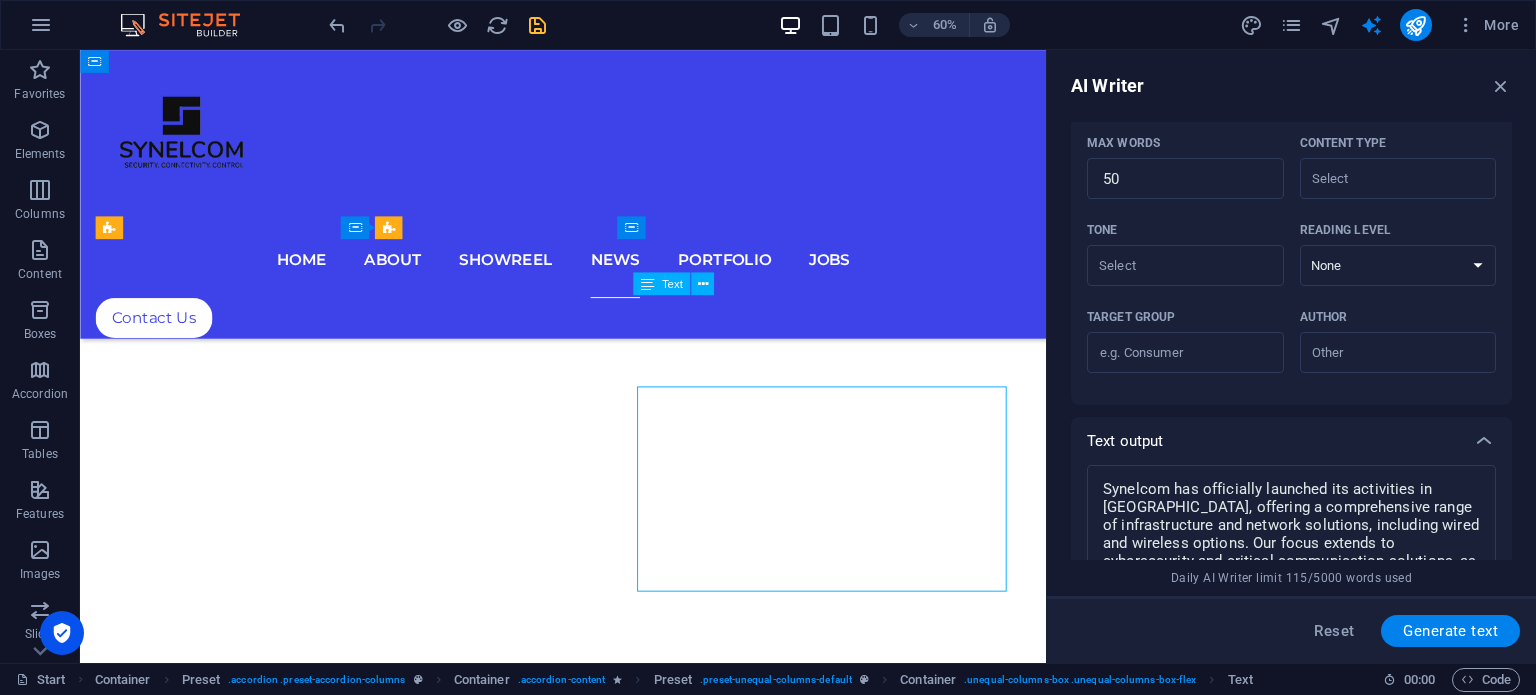 scroll, scrollTop: 7601, scrollLeft: 0, axis: vertical 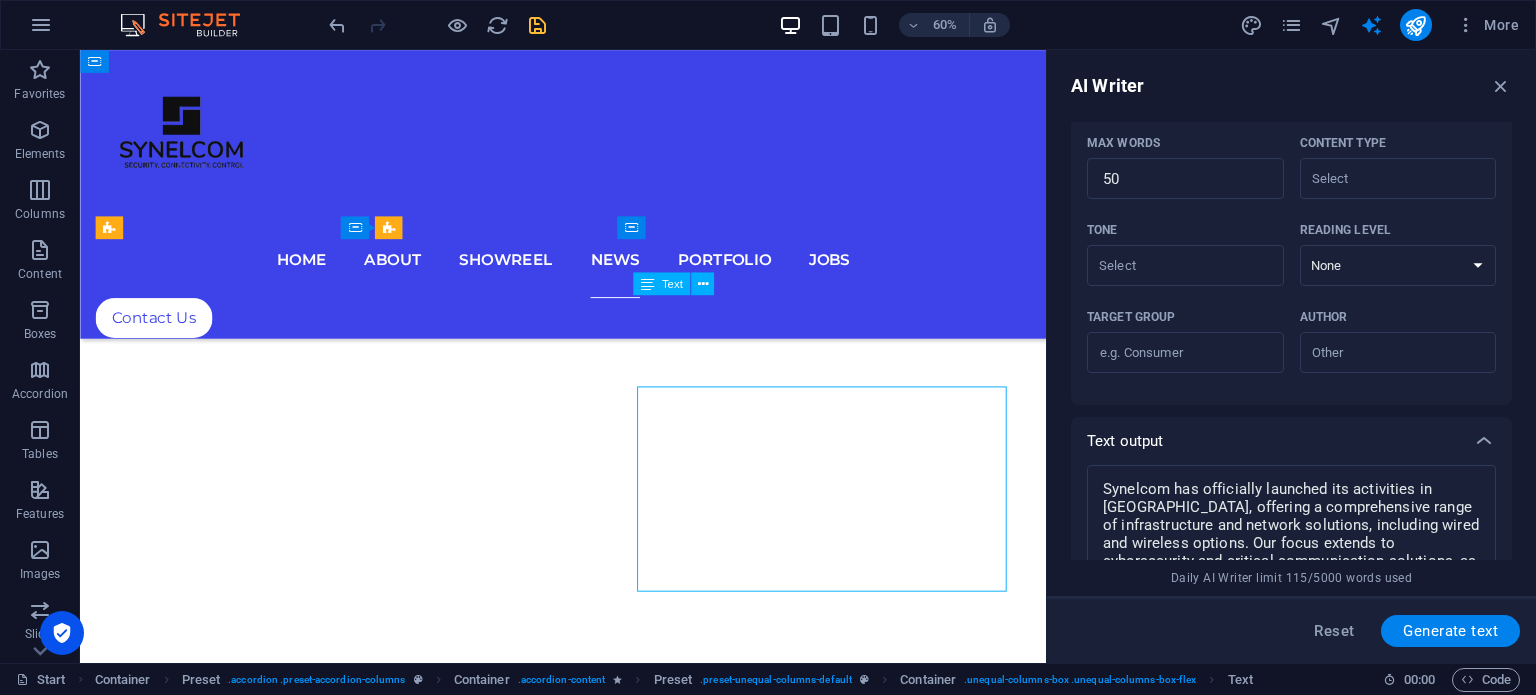 click on "Lorem ipsum dolor sit amet, consectetur adipisicing elit. Maiores ipsum repellat minus nihil. Labore, delectus, nam dignissimos ea repudiandae minima voluptatum magni pariatur possimus quia accusamus harum facilis corporis animi nisi. Enim, pariatur, impedit quia repellat harum ipsam laboriosam voluptas dicta illum nisi obcaecati reprehenderit quis placeat recusandae tenetur aperiam." at bounding box center [719, 8976] 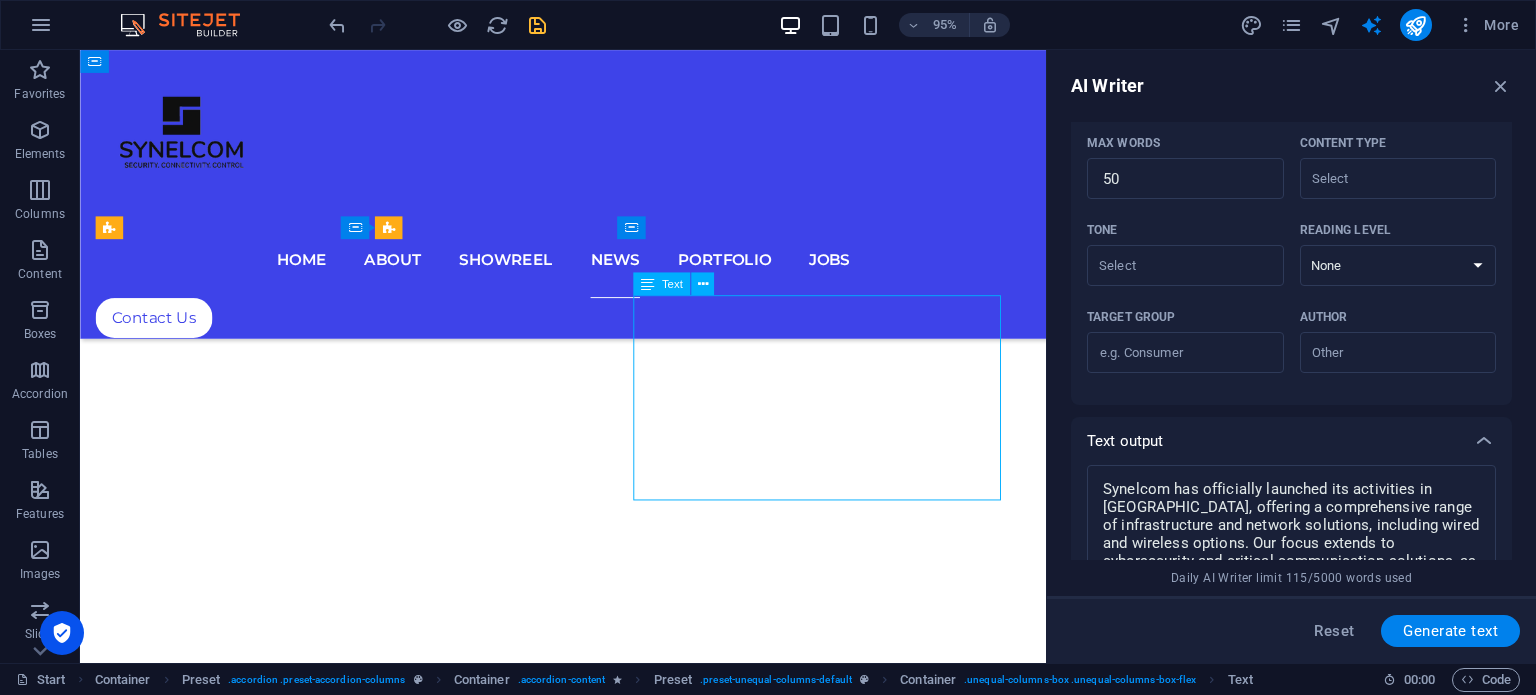 click on "Lorem ipsum dolor sit amet, consectetur adipisicing elit. Maiores ipsum repellat minus nihil. Labore, delectus, nam dignissimos ea repudiandae minima voluptatum magni pariatur possimus quia accusamus harum facilis corporis animi nisi. Enim, pariatur, impedit quia repellat harum ipsam laboriosam voluptas dicta illum nisi obcaecati reprehenderit quis placeat recusandae tenetur aperiam." at bounding box center (719, 8860) 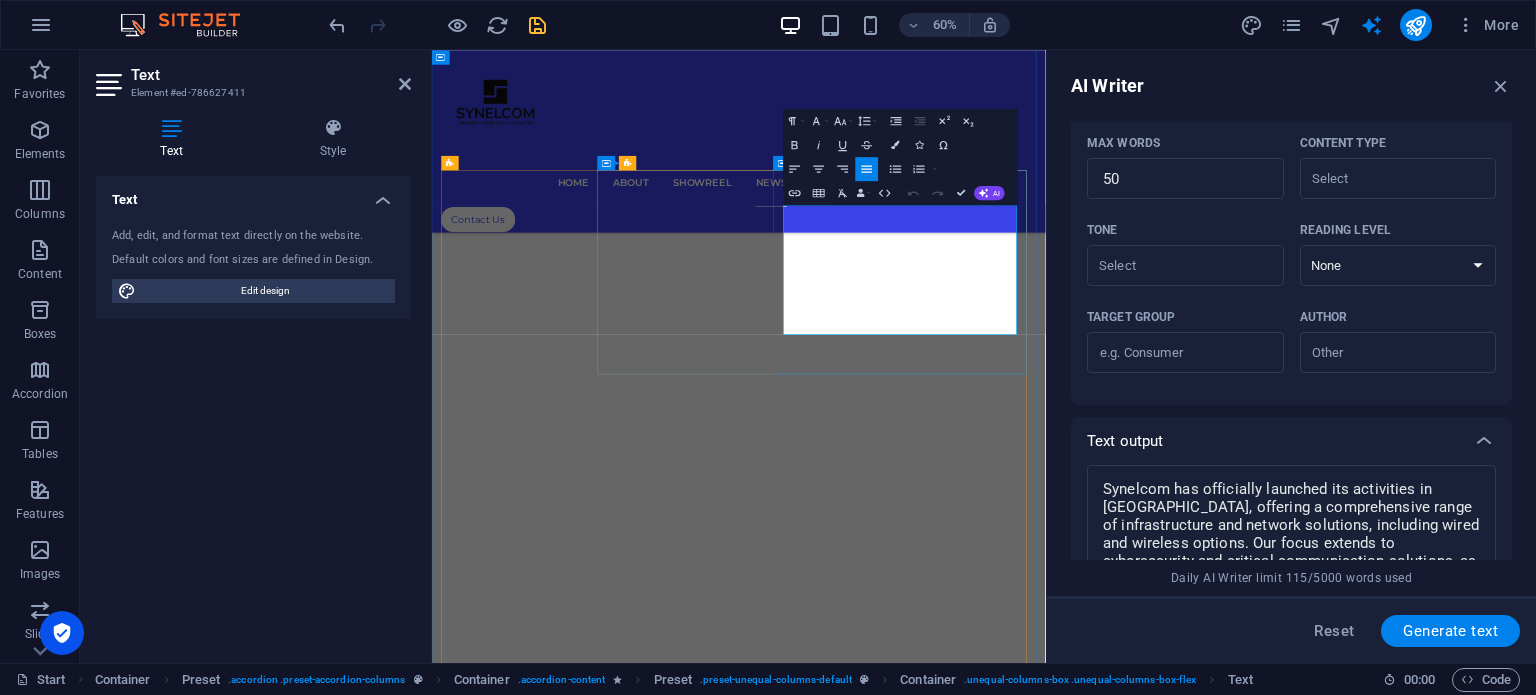 scroll, scrollTop: 7696, scrollLeft: 0, axis: vertical 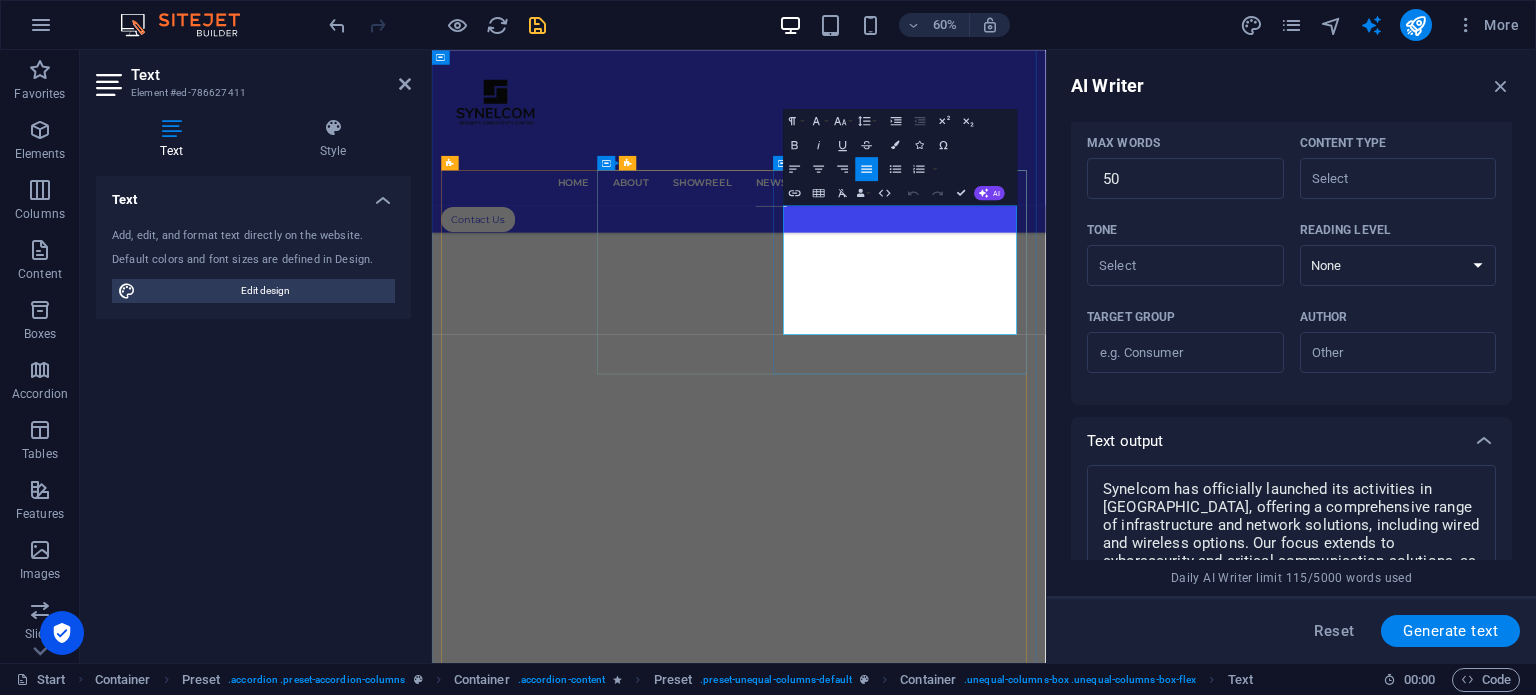 click on "Lorem ipsum dolor sit amet, consectetur adipisicing elit. Maiores ipsum repellat minus nihil. Labore, delectus, nam dignissimos ea repudiandae minima voluptatum magni pariatur possimus quia accusamus harum facilis corporis animi nisi. Enim, pariatur, impedit quia repellat harum ipsam laboriosam voluptas dicta illum nisi obcaecati reprehenderit quis placeat recusandae tenetur aperiam." at bounding box center [1075, 8804] 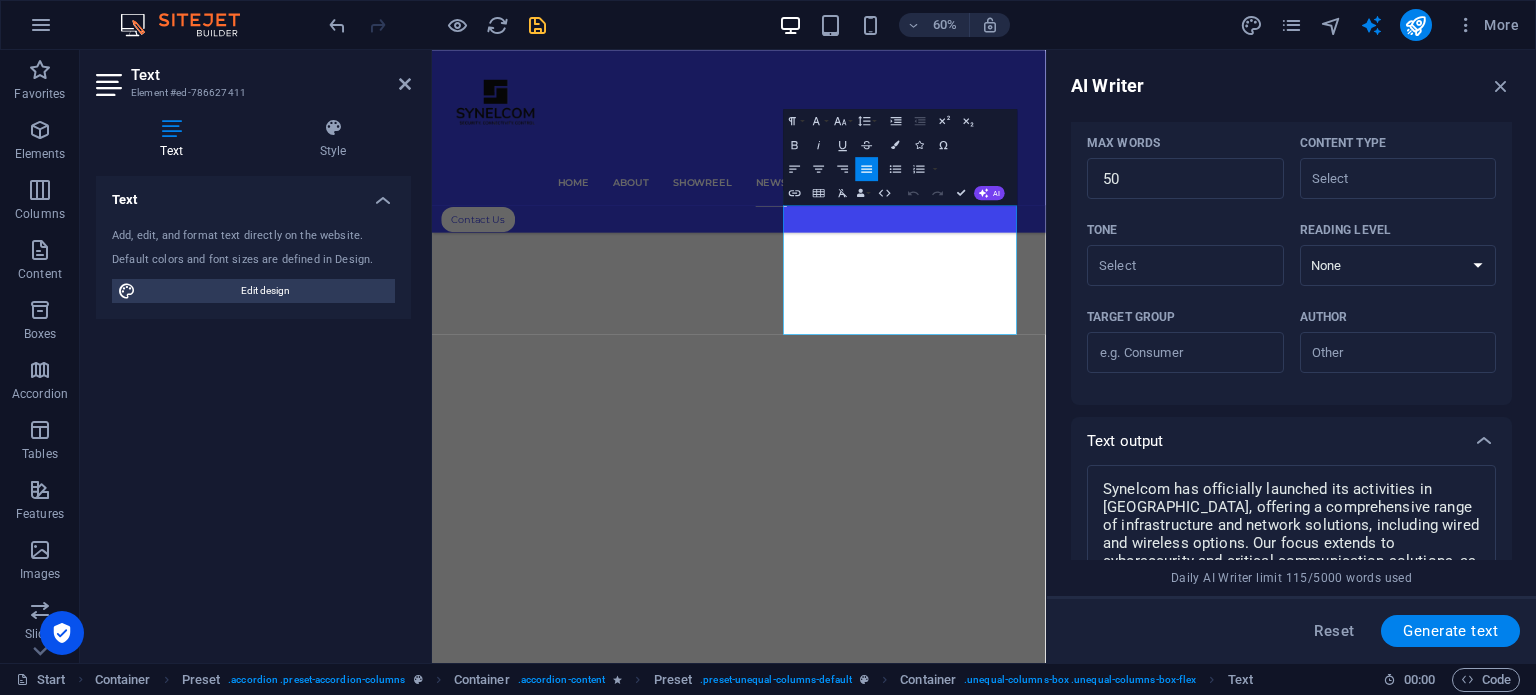 click at bounding box center (1174, 452) 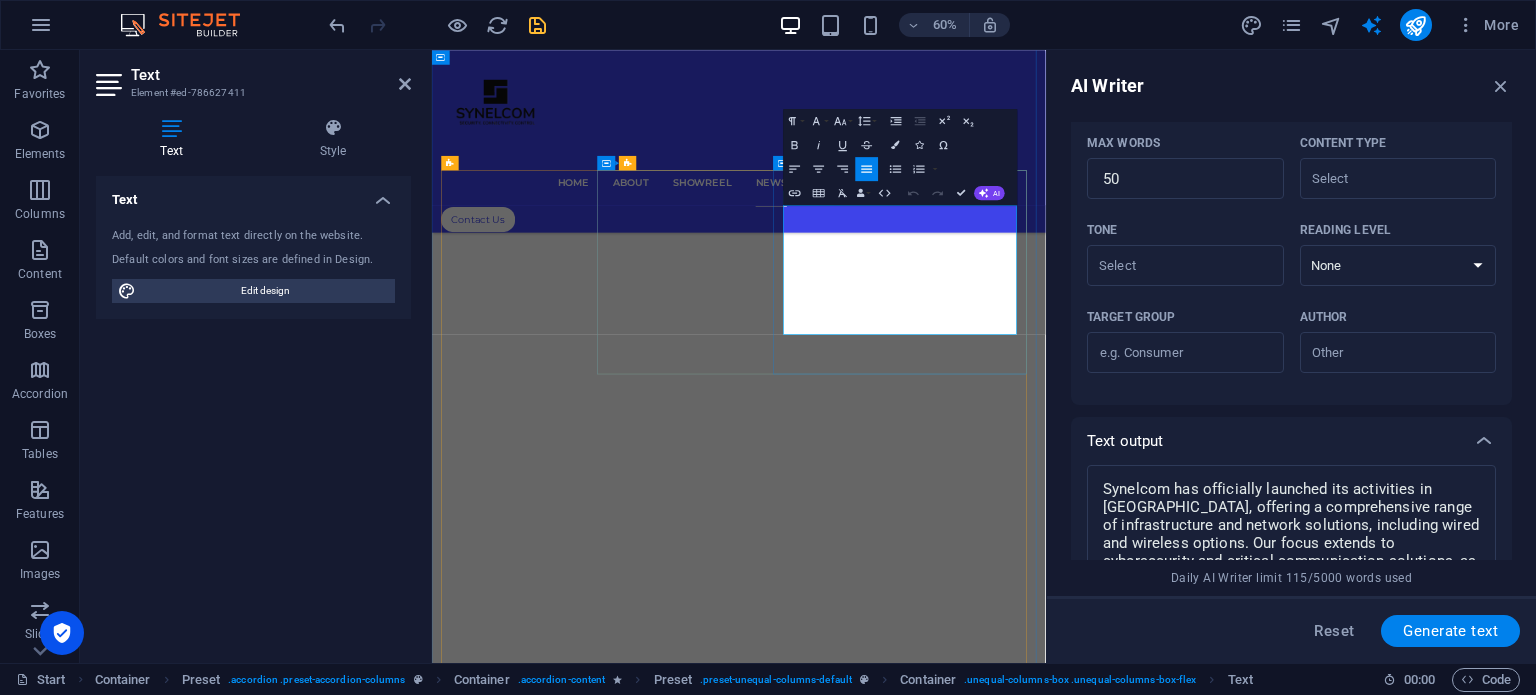 click on "Lorem ipsum dolor sit amet, consectetur adipisicing elit. Maiores ipsum repellat minus nihil. Labore, delectus, nam dignissimos ea repudiandae minima voluptatum magni pariatur possimus quia accusamus harum facilis corporis animi nisi. Enim, pariatur, impedit quia repellat harum ipsam laboriosam voluptas dicta illum nisi obcaecati reprehenderit quis placeat recusandae tenetur aperiam." at bounding box center [1075, 8804] 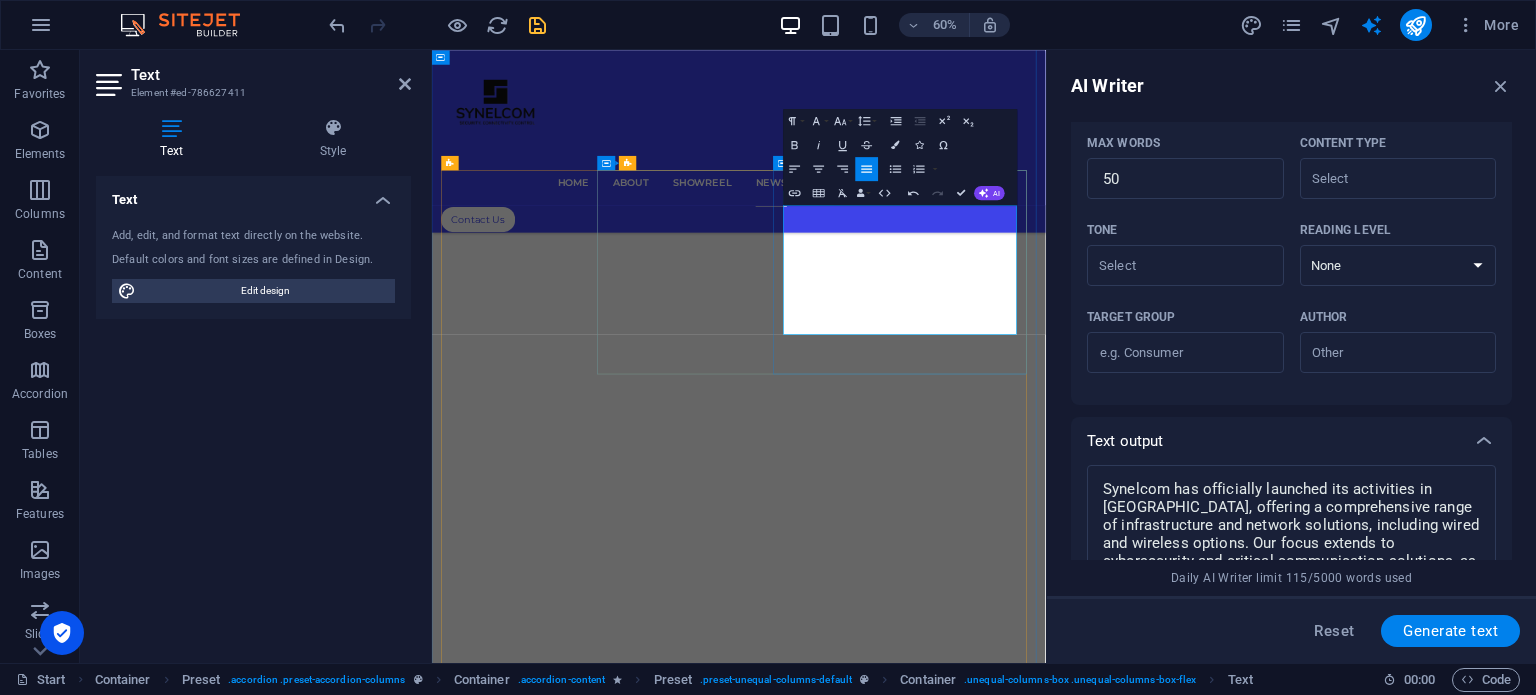 drag, startPoint x: 1271, startPoint y: 515, endPoint x: 1018, endPoint y: 323, distance: 317.6051 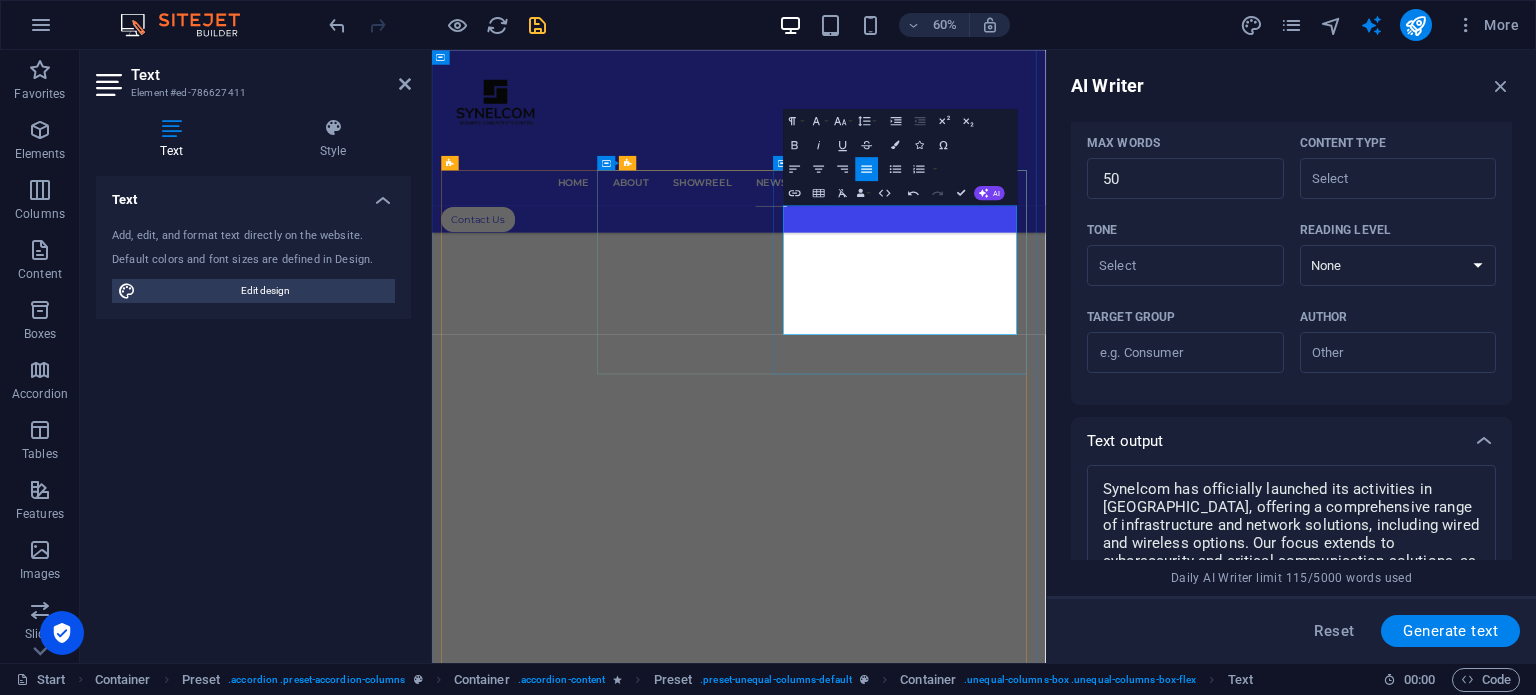 click on "Lorem ipsum dolor sit amet, consectetur adipisicing elit. Maiores ipsum repellat minus nihil. Labore, delectus, nam dignissimos ea repudiandae reprehenderit   minima voluptatum magni pariatur possimus quia accusamus harum facilis corporis animi nisi. Enim, pariatur, impedit quia repellat harum ipsam laboriosam voluptas dicta illum nisi obcaecati quis placeat recusandae tenetur aperiam." at bounding box center (1075, 8932) 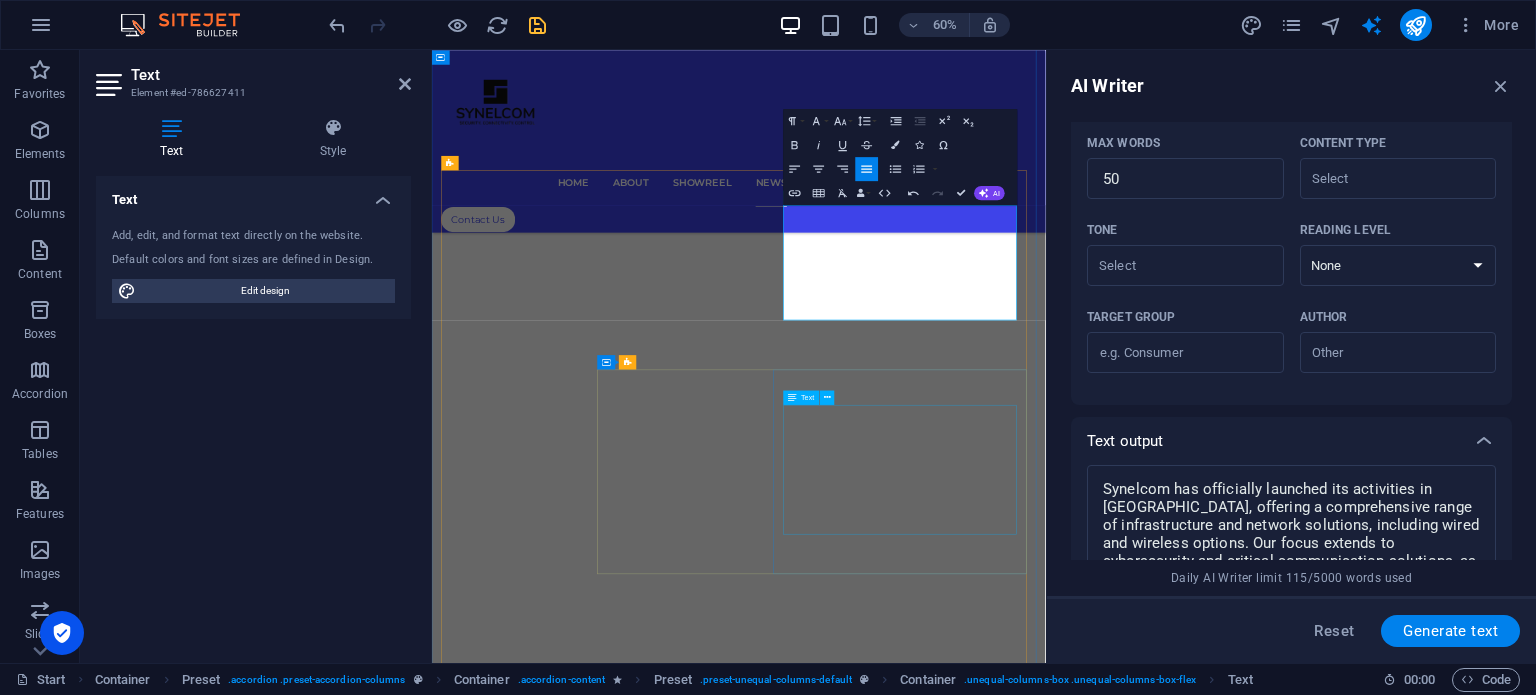 click on "Lorem ipsum dolor sit amet, consectetur adipisicing elit. Maiores ipsum repellat minus nihil. Labore, delectus, nam dignissimos ea repudiandae minima voluptatum magni pariatur possimus quia accusamus harum facilis corporis animi nisi. Enim, pariatur, impedit quia repellat harum ipsam laboriosam voluptas dicta illum nisi obcaecati reprehenderit quis placeat recusandae tenetur aperiam." at bounding box center (1075, 9650) 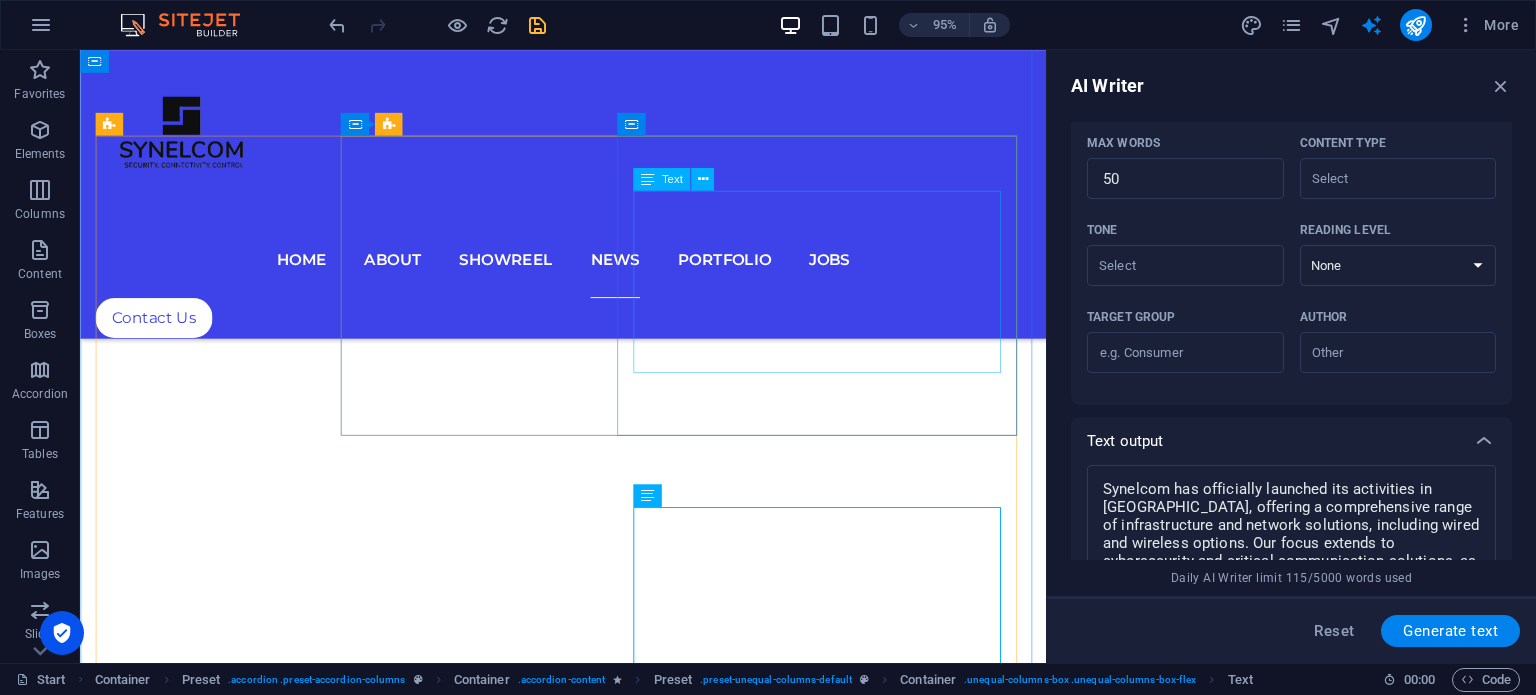 scroll, scrollTop: 7733, scrollLeft: 0, axis: vertical 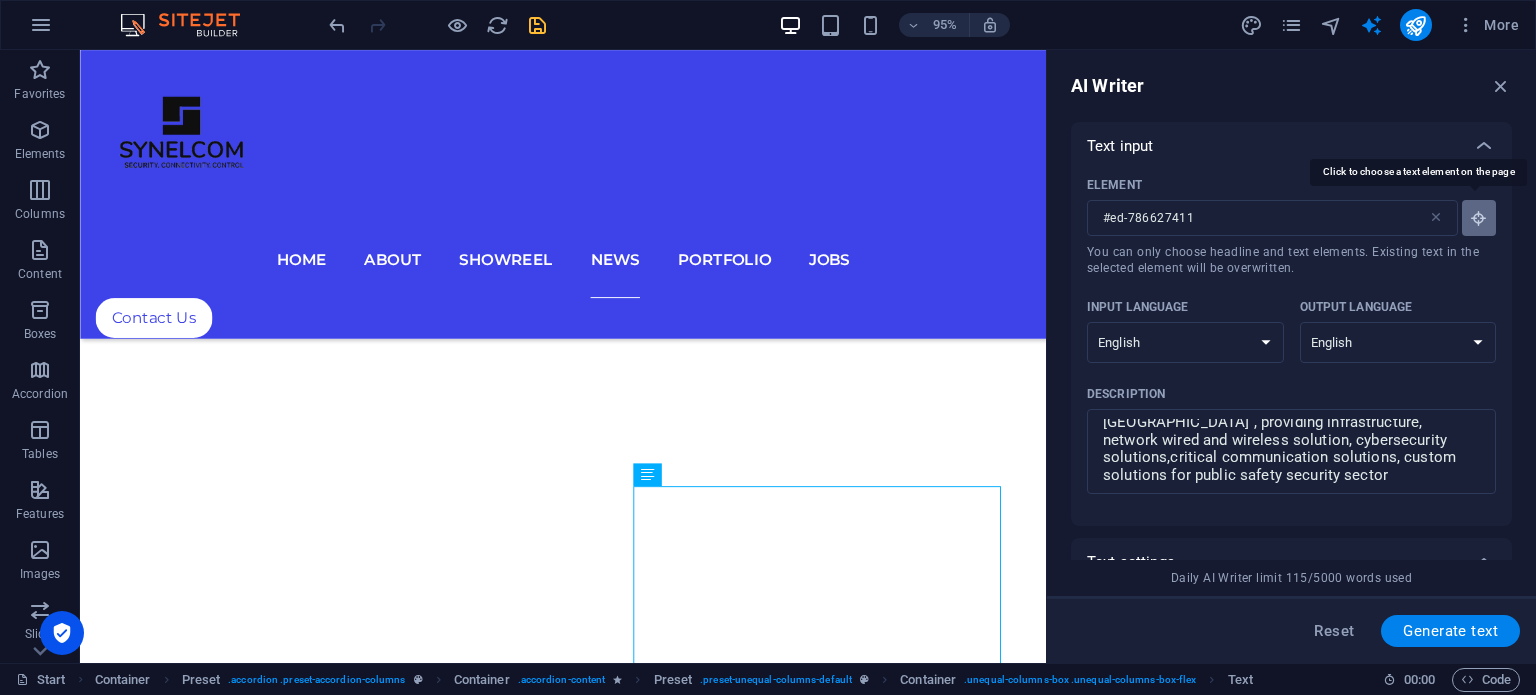 click on "Element #ed-786627411 ​ You can only choose headline and text elements. Existing text in the selected element will be overwritten." at bounding box center (1479, 218) 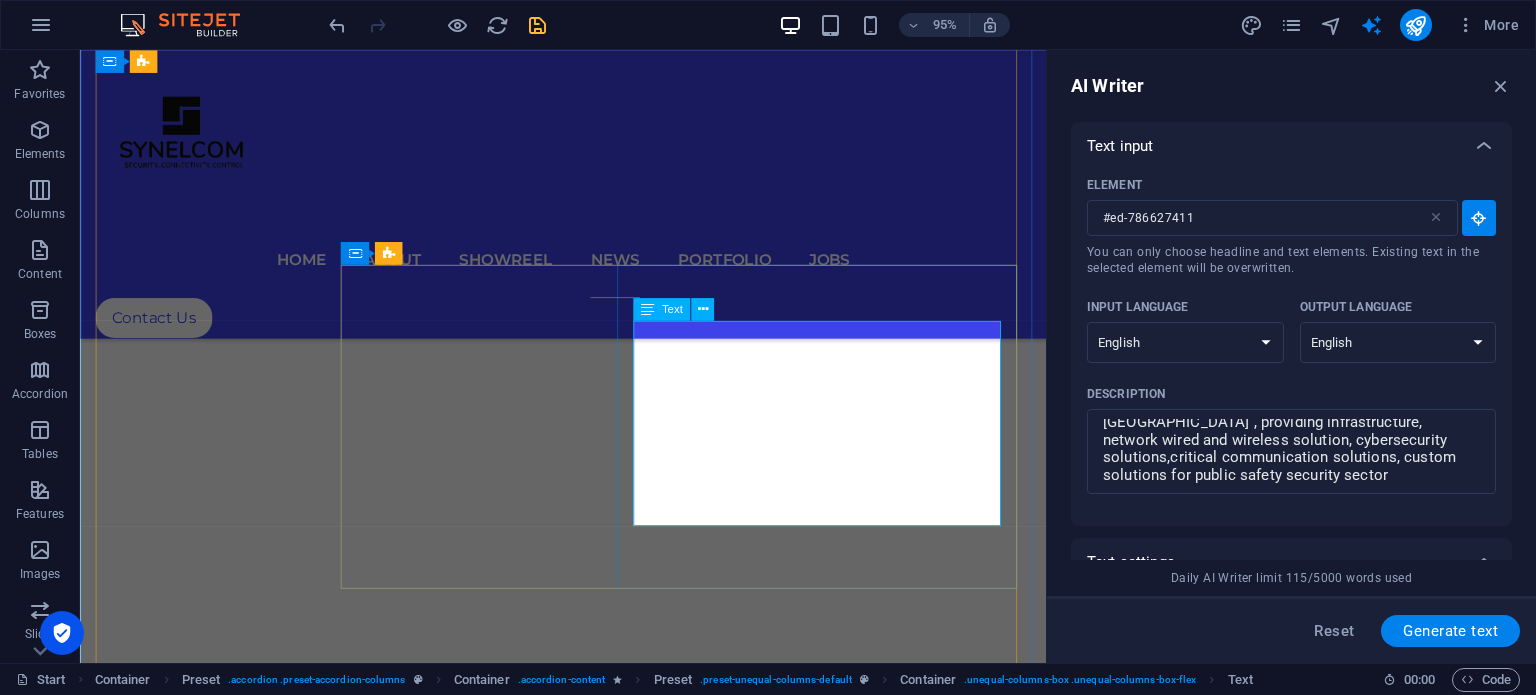 scroll, scrollTop: 7905, scrollLeft: 0, axis: vertical 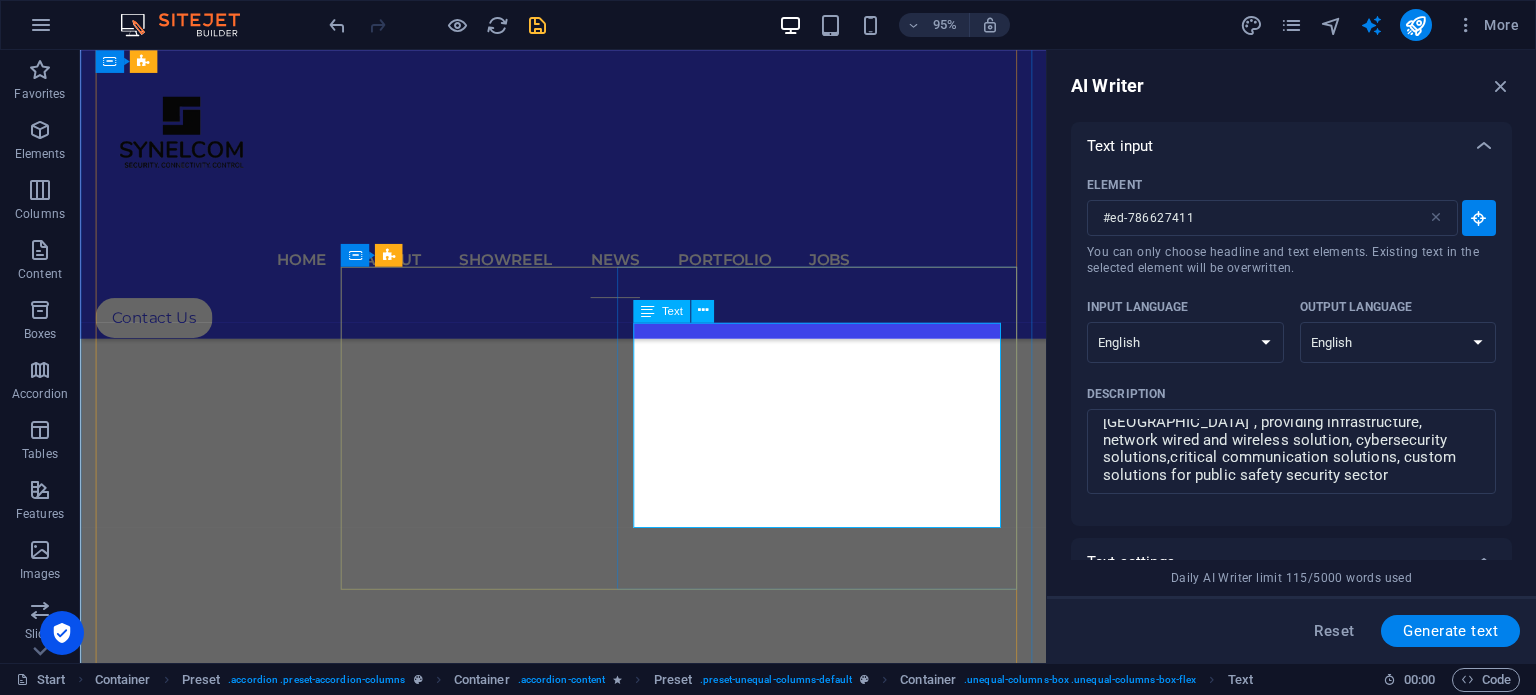 click on "Lorem ipsum dolor sit amet, consectetur adipisicing elit. Maiores ipsum repellat minus nihil. Labore, delectus, nam dignissimos ea repudiandae minima voluptatum magni pariatur possimus quia accusamus harum facilis corporis animi nisi. Enim, pariatur, impedit quia repellat harum ipsam laboriosam voluptas dicta illum nisi obcaecati reprehenderit quis placeat recusandae tenetur aperiam." at bounding box center [719, 9286] 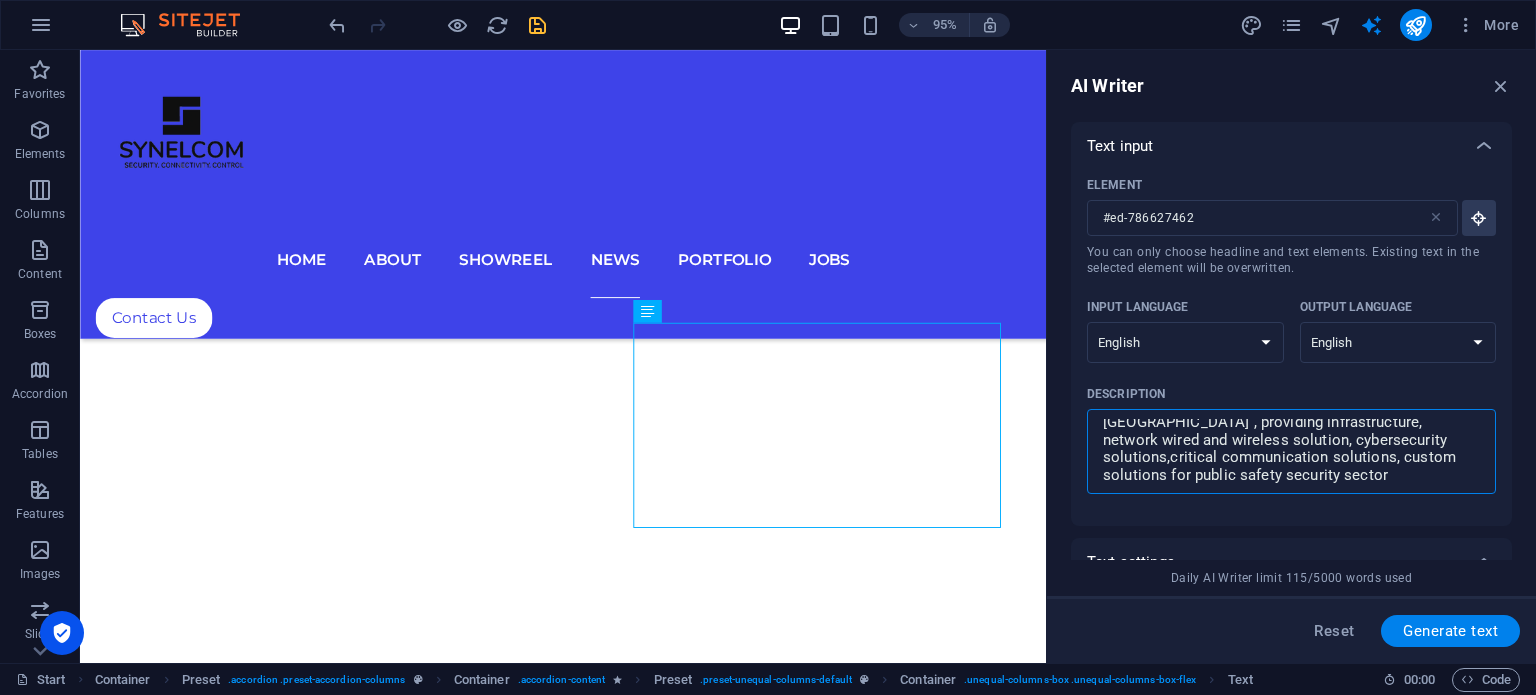 scroll, scrollTop: 0, scrollLeft: 0, axis: both 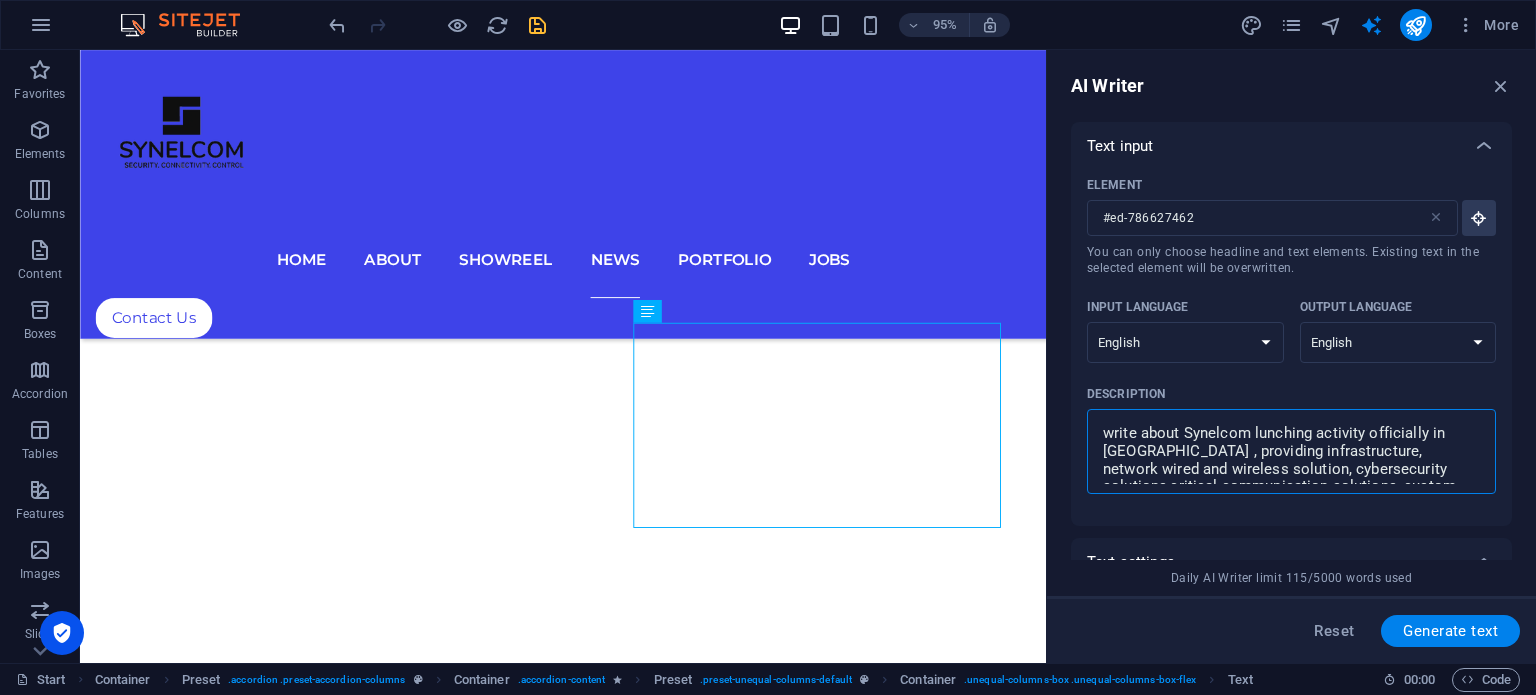 drag, startPoint x: 1261, startPoint y: 479, endPoint x: 1065, endPoint y: 402, distance: 210.58252 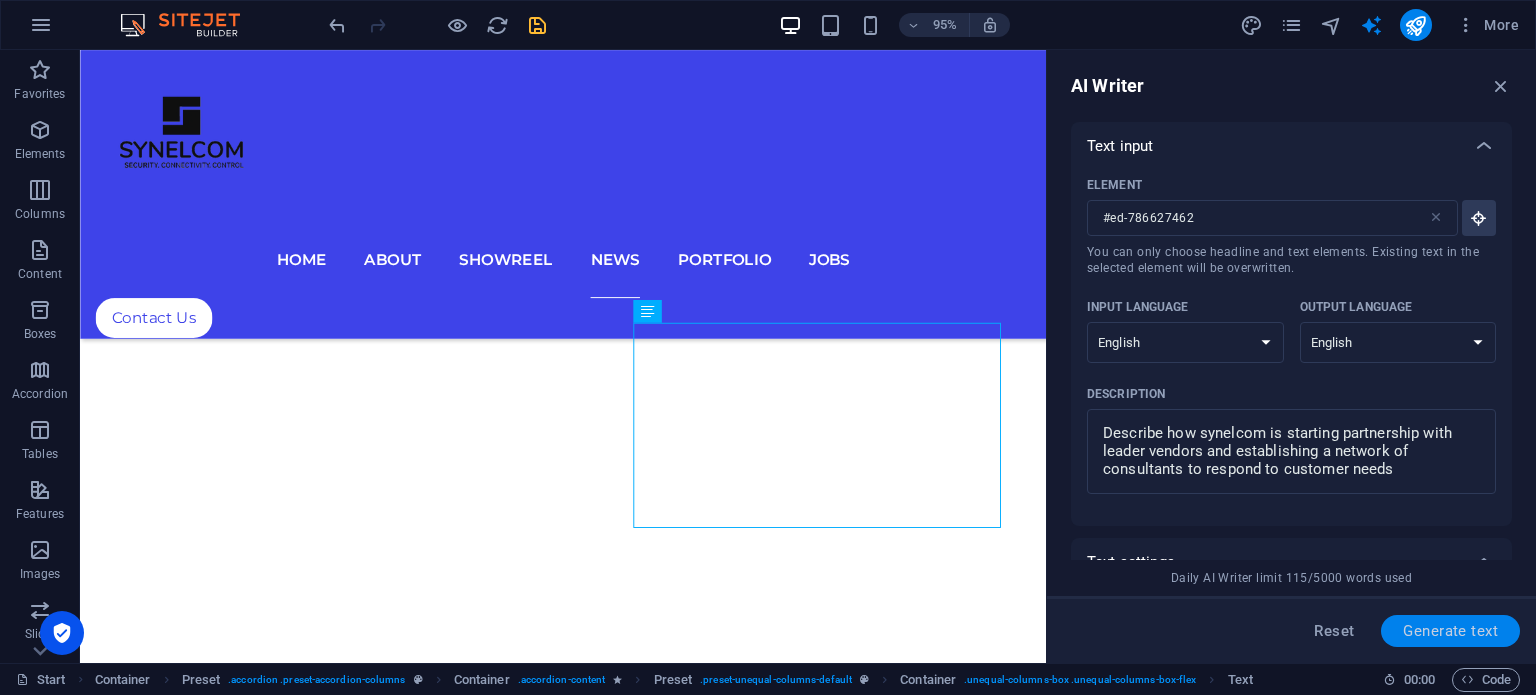click on "Generate text" at bounding box center (1450, 631) 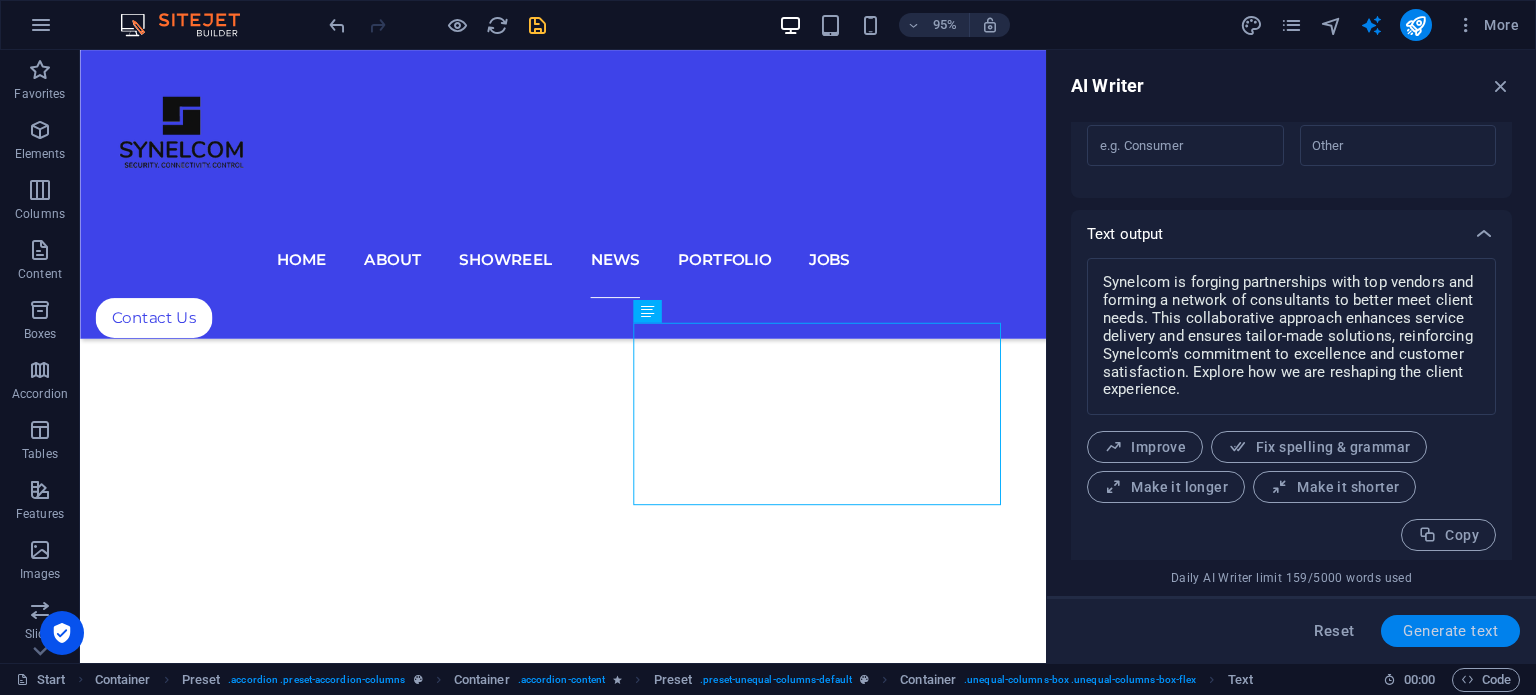 scroll, scrollTop: 671, scrollLeft: 0, axis: vertical 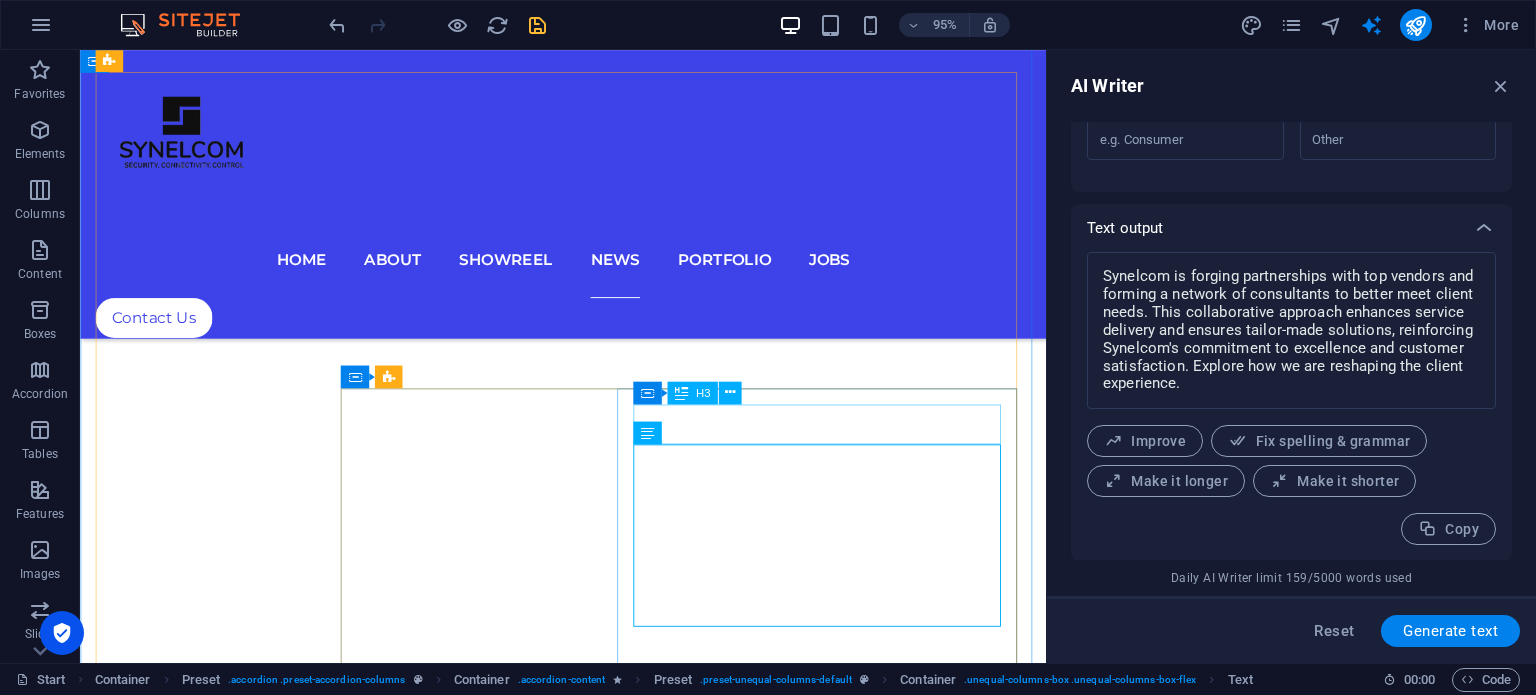 click on "New Investor" at bounding box center (719, 9309) 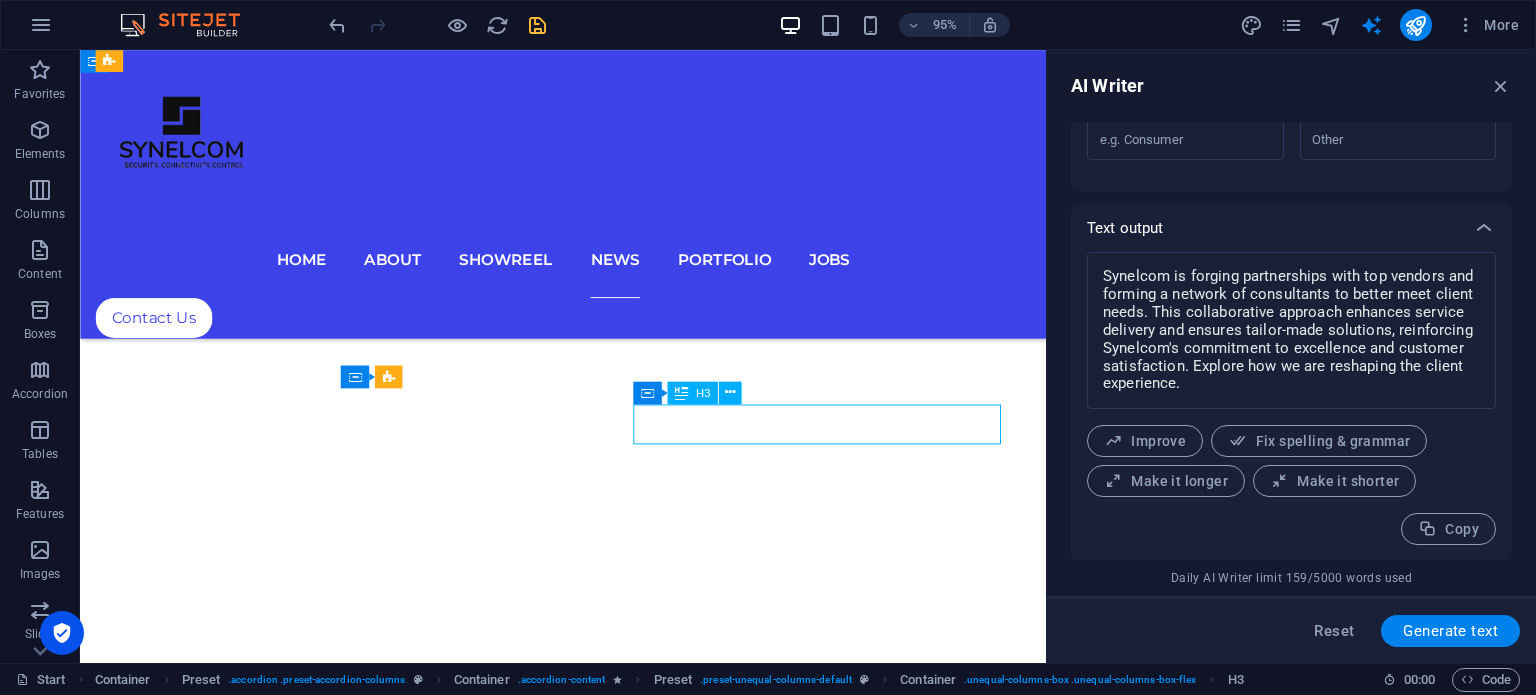 click on "New Investor" at bounding box center [719, 9309] 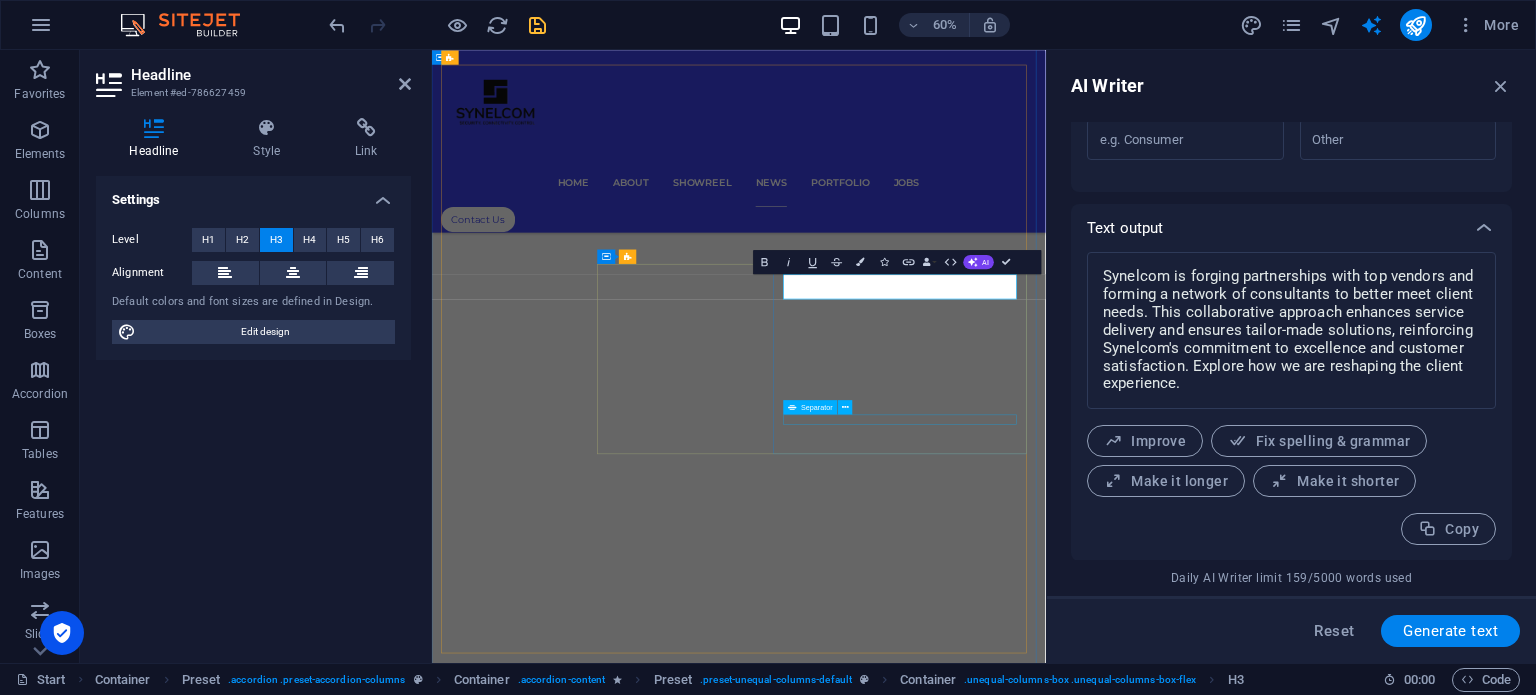 scroll, scrollTop: 7872, scrollLeft: 0, axis: vertical 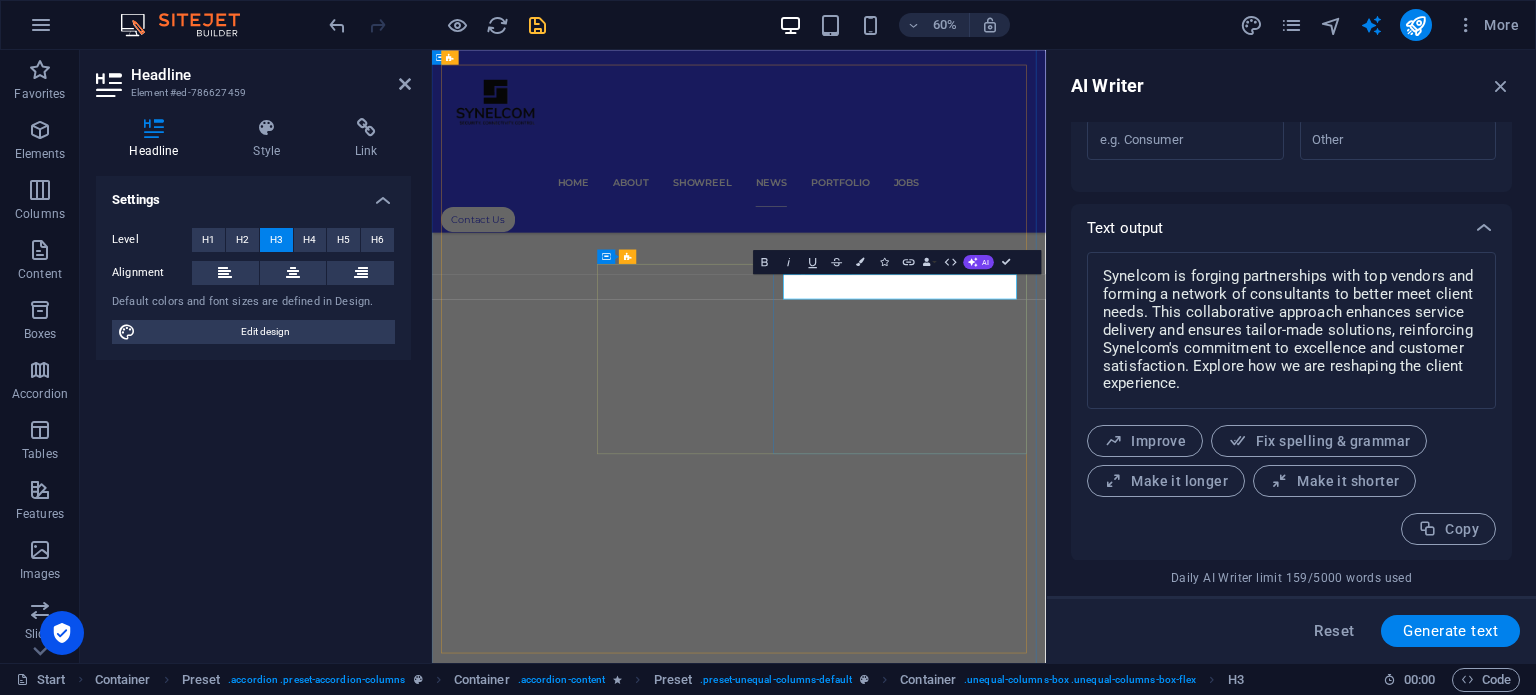 click on "PartnershipPartnership" at bounding box center [1075, 9369] 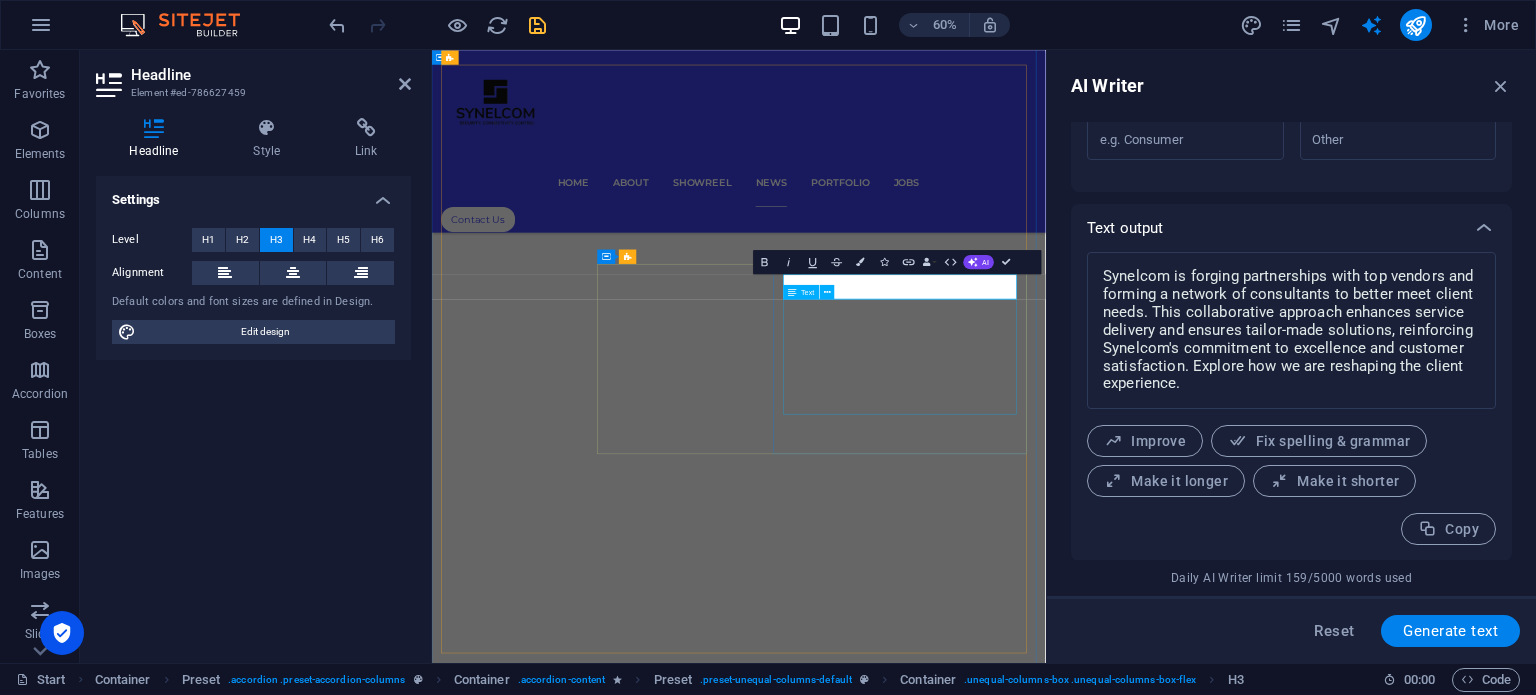 click on "Synelcom is forging partnerships with top vendors and forming a network of consultants to better meet client needs. This collaborative approach enhances service delivery and ensures tailor-made solutions, reinforcing Synelcom's commitment to excellence and customer satisfaction. Explore how we are reshaping the client experience." at bounding box center (1075, 9450) 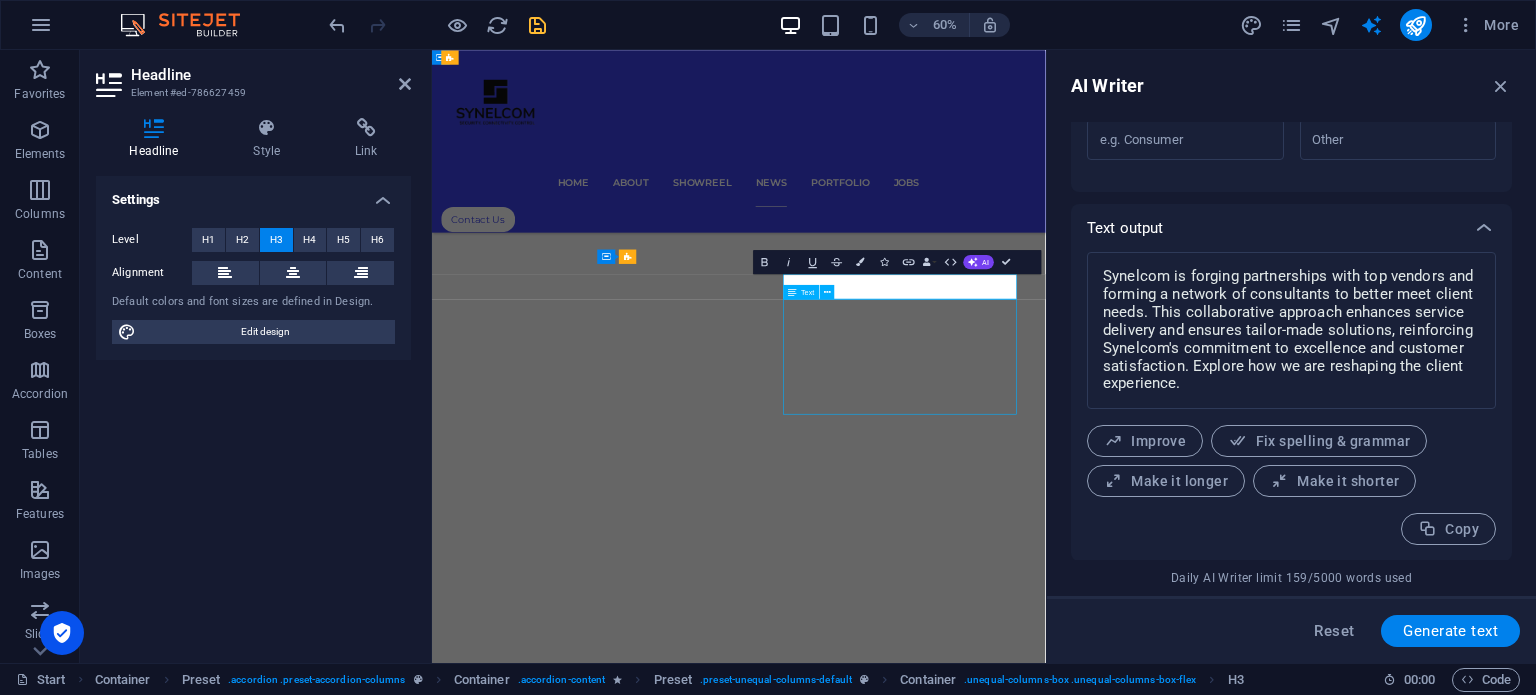 click on "Synelcom is forging partnerships with top vendors and forming a network of consultants to better meet client needs. This collaborative approach enhances service delivery and ensures tailor-made solutions, reinforcing Synelcom's commitment to excellence and customer satisfaction. Explore how we are reshaping the client experience." at bounding box center (1075, 9450) 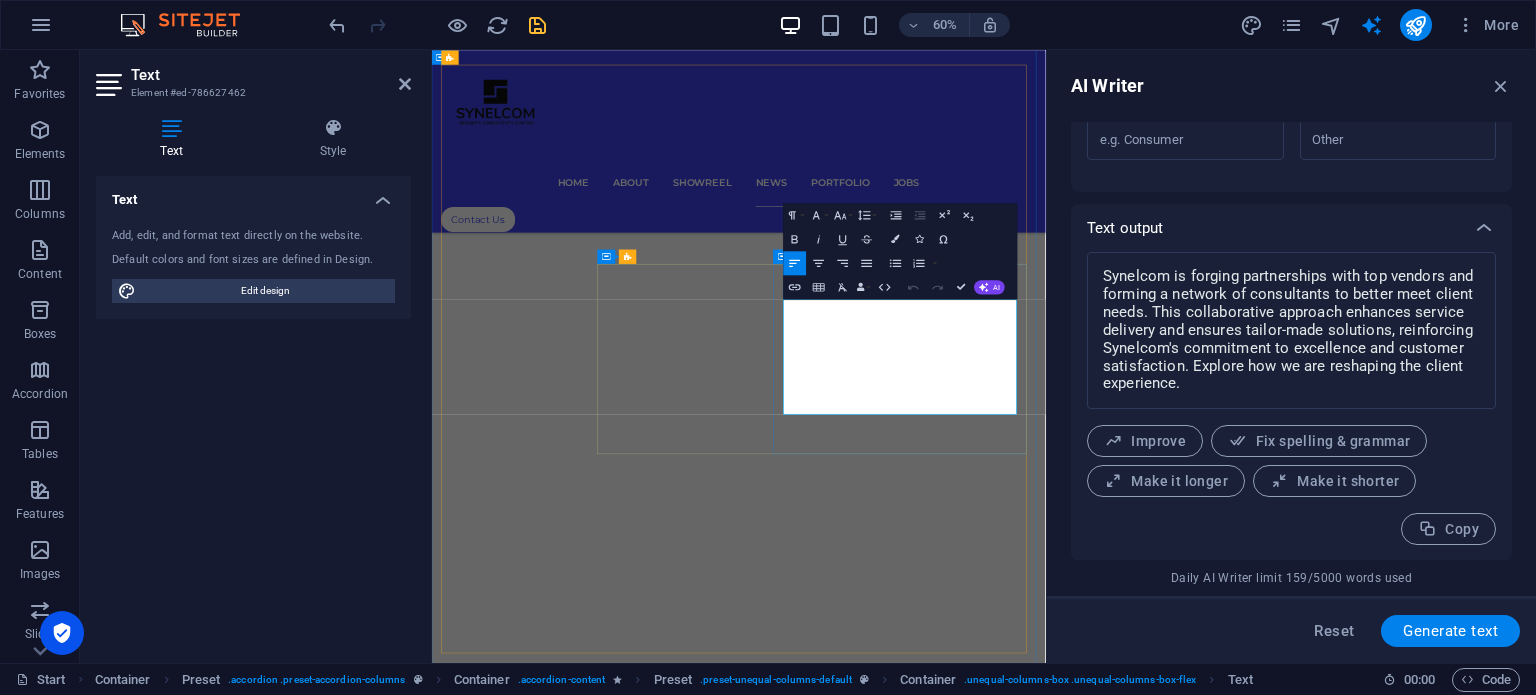 click on "Partnership  Synelcom is forging partnerships with top vendors and forming a network of consultants to better meet client needs. This collaborative approach enhances service delivery and ensures tailor-made solutions, reinforcing Synelcom's commitment to excellence and customer satisfaction. Explore how we are reshaping the client experience. Read more at:" at bounding box center [1075, 9409] 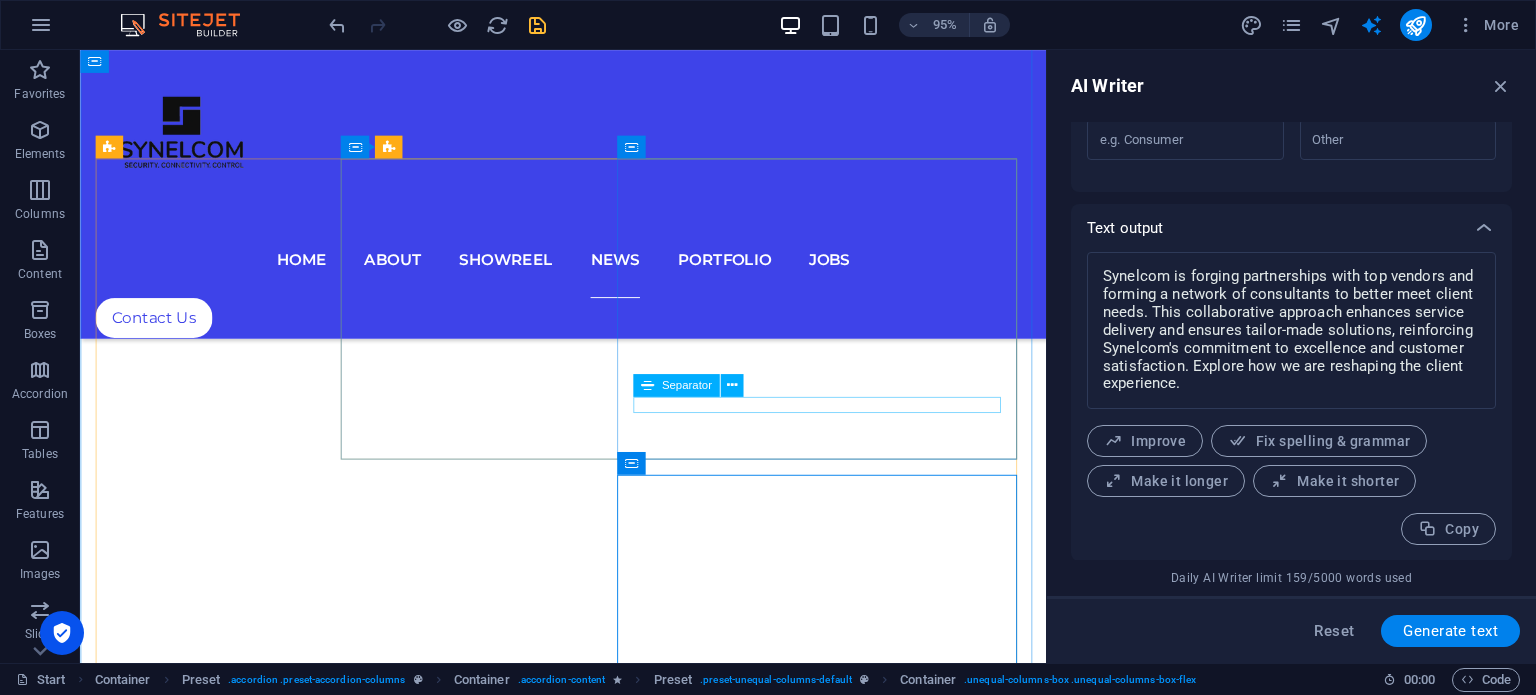 scroll, scrollTop: 7571, scrollLeft: 0, axis: vertical 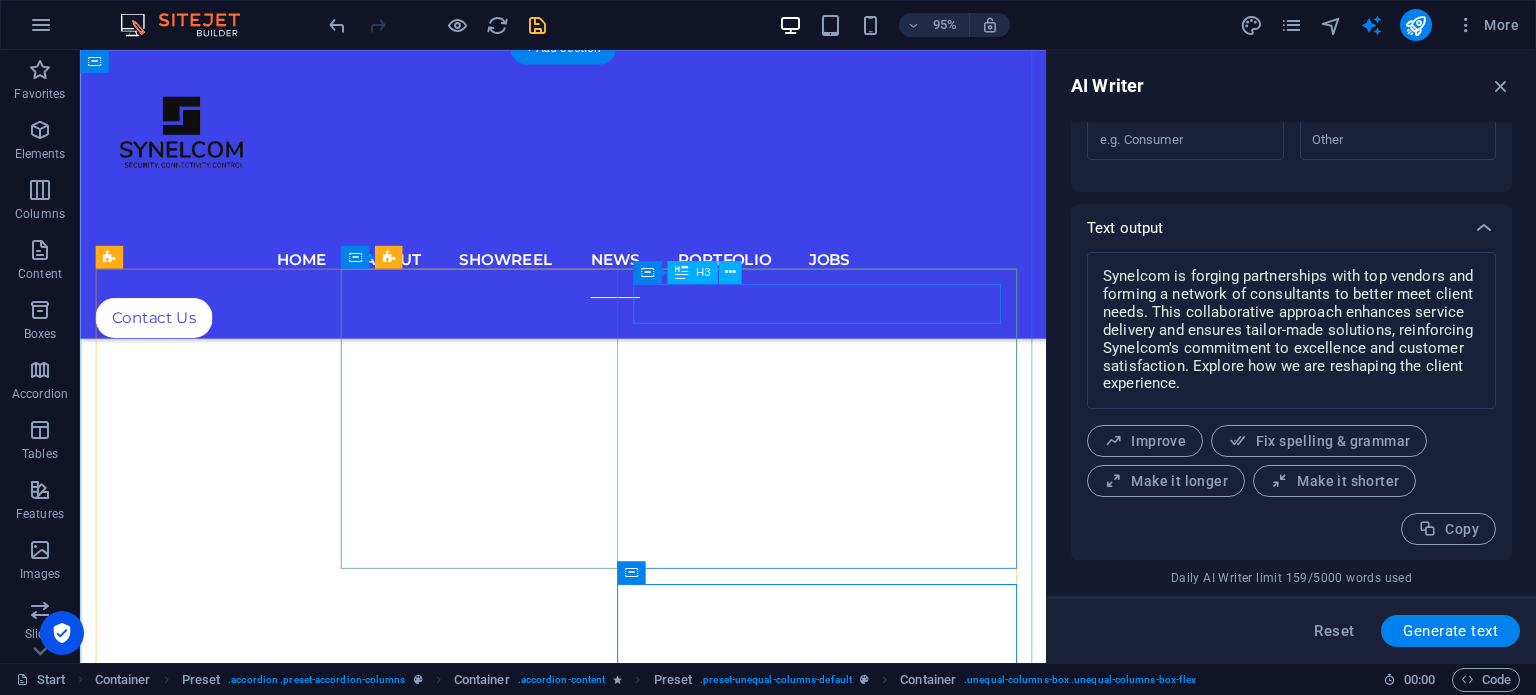 click on "Product Launch Q1 2019" at bounding box center (719, 8785) 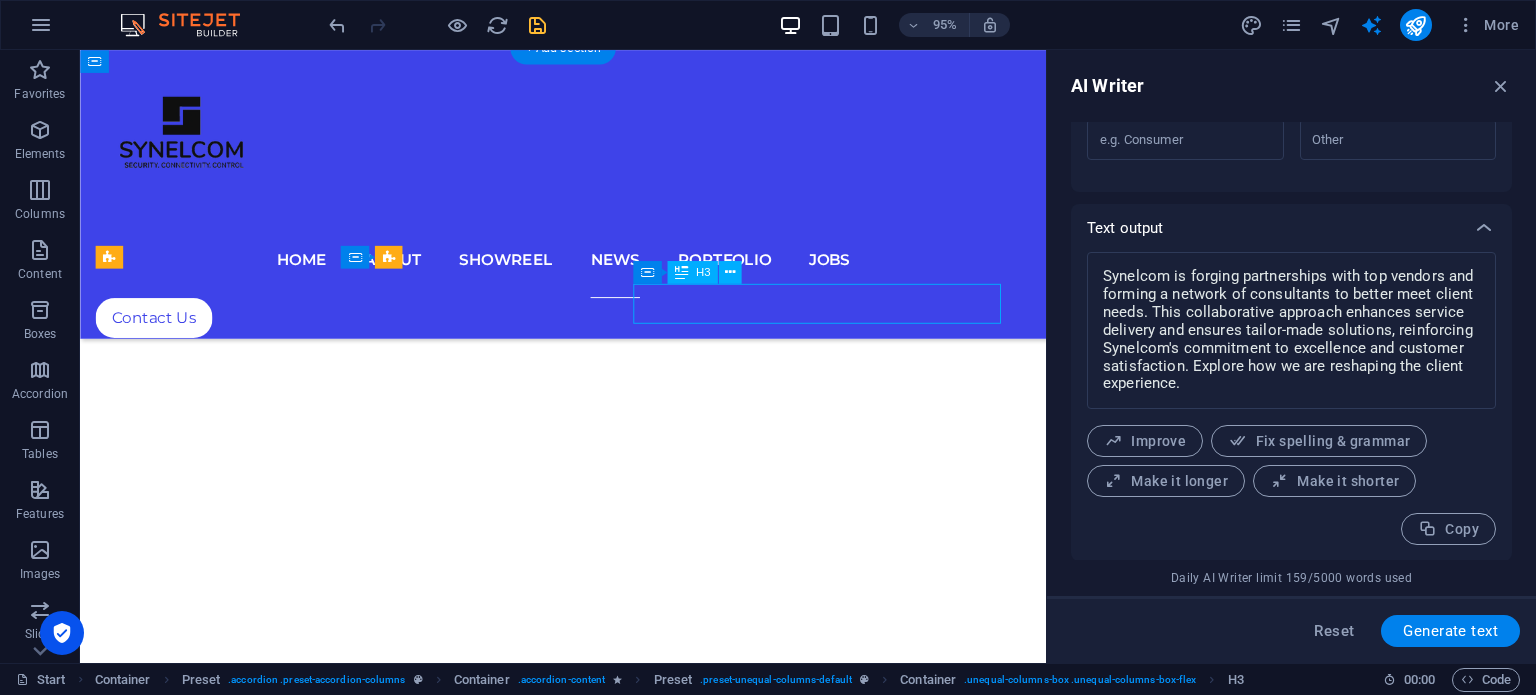 click on "Product Launch Q1 2019" at bounding box center (719, 8785) 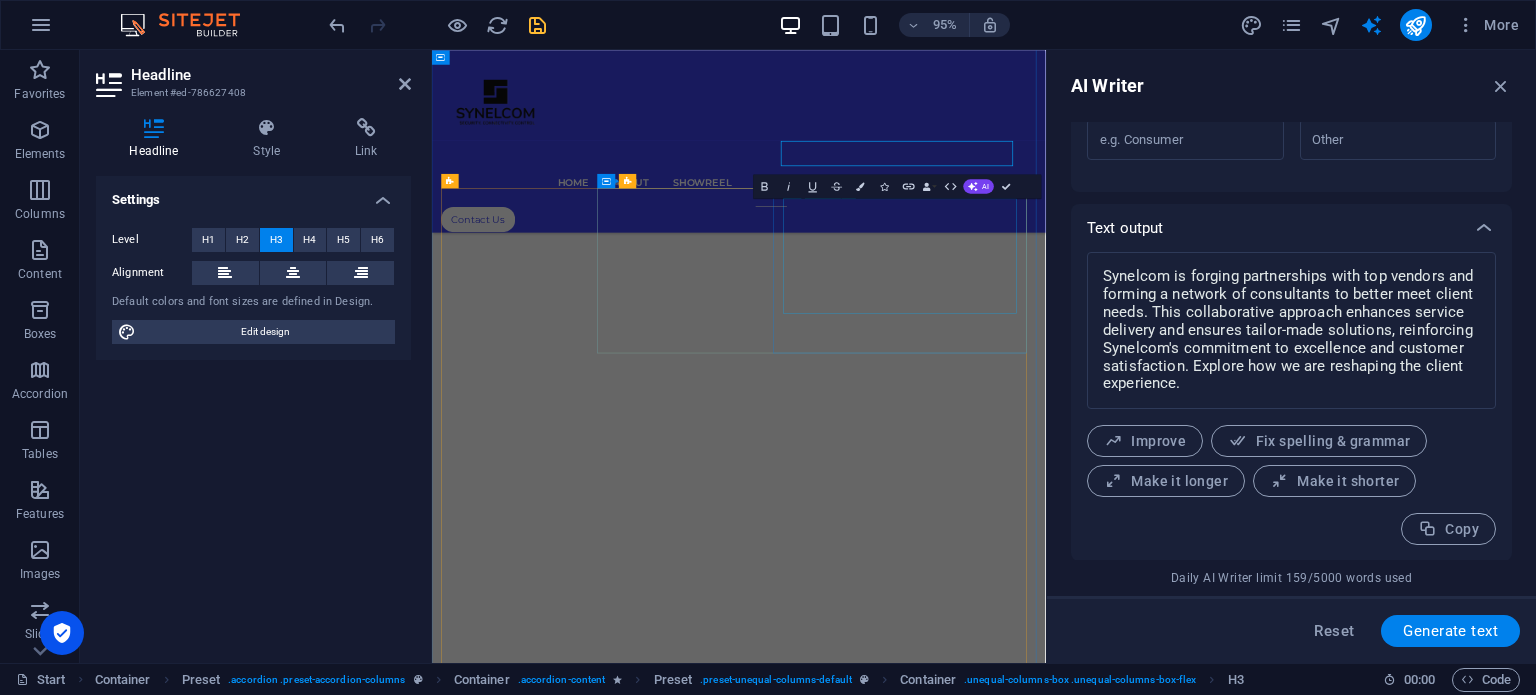 scroll, scrollTop: 7666, scrollLeft: 0, axis: vertical 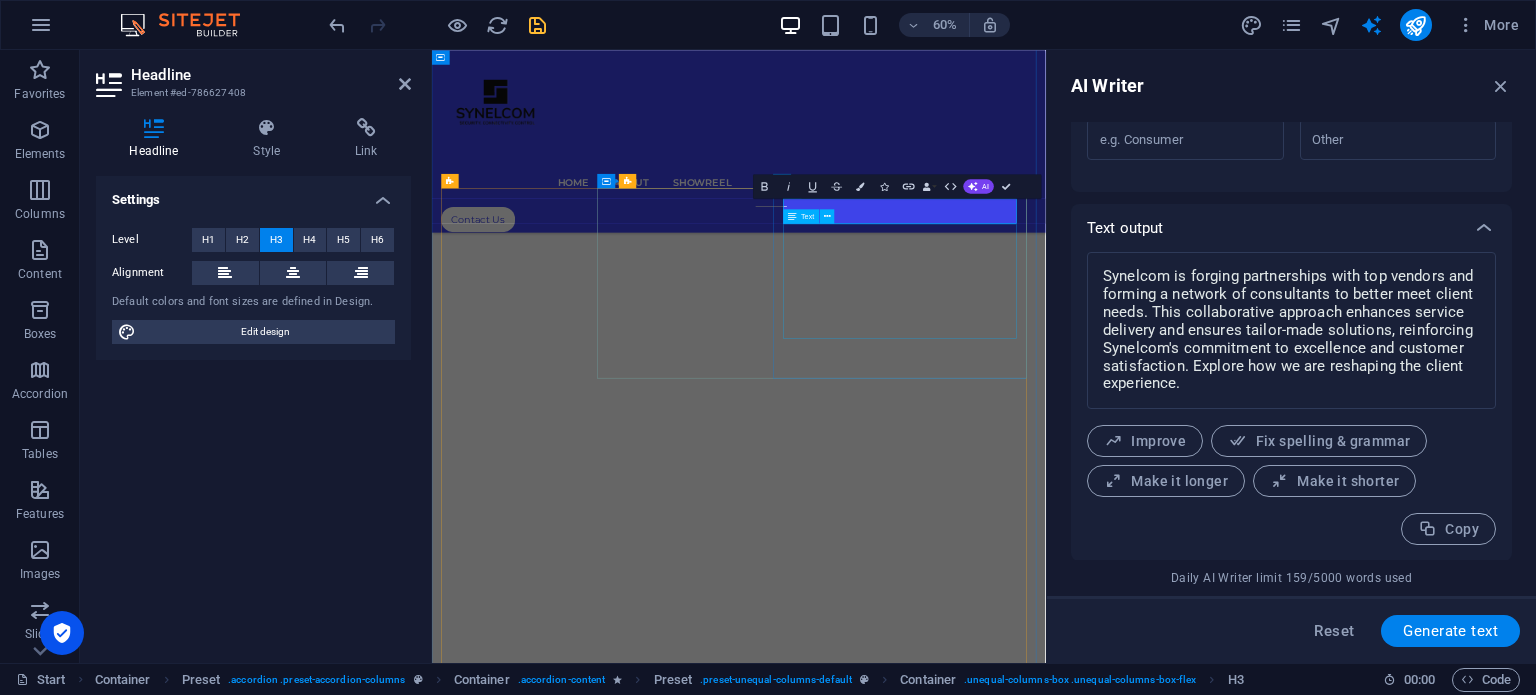 click on "Synelcom has officially launched its activities in [GEOGRAPHIC_DATA], offering a comprehensive range of infrastructure and network solutions, including wired and wireless options. Our focus extends to cybersecurity and critical communication solutions, as well as tailored services for the public safety security sector, ensuring robust protection and connectivity." at bounding box center [1075, 8926] 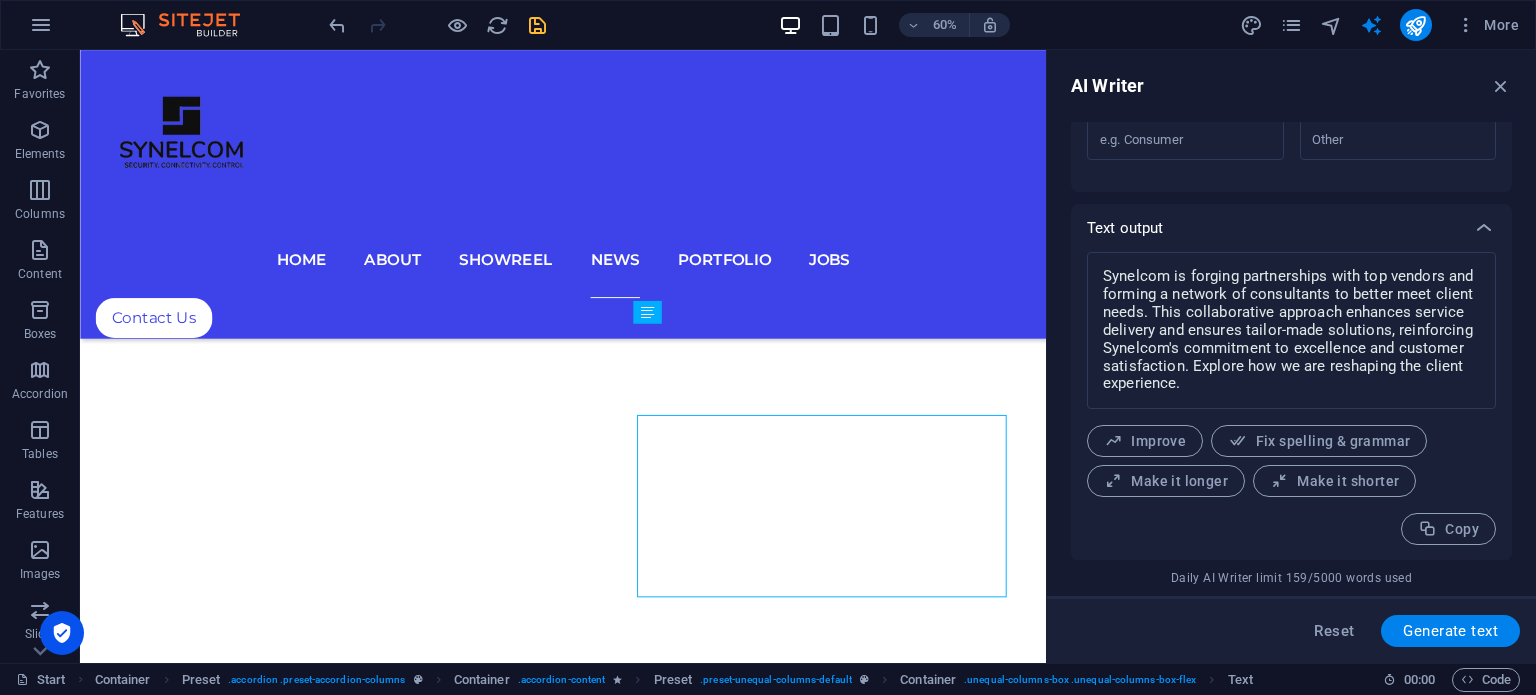 scroll, scrollTop: 7571, scrollLeft: 0, axis: vertical 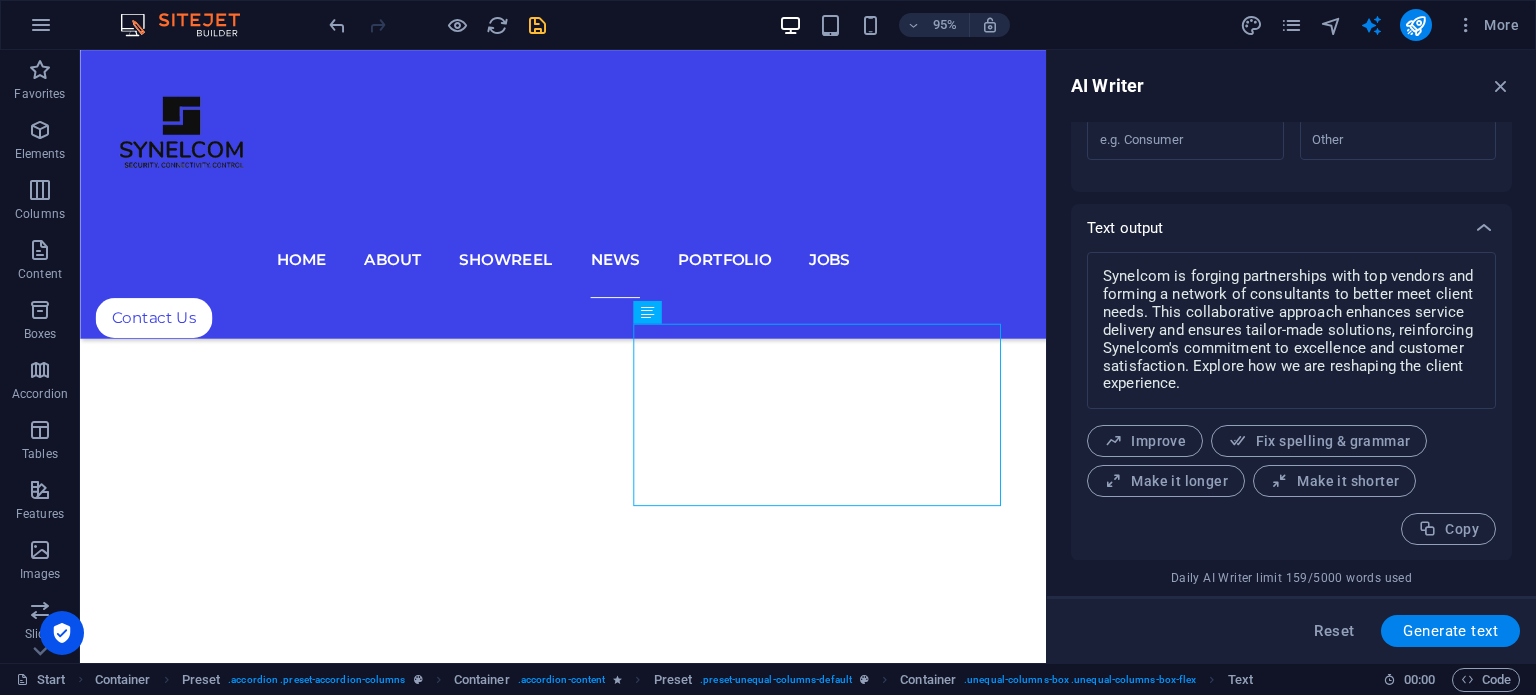 click on "AI Writer Text input Element #ed-786627408 ​ You can only choose headline and text elements. Existing text in the selected element will be overwritten. Input language Albanian Arabic Armenian Awadhi Azerbaijani Bashkir Basque Belarusian Bengali Bhojpuri Bosnian Brazilian Portuguese Bulgarian Cantonese (Yue) Catalan Chhattisgarhi Chinese Croatian Czech Danish Dogri Dutch English Estonian Faroese Finnish French Galician Georgian German Greek Gujarati Haryanvi Hindi Hungarian Indonesian Irish Italian Japanese Javanese Kannada Kashmiri Kazakh Konkani Korean Kyrgyz Latvian Lithuanian Macedonian Maithili Malay Maltese Mandarin Mandarin Chinese Marathi Marwari Min Nan Moldovan Mongolian Montenegrin Nepali Norwegian Oriya Pashto Persian (Farsi) Polish Portuguese Punjabi Rajasthani Romanian Russian Sanskrit Santali Serbian Sindhi Sinhala Slovak Slovene Slovenian Spanish Ukrainian Urdu Uzbek Vietnamese Welsh Wu Output language Albanian Arabic Armenian Awadhi Azerbaijani Bashkir Basque Belarusian Bengali Bhojpuri Urdu" at bounding box center [1291, 356] 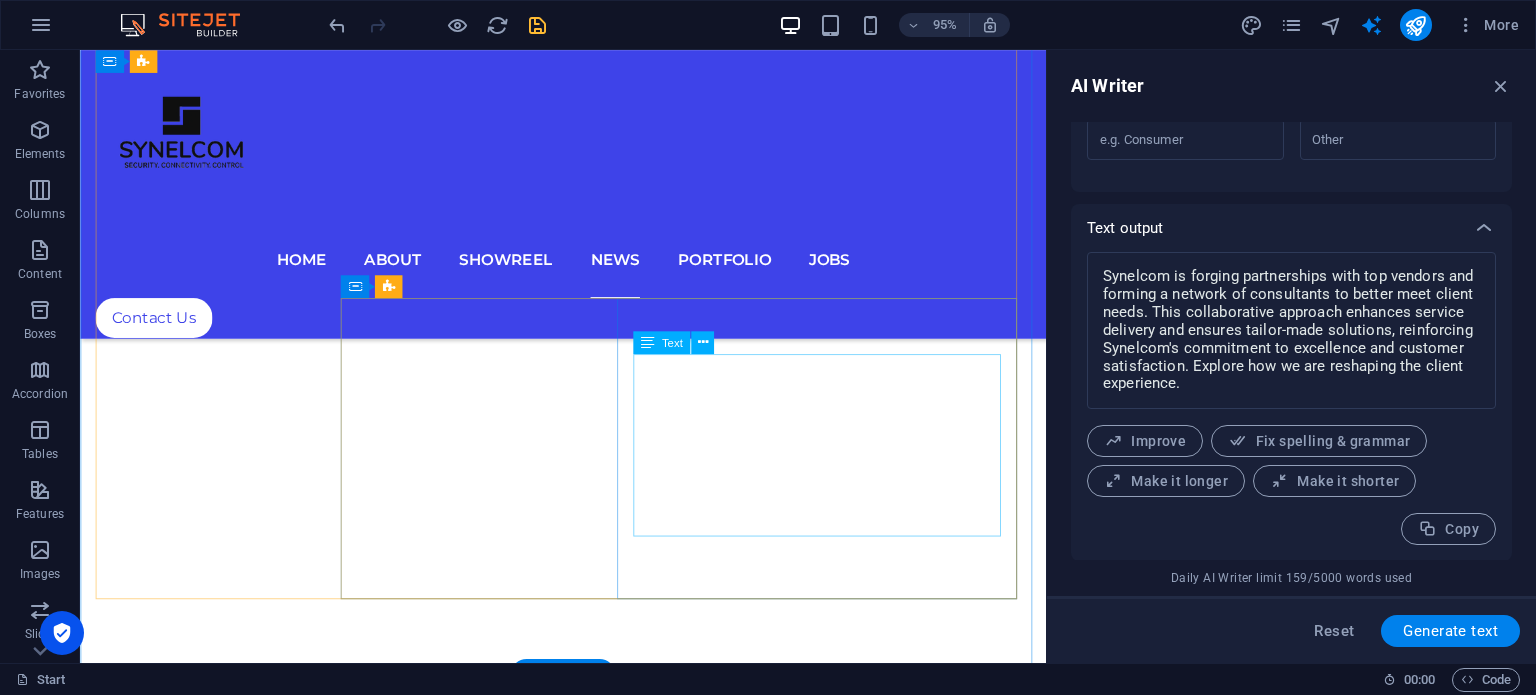 scroll, scrollTop: 8204, scrollLeft: 0, axis: vertical 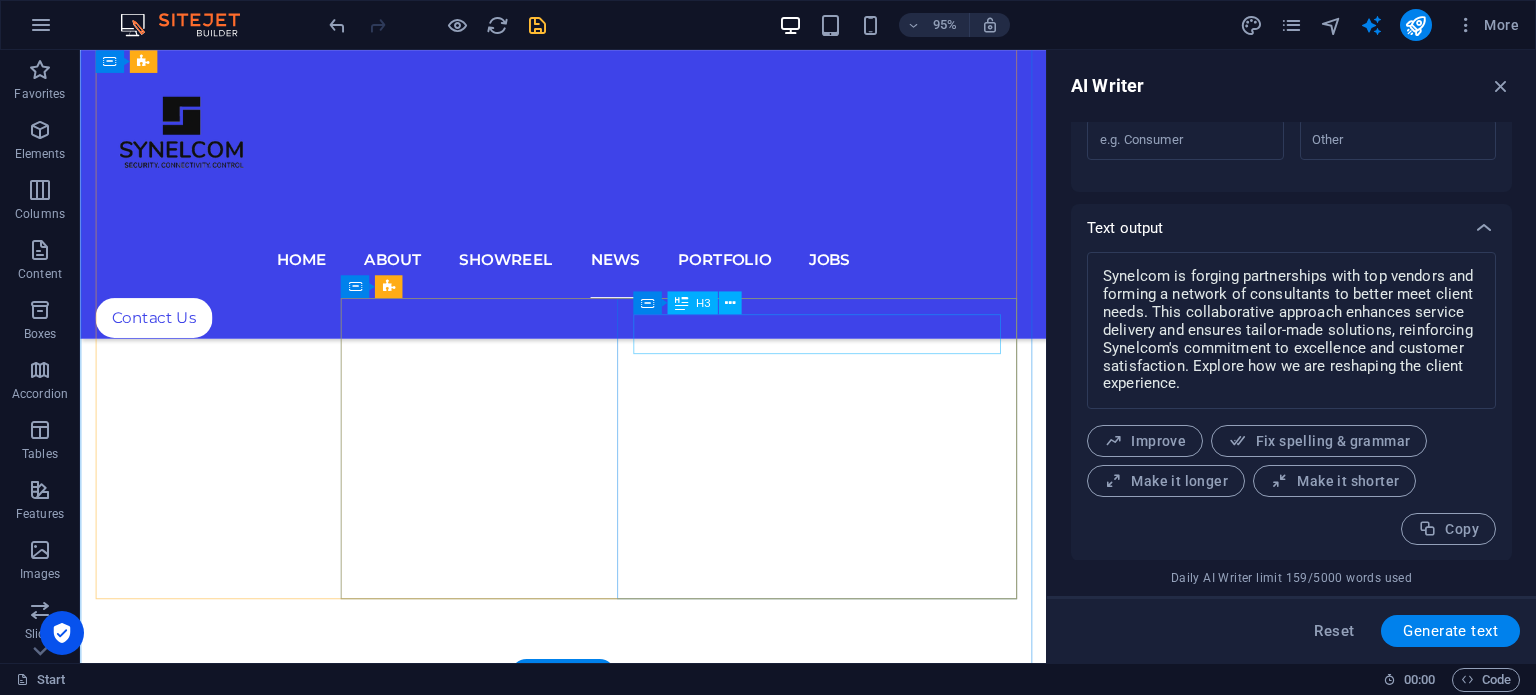 click on "Apple Design Awards" at bounding box center [719, 9612] 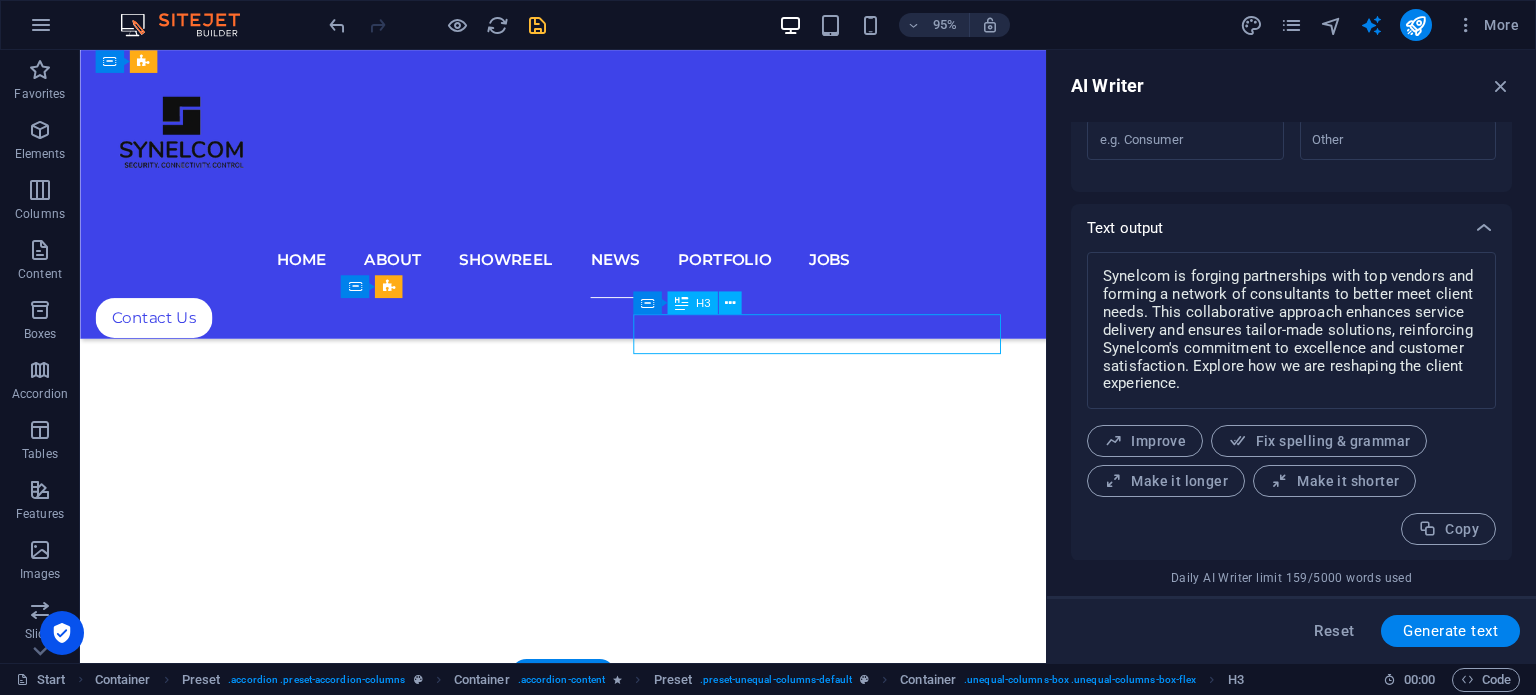 click on "Apple Design Awards" at bounding box center [719, 9612] 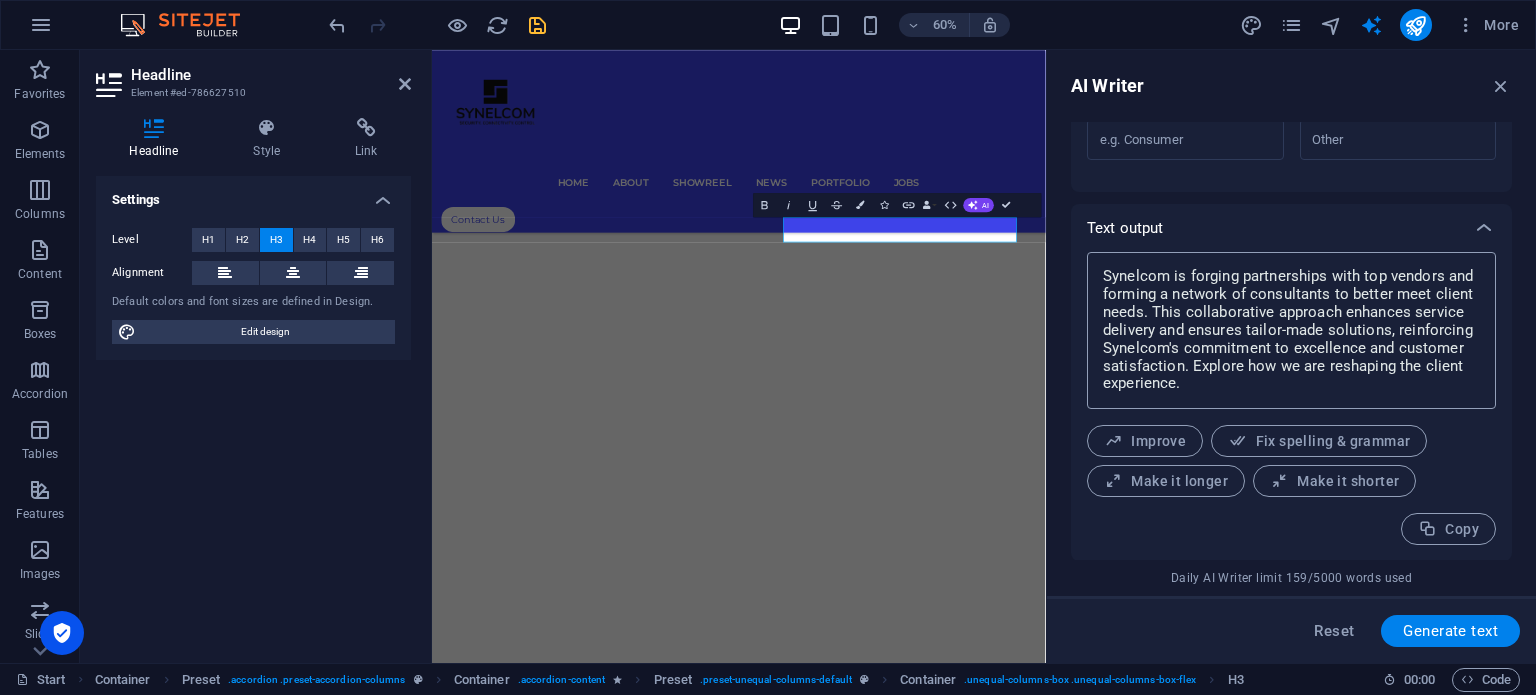scroll, scrollTop: 8204, scrollLeft: 0, axis: vertical 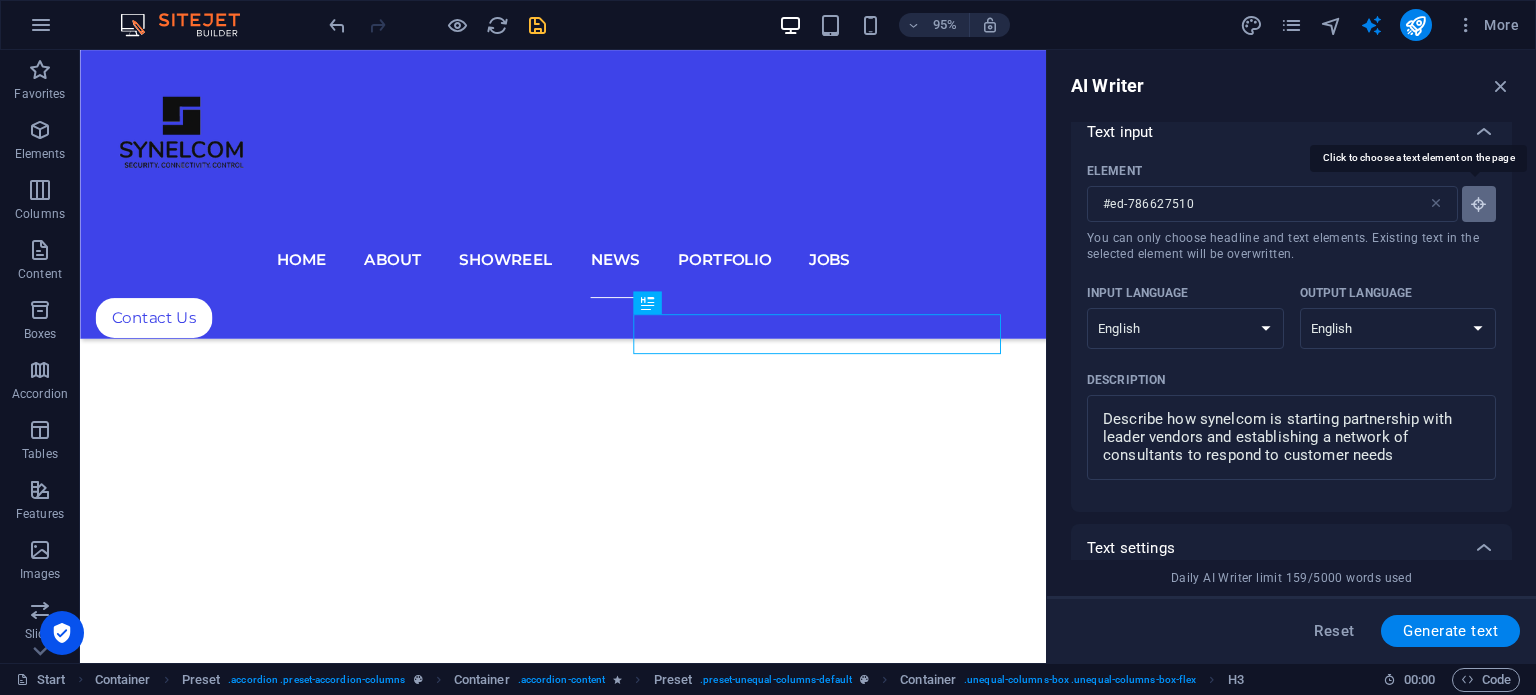click at bounding box center [1479, 204] 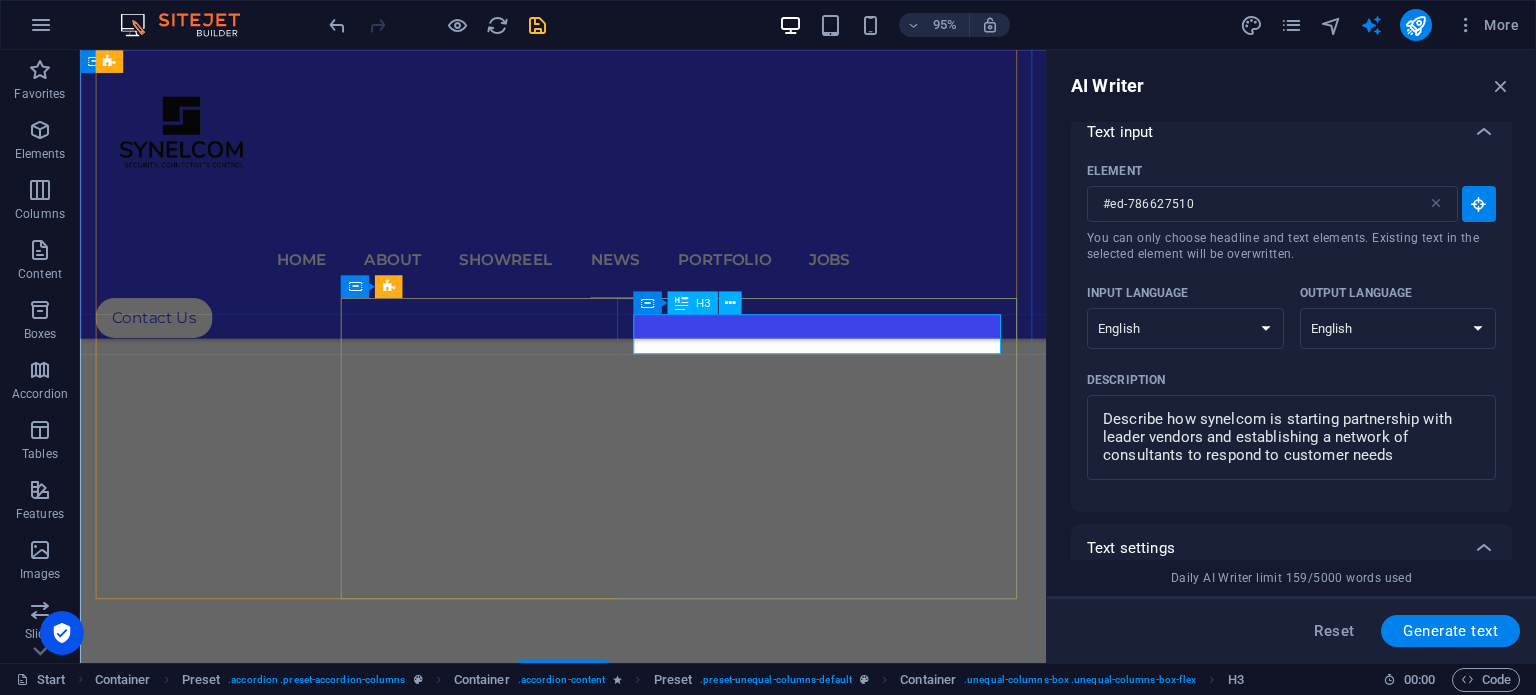 click on "Apple Design Awards" at bounding box center [719, 9612] 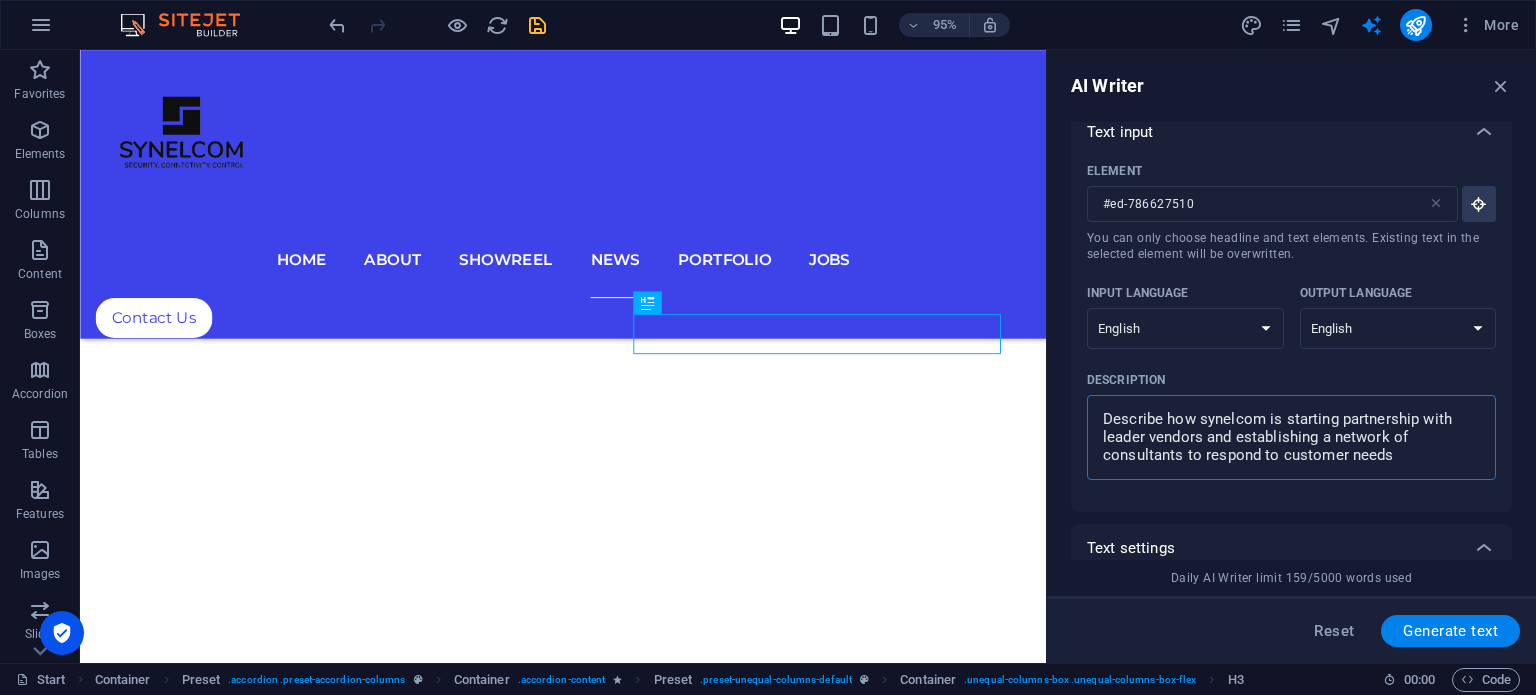 drag, startPoint x: 1407, startPoint y: 457, endPoint x: 1108, endPoint y: 399, distance: 304.5735 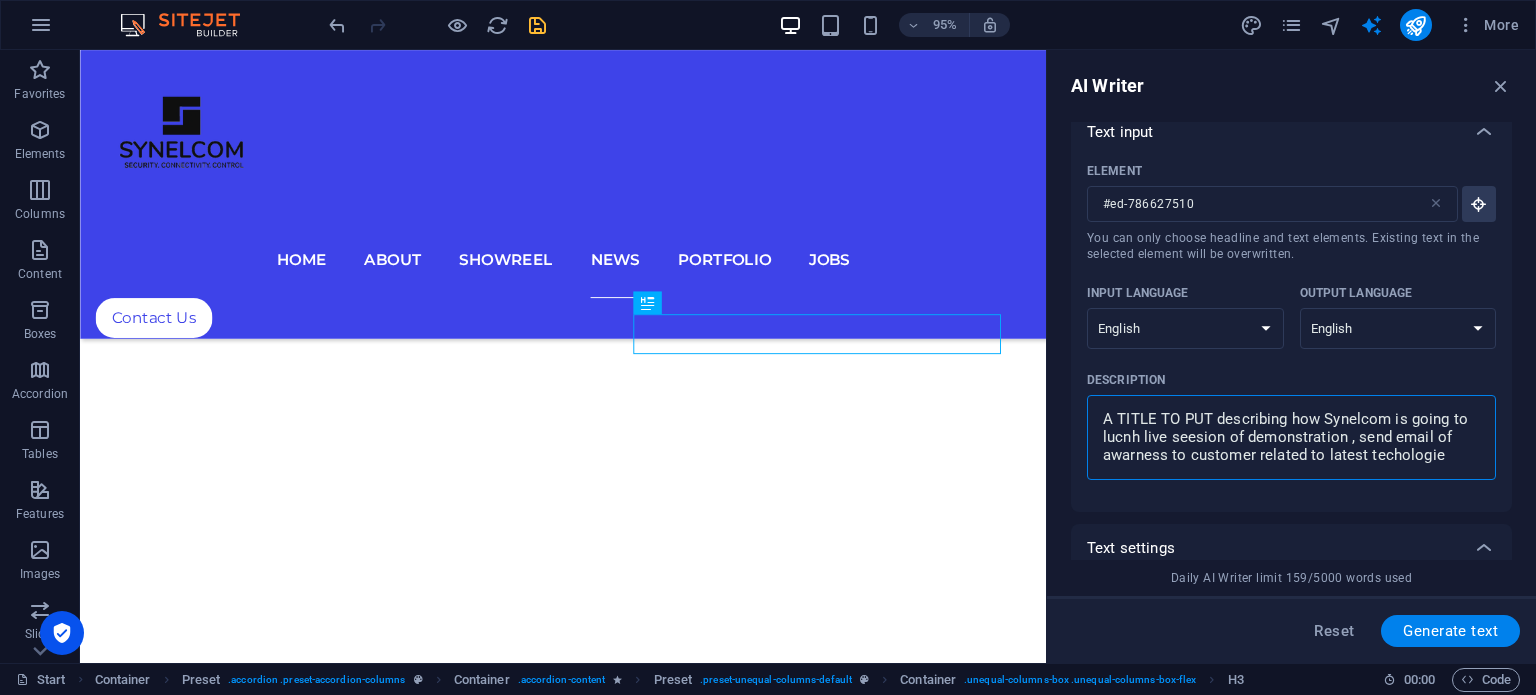 scroll, scrollTop: 12, scrollLeft: 0, axis: vertical 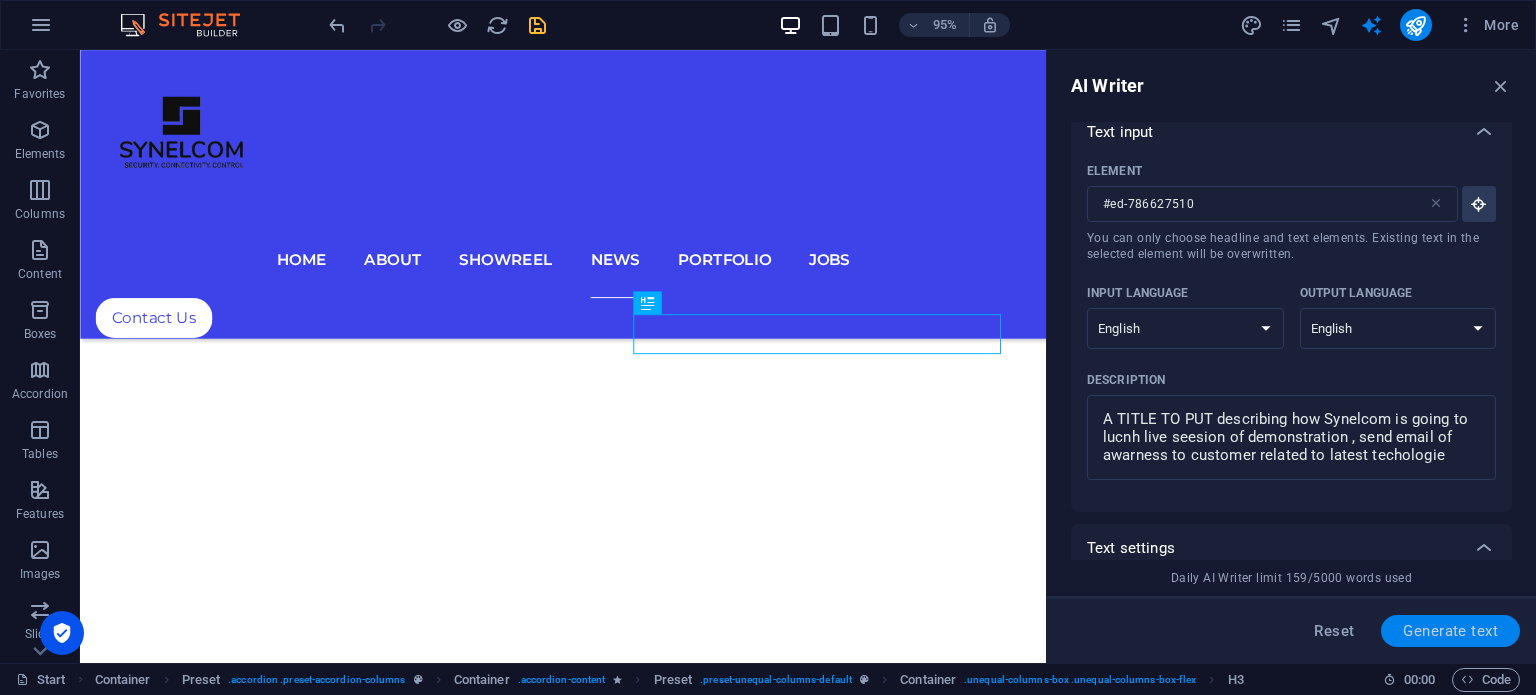 click on "Generate text" at bounding box center (1450, 631) 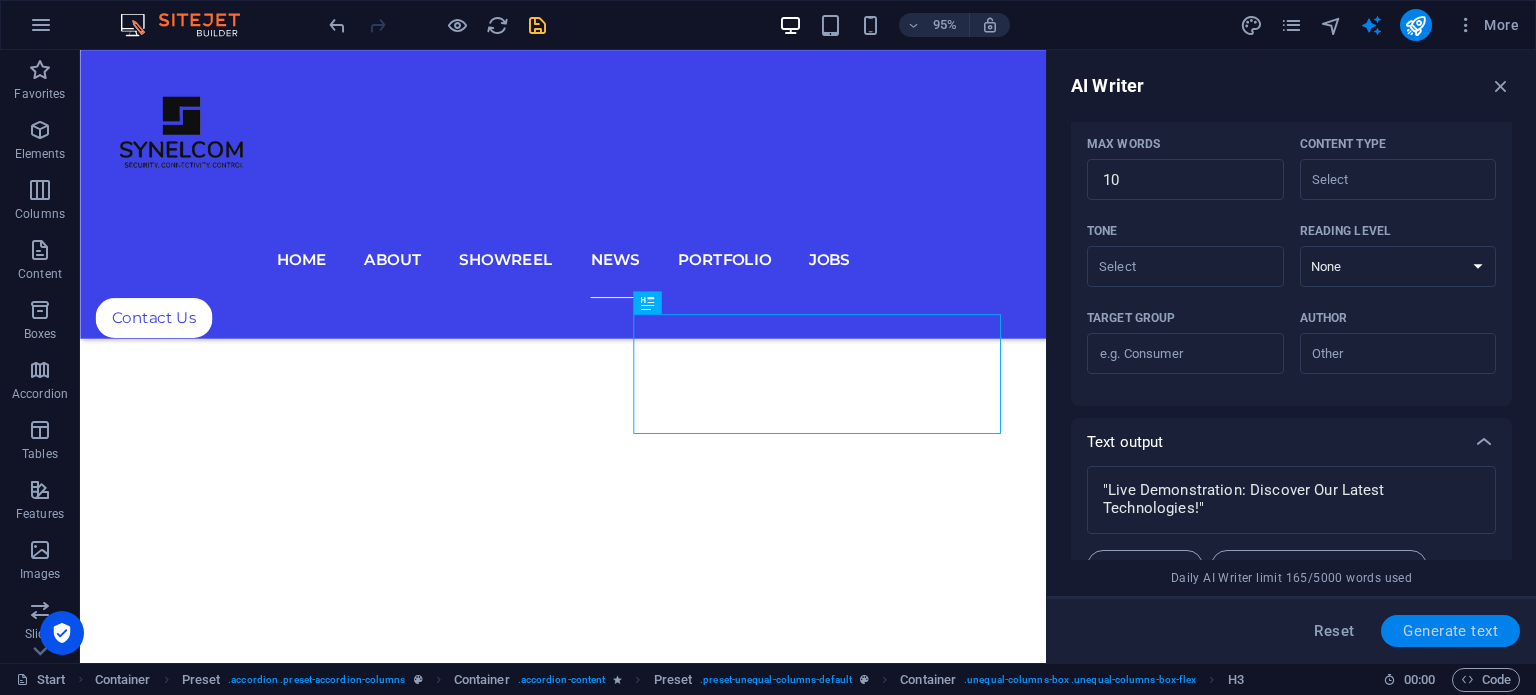 scroll, scrollTop: 582, scrollLeft: 0, axis: vertical 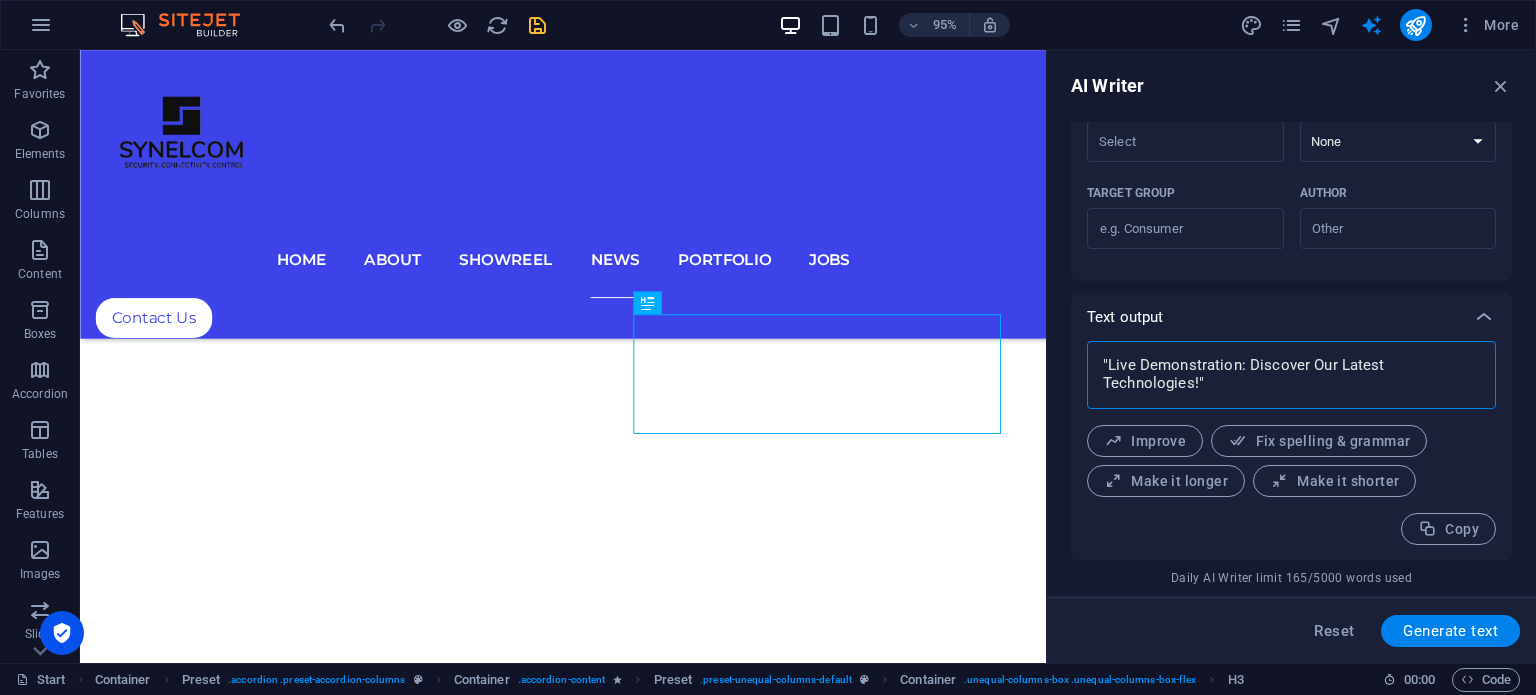 drag, startPoint x: 1200, startPoint y: 384, endPoint x: 1175, endPoint y: 387, distance: 25.179358 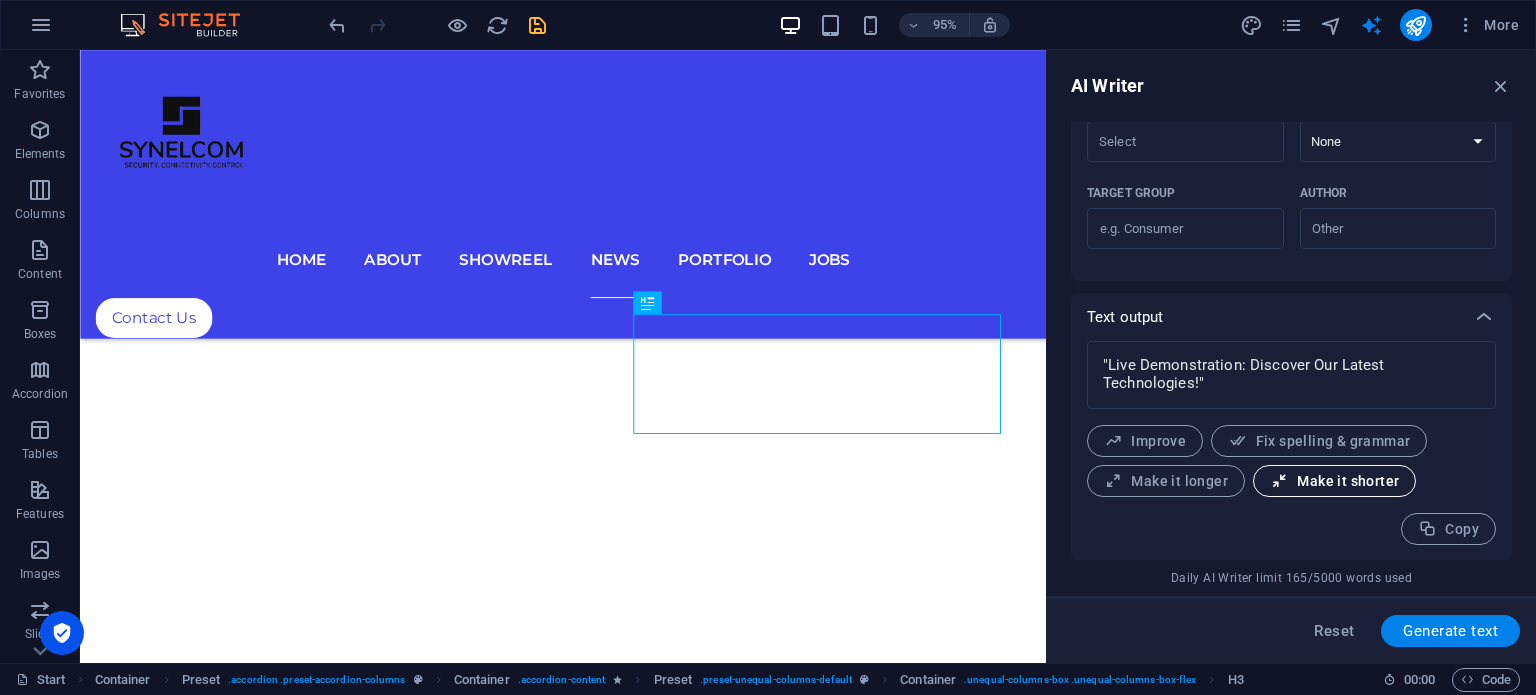 click on "Make it shorter" at bounding box center [1334, 481] 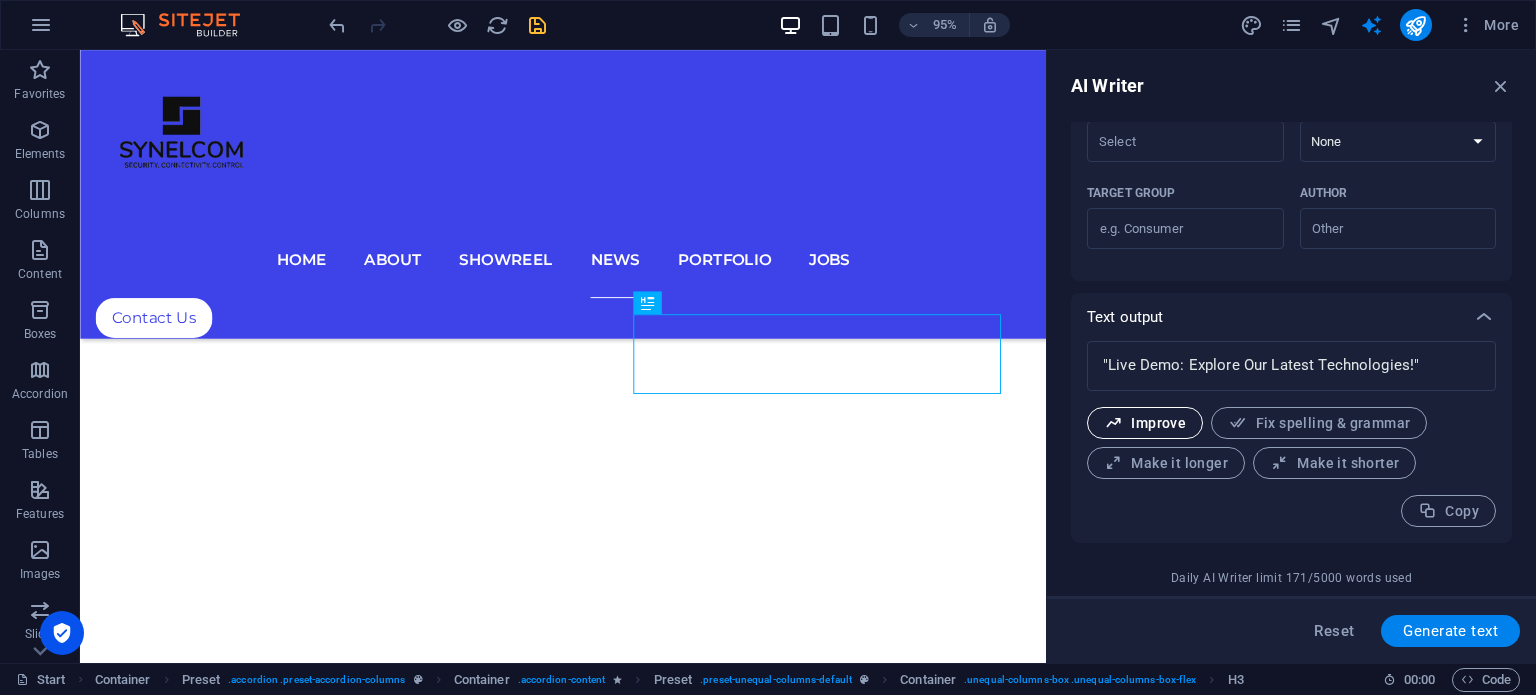 click on "Improve" at bounding box center [1145, 423] 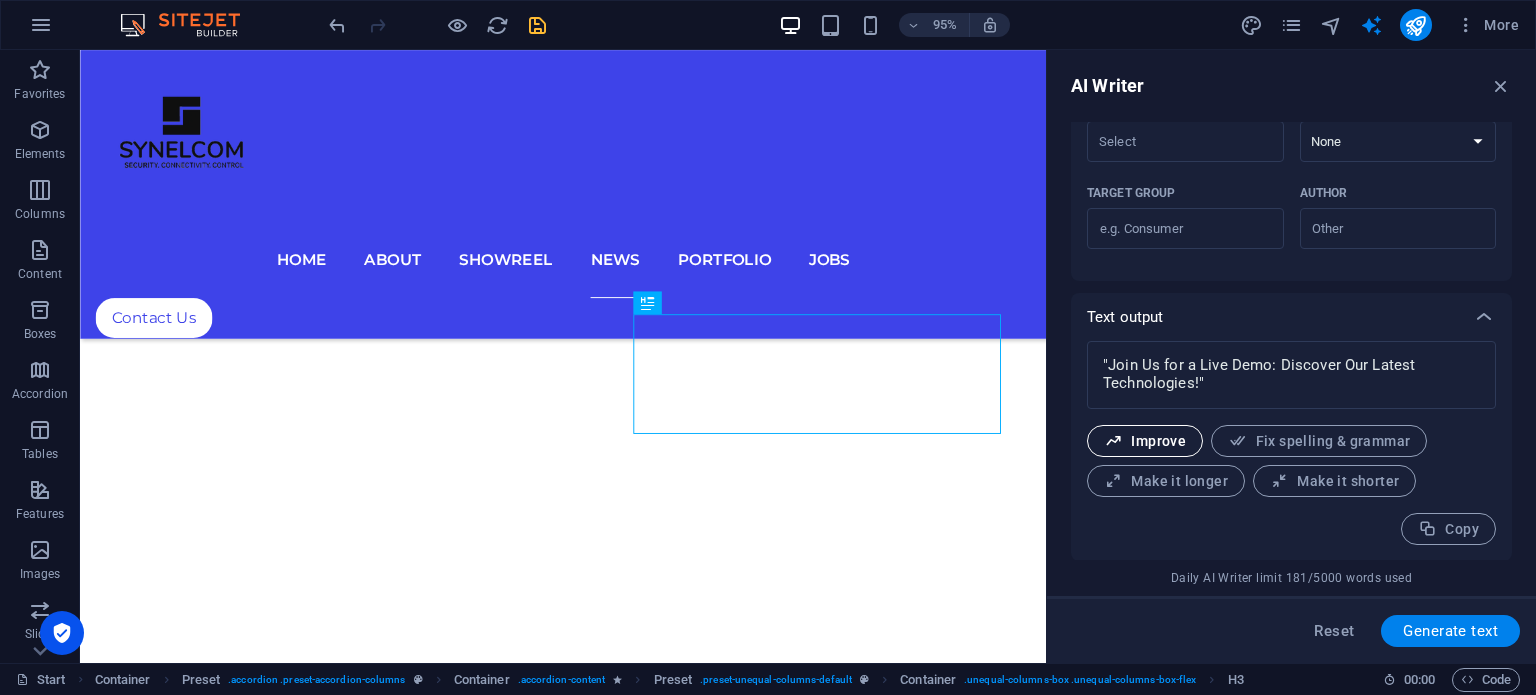 click on "Improve" at bounding box center (1145, 441) 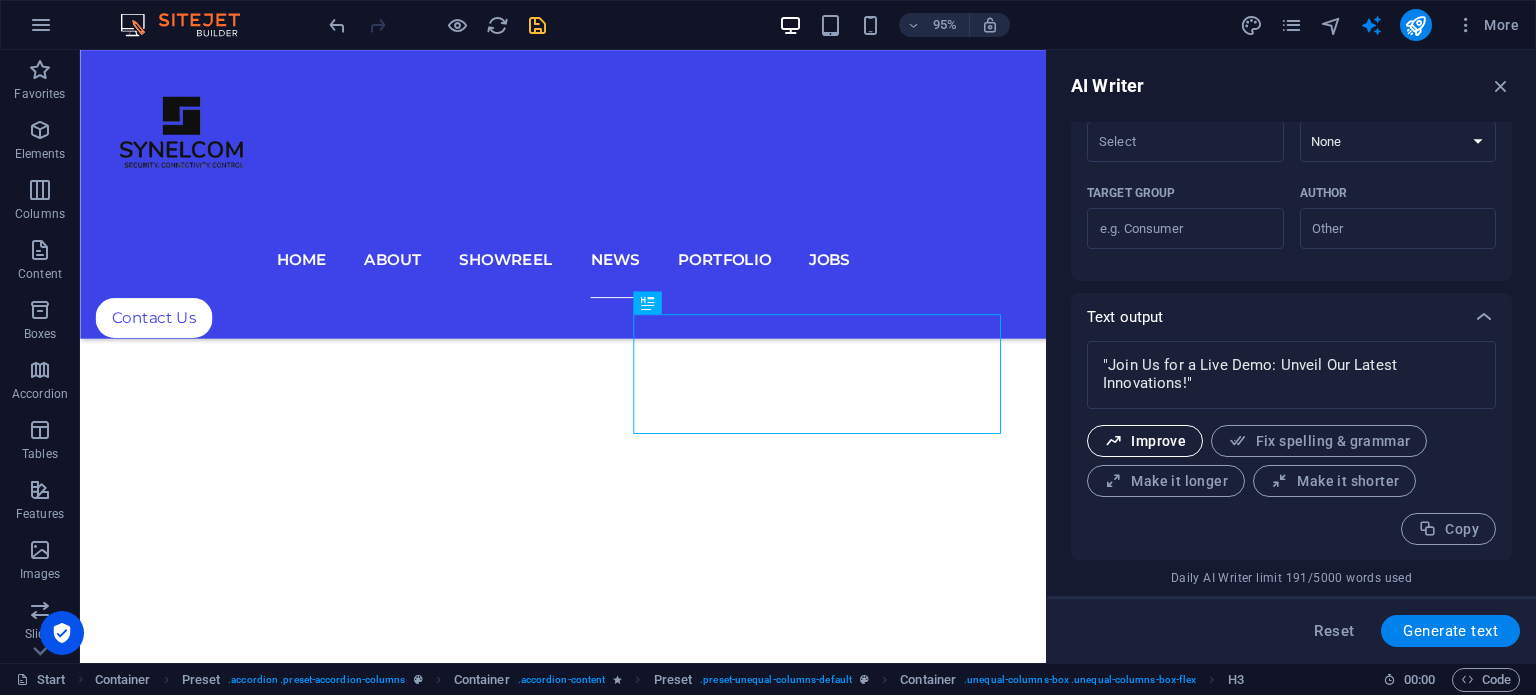 click on "Improve" at bounding box center [1145, 441] 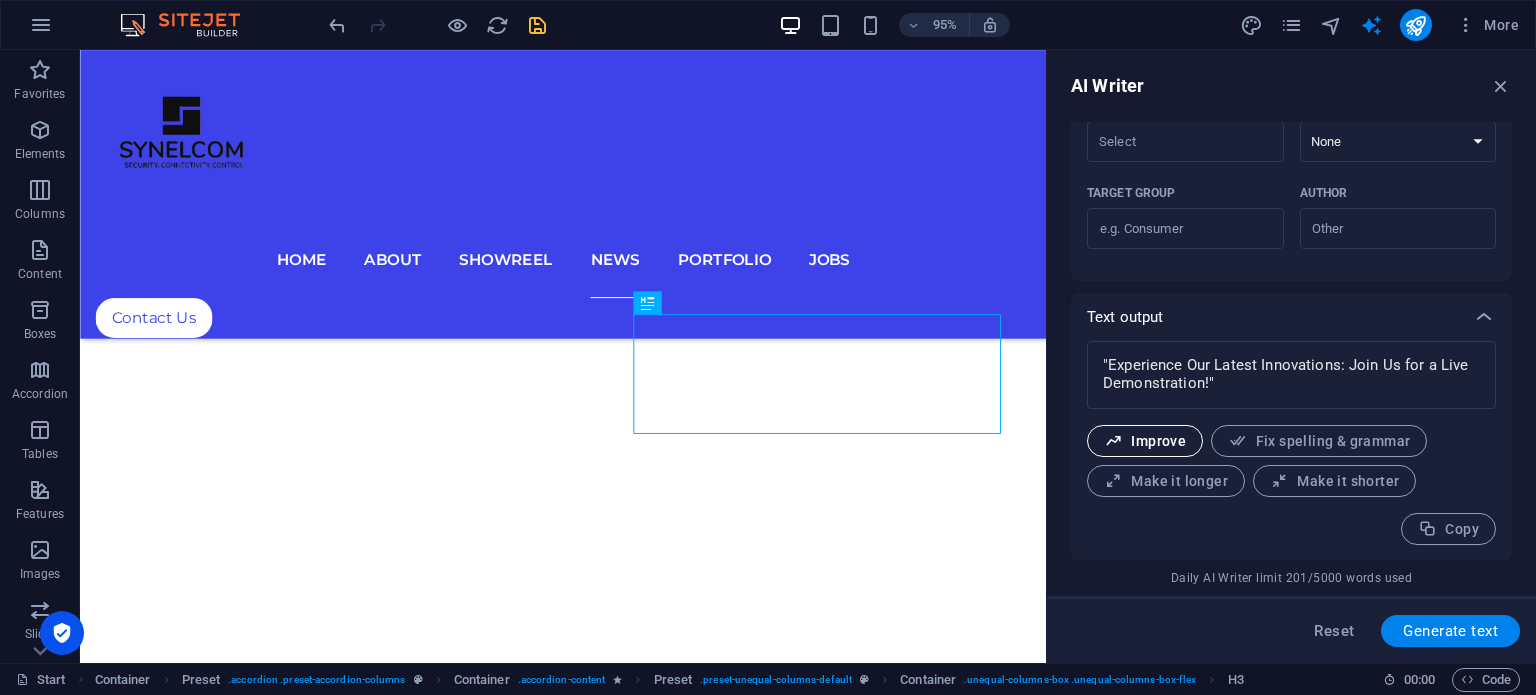 click on "Improve" at bounding box center (1145, 441) 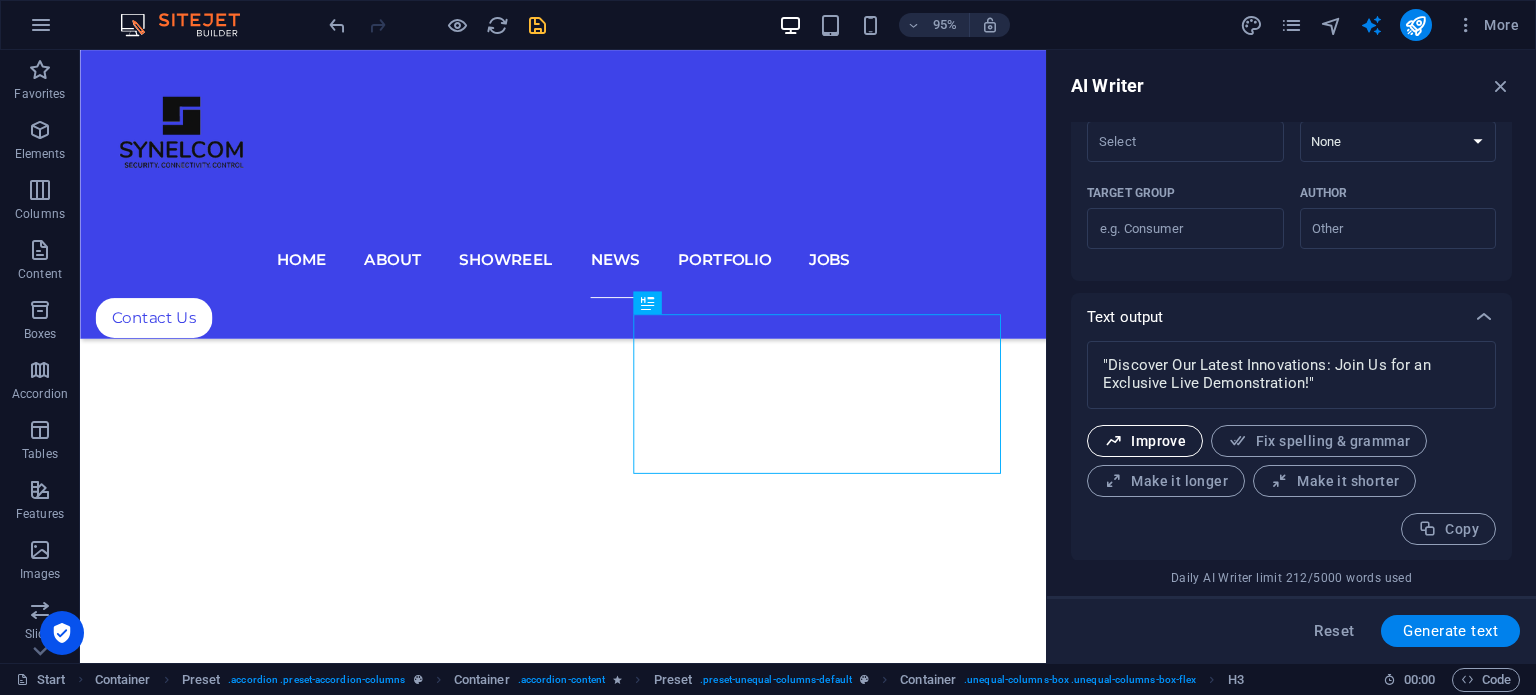 click on "Improve" at bounding box center [1145, 441] 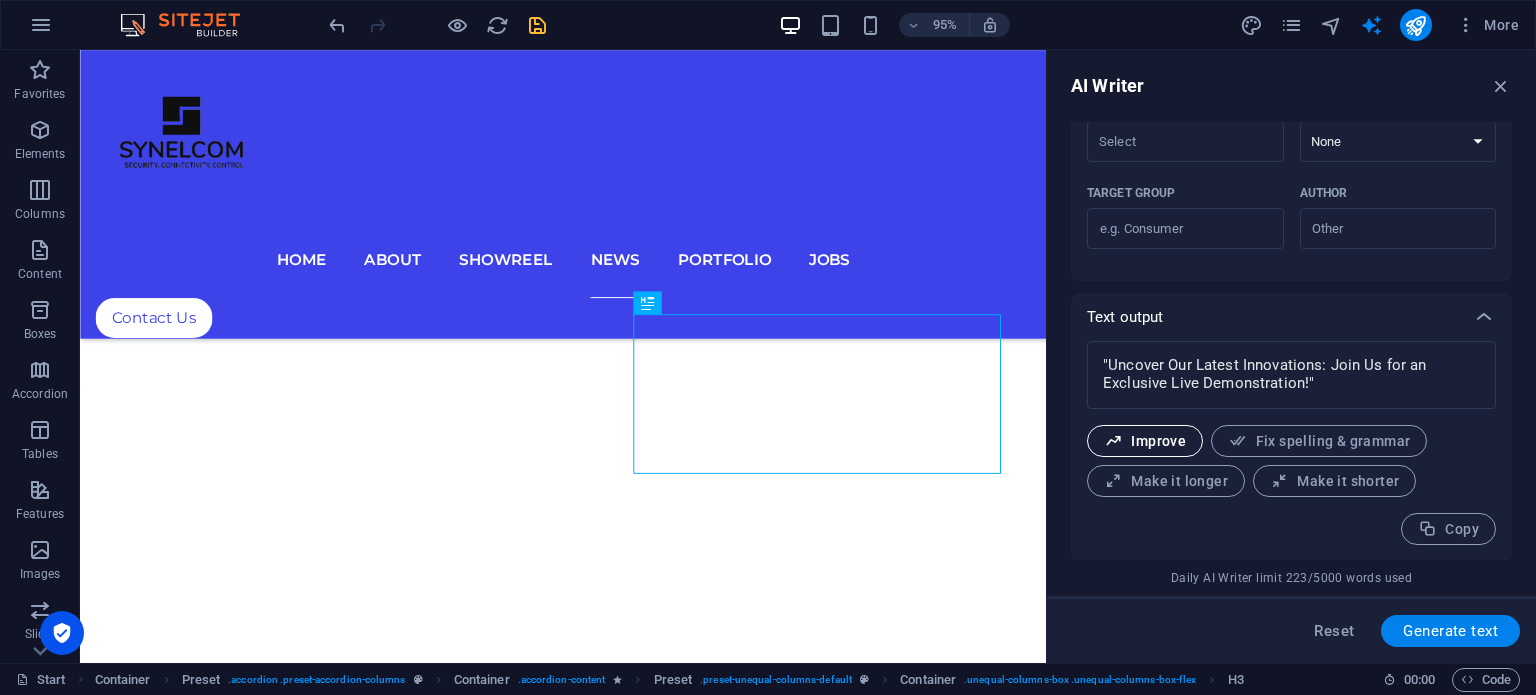 click on "Improve" at bounding box center (1145, 441) 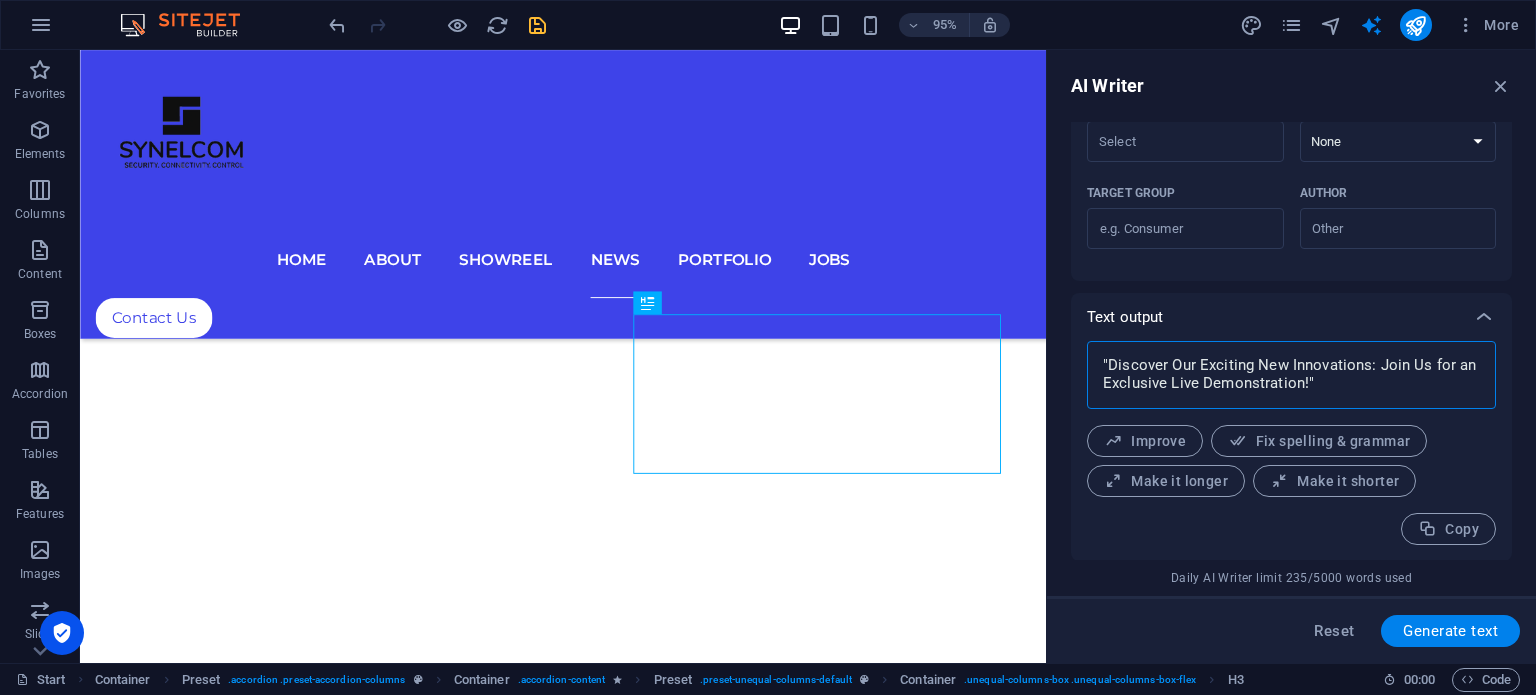 drag, startPoint x: 1370, startPoint y: 369, endPoint x: 1105, endPoint y: 367, distance: 265.00754 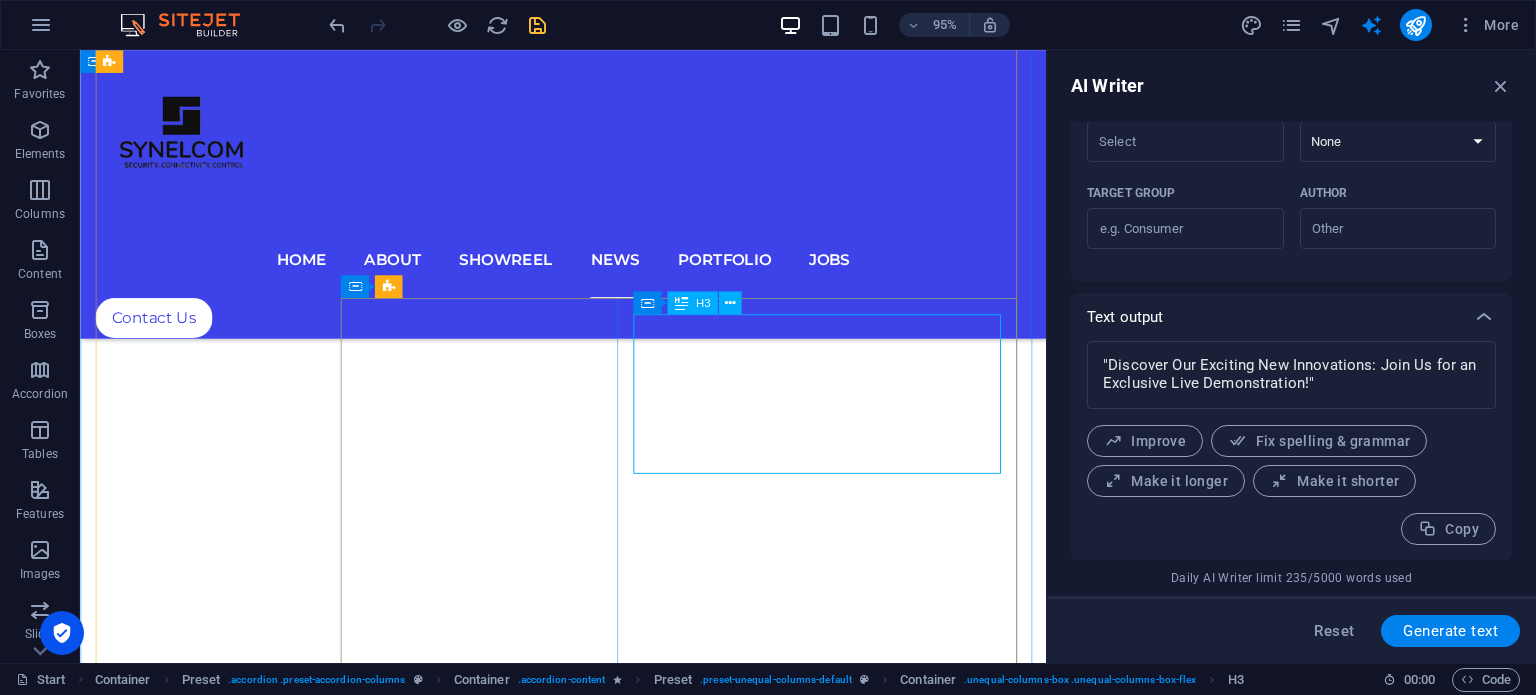click on ""Discover Our Exciting New Innovations: Join Us for an Exclusive Live Demonstration!"" at bounding box center [719, 9759] 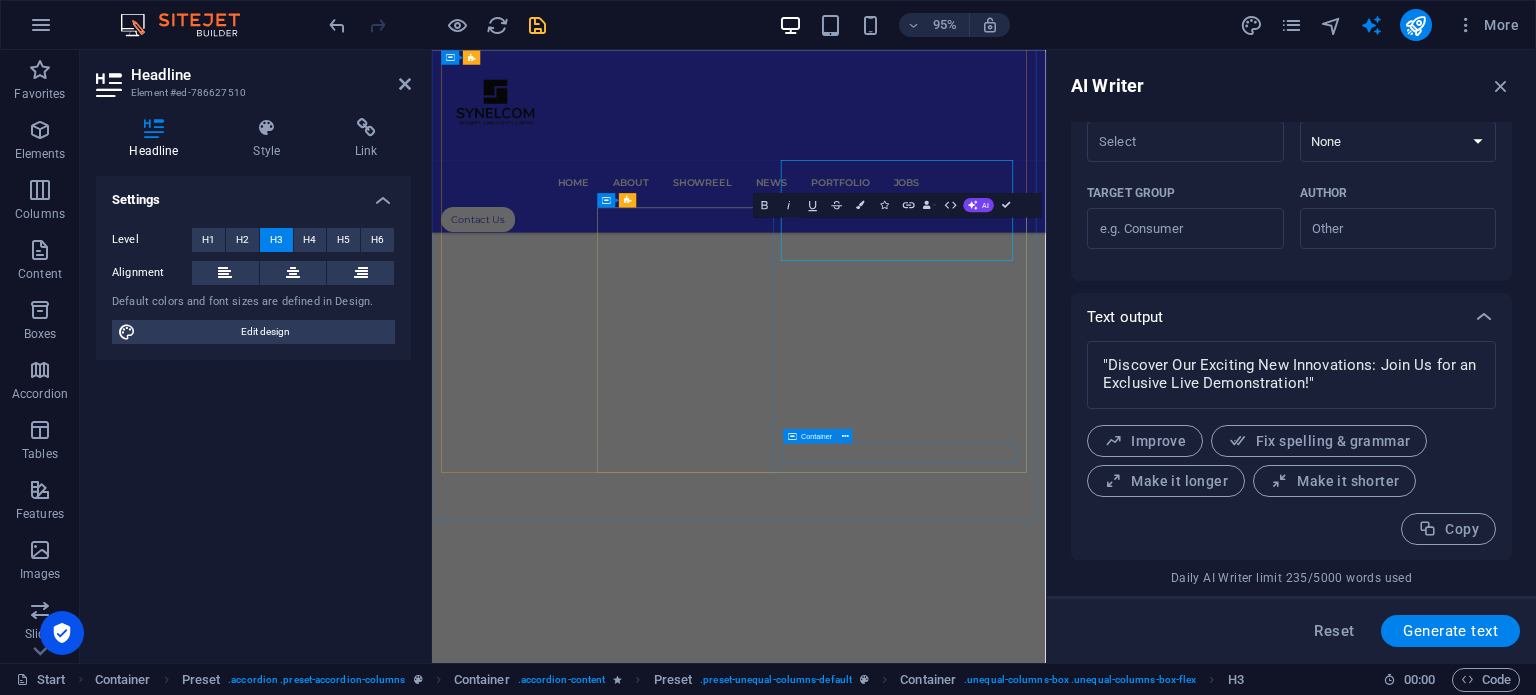 scroll, scrollTop: 8300, scrollLeft: 0, axis: vertical 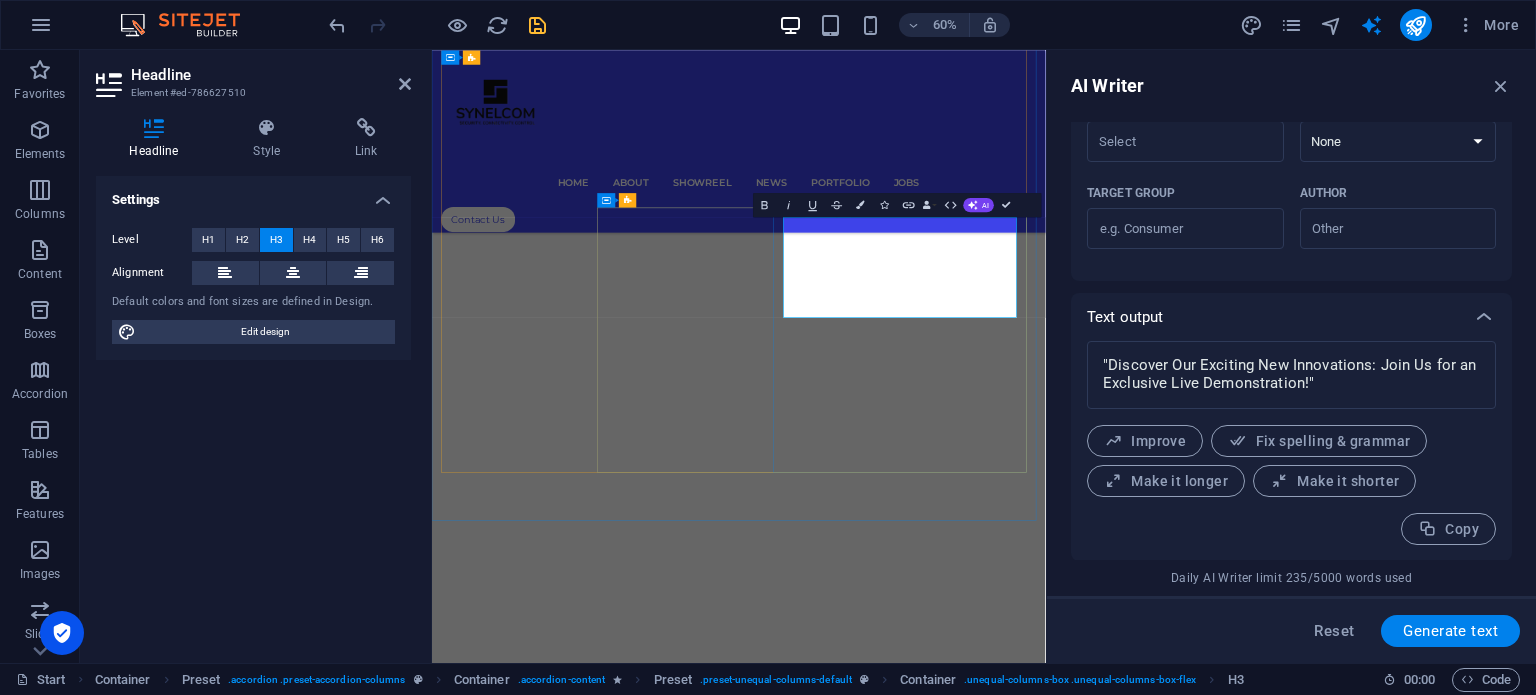 click on ""Discover Our Exciting New Innovations: Join Us for an Exclusive Live Demonstration!"" at bounding box center [1075, 9650] 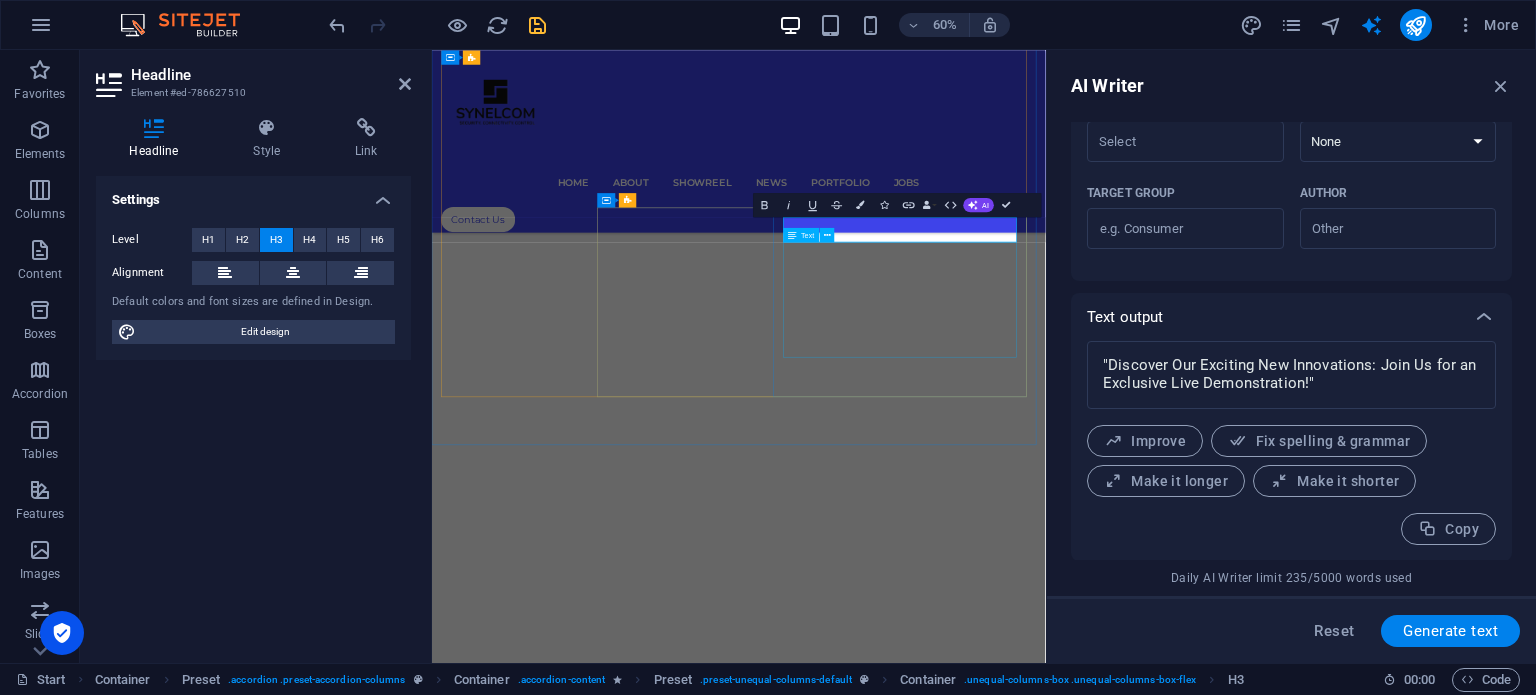 click on "Synelcom has officially launched its activities in [GEOGRAPHIC_DATA], offering a comprehensive range of infrastructure and network solutions, including wired and wireless options. Our focus extends to cybersecurity and critical communication solutions, as well as tailored services for the public safety security sector, ensuring robust protection and connectivity." at bounding box center [1075, 9752] 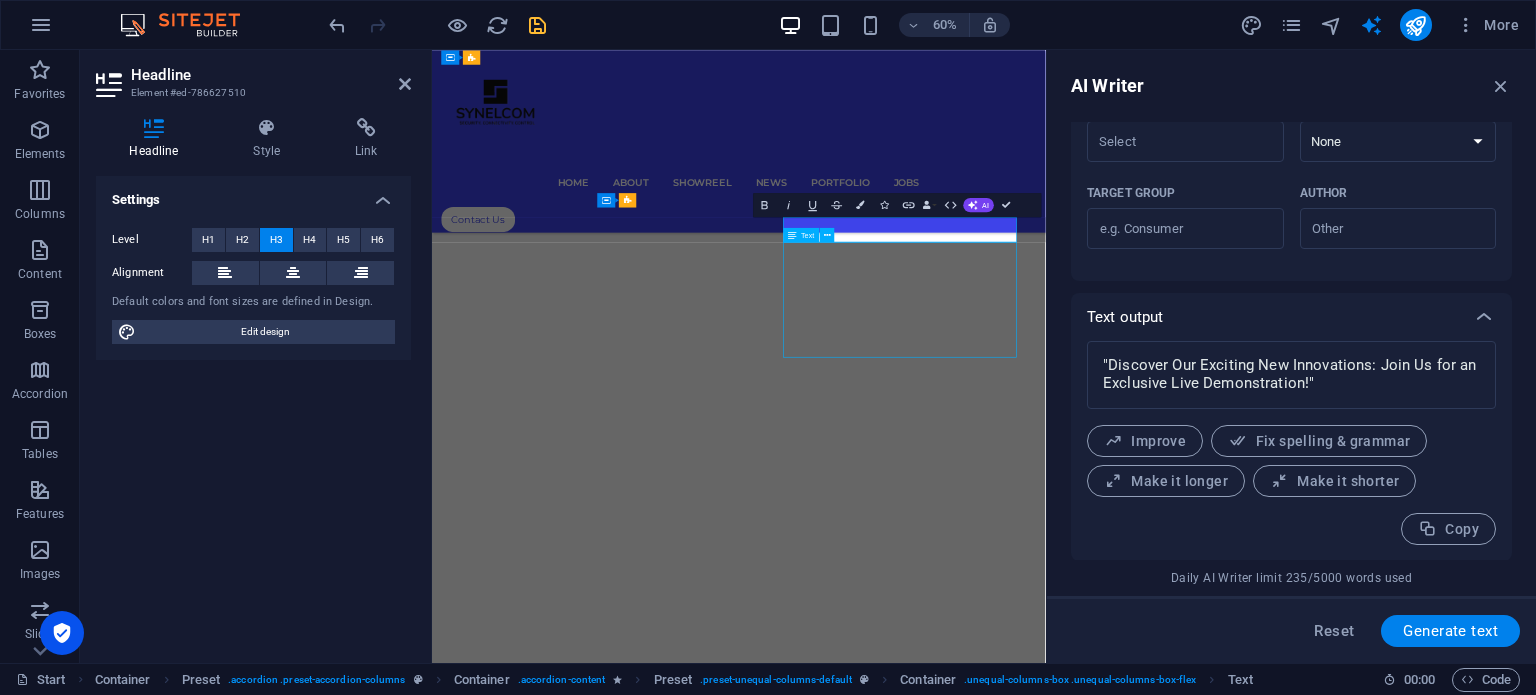 scroll, scrollTop: 8204, scrollLeft: 0, axis: vertical 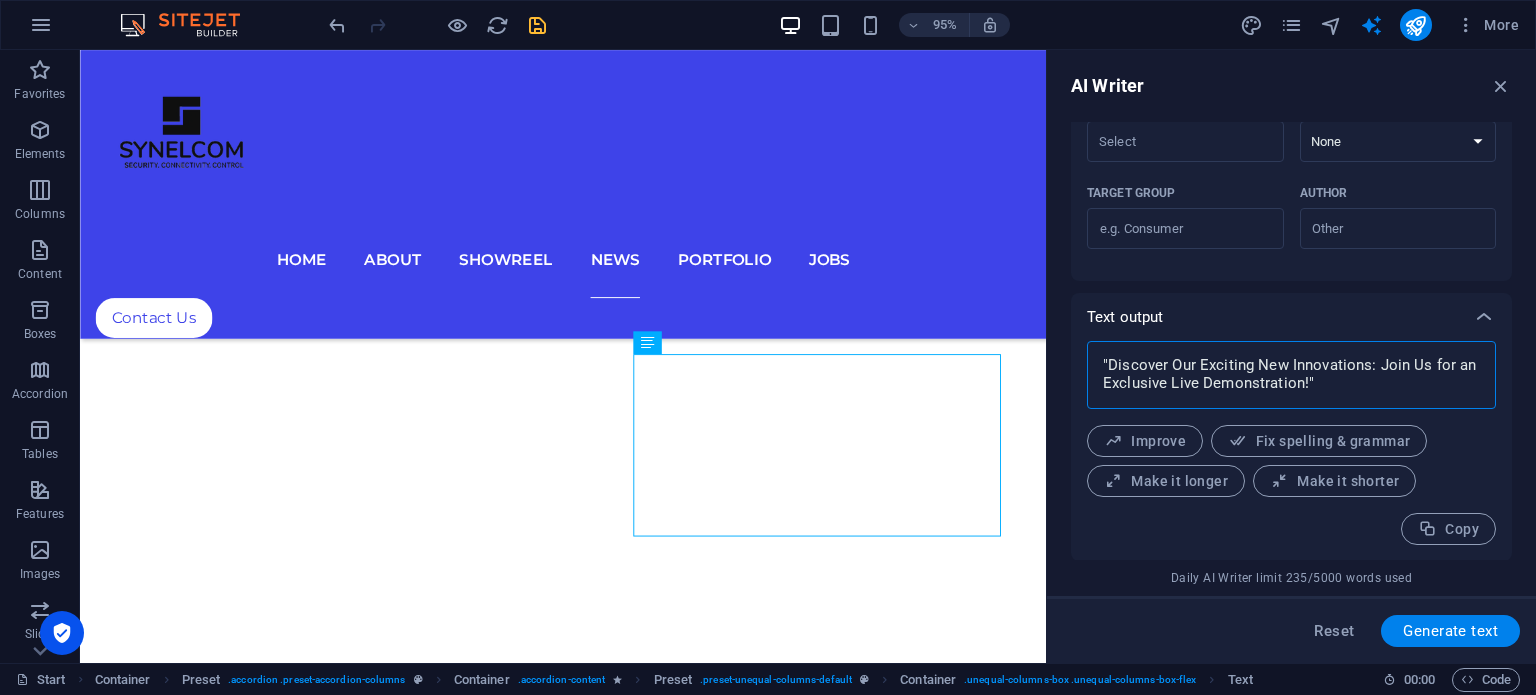 drag, startPoint x: 1343, startPoint y: 382, endPoint x: 1104, endPoint y: 350, distance: 241.13274 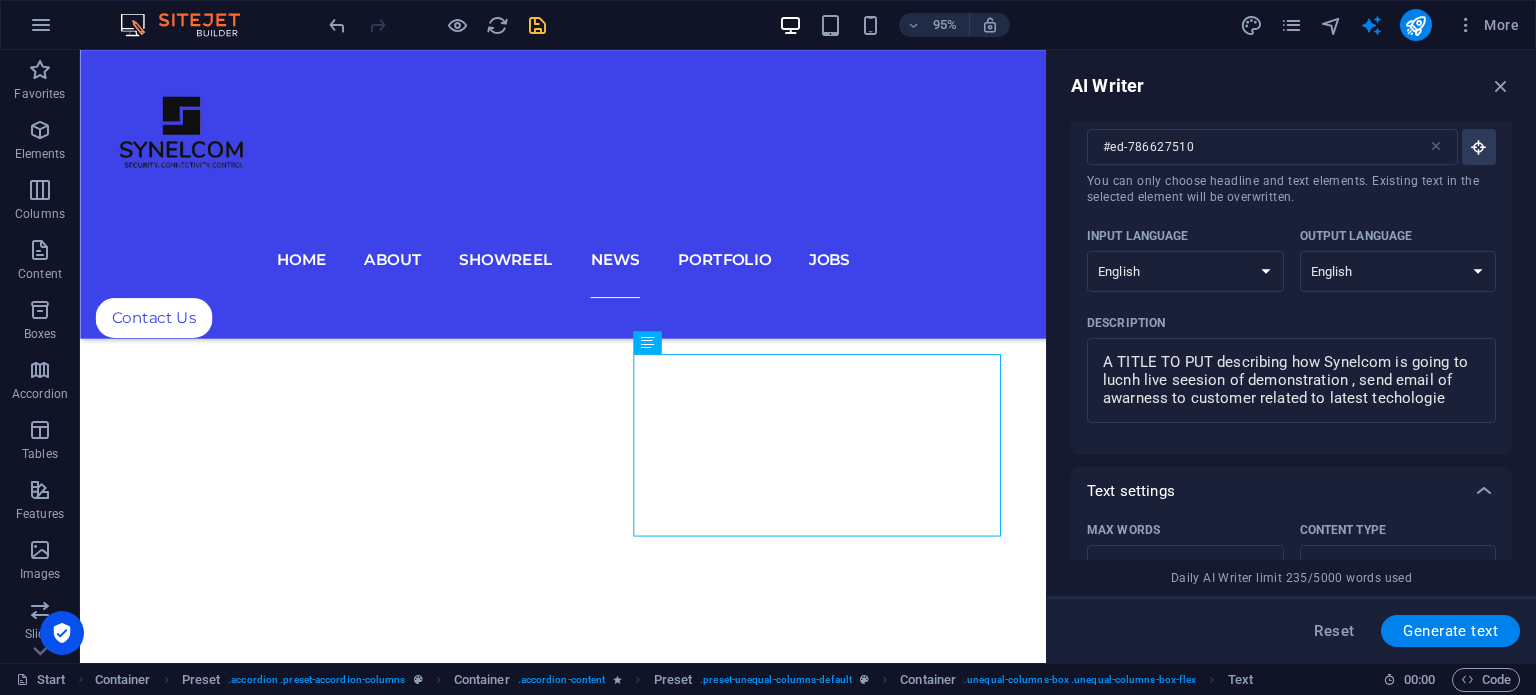 scroll, scrollTop: 70, scrollLeft: 0, axis: vertical 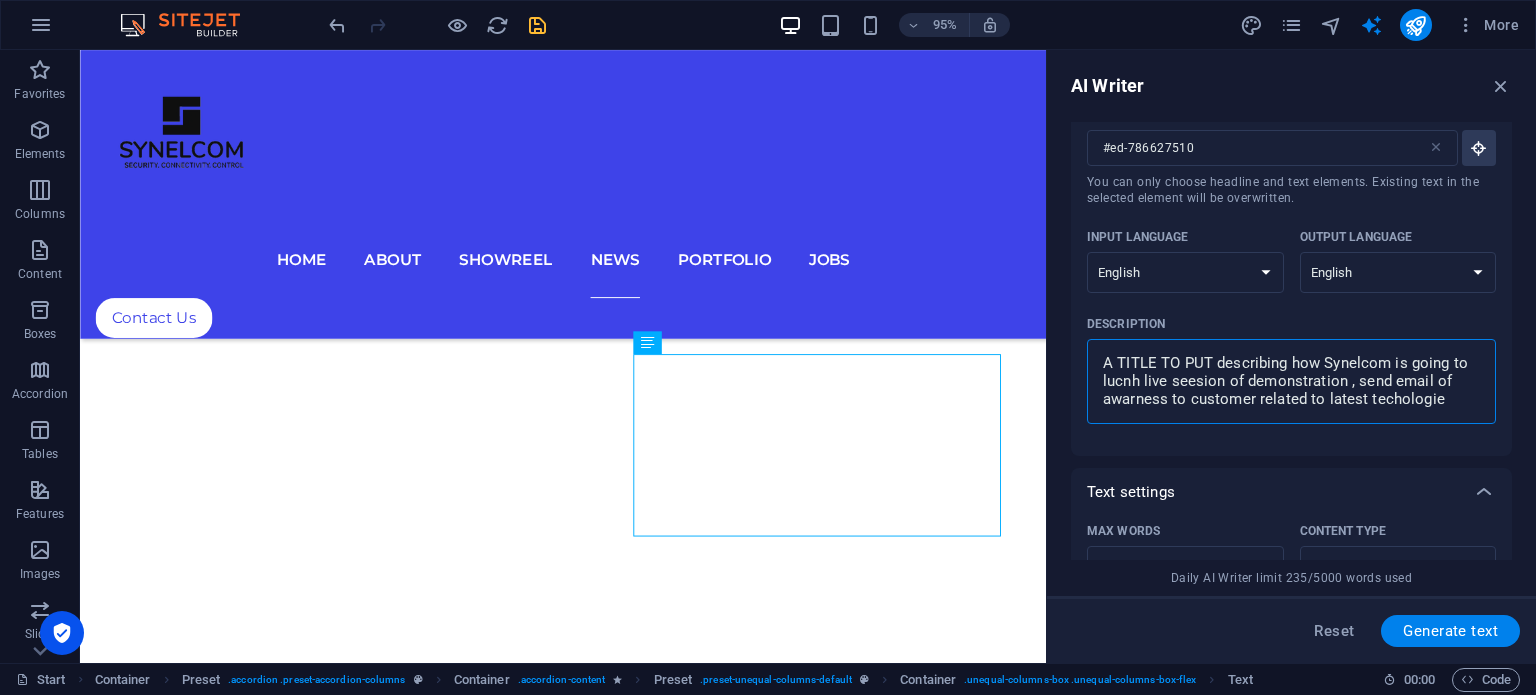 drag, startPoint x: 1189, startPoint y: 366, endPoint x: 1253, endPoint y: 365, distance: 64.00781 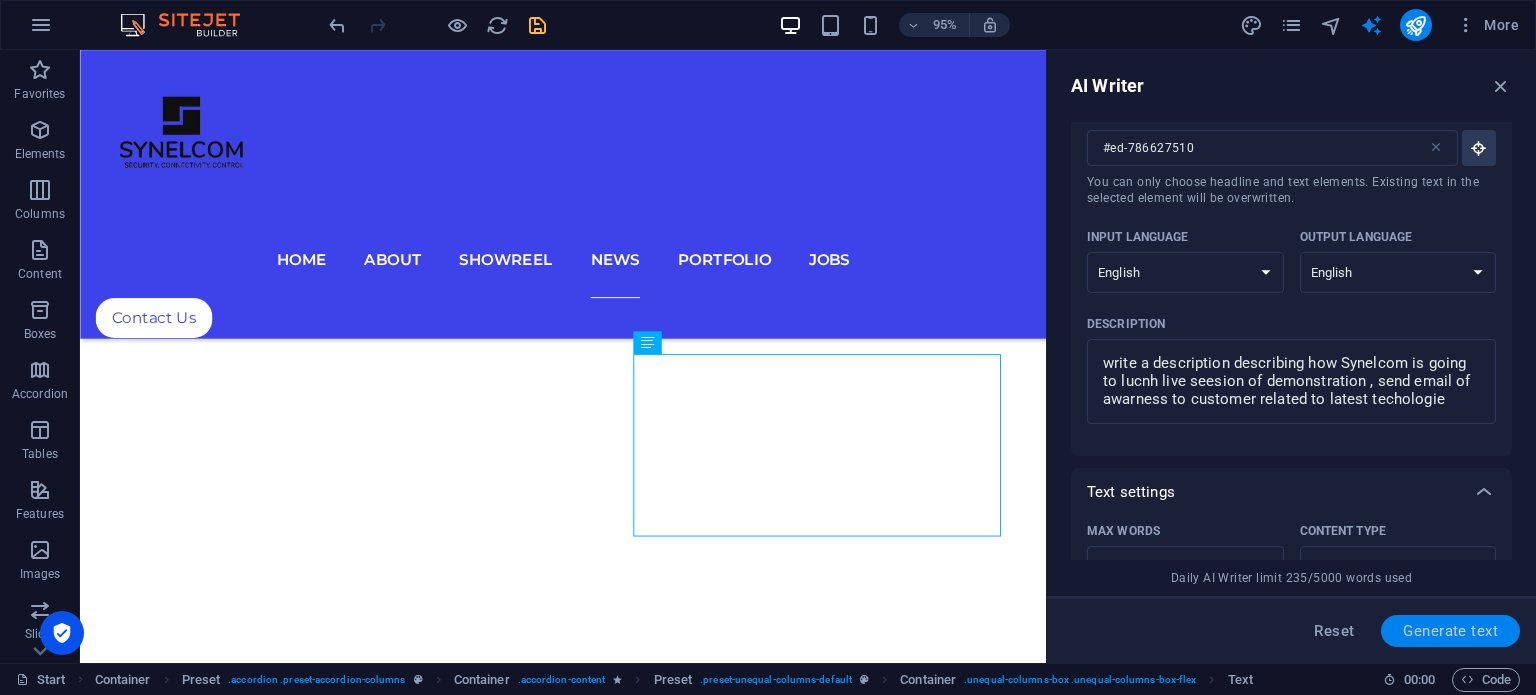 click on "Generate text" at bounding box center (1450, 631) 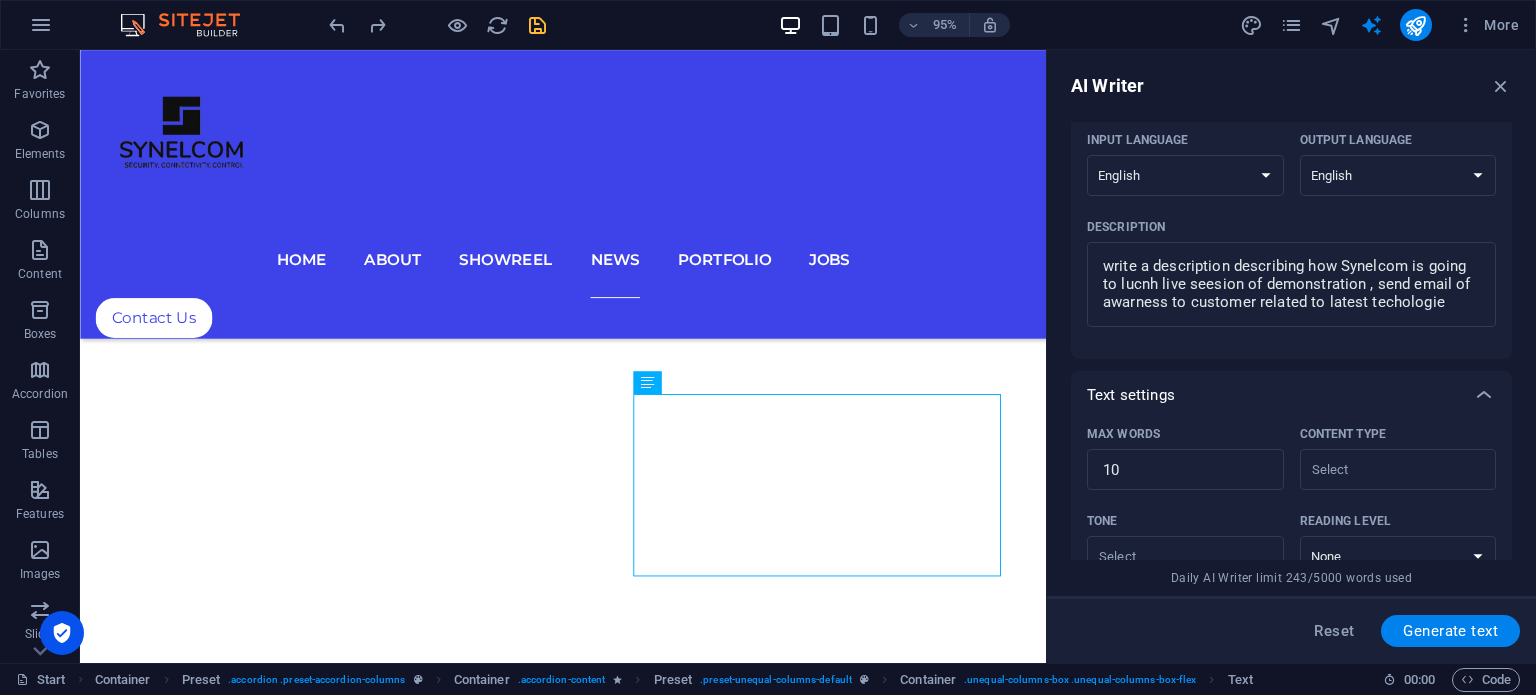 scroll, scrollTop: 0, scrollLeft: 0, axis: both 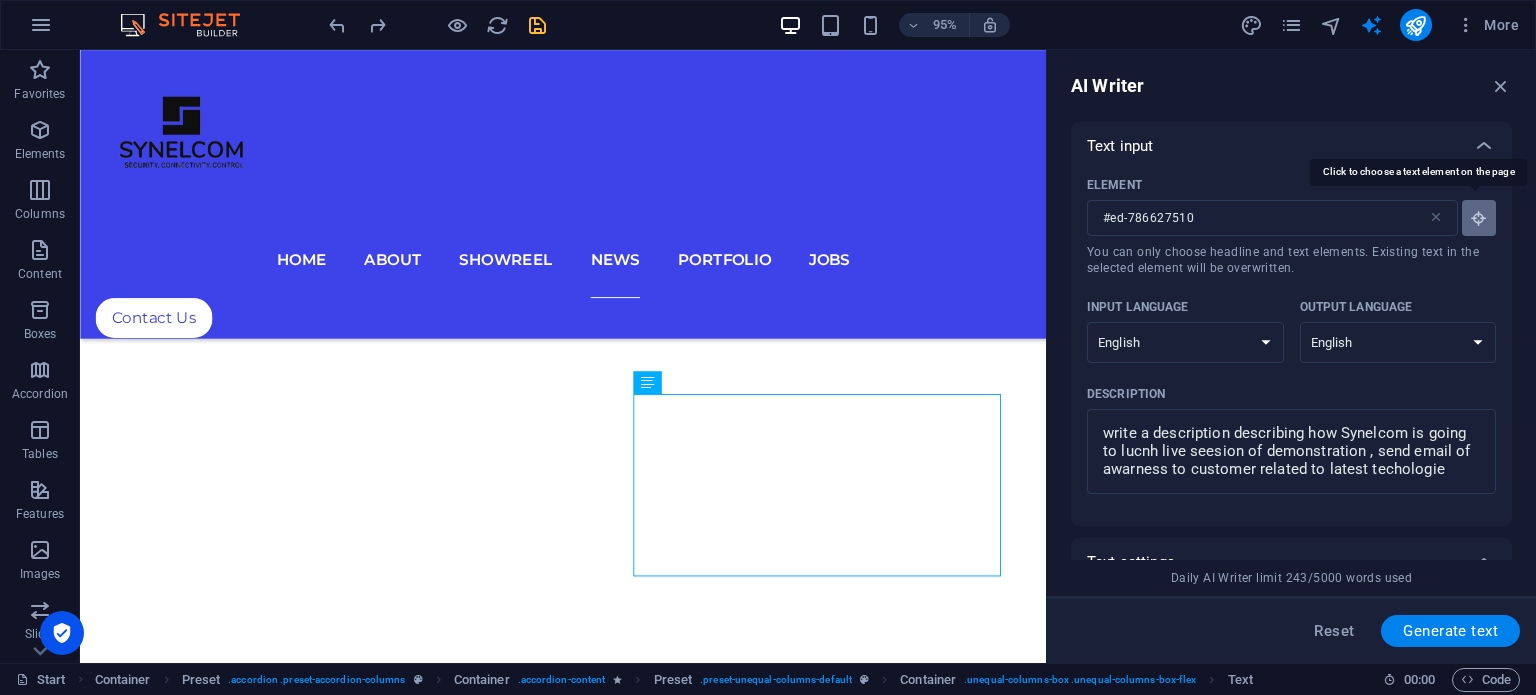 click on "Element #ed-786627510 ​ You can only choose headline and text elements. Existing text in the selected element will be overwritten." at bounding box center [1479, 218] 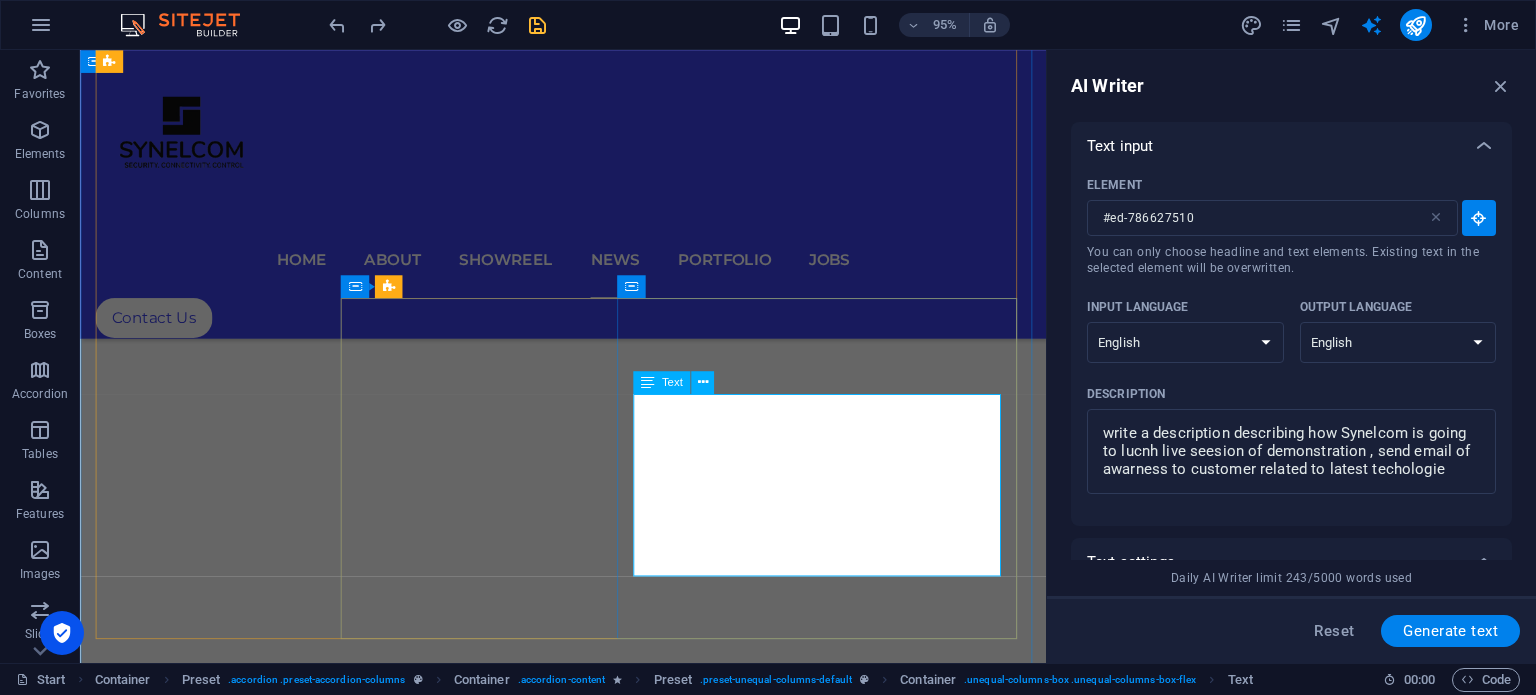 click on "Synelcom has officially launched its activities in [GEOGRAPHIC_DATA], offering a comprehensive range of infrastructure and network solutions, including wired and wireless options. Our focus extends to cybersecurity and critical communication solutions, as well as tailored services for the public safety security sector, ensuring robust protection and connectivity." at bounding box center (719, 9777) 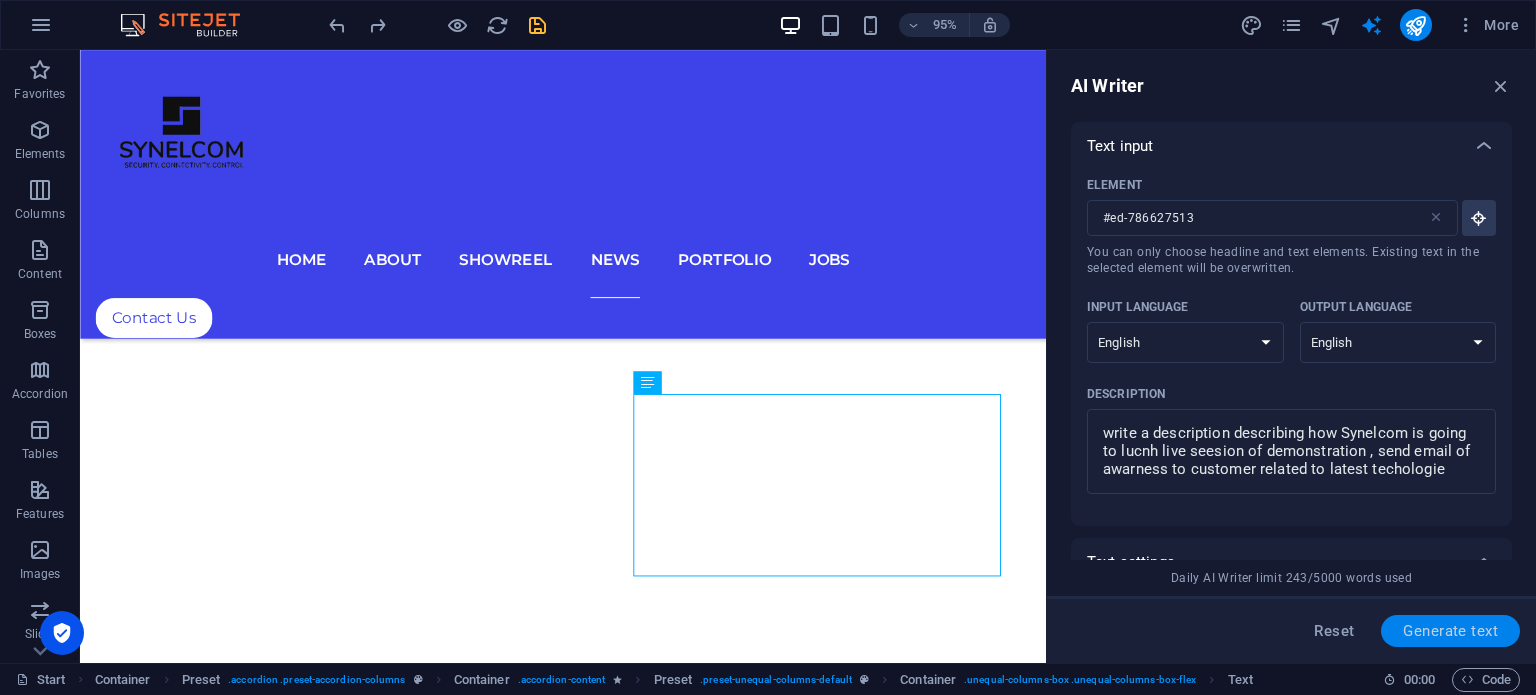 click on "Generate text" at bounding box center (1450, 631) 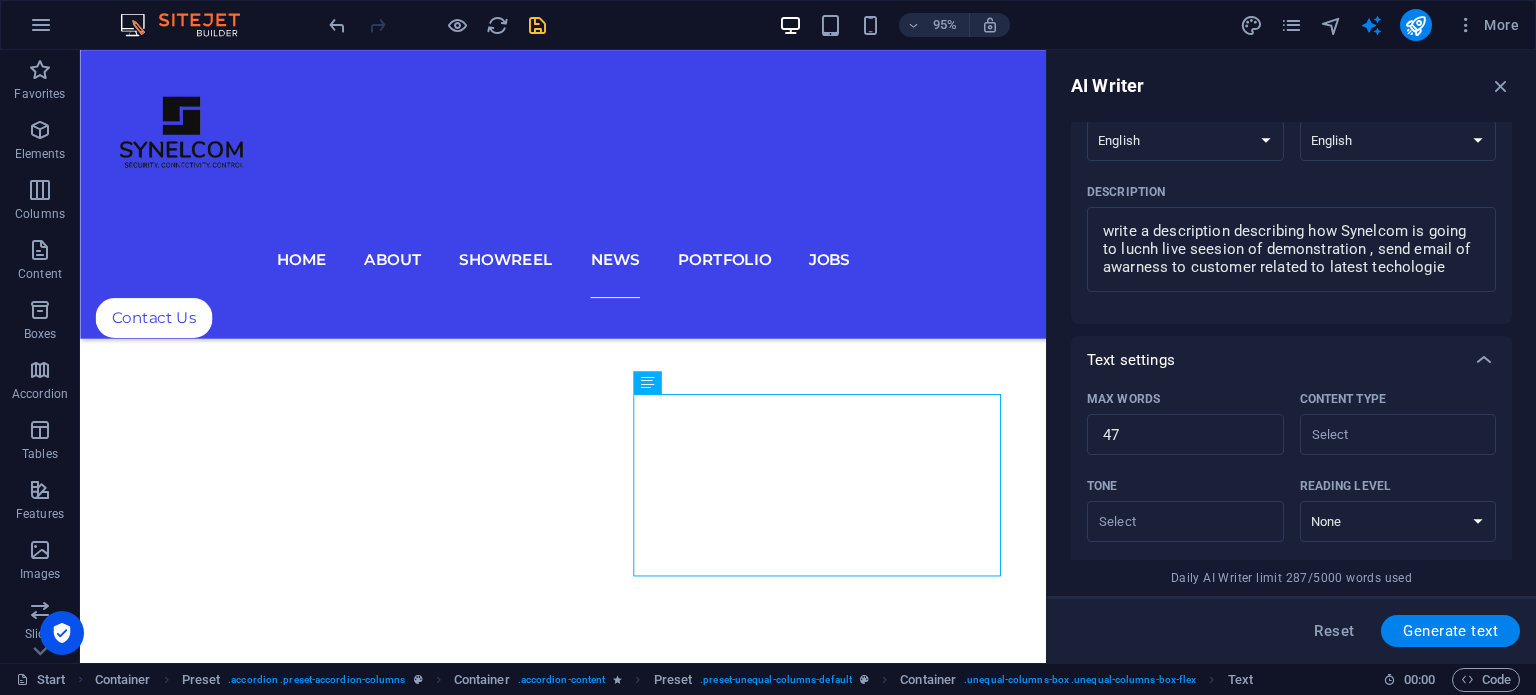 scroll, scrollTop: 200, scrollLeft: 0, axis: vertical 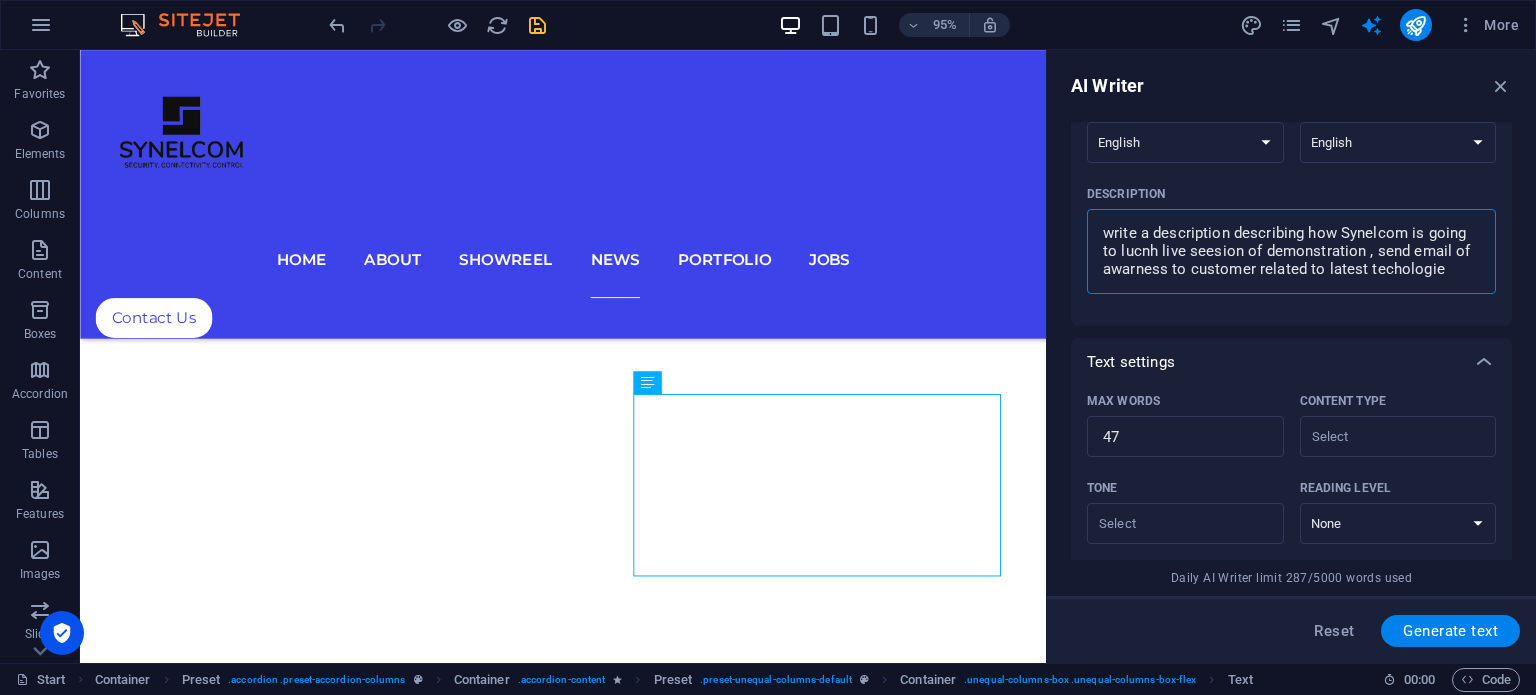 click on "write a description describing how Synelcom is going to lucnh live seesion of demonstration , send email of awarness to customer related to latest techologie" at bounding box center [1291, 251] 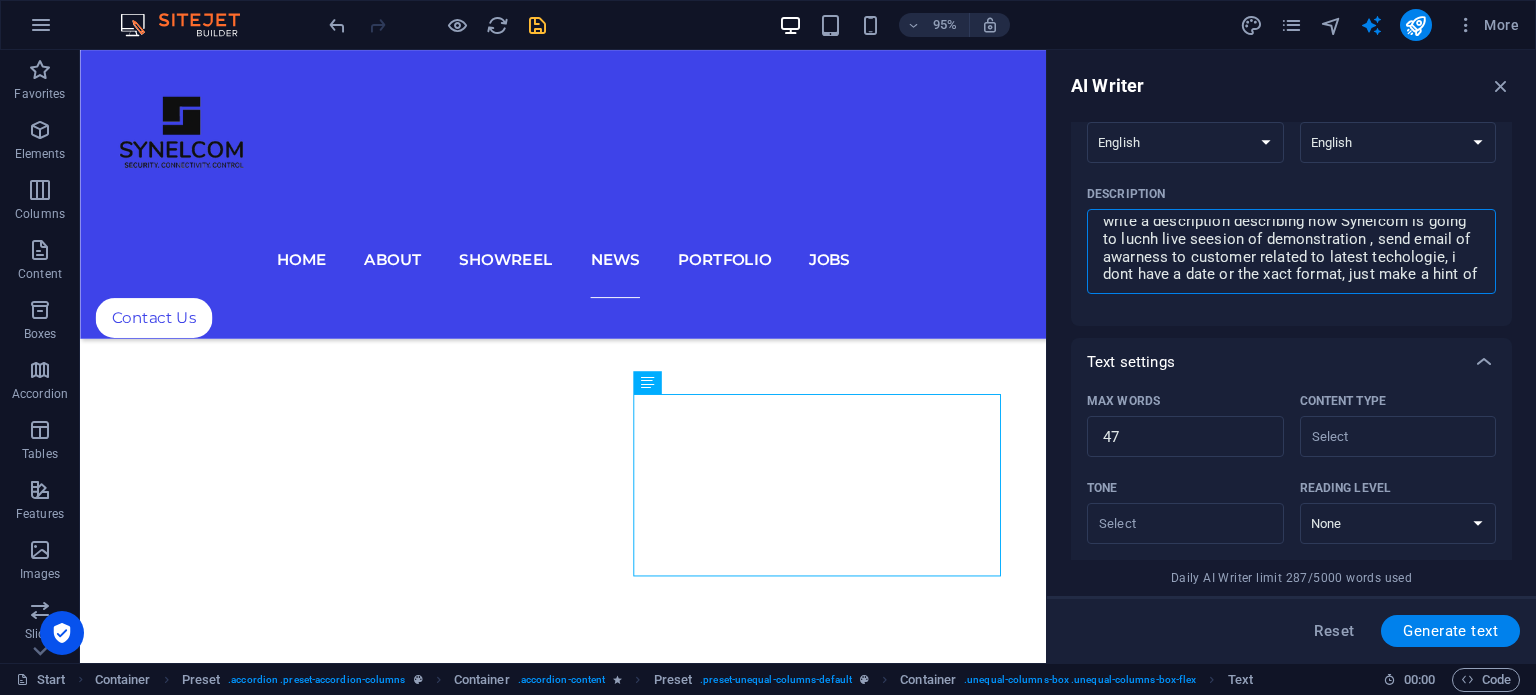 scroll, scrollTop: 29, scrollLeft: 0, axis: vertical 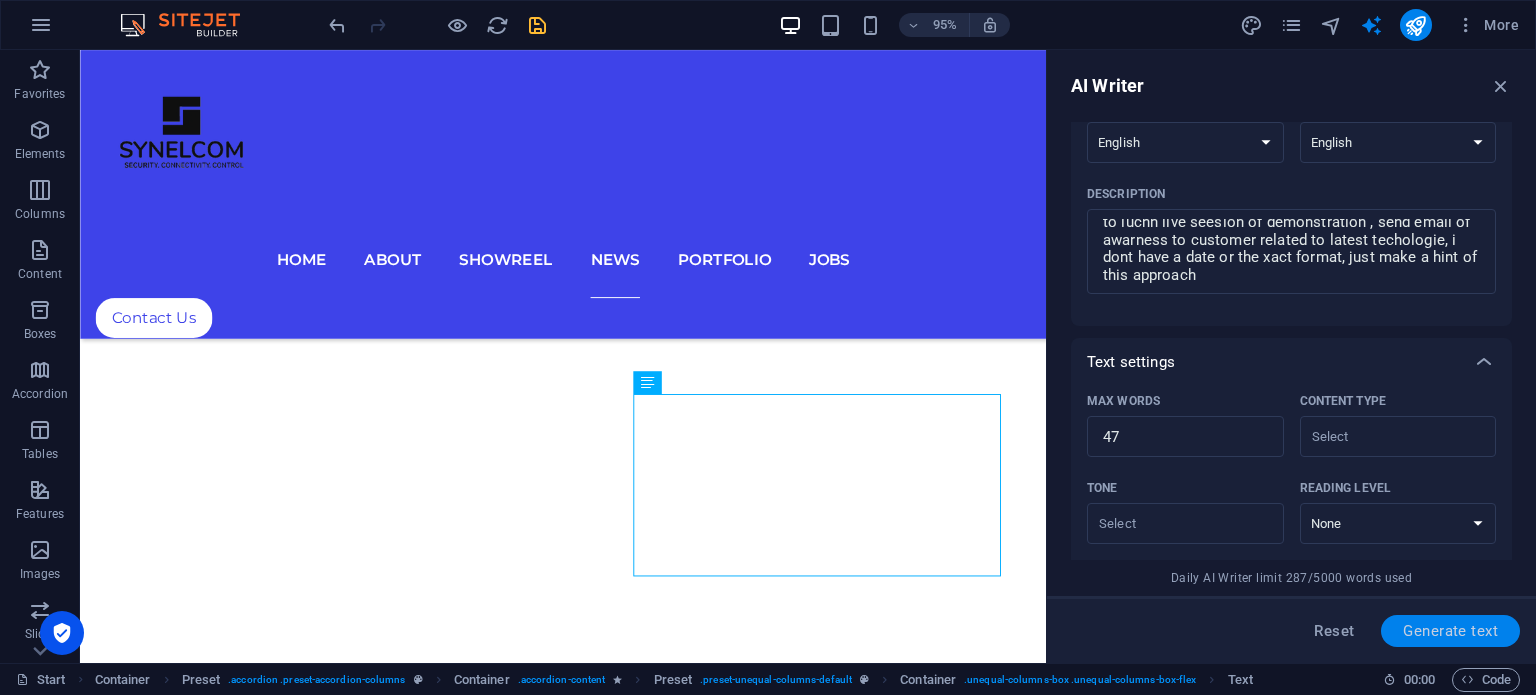 click on "Generate text" at bounding box center (1450, 631) 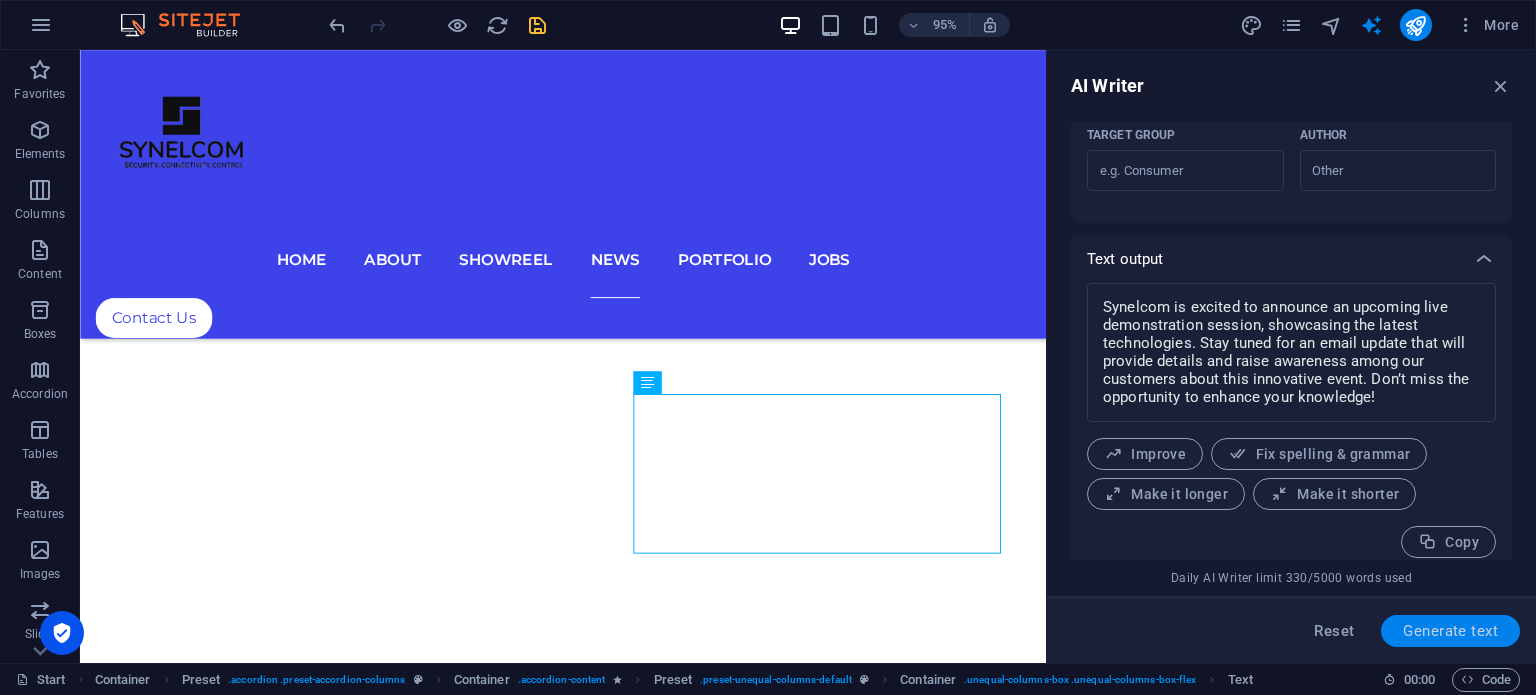 scroll, scrollTop: 653, scrollLeft: 0, axis: vertical 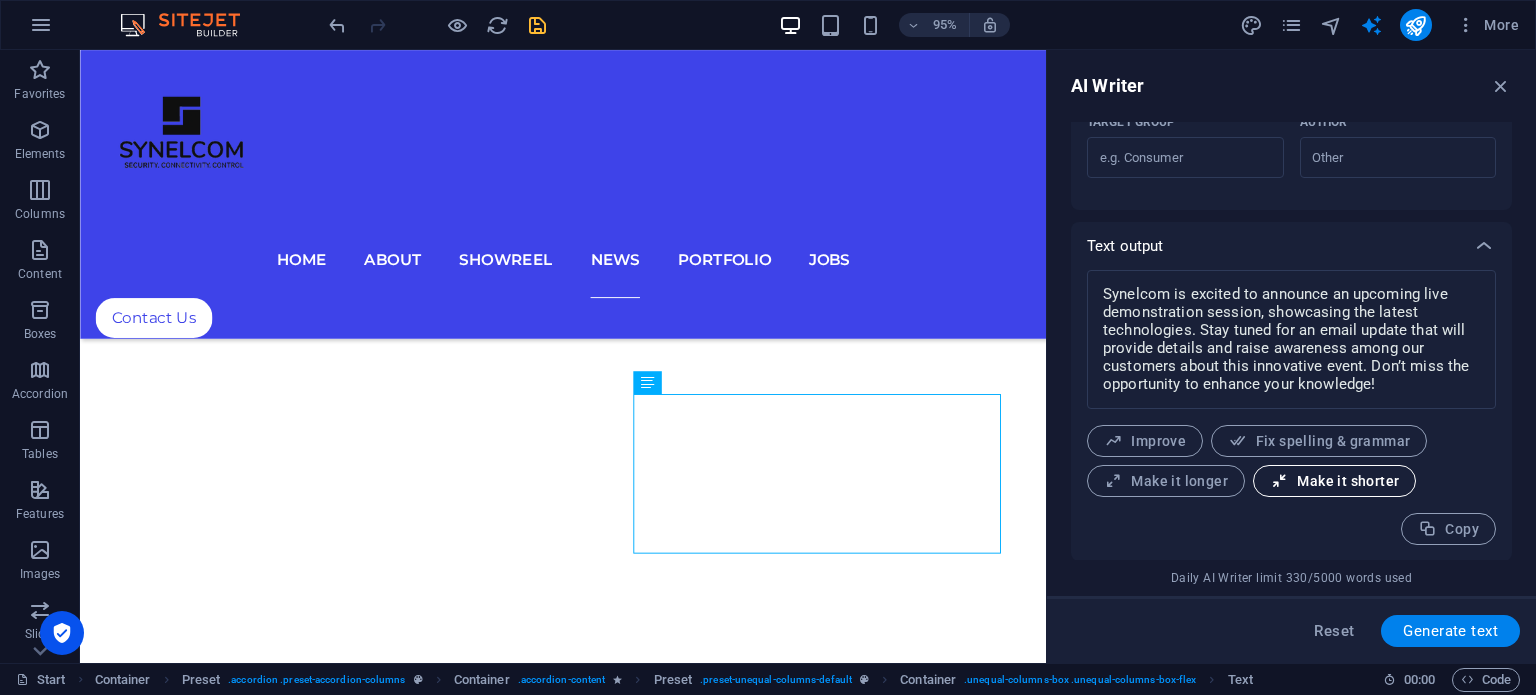 click on "Make it shorter" at bounding box center (1334, 481) 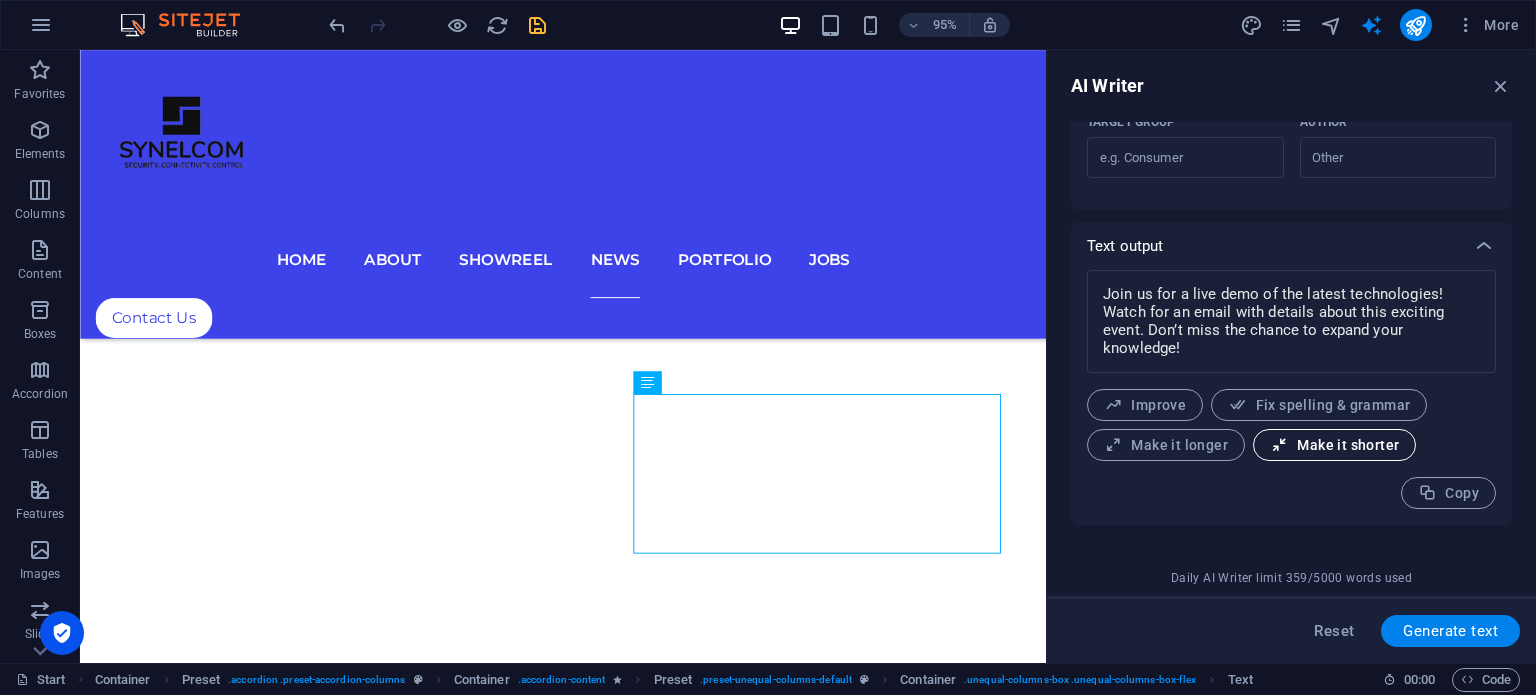 scroll, scrollTop: 652, scrollLeft: 0, axis: vertical 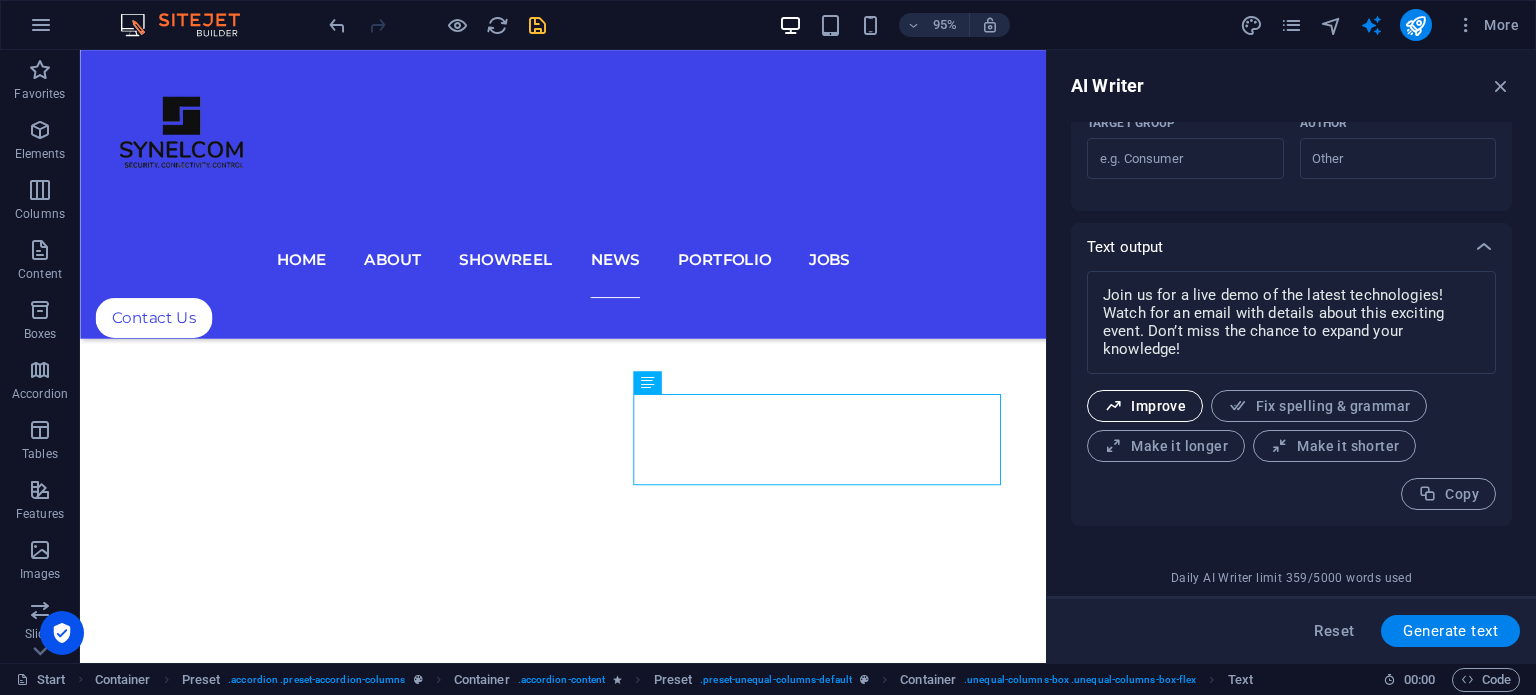 click on "Improve" at bounding box center [1145, 406] 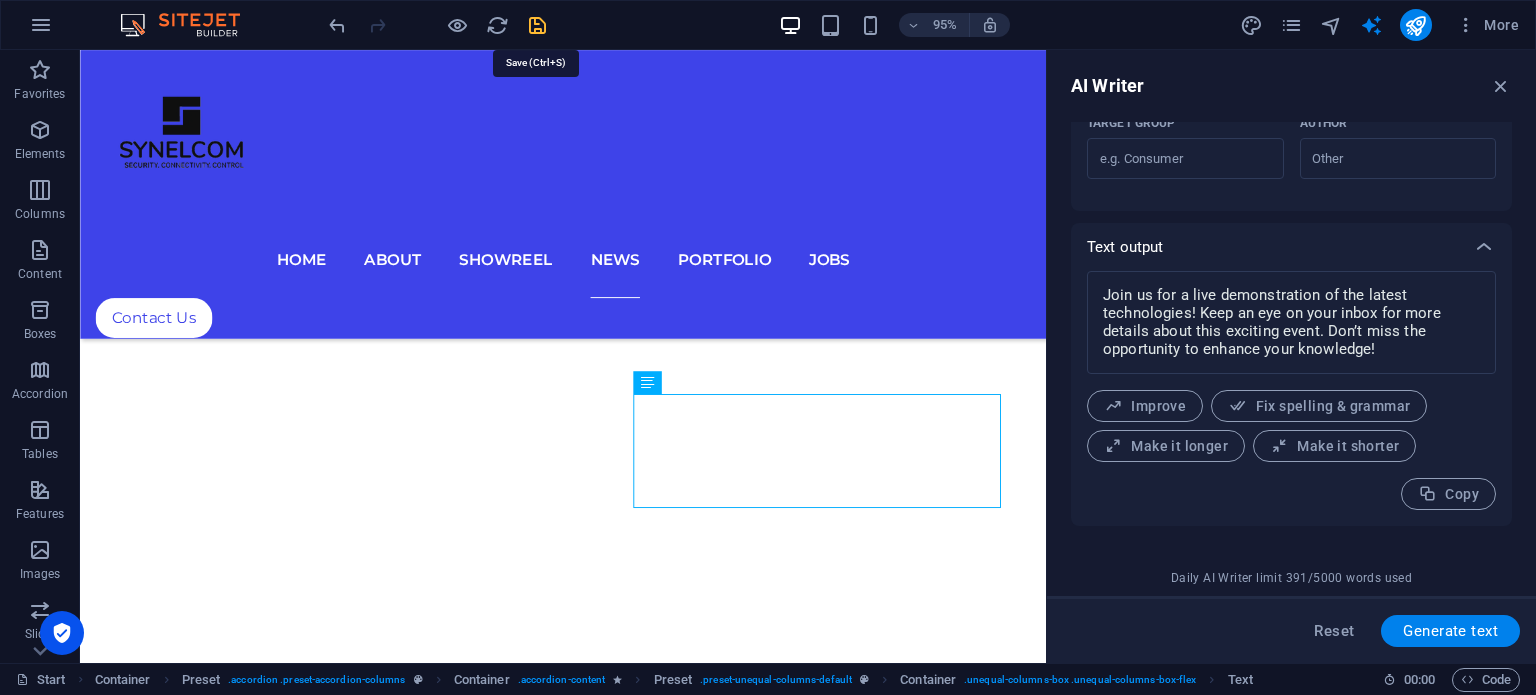click at bounding box center [537, 25] 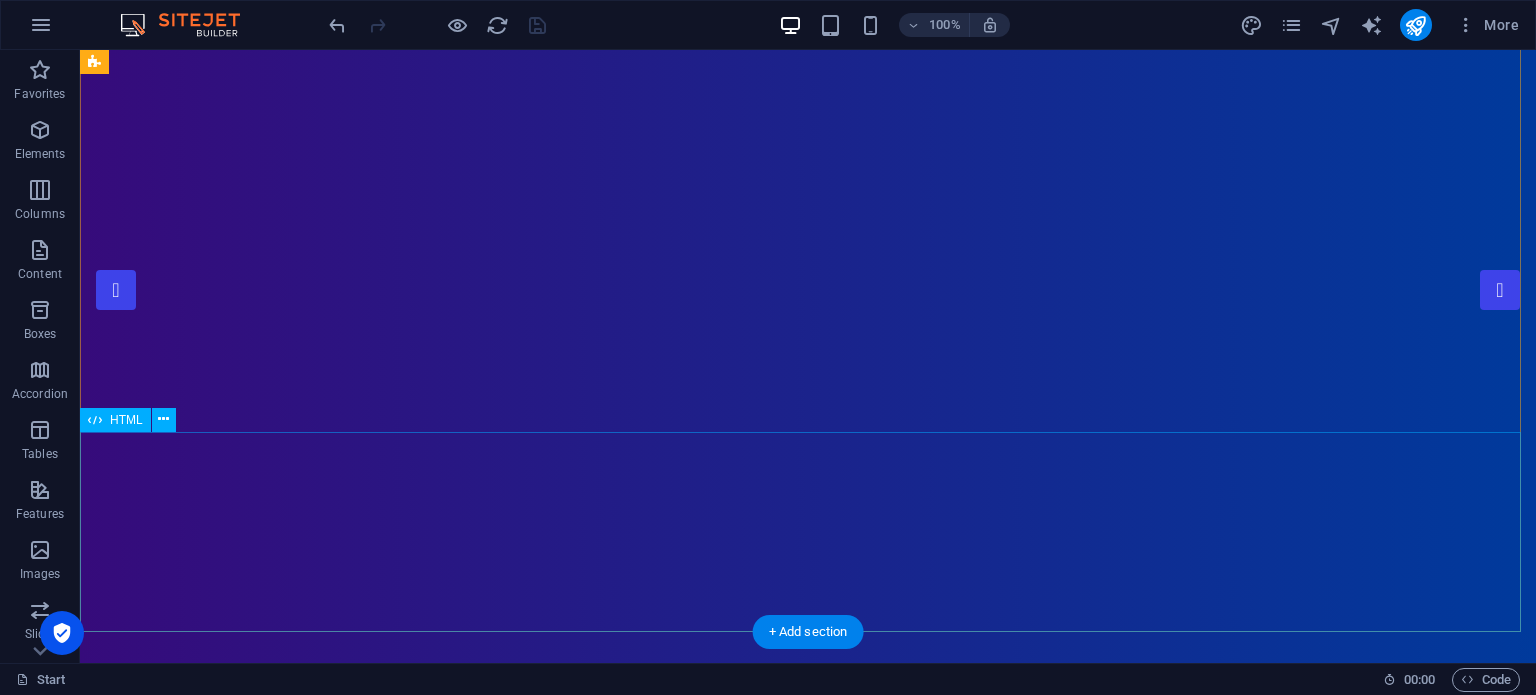 scroll, scrollTop: 0, scrollLeft: 0, axis: both 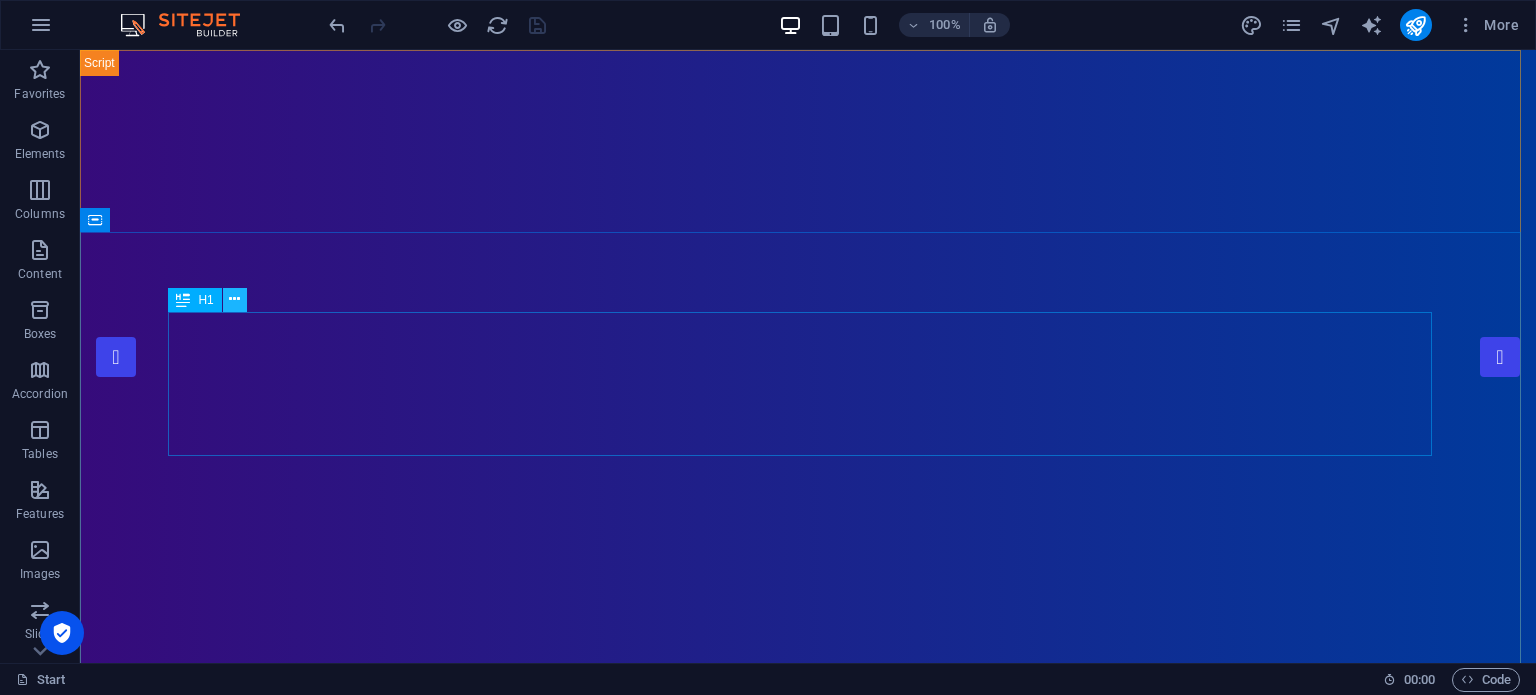click at bounding box center [235, 300] 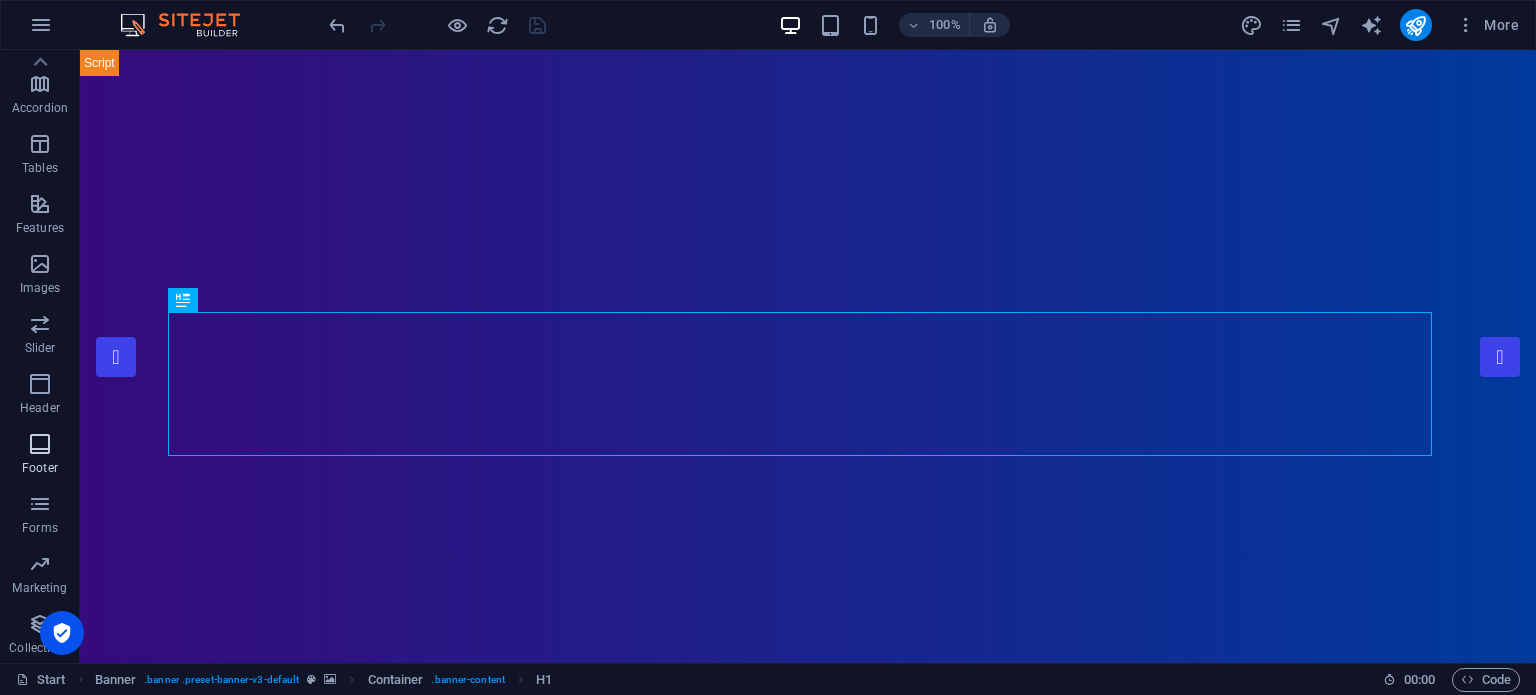 scroll, scrollTop: 0, scrollLeft: 0, axis: both 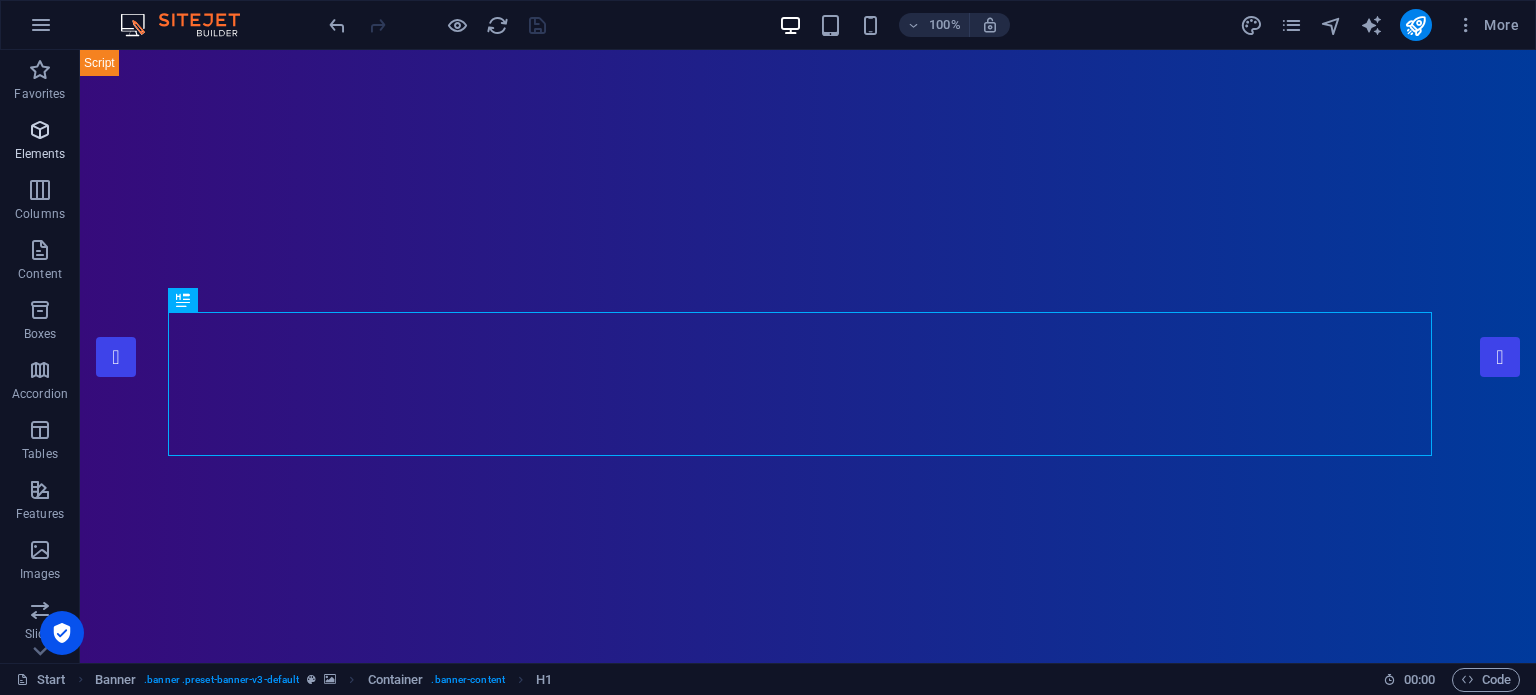 click on "Elements" at bounding box center (40, 142) 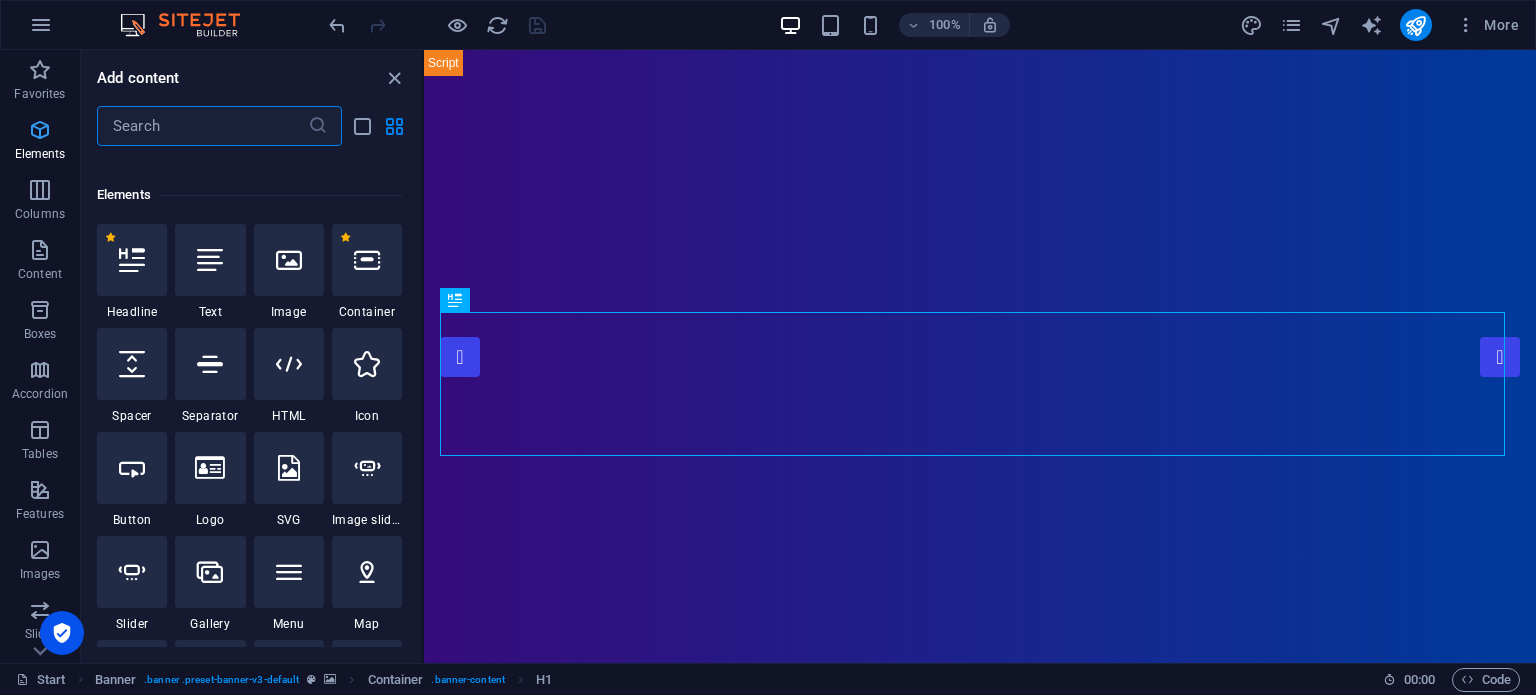 scroll, scrollTop: 212, scrollLeft: 0, axis: vertical 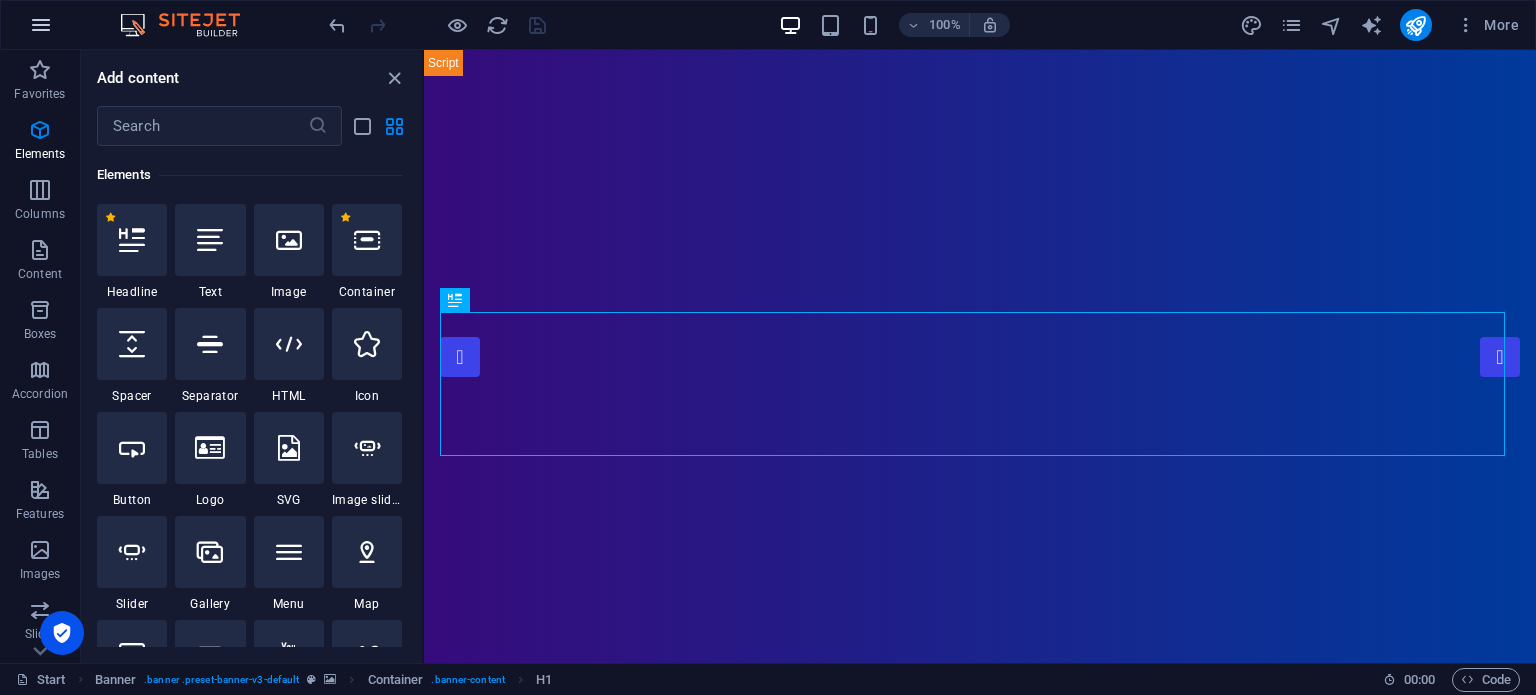 click at bounding box center [41, 25] 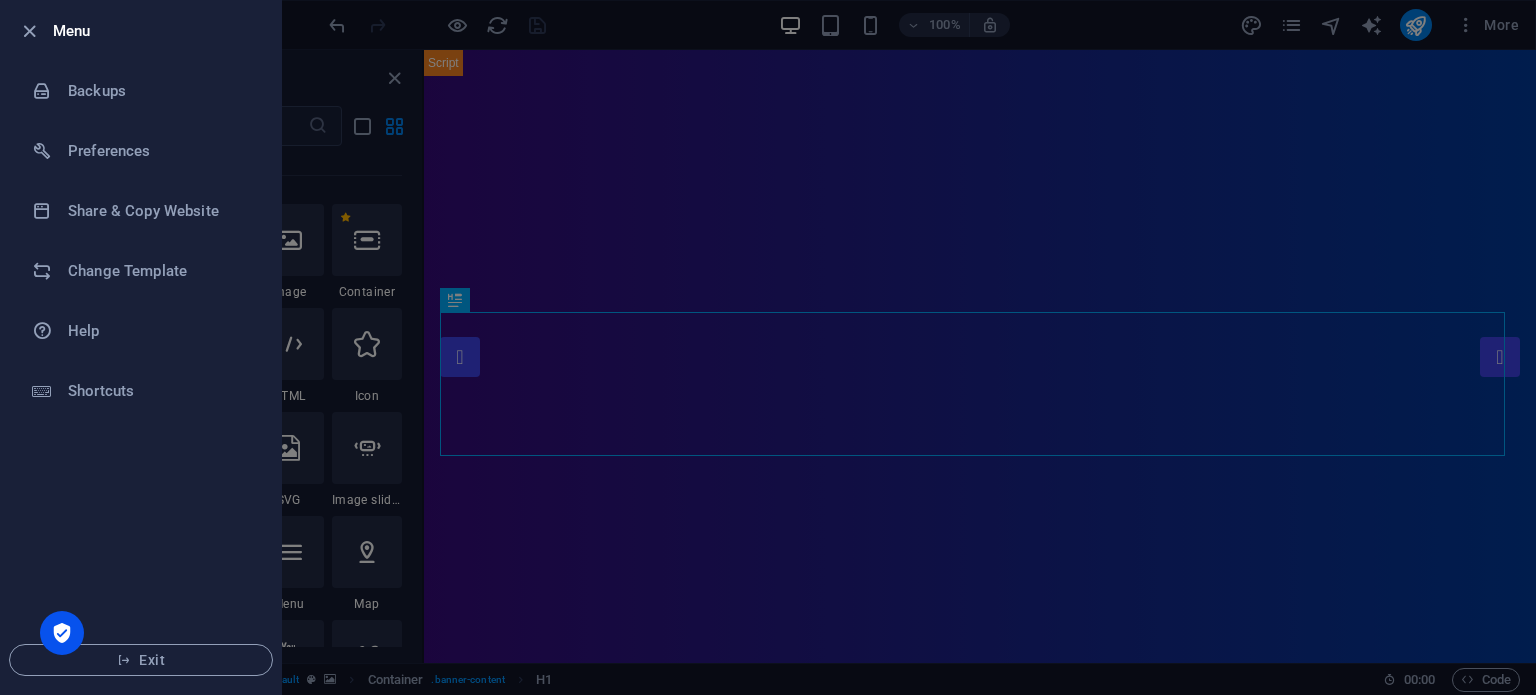 click at bounding box center [768, 347] 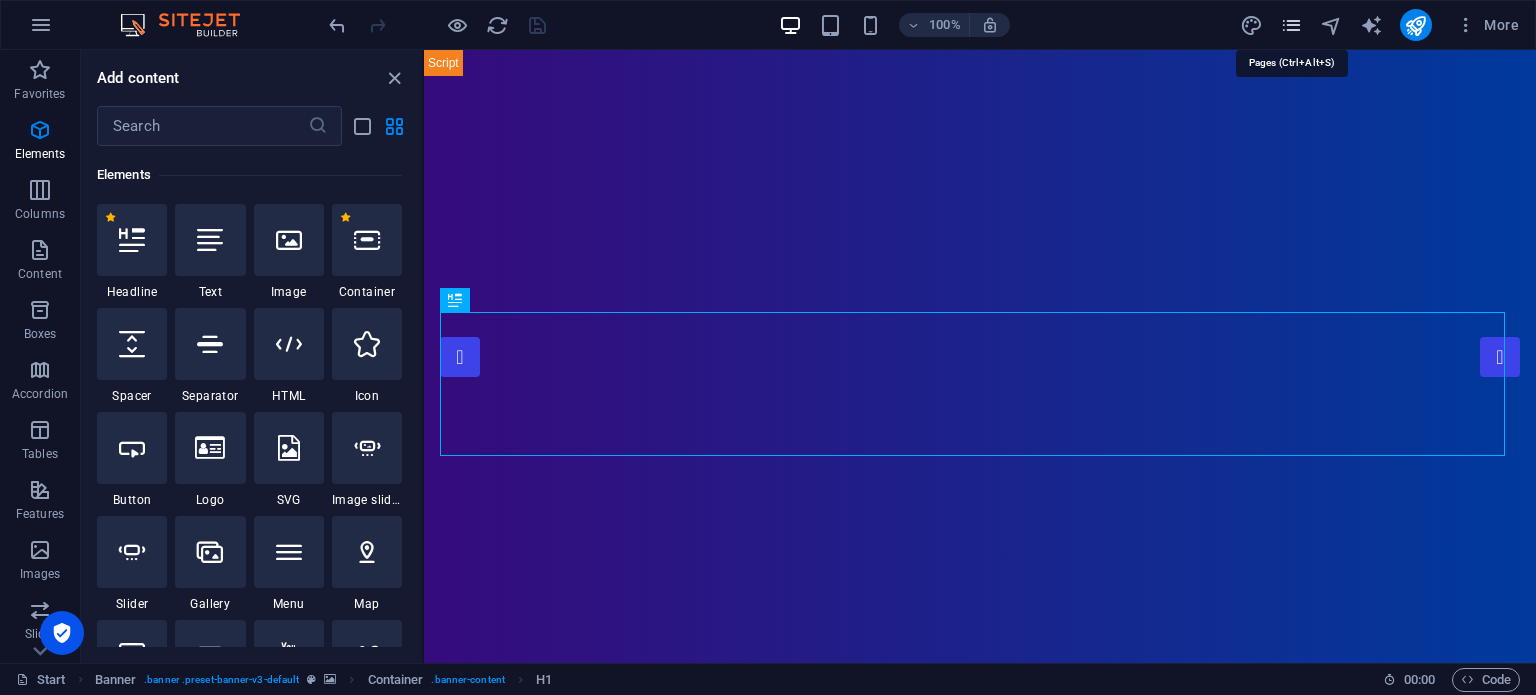 click at bounding box center [1291, 25] 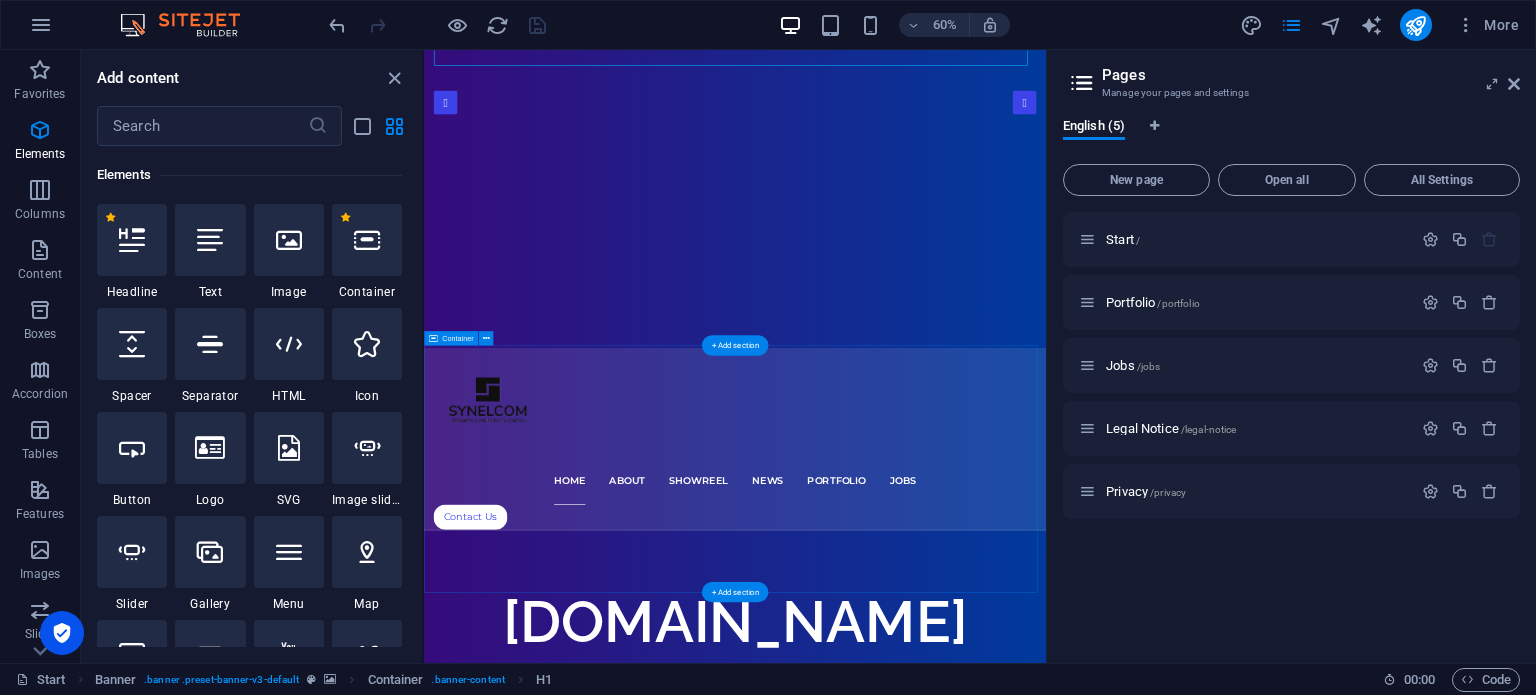 scroll, scrollTop: 431, scrollLeft: 0, axis: vertical 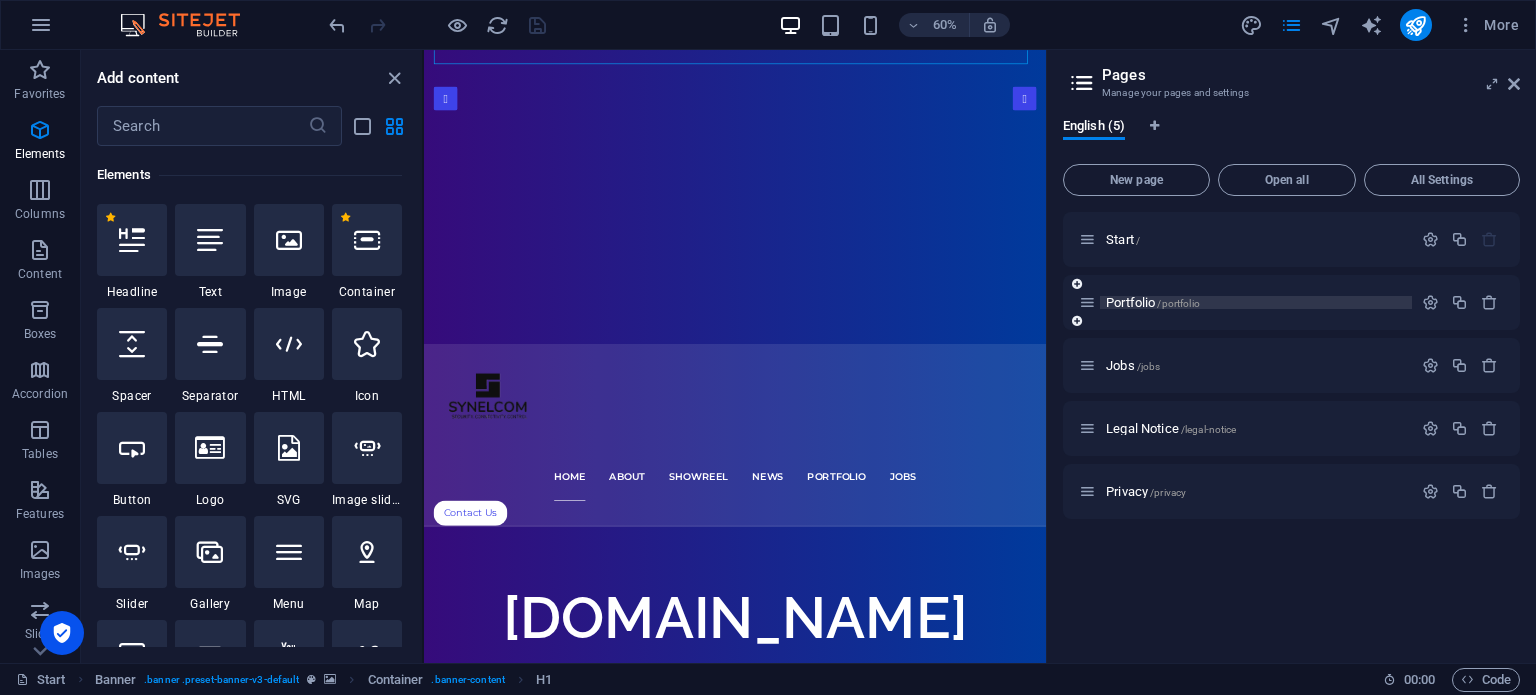 click on "Portfolio /portfolio" at bounding box center [1256, 302] 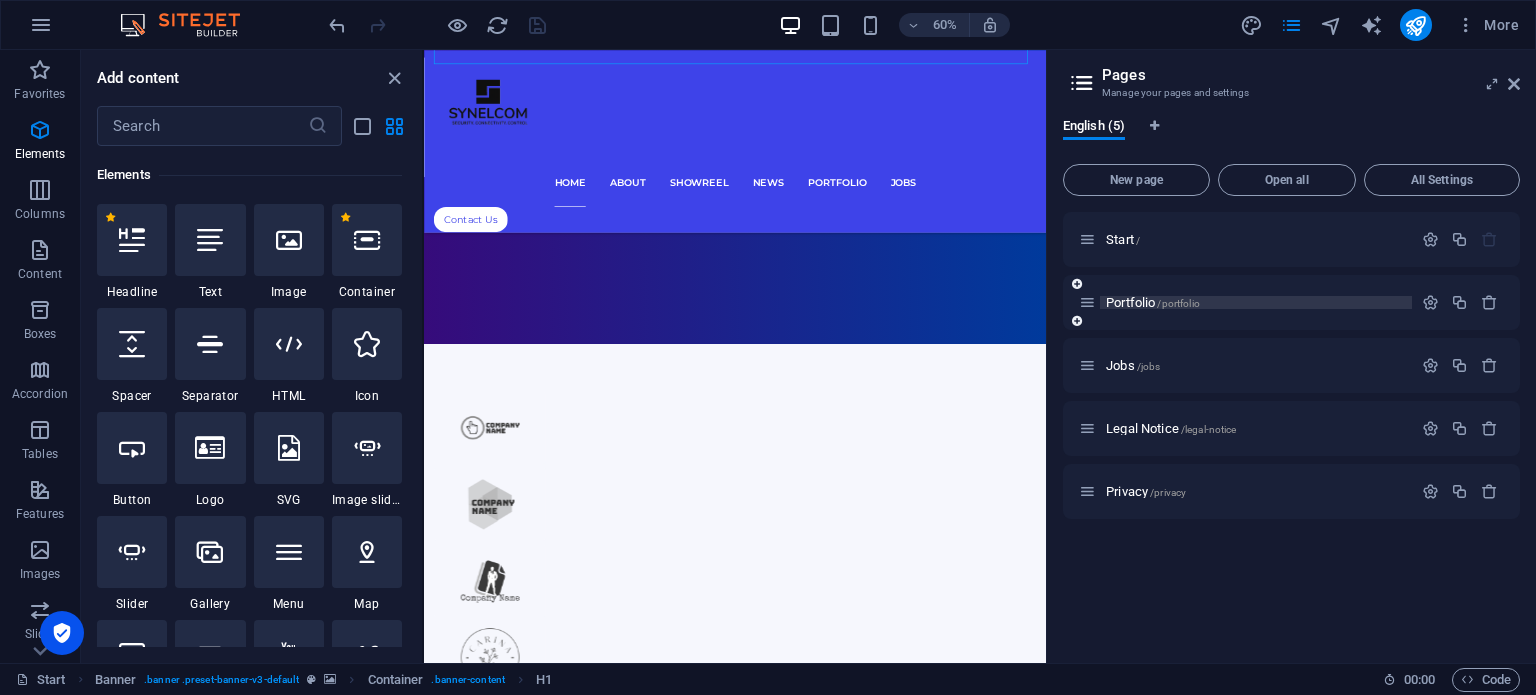 scroll, scrollTop: 0, scrollLeft: 0, axis: both 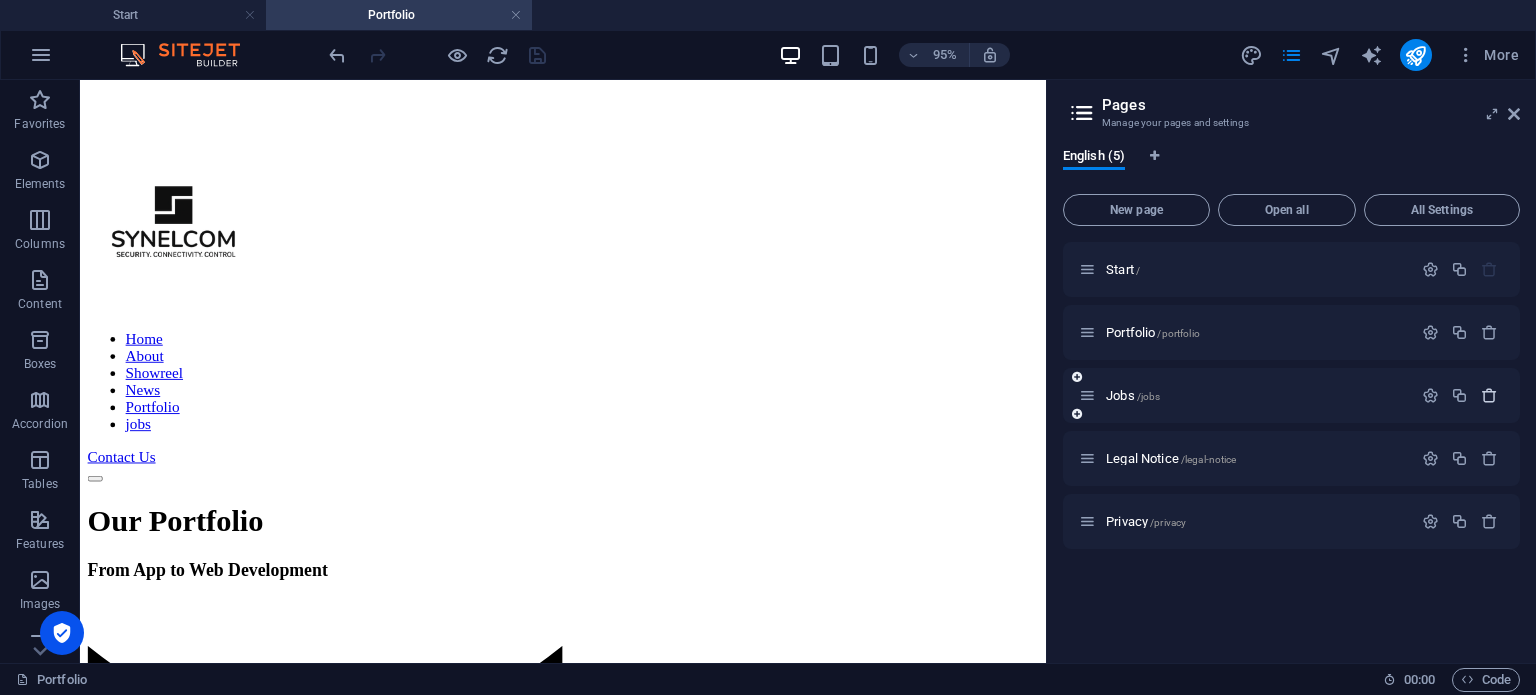 click at bounding box center (1489, 395) 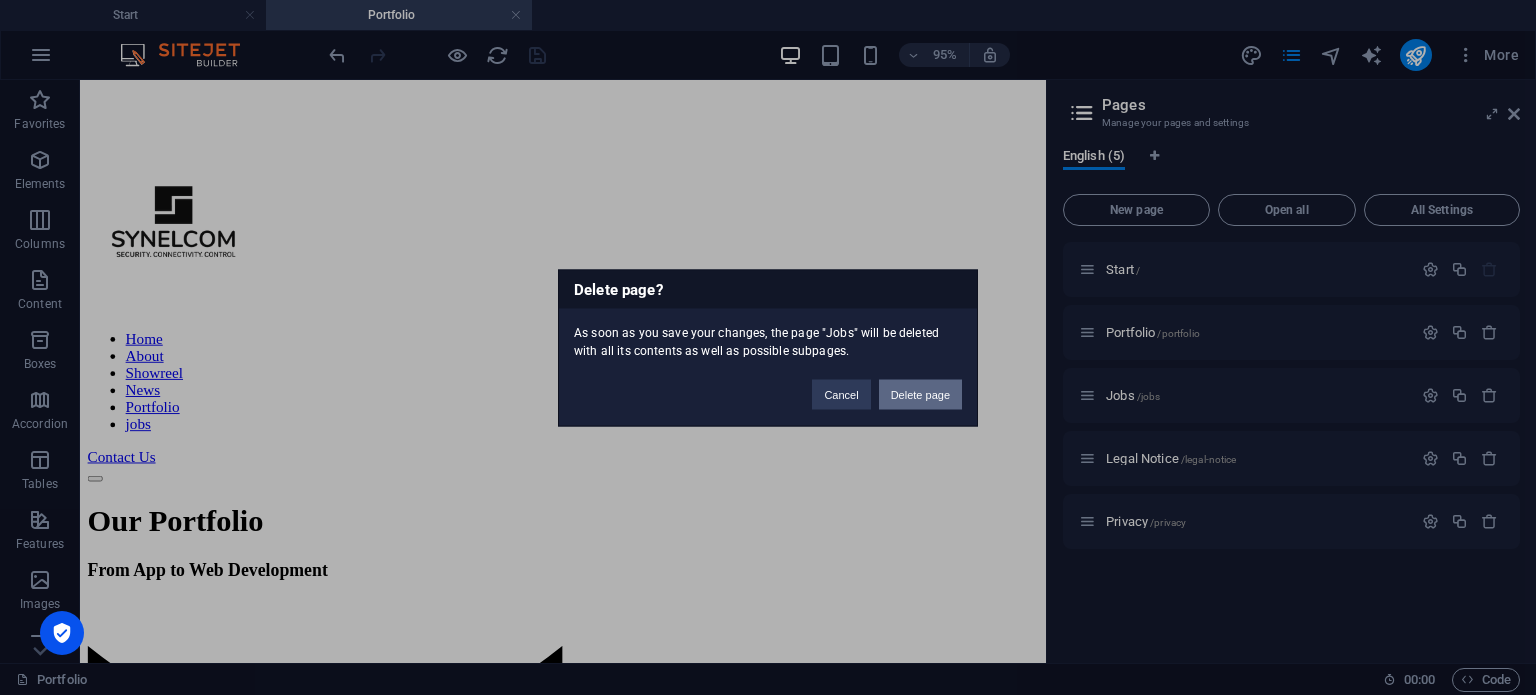 click on "Delete page" at bounding box center (920, 394) 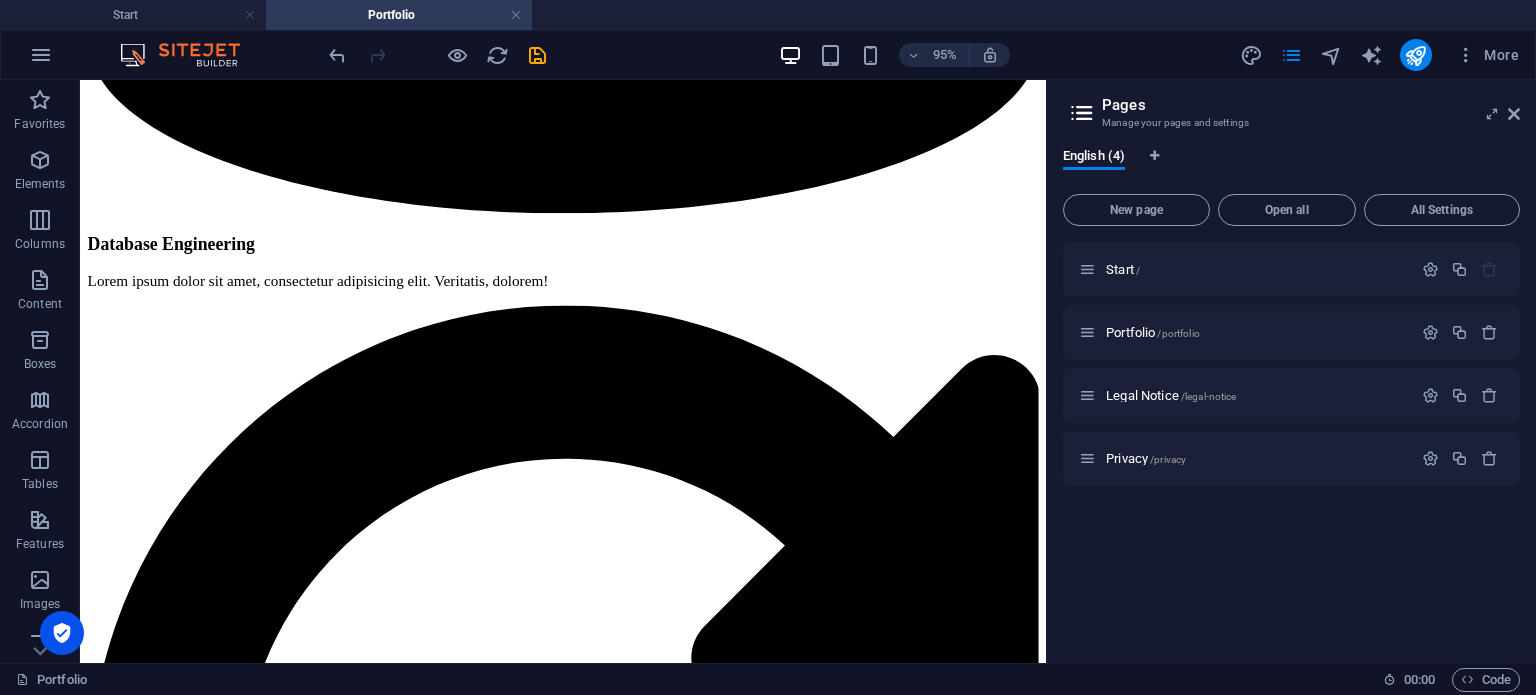 scroll, scrollTop: 5346, scrollLeft: 0, axis: vertical 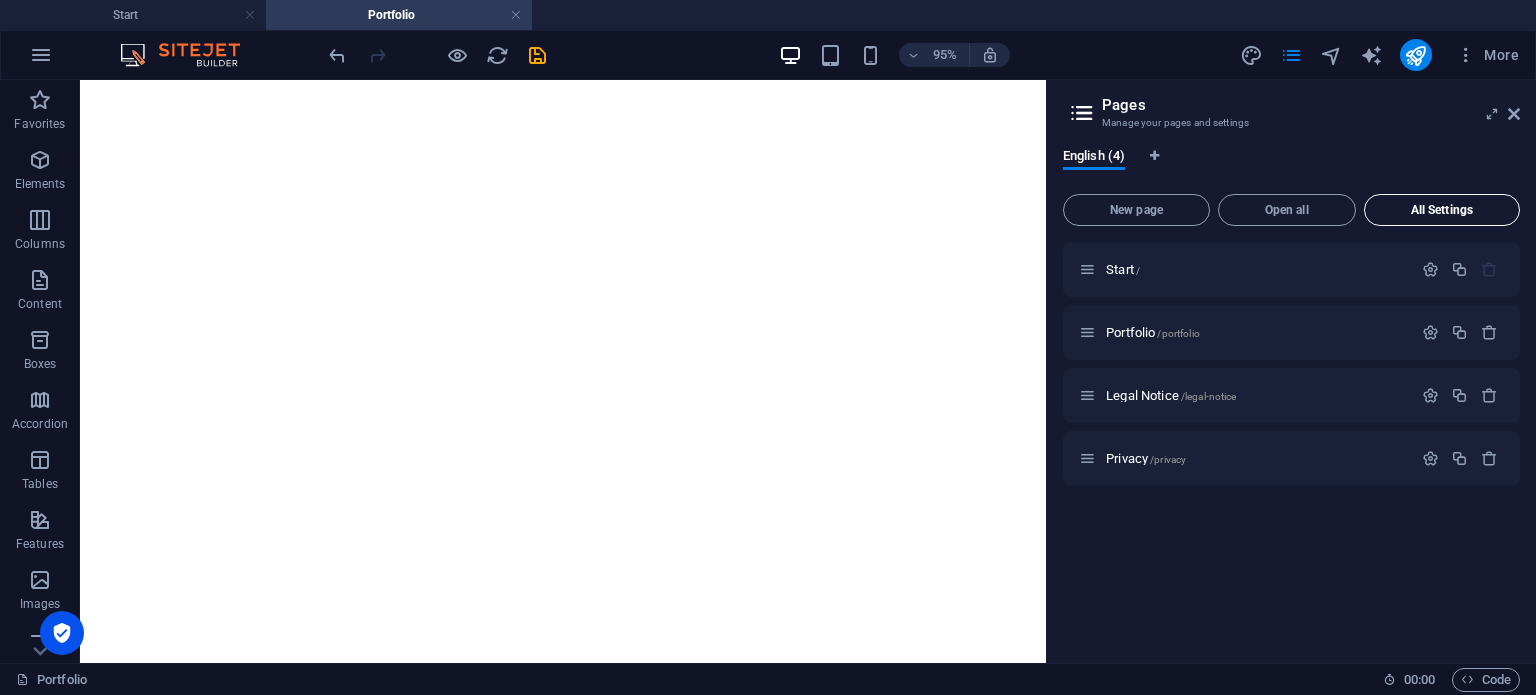 click on "All Settings" at bounding box center [1442, 210] 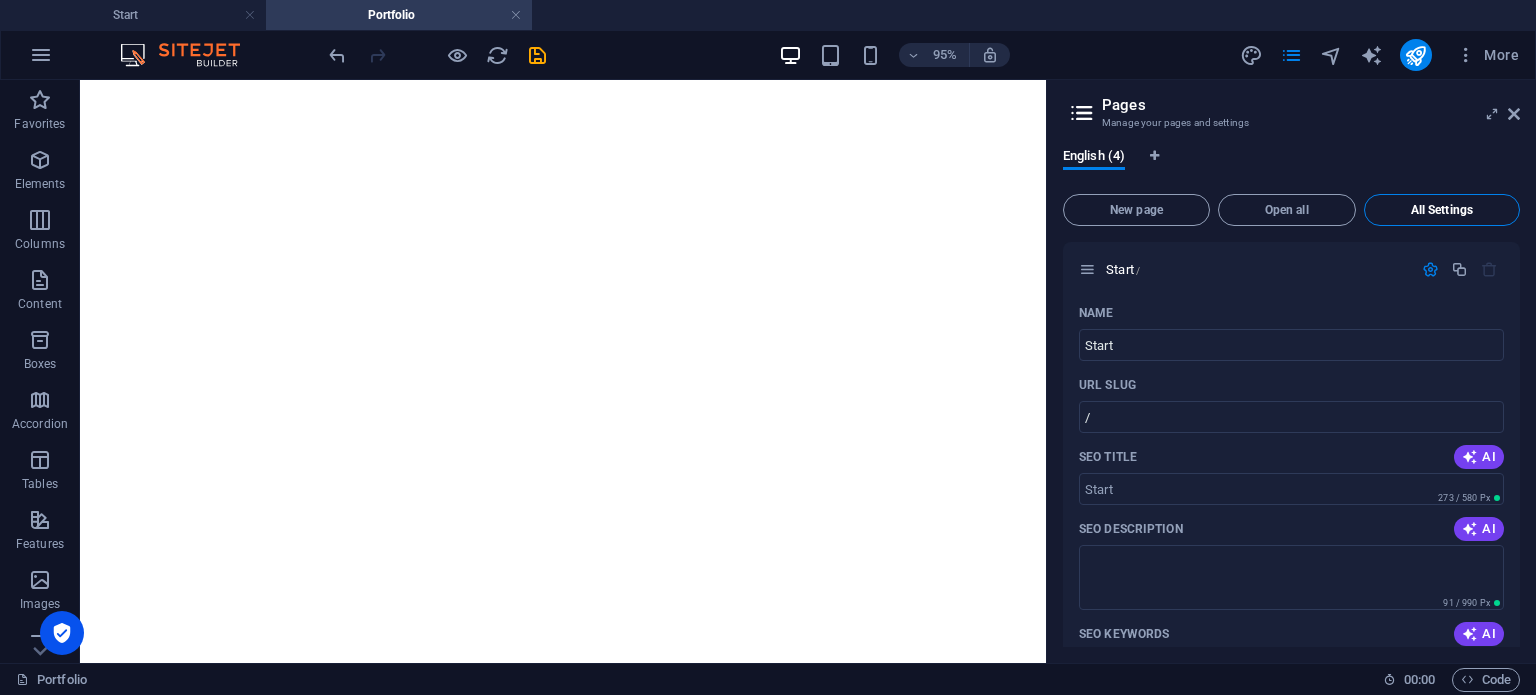 scroll, scrollTop: 2324, scrollLeft: 0, axis: vertical 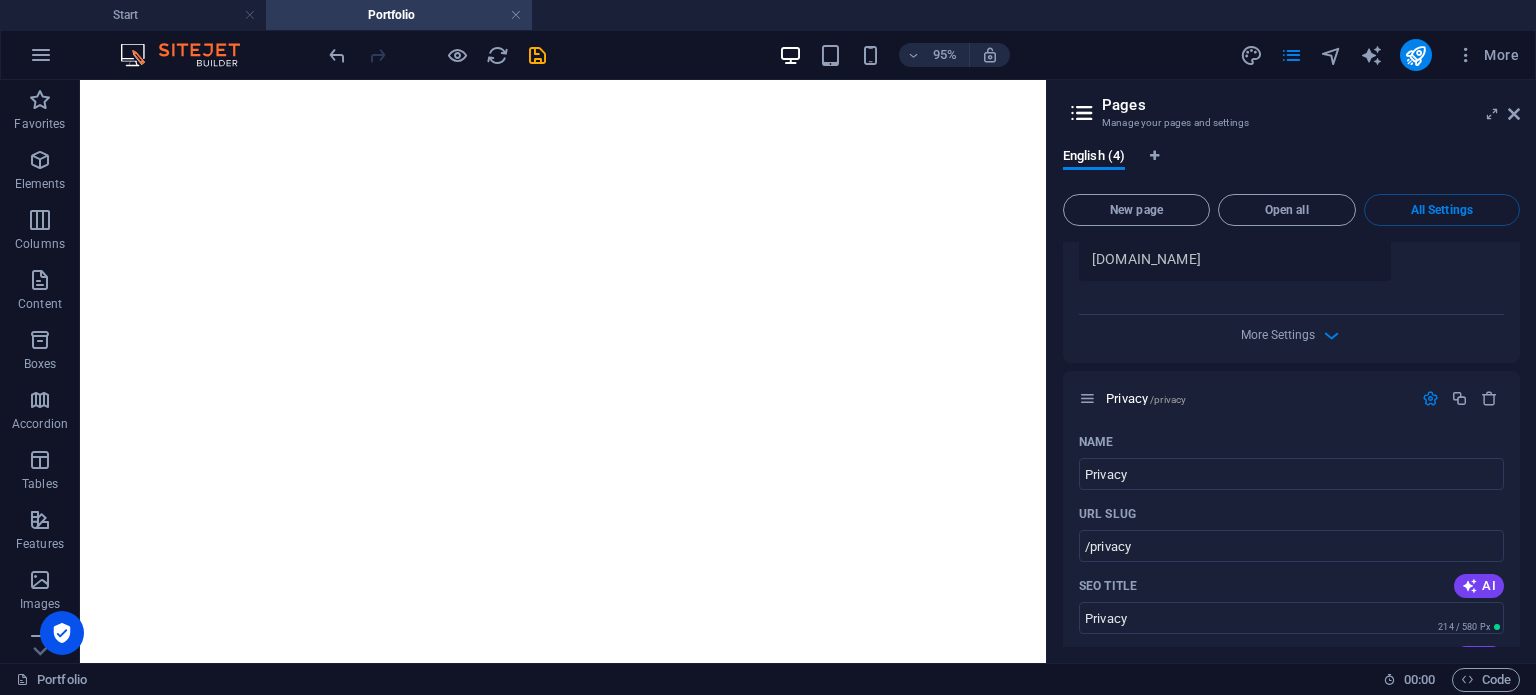 click on "Name Legal Notice ​ URL SLUG /legal-notice ​ SEO Title AI Legal Notice ​ 261 / 580 Px SEO Description AI ​ 91 / 990 Px SEO Keywords AI ​ Settings Menu Noindex Preview Mobile Desktop www.example.com legal-notice Legal Notice - synelcom.com synelcom.com Meta tags ​ Preview Image (Open Graph) Drag files here, click to choose files or select files from Files or our free stock photos & videos More Settings" at bounding box center (1291, -10) 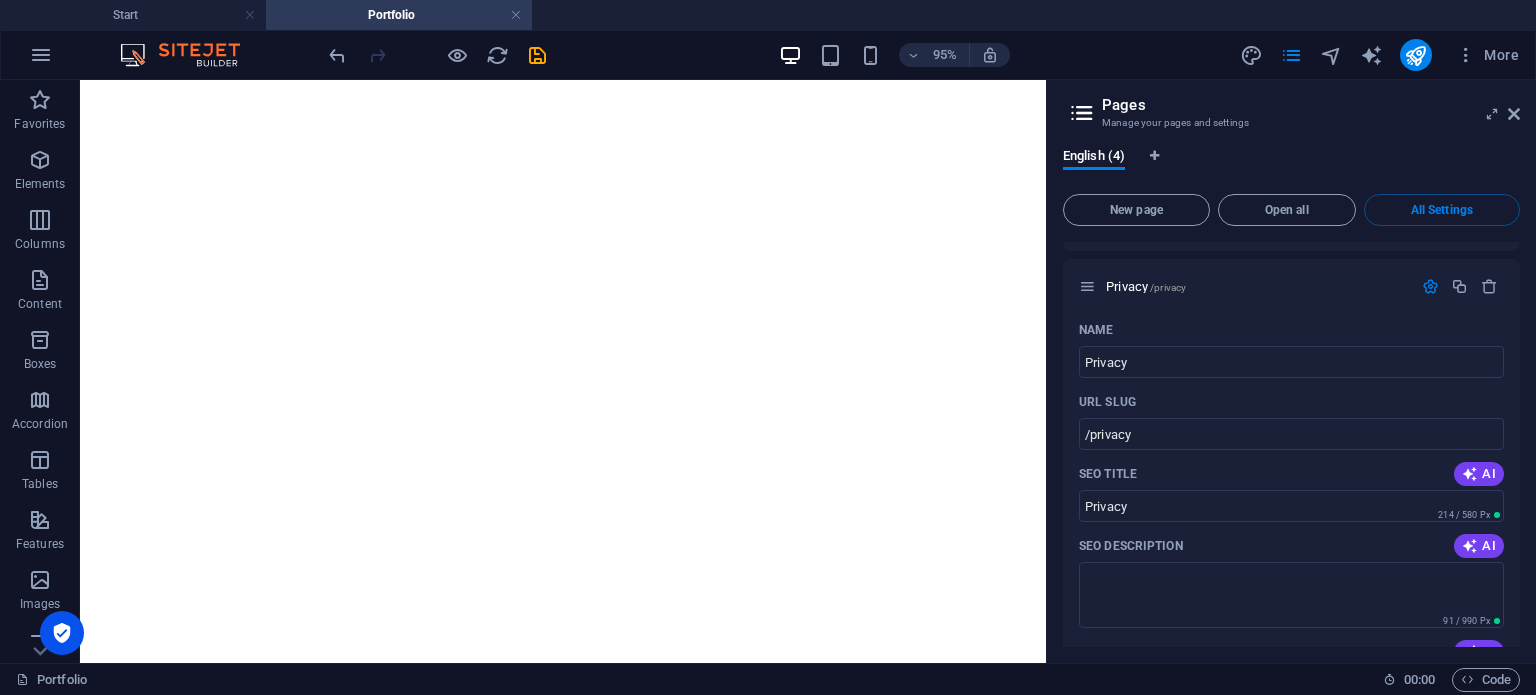scroll, scrollTop: 2304, scrollLeft: 0, axis: vertical 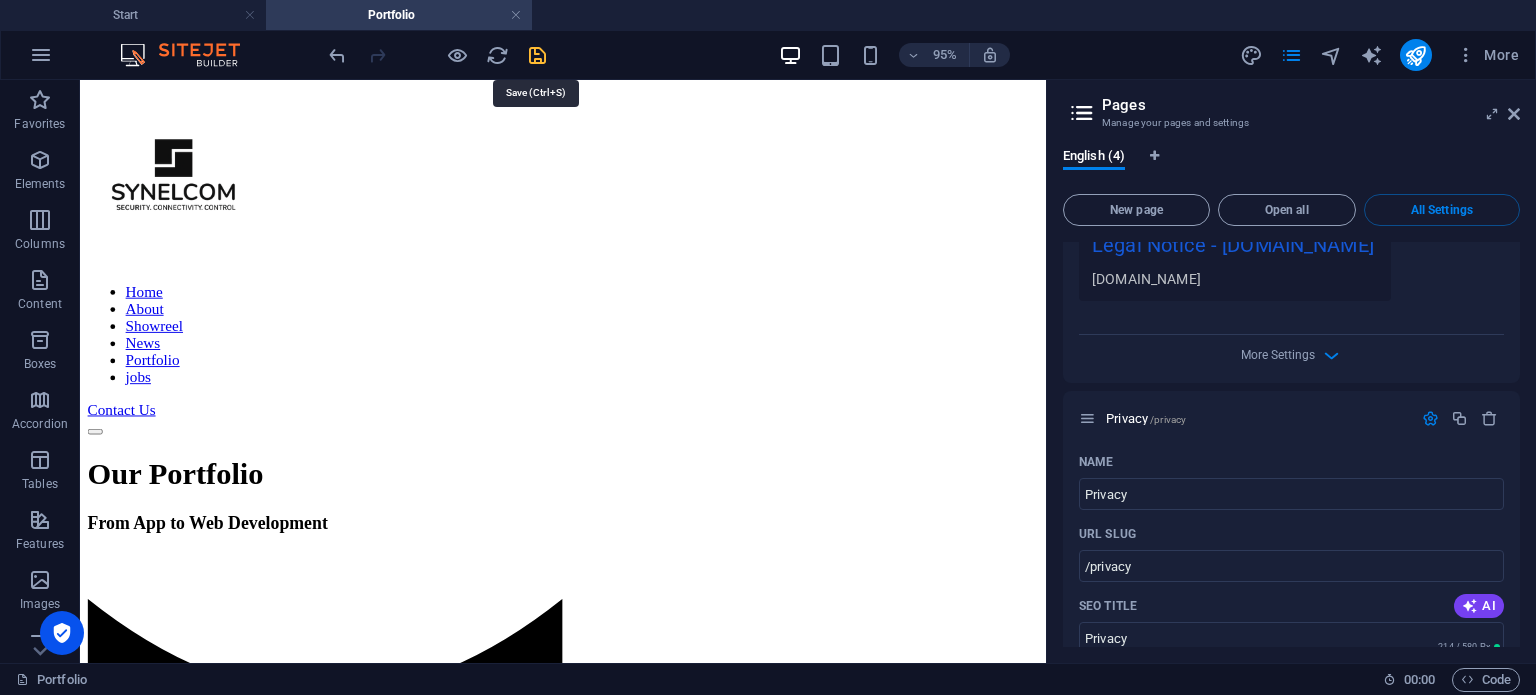 click at bounding box center [537, 55] 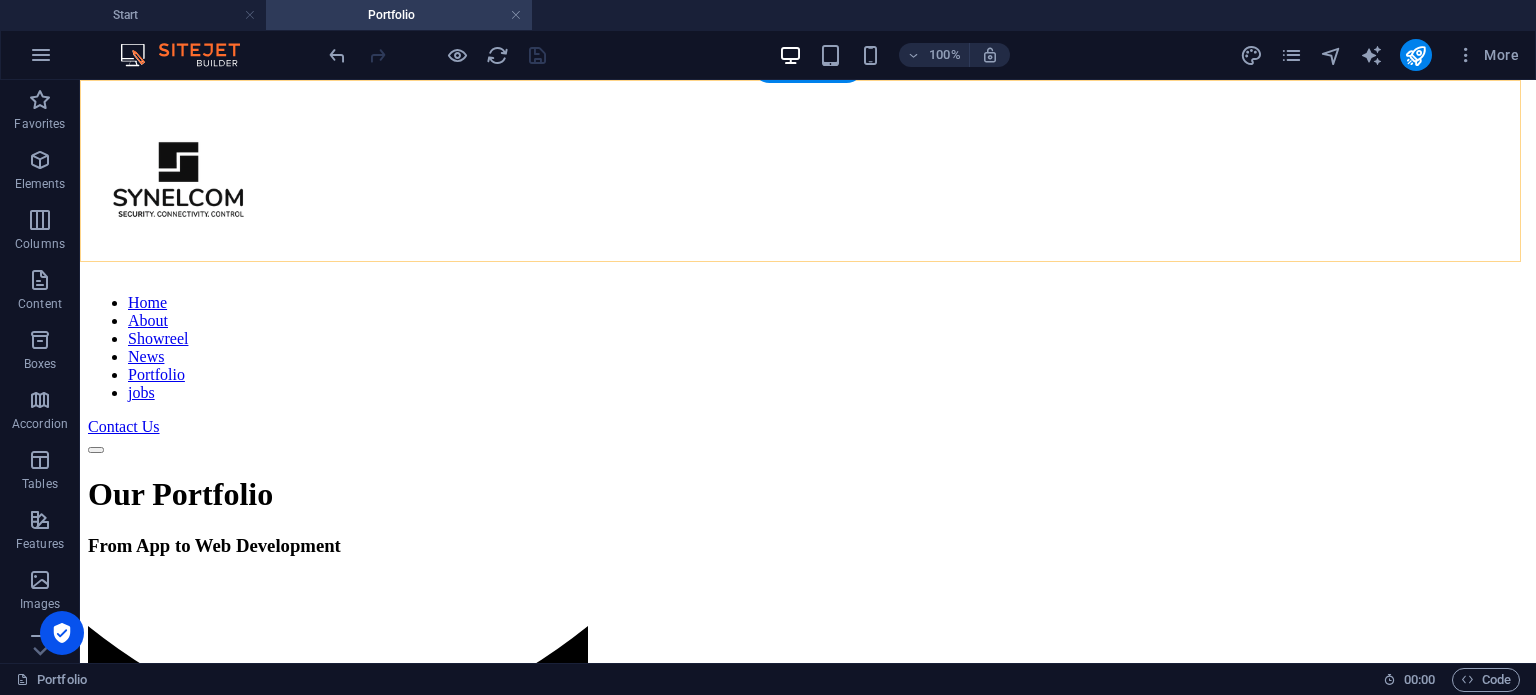 click on "Home About Showreel News Portfolio jobs" at bounding box center (808, 348) 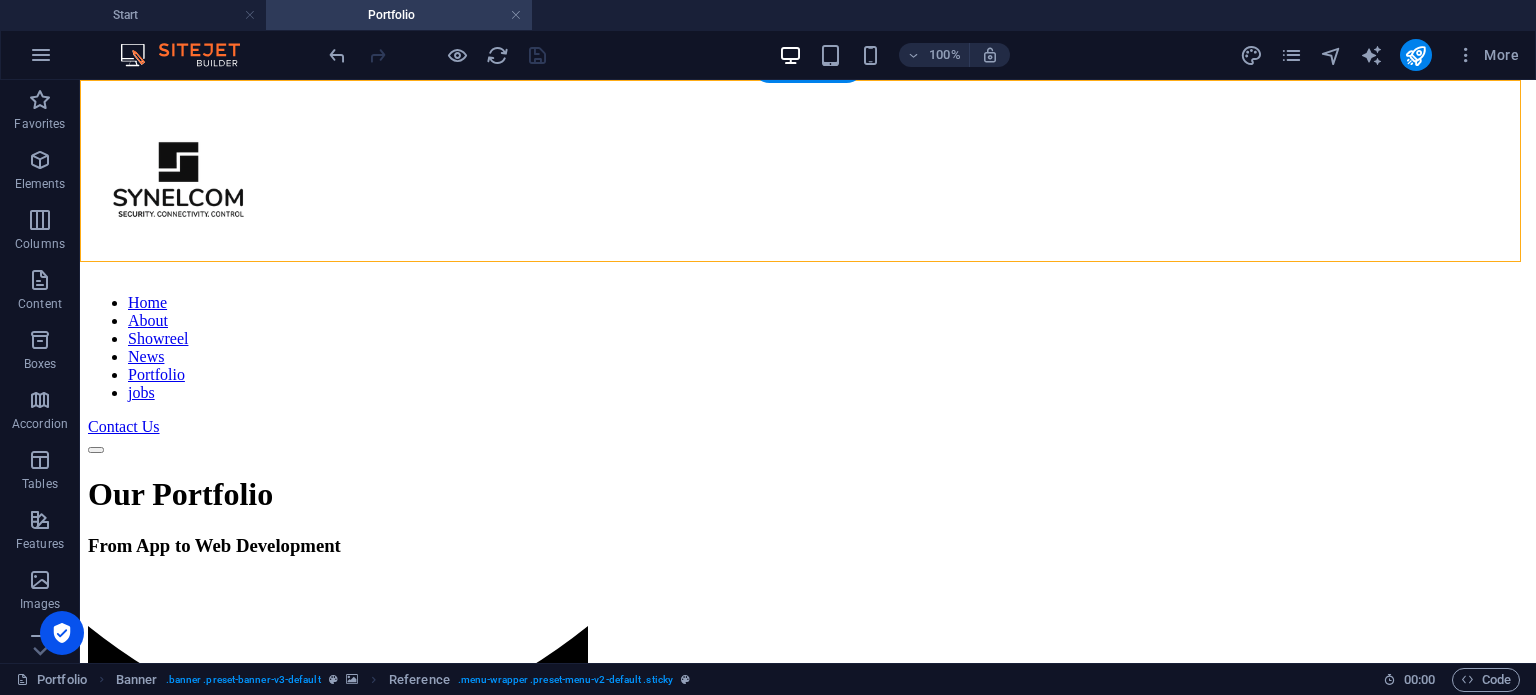 click on "Home About Showreel News Portfolio jobs" at bounding box center (808, 348) 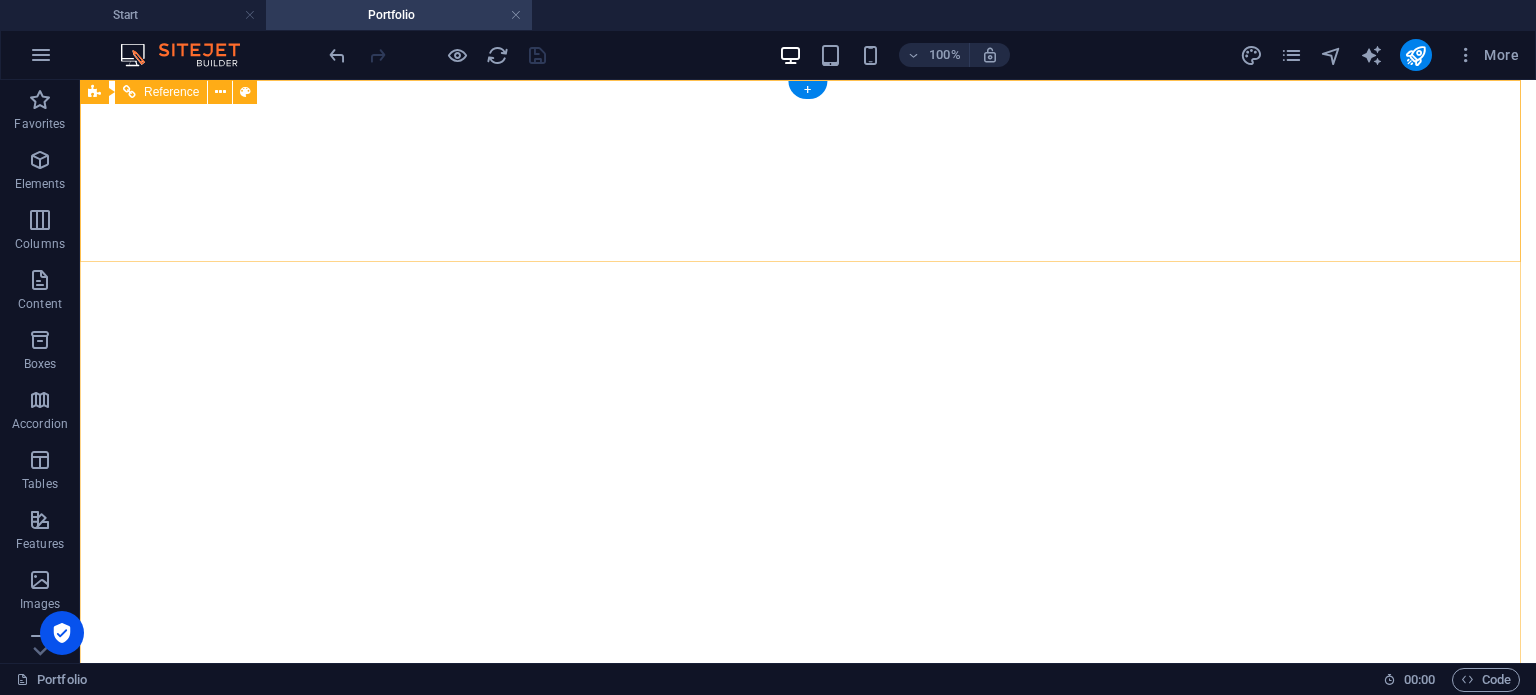 scroll, scrollTop: 0, scrollLeft: 0, axis: both 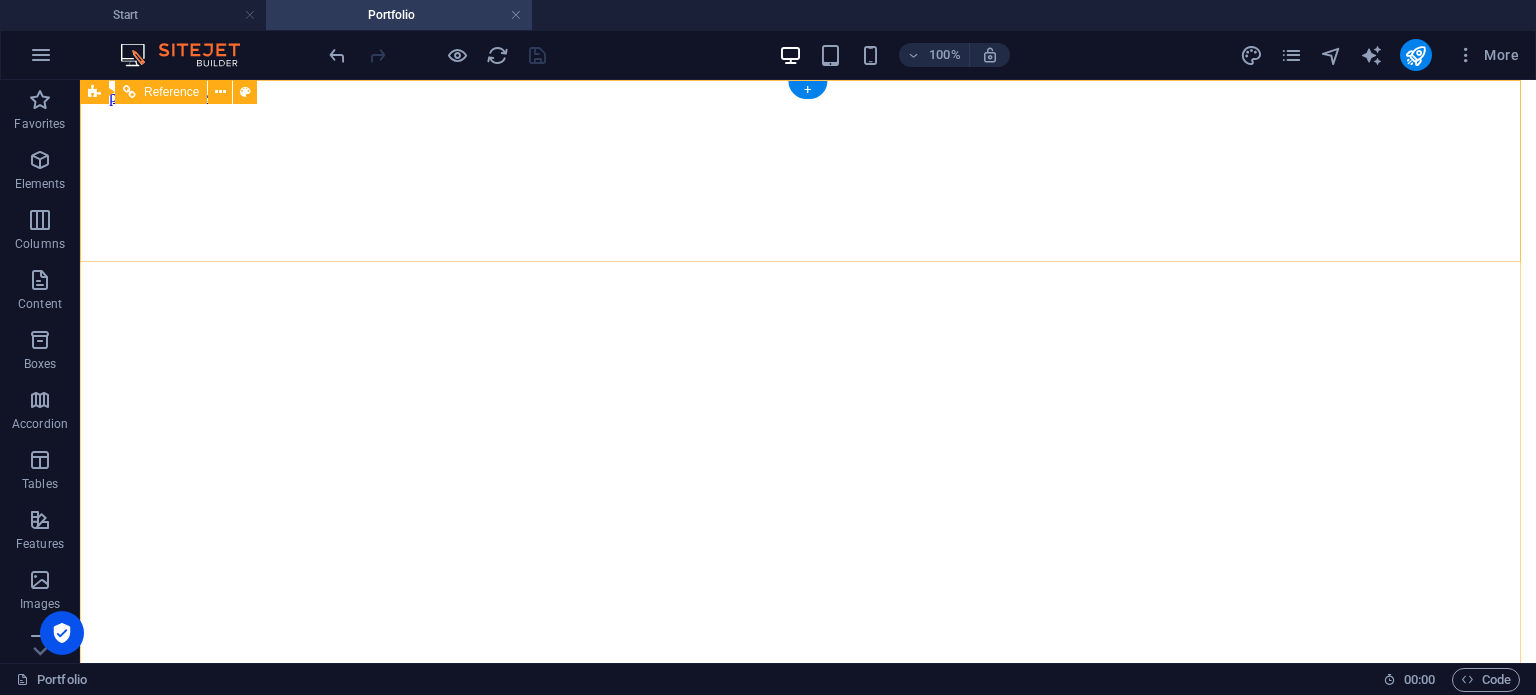 click on "Home About Showreel News Portfolio jobs" at bounding box center [808, 1185] 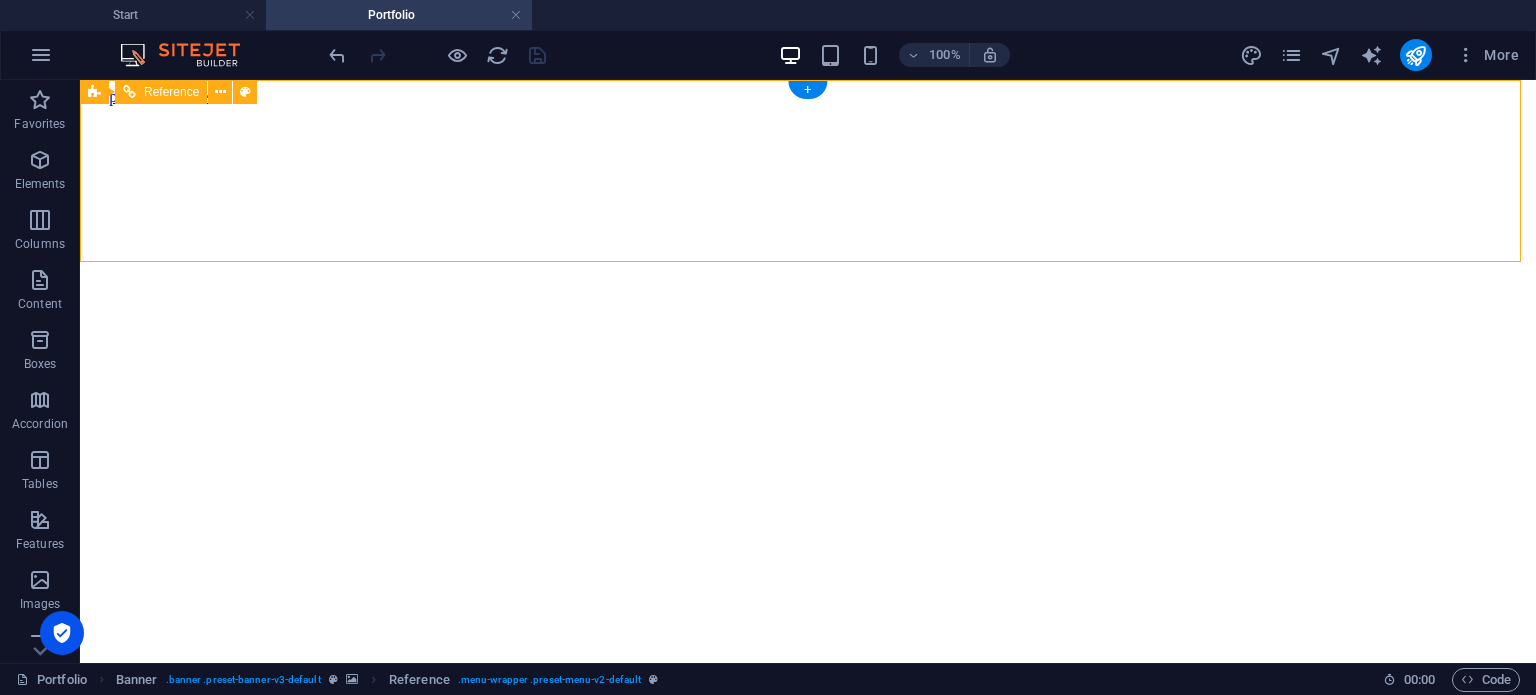 click on "Home About Showreel News Portfolio jobs" at bounding box center [808, 1185] 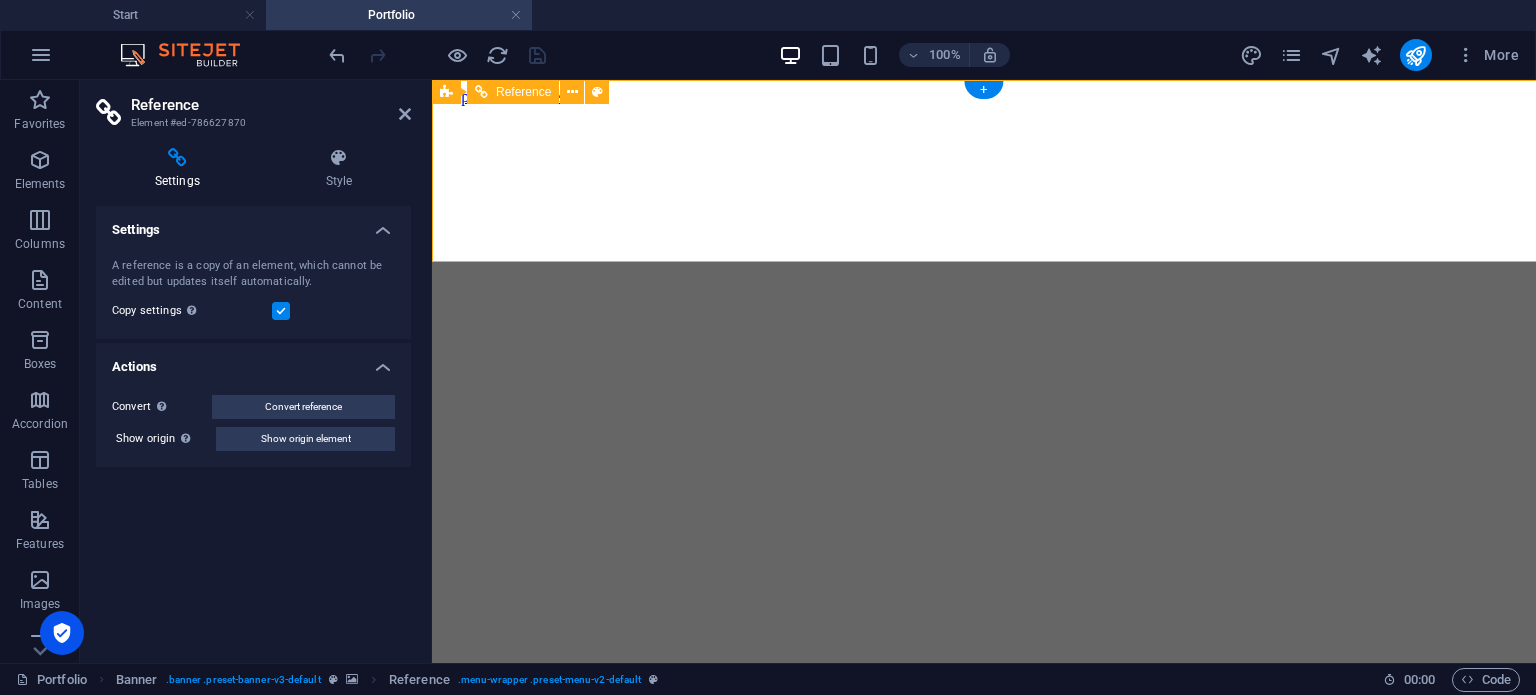 click on "Home About Showreel News Portfolio jobs" at bounding box center [984, 1185] 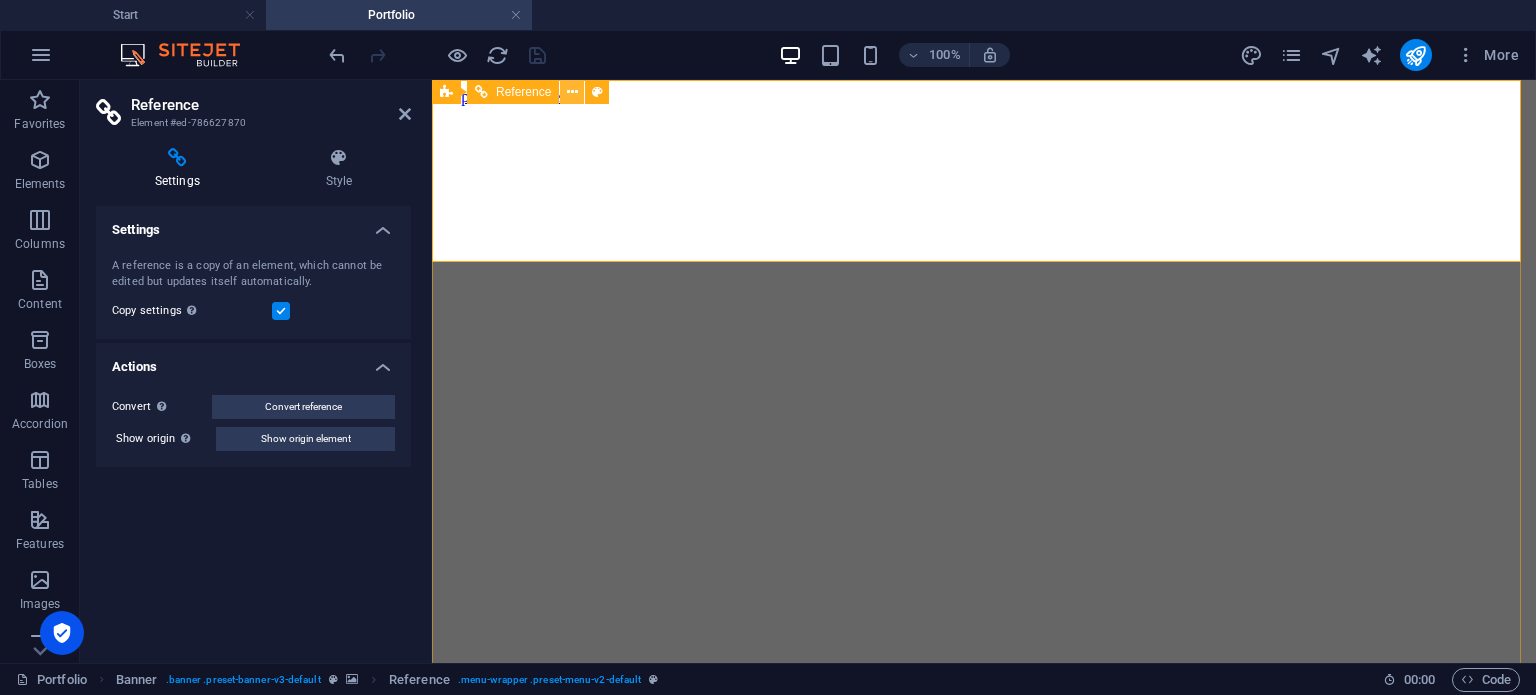 click at bounding box center (572, 92) 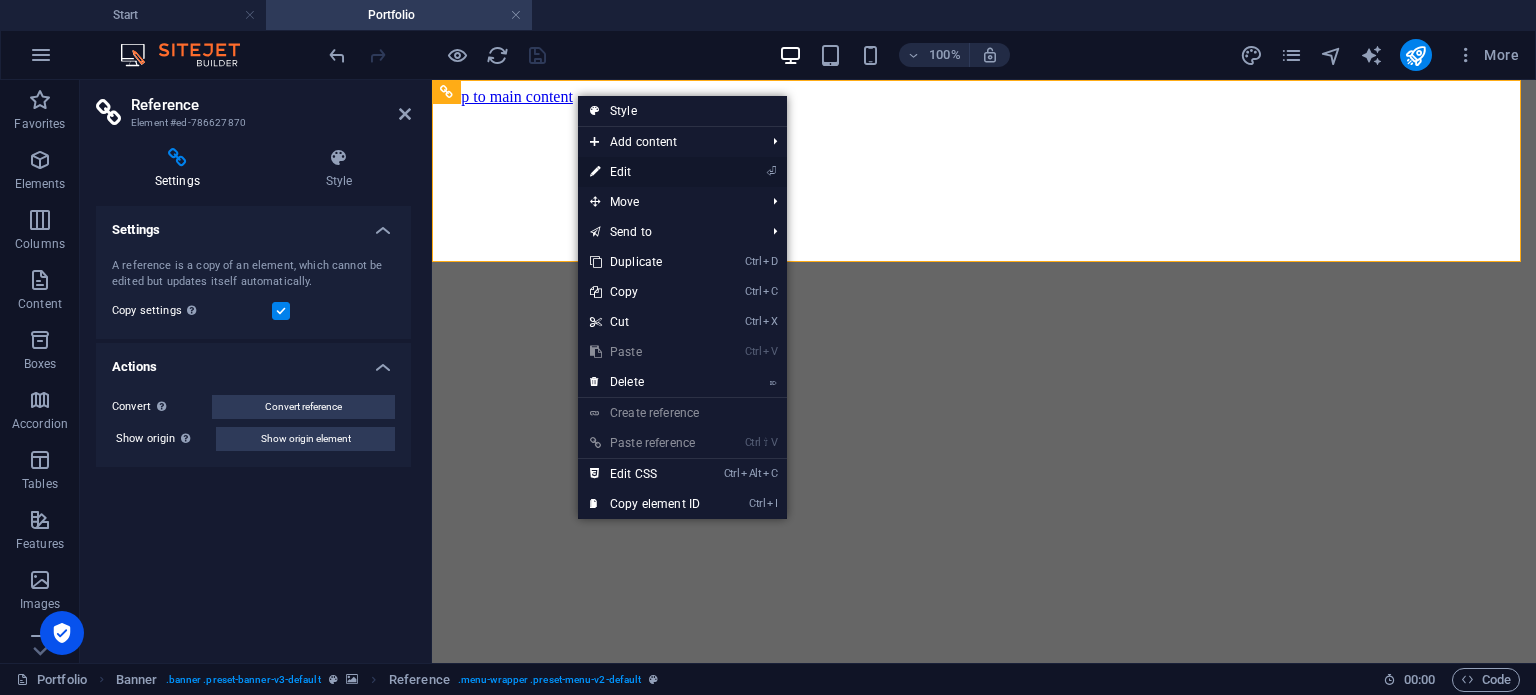 click on "⏎  Edit" at bounding box center (645, 172) 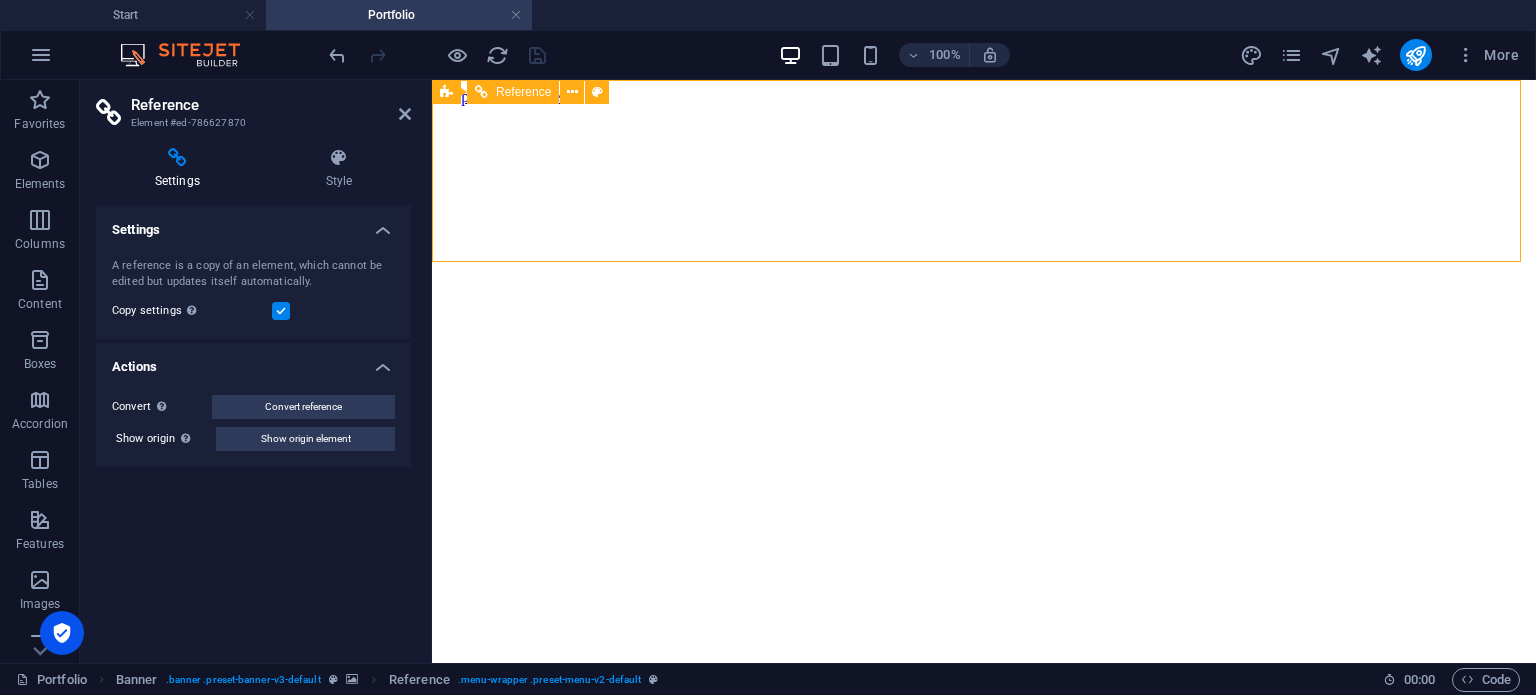 drag, startPoint x: 1306, startPoint y: 170, endPoint x: 948, endPoint y: 194, distance: 358.80356 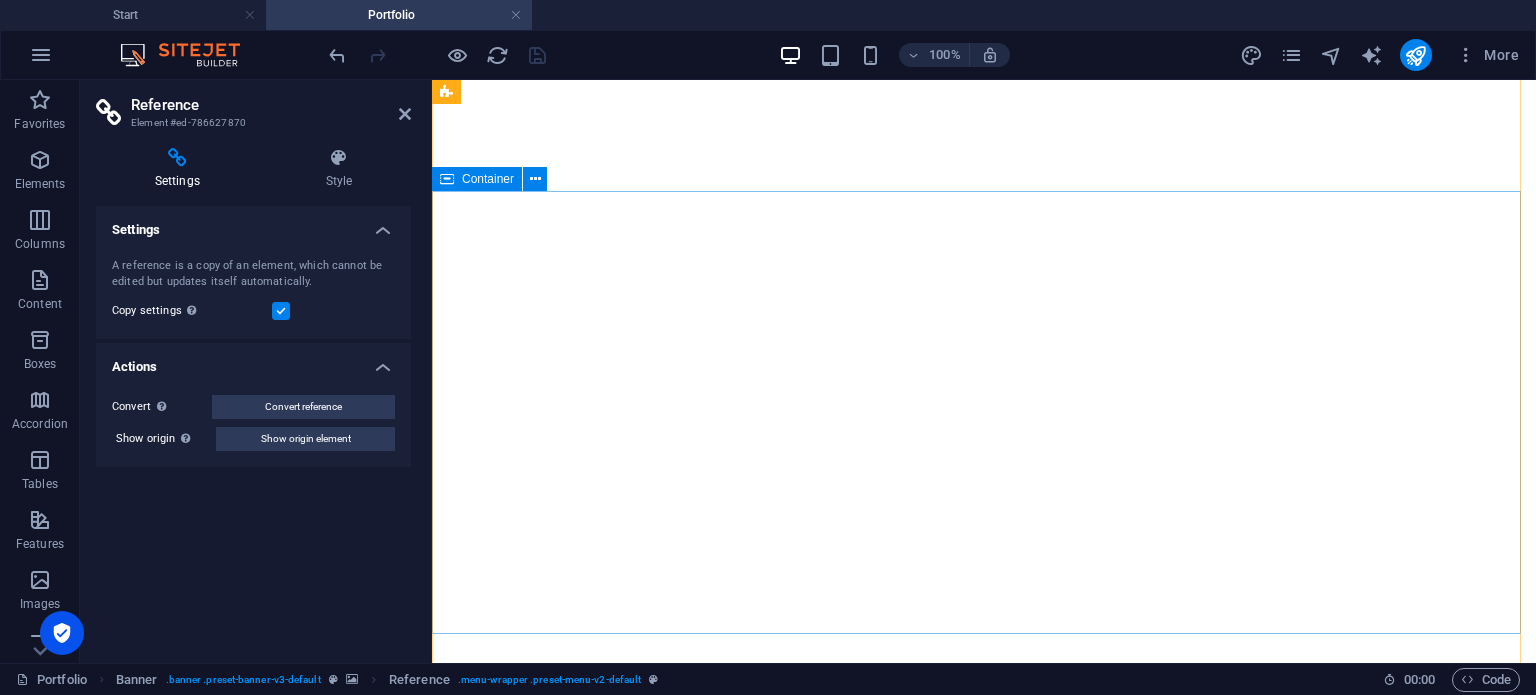 scroll, scrollTop: 0, scrollLeft: 0, axis: both 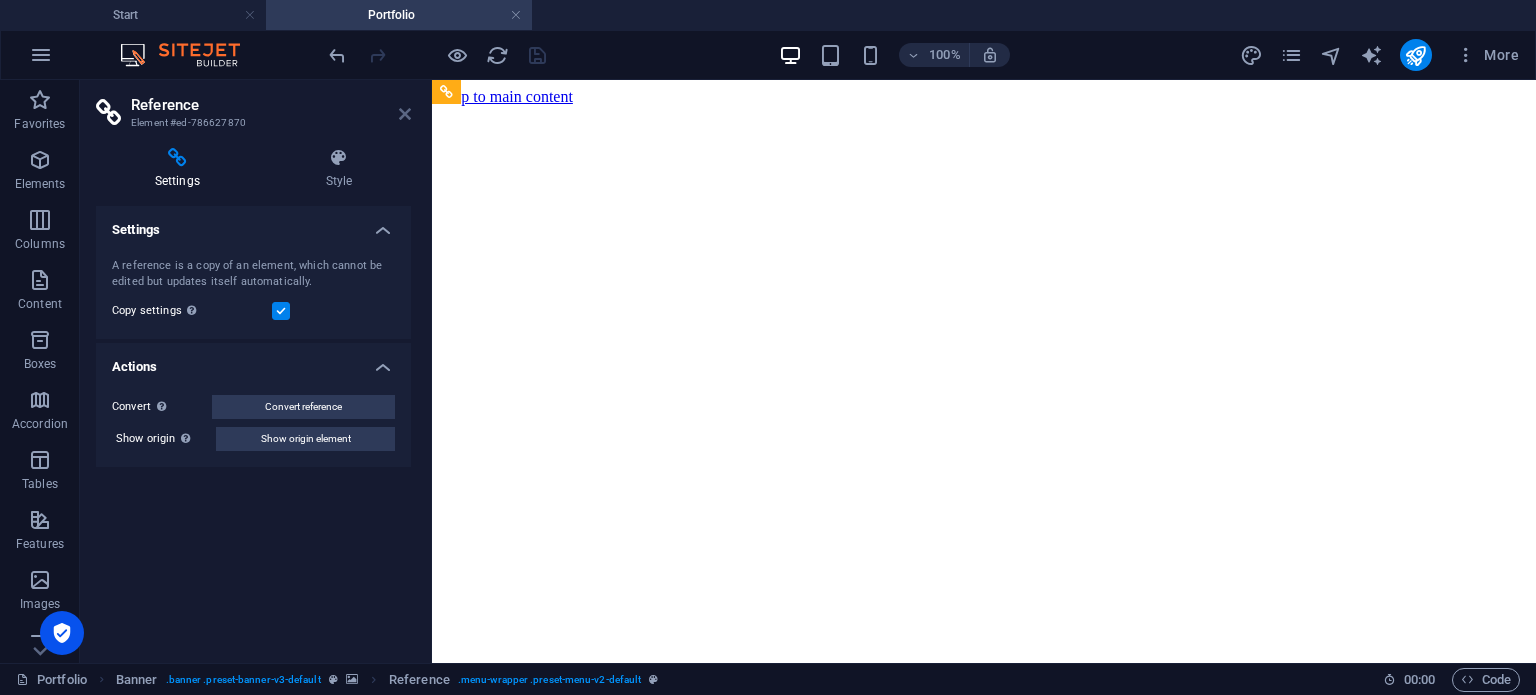 click at bounding box center (405, 114) 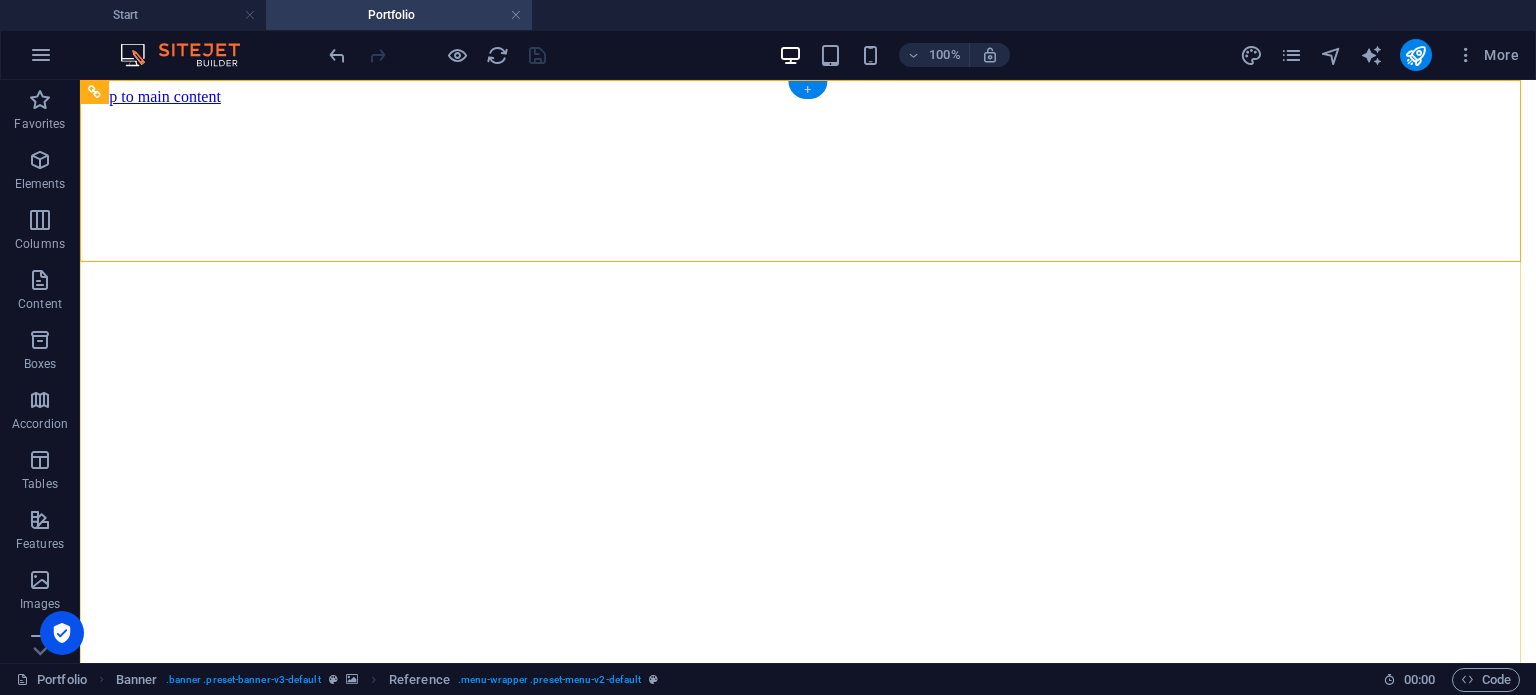 click on "+" at bounding box center (807, 90) 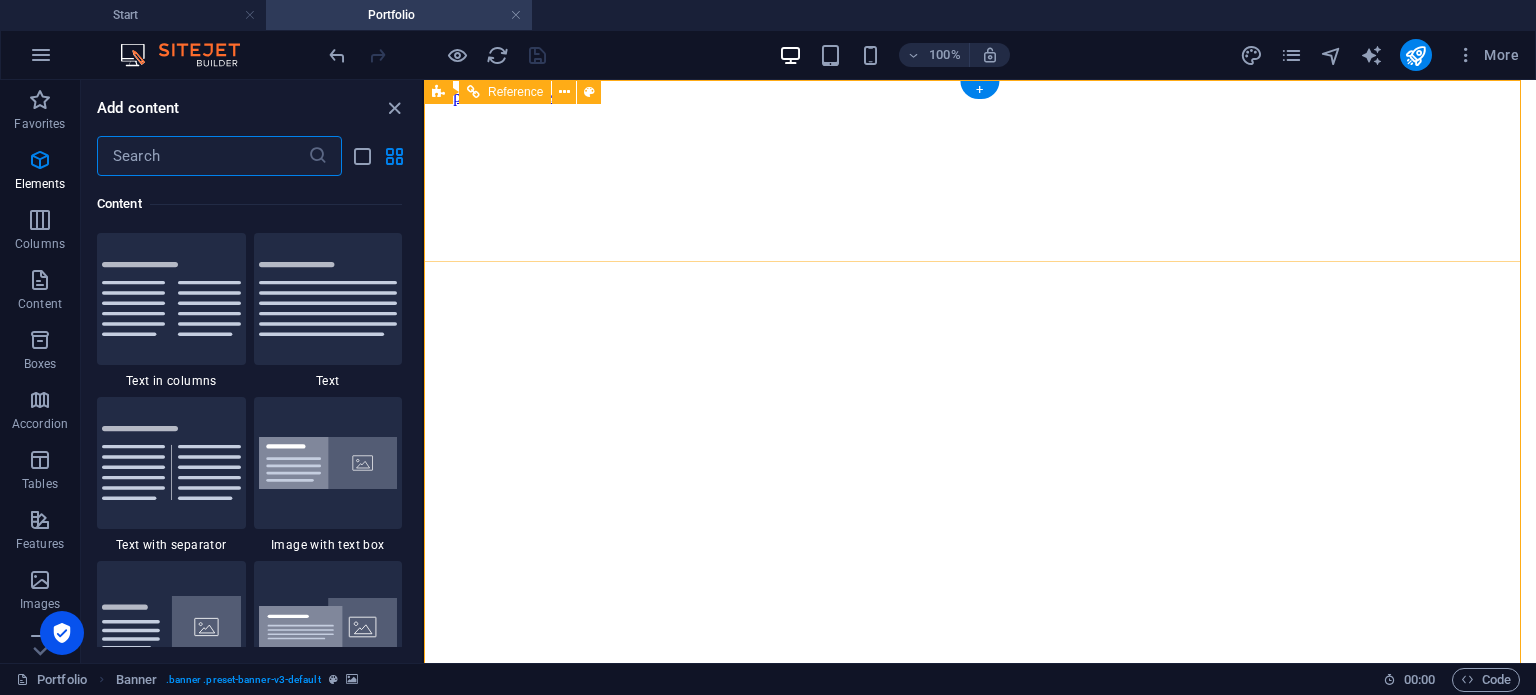 scroll, scrollTop: 3499, scrollLeft: 0, axis: vertical 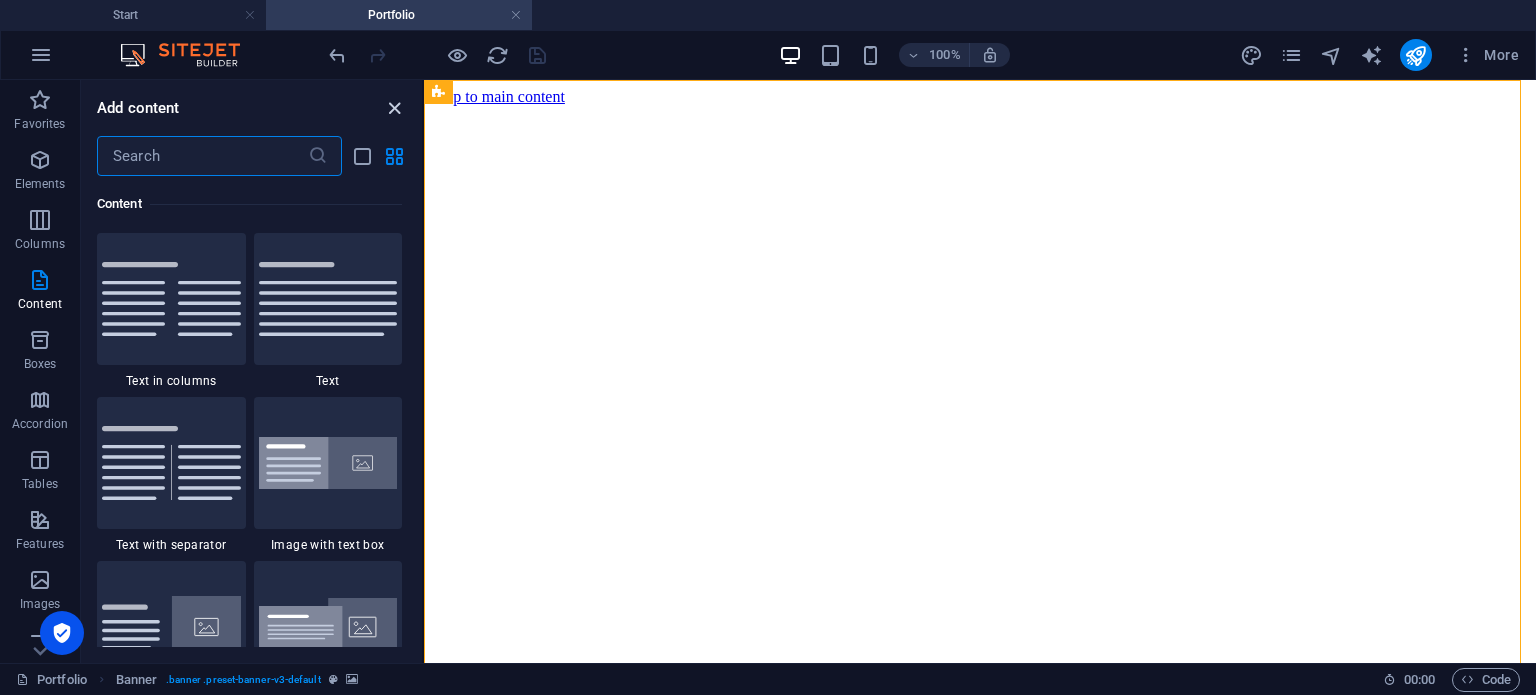 click at bounding box center [394, 108] 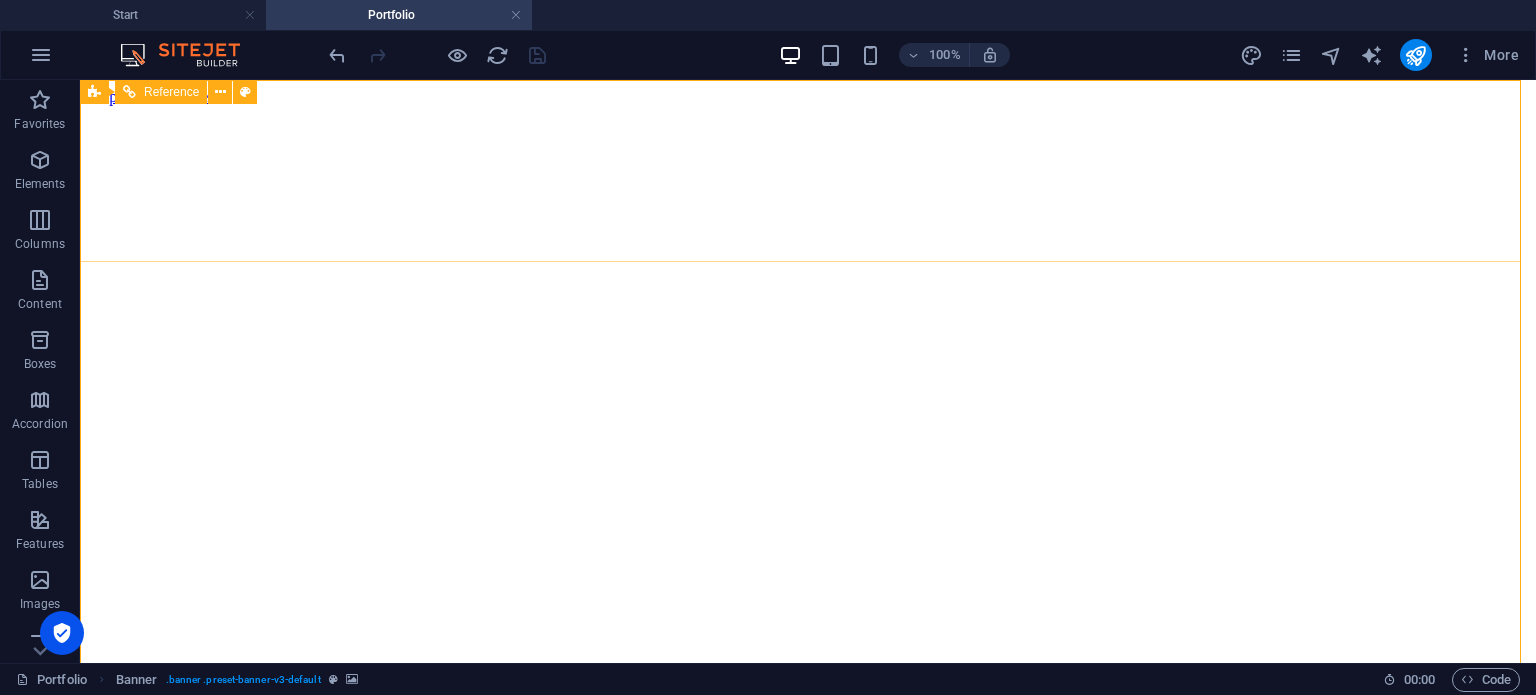click on "Reference" at bounding box center [161, 92] 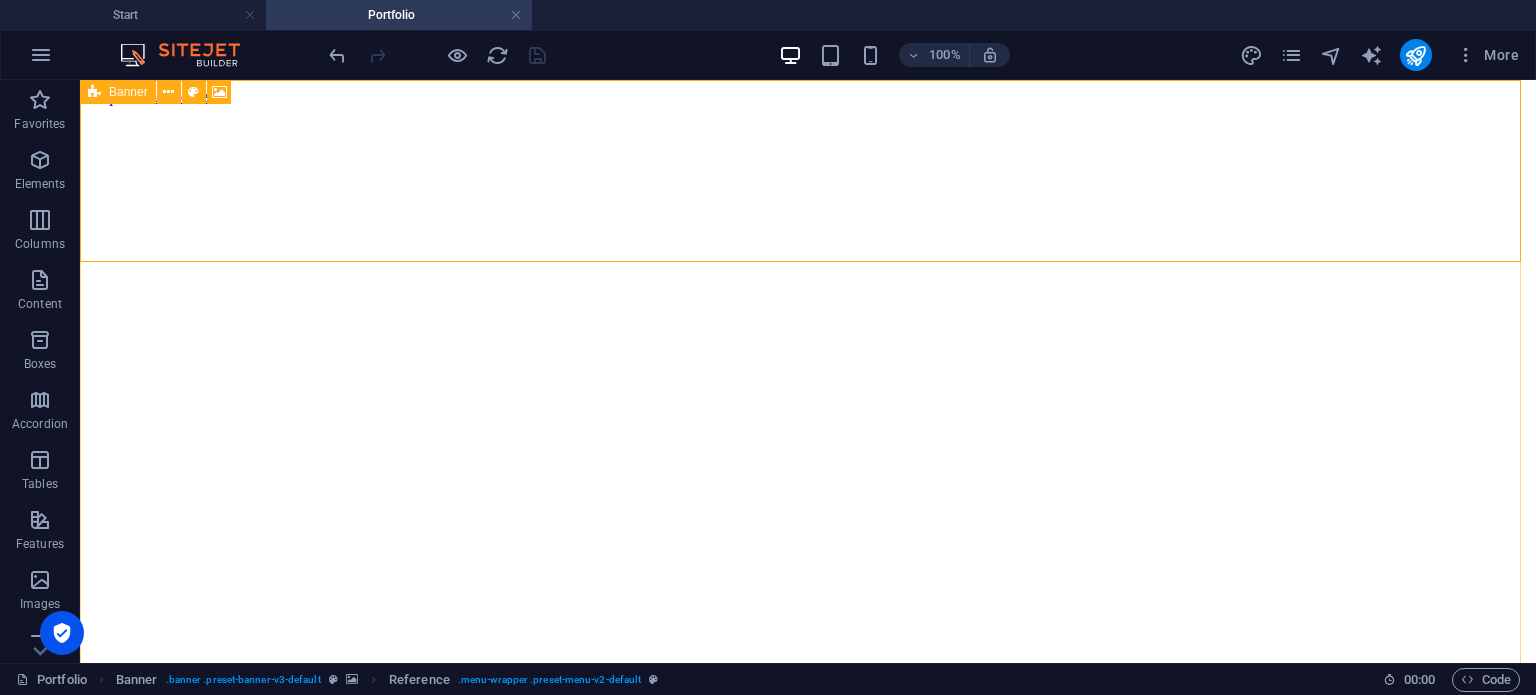 click at bounding box center (94, 92) 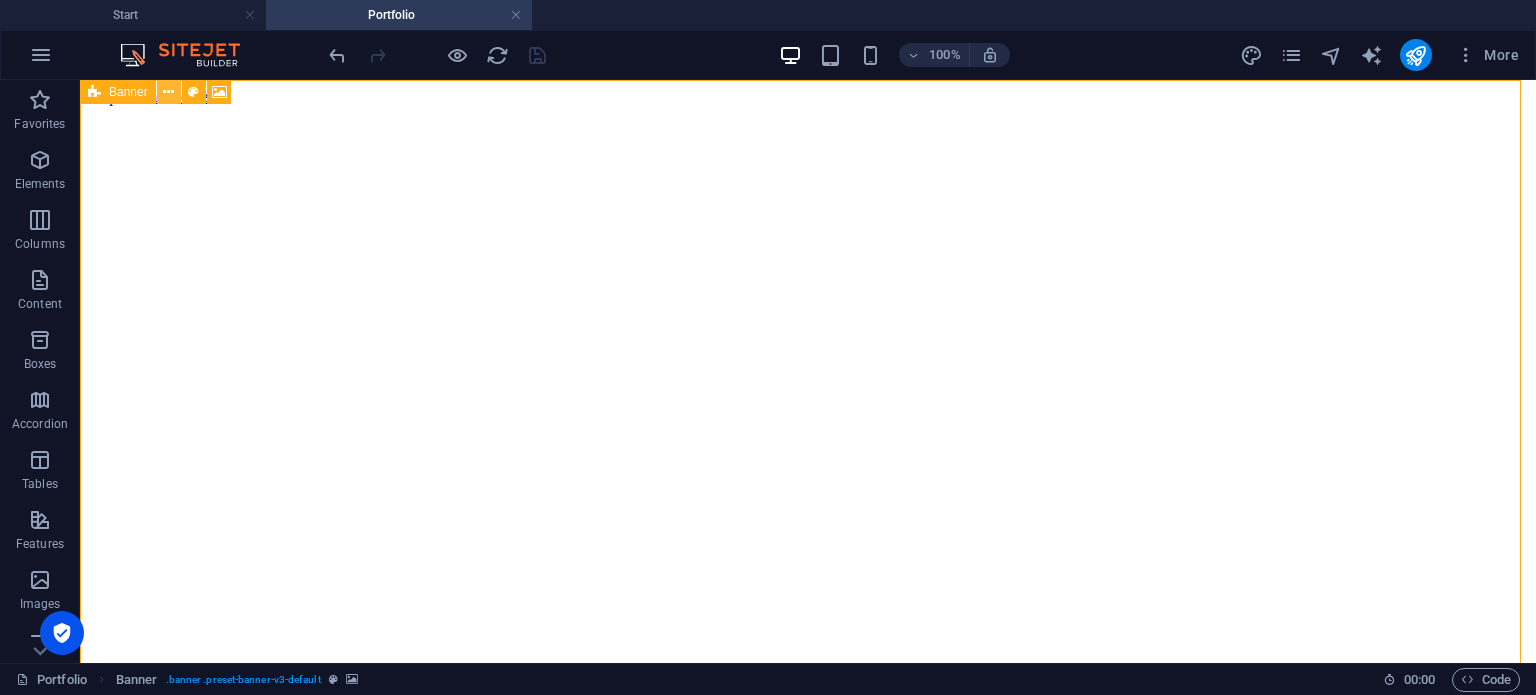 click at bounding box center [168, 92] 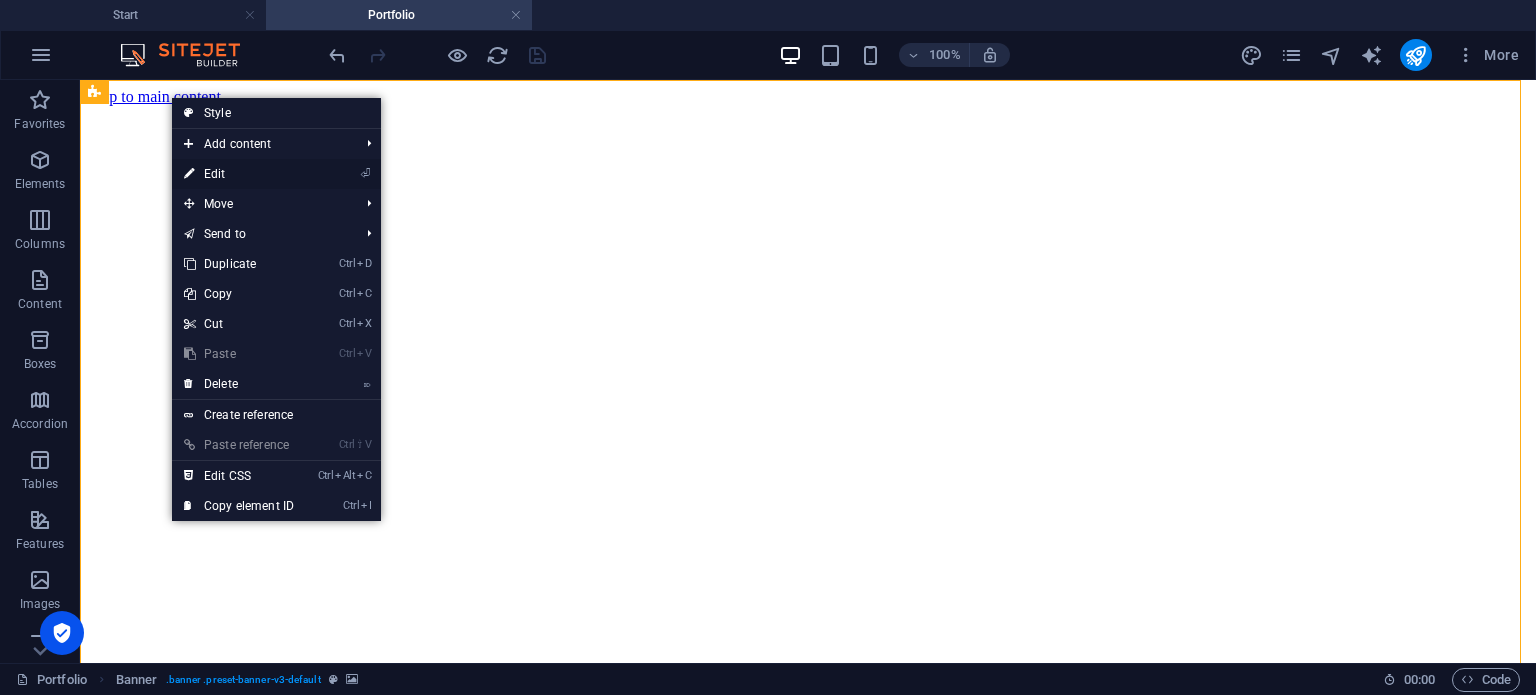 click on "⏎  Edit" at bounding box center (239, 174) 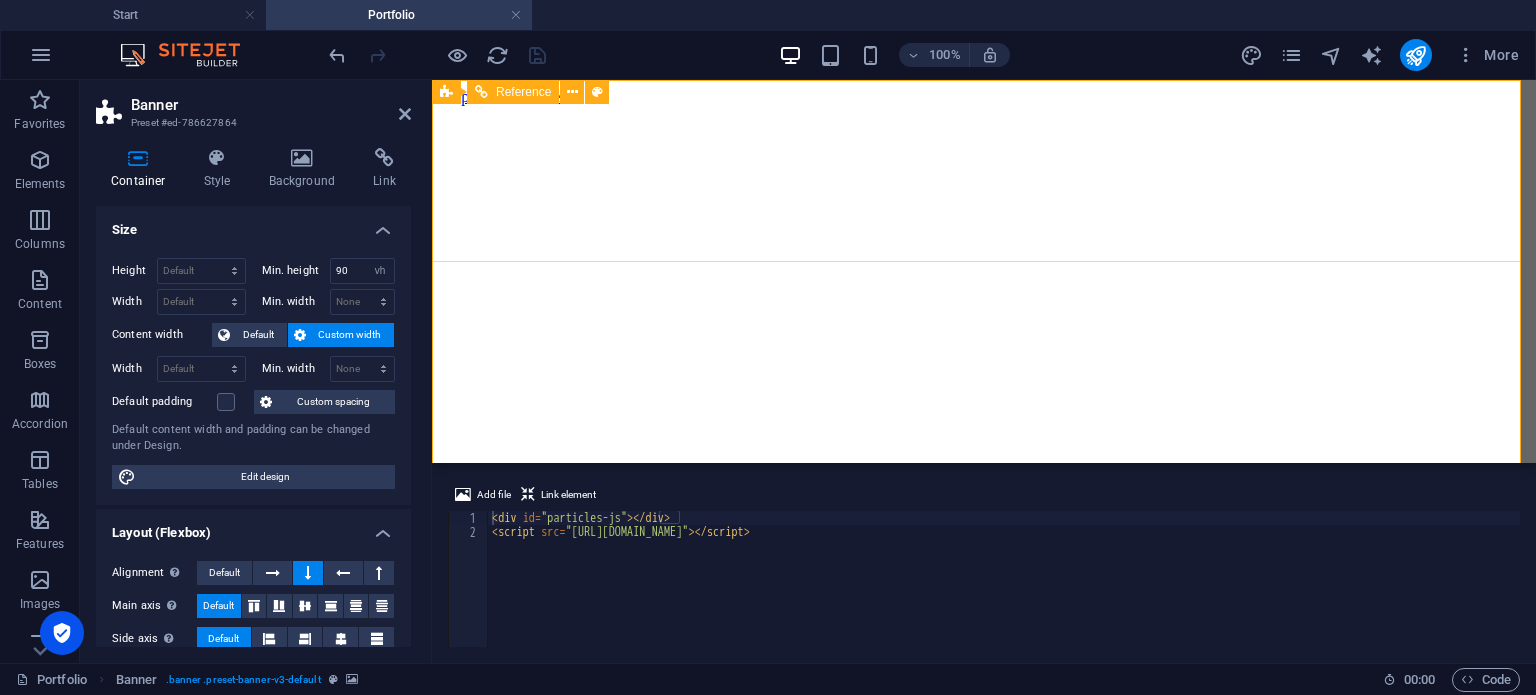 click on "Home About Showreel News Portfolio jobs" at bounding box center [984, 1185] 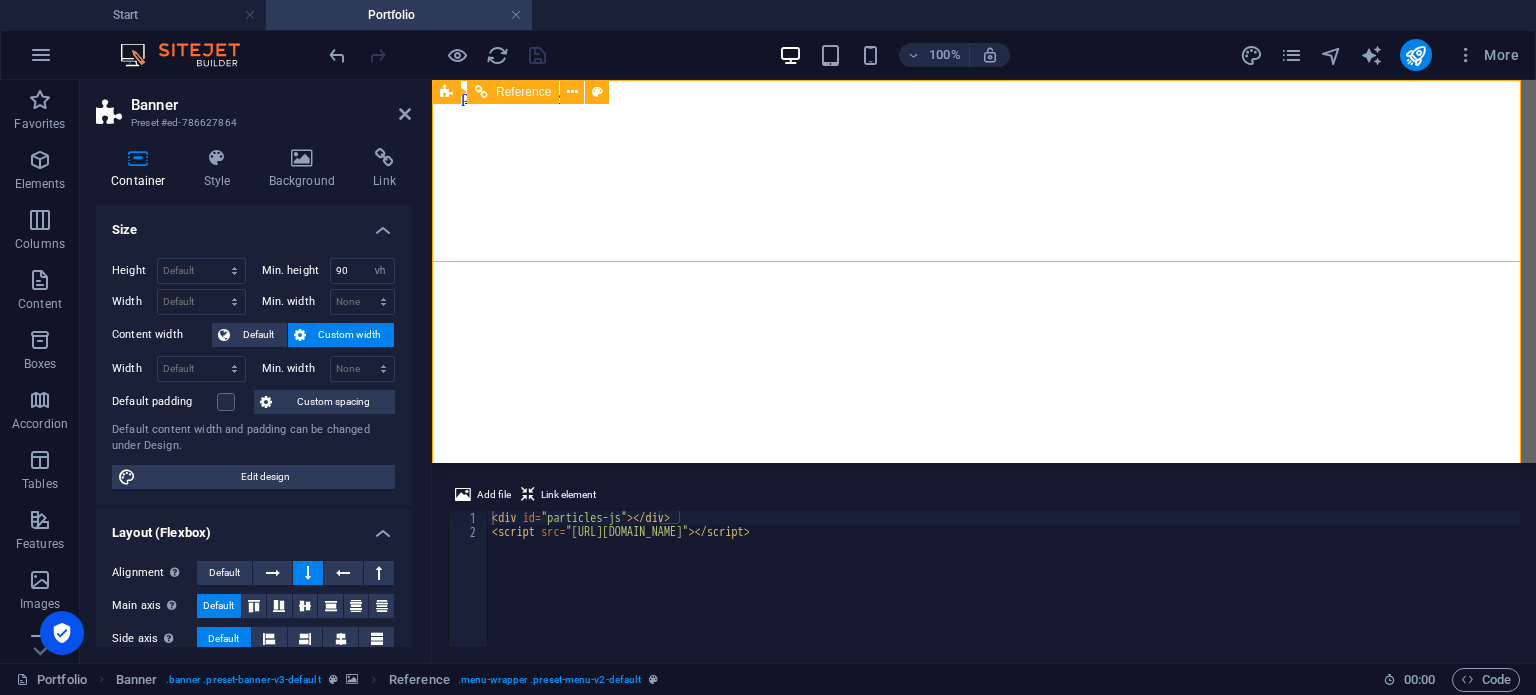 click on "Home About Showreel News Portfolio jobs" at bounding box center (984, 1185) 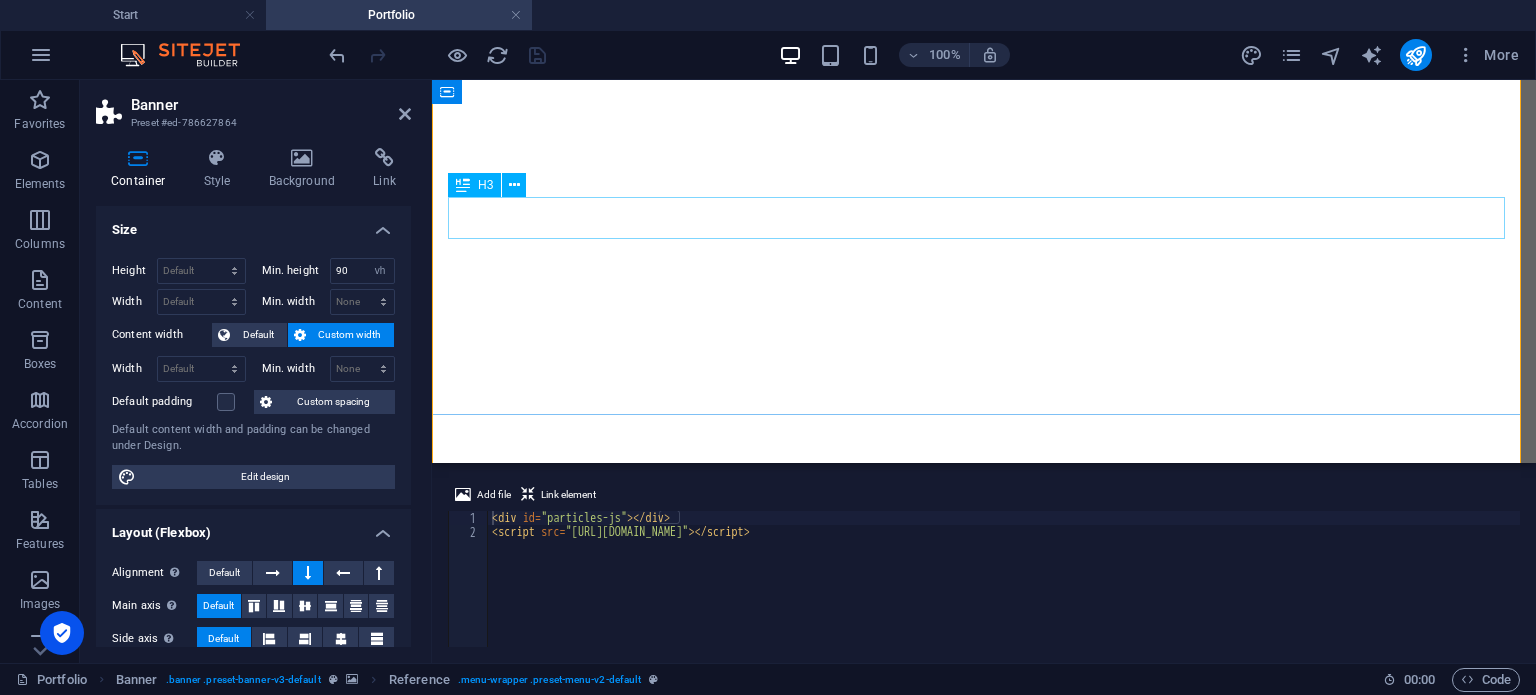scroll, scrollTop: 290, scrollLeft: 0, axis: vertical 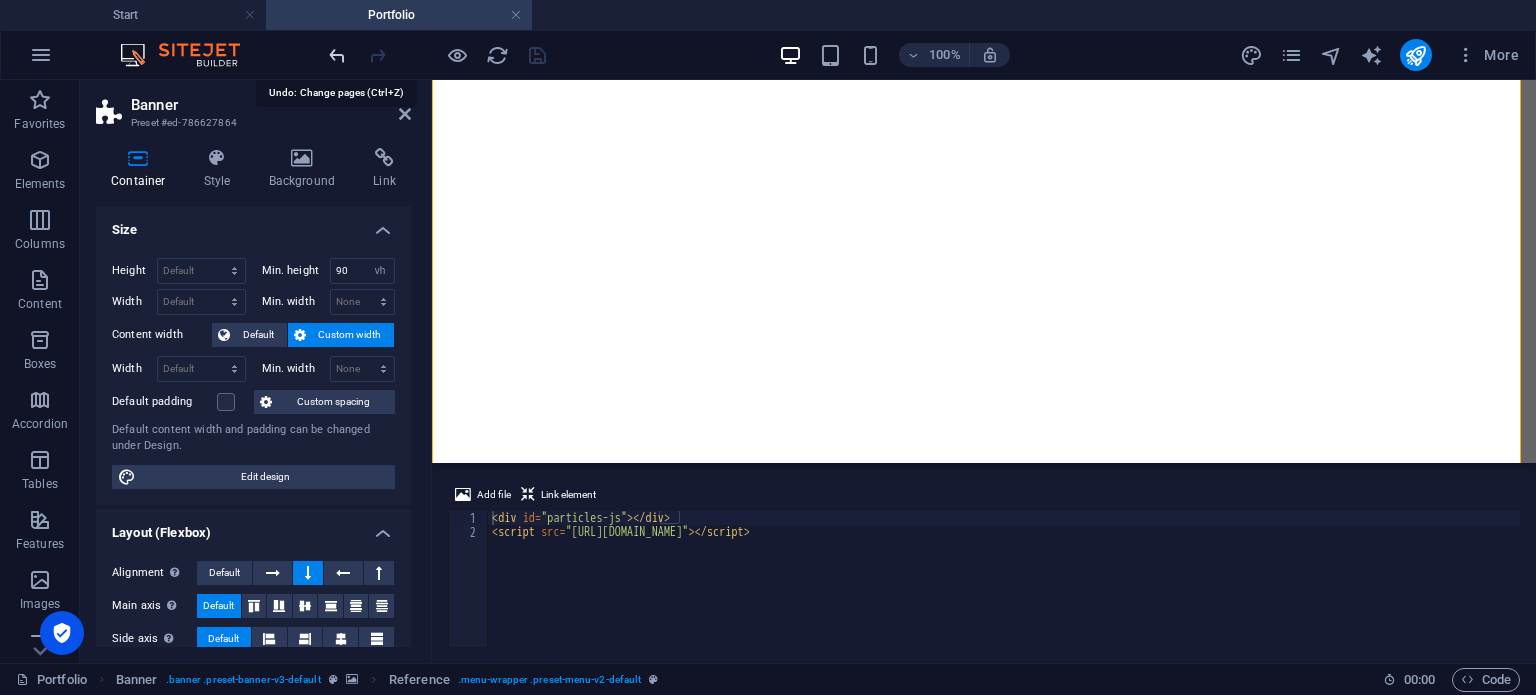 click at bounding box center (337, 55) 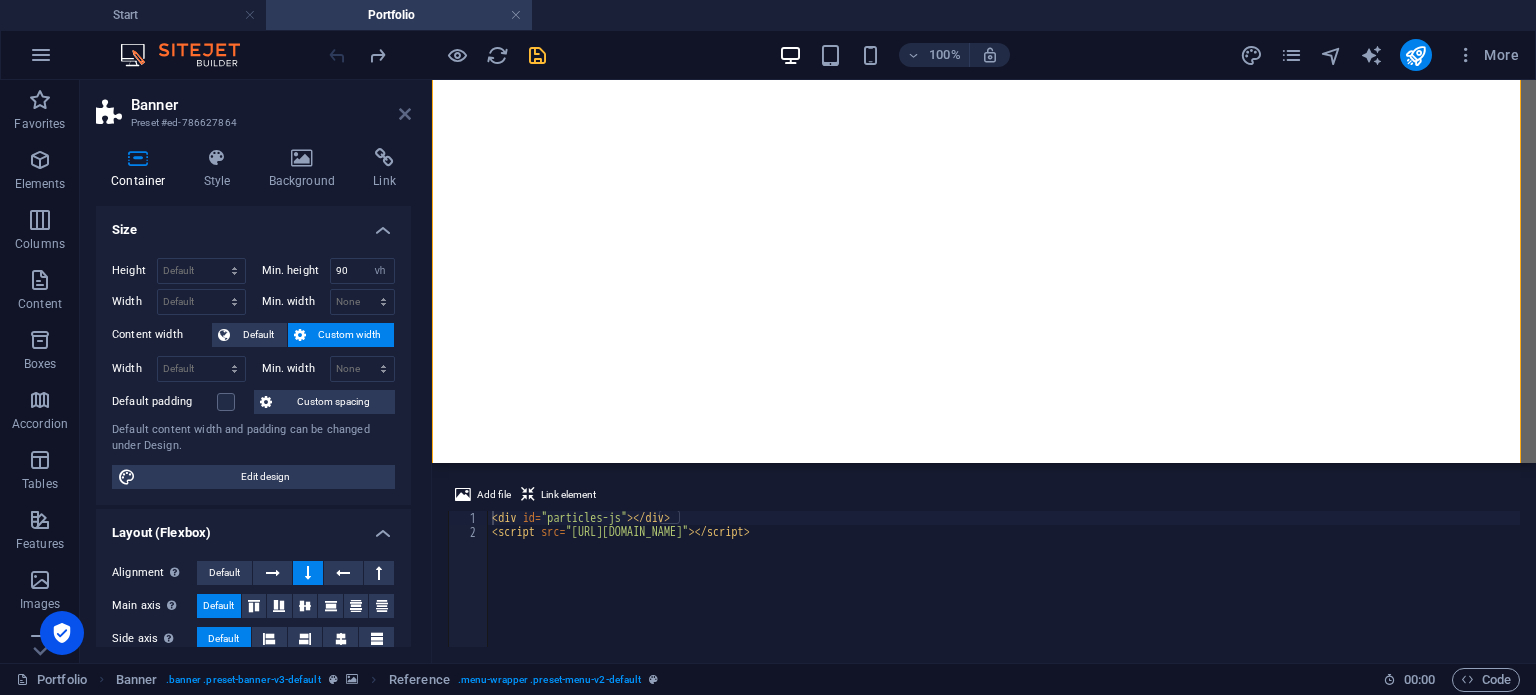 click at bounding box center (405, 114) 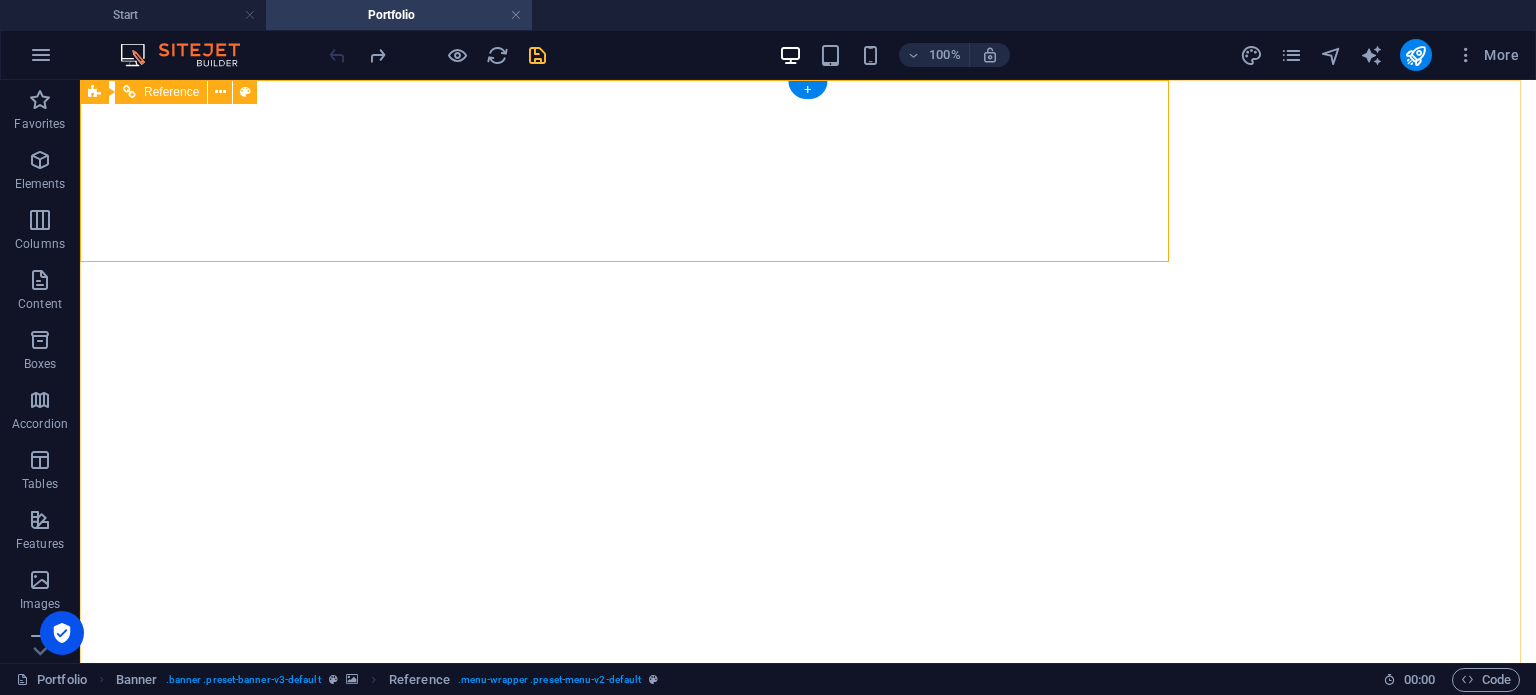 scroll, scrollTop: 0, scrollLeft: 0, axis: both 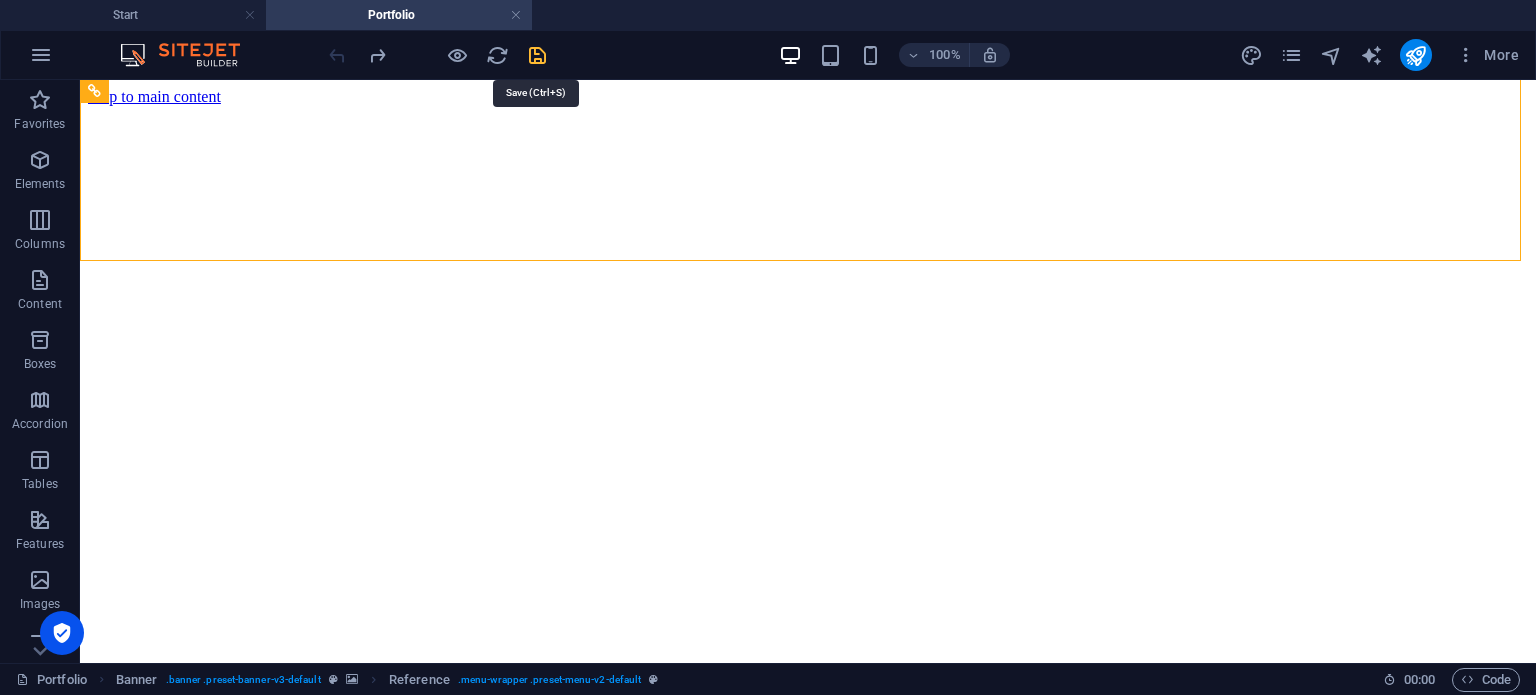 click at bounding box center (537, 55) 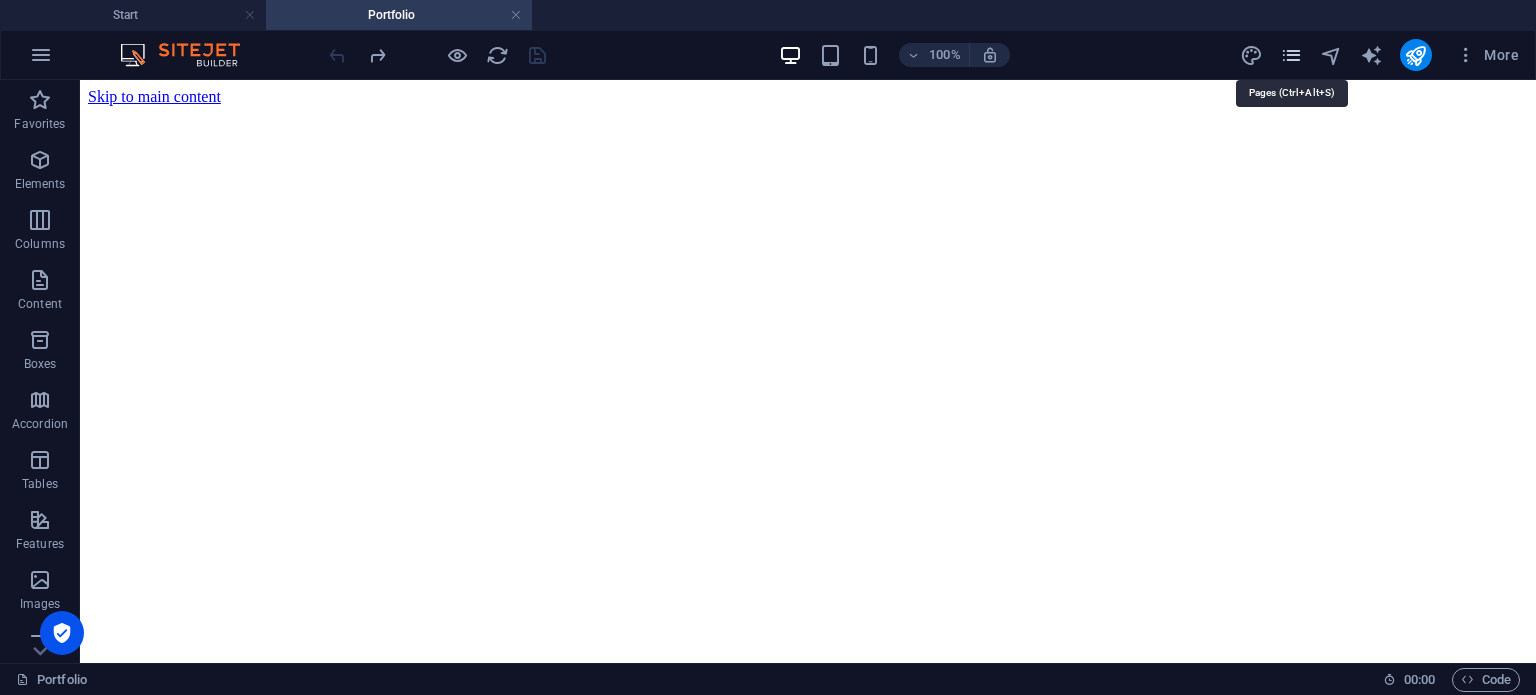 click at bounding box center (1291, 55) 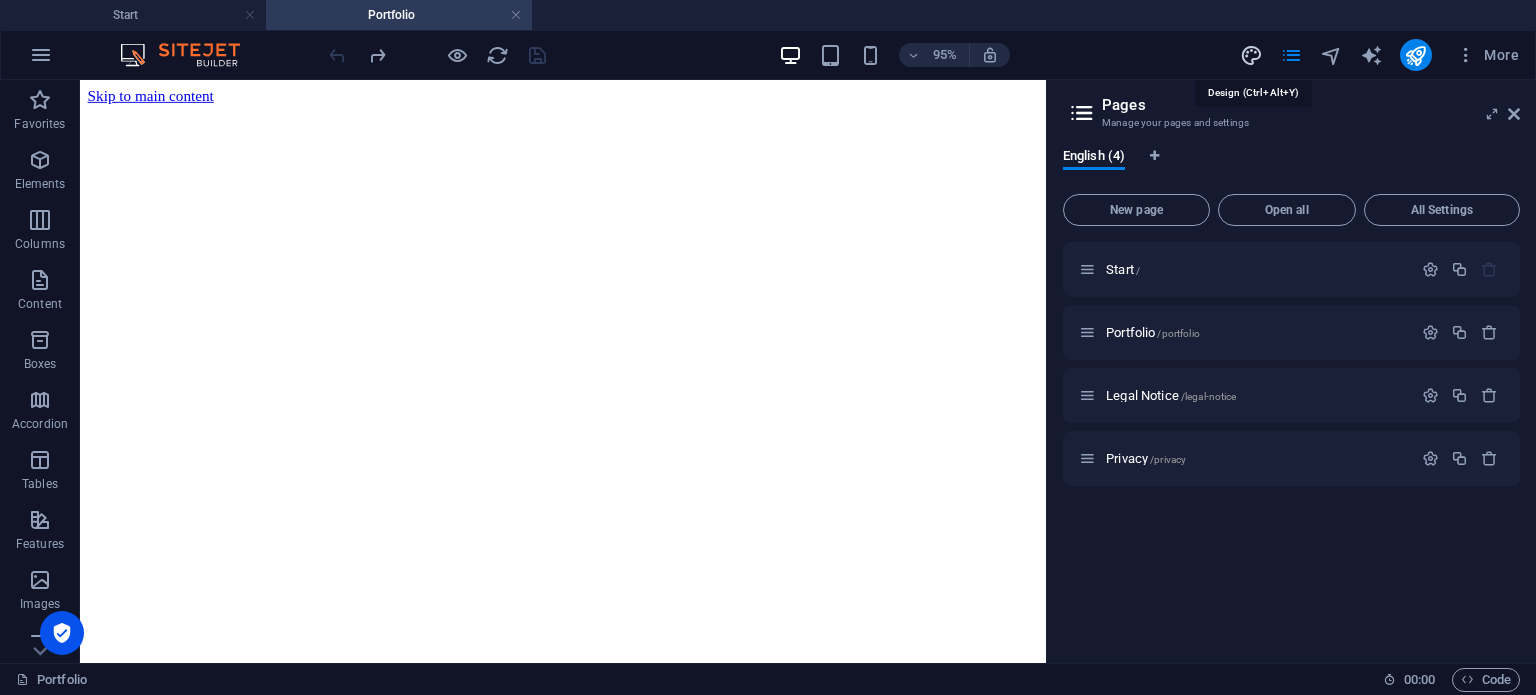 click at bounding box center (1251, 55) 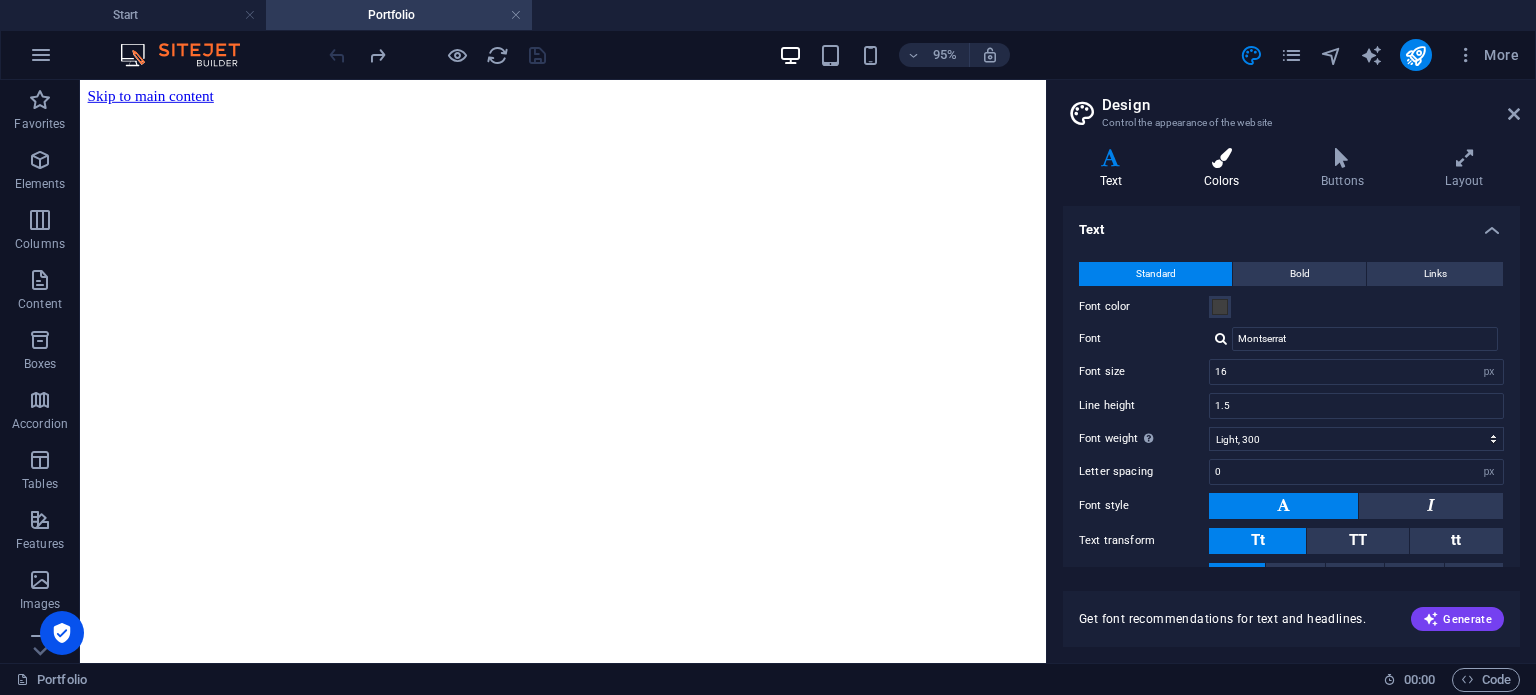 click on "Colors" at bounding box center [1225, 169] 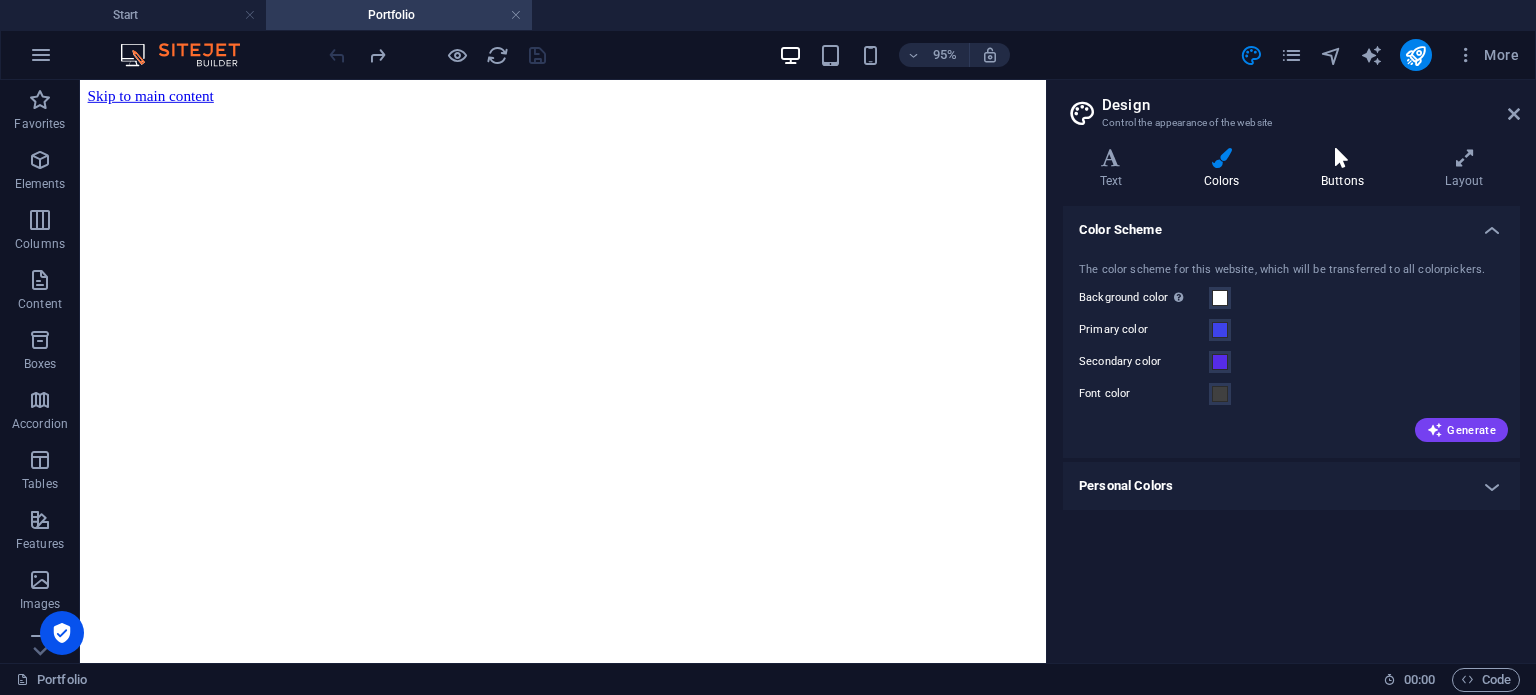 click on "Buttons" at bounding box center [1346, 169] 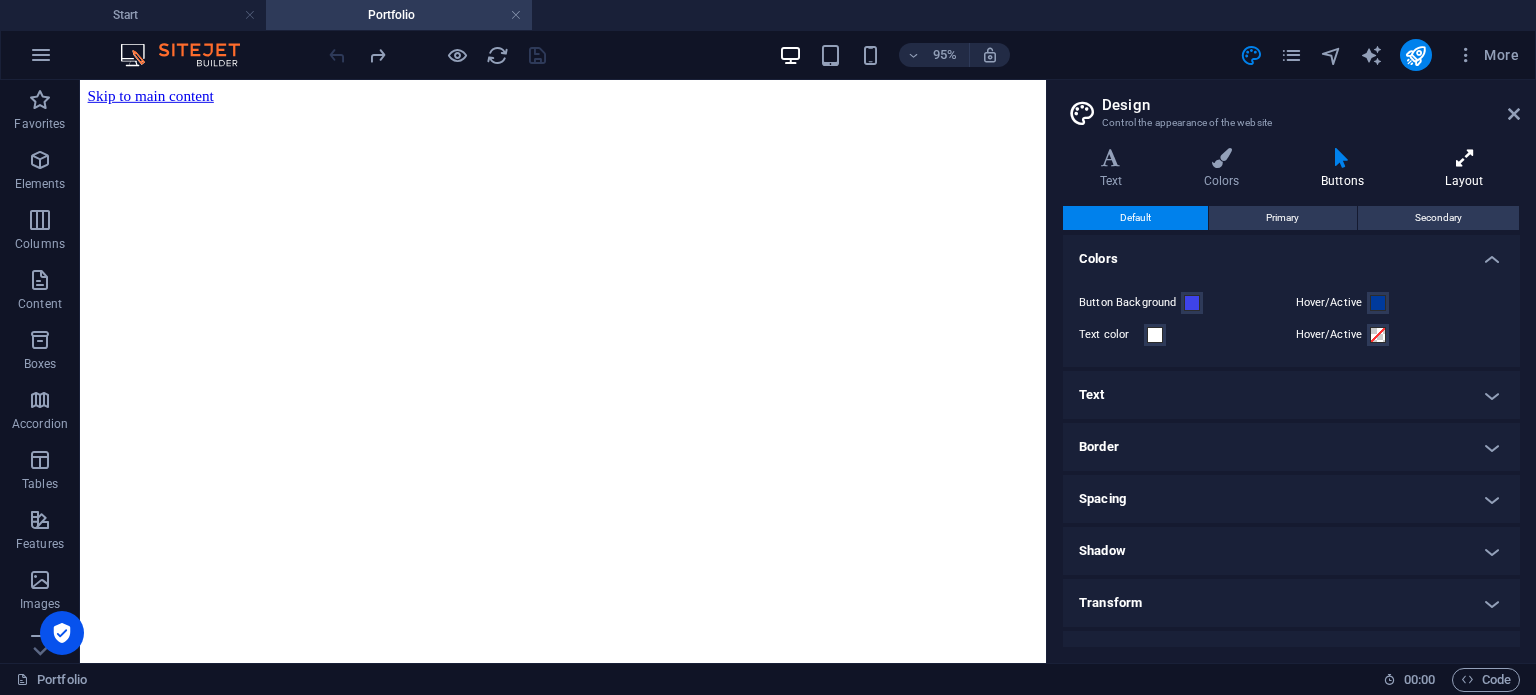 click at bounding box center (1464, 158) 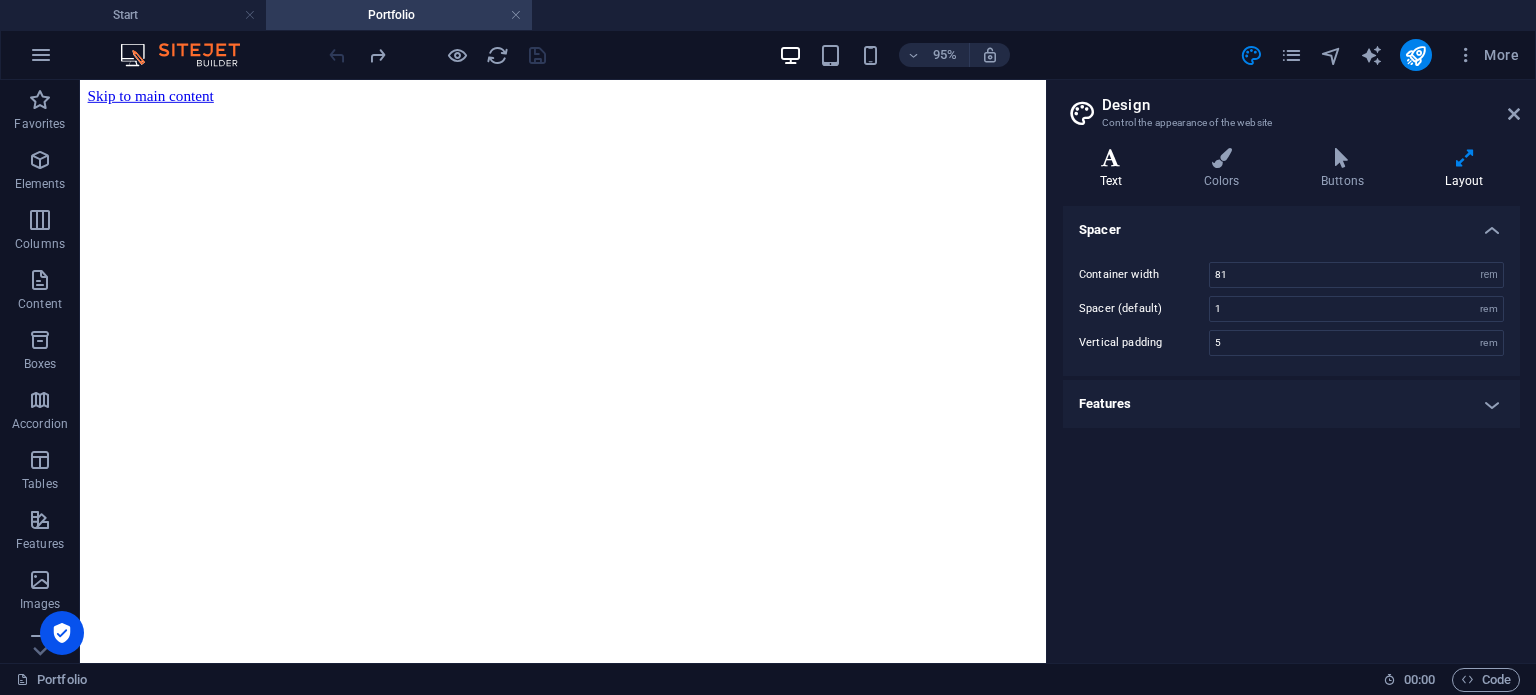 click at bounding box center [1111, 158] 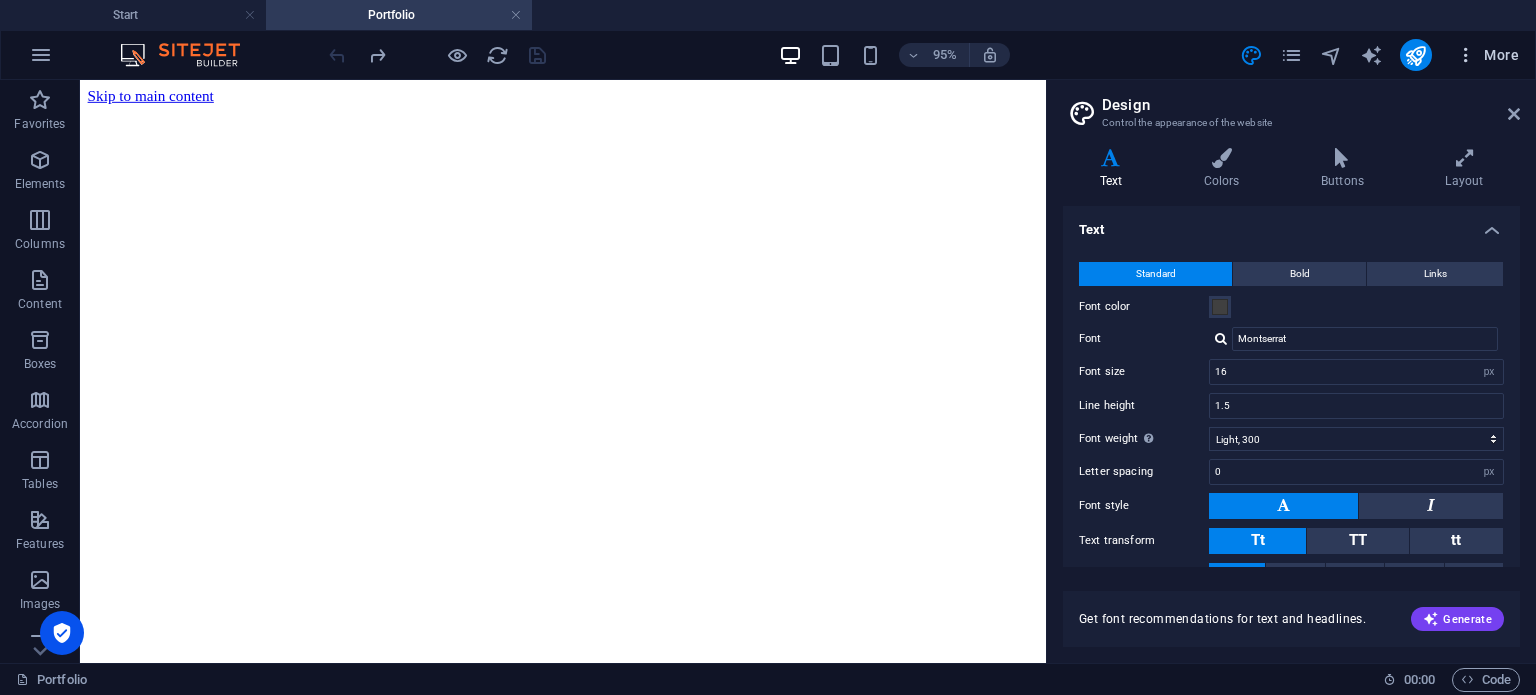 click at bounding box center [1466, 55] 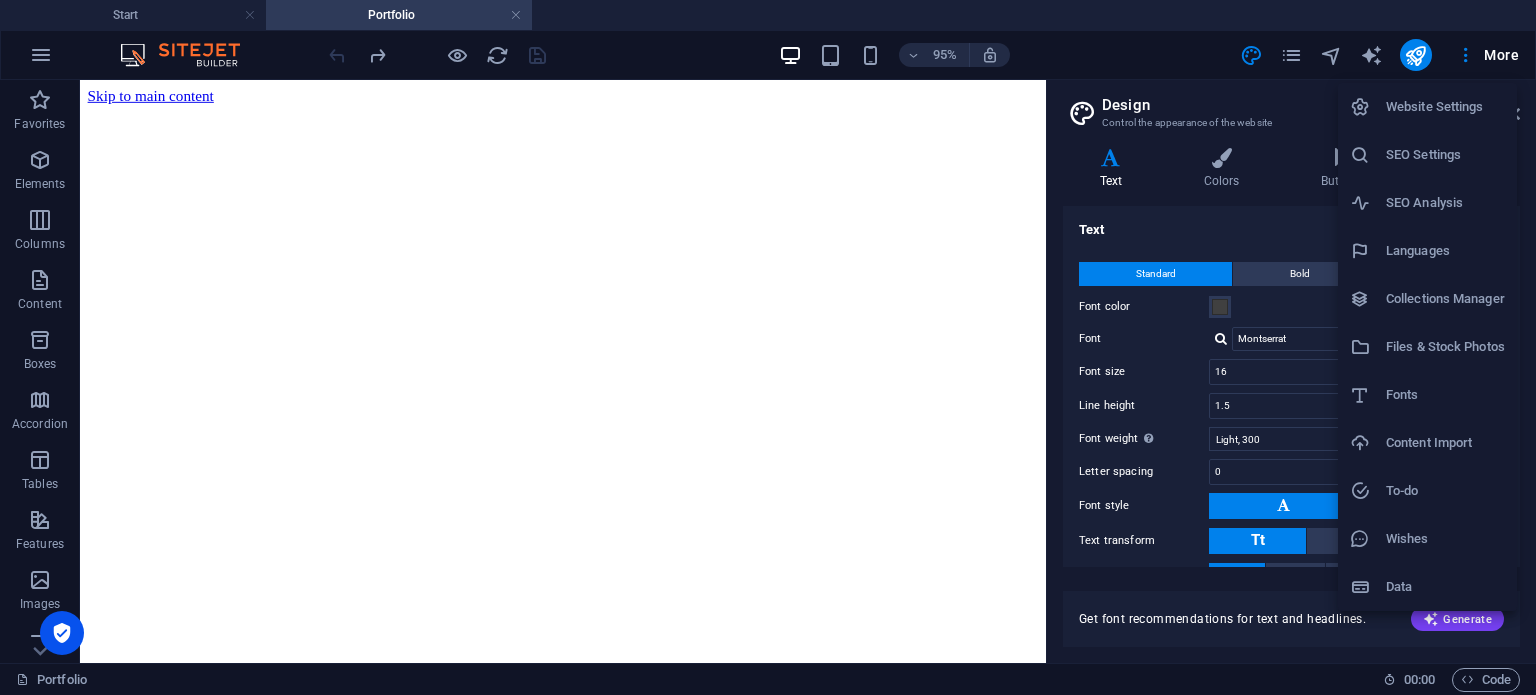 click on "Website Settings" at bounding box center [1445, 107] 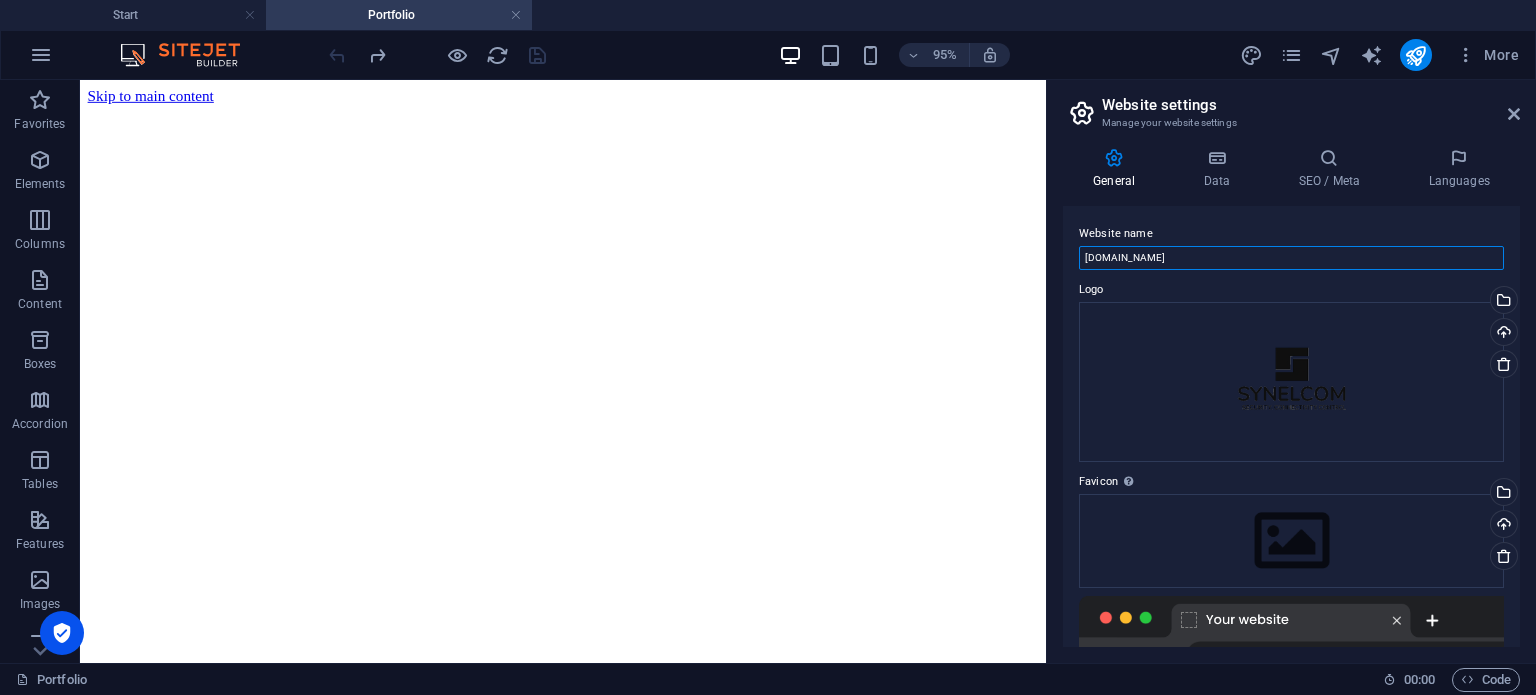 click on "[DOMAIN_NAME]" at bounding box center [1291, 258] 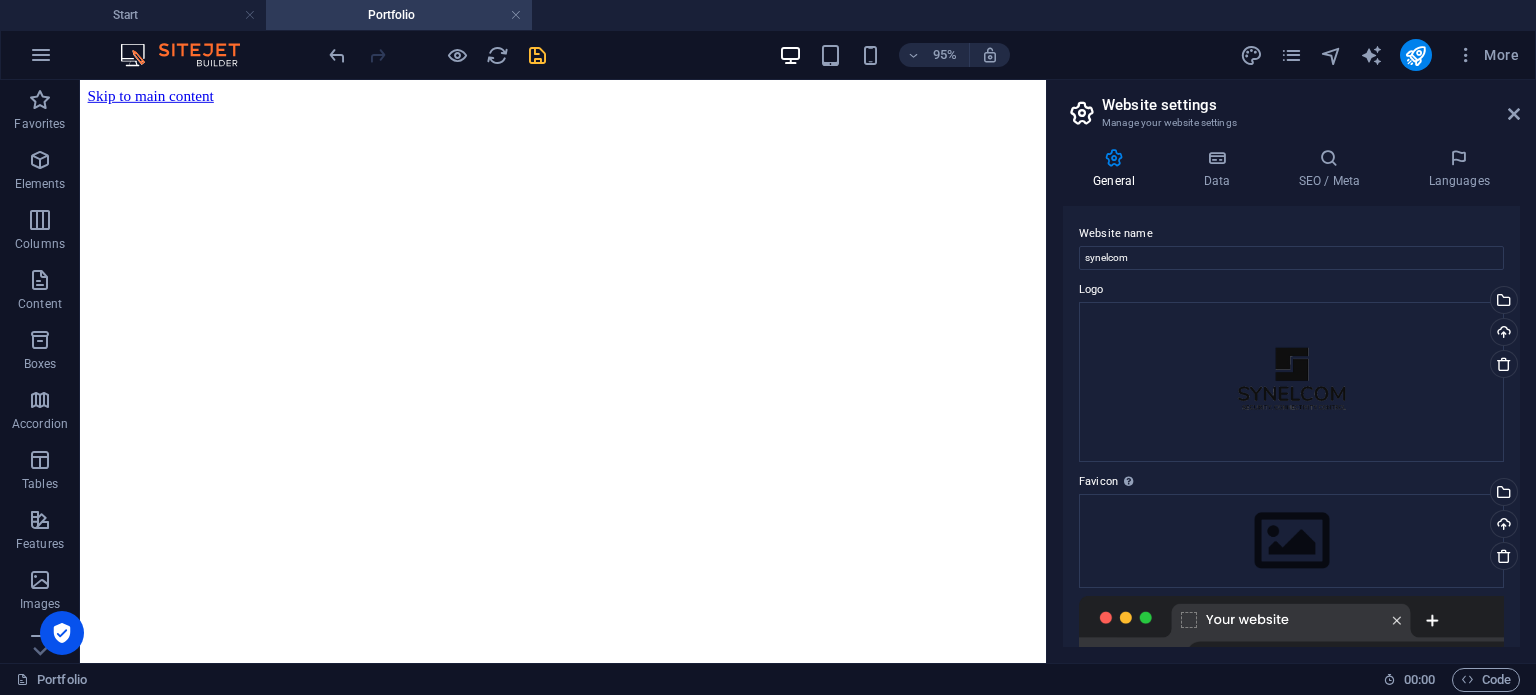 click on "General  Data  SEO / Meta  Languages Website name synelcom Logo Drag files here, click to choose files or select files from Files or our free stock photos & videos Select files from the file manager, stock photos, or upload file(s) Upload Favicon Set the favicon of your website here. A favicon is a small icon shown in the browser tab next to your website title. It helps visitors identify your website. Drag files here, click to choose files or select files from Files or our free stock photos & videos Select files from the file manager, stock photos, or upload file(s) Upload Preview Image (Open Graph) This image will be shown when the website is shared on social networks Drag files here, click to choose files or select files from Files or our free stock photos & videos Select files from the file manager, stock photos, or upload file(s) Upload Contact data for this website. This can be used everywhere on the website and will update automatically. Company synelcom.com First name Last name Street ZIP code 2037 AI" at bounding box center [1291, 397] 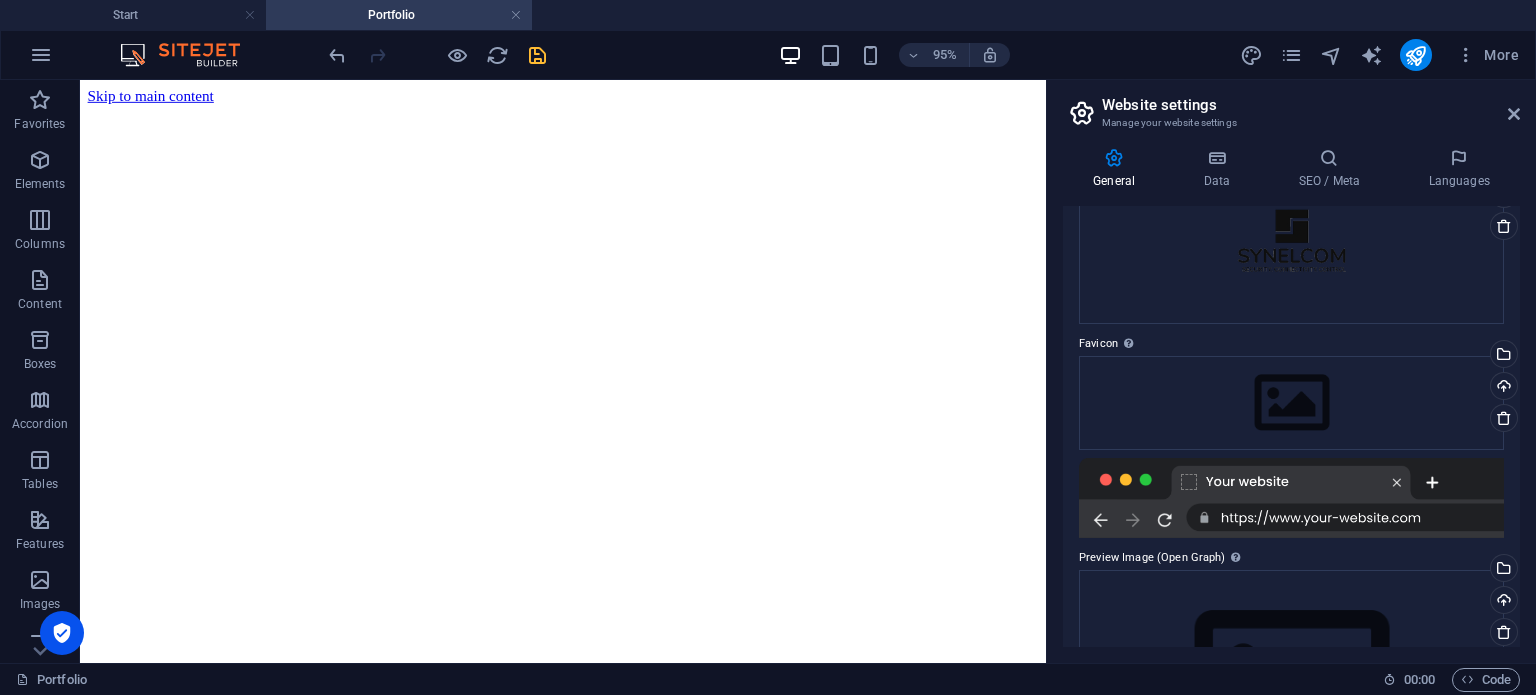 scroll, scrollTop: 155, scrollLeft: 0, axis: vertical 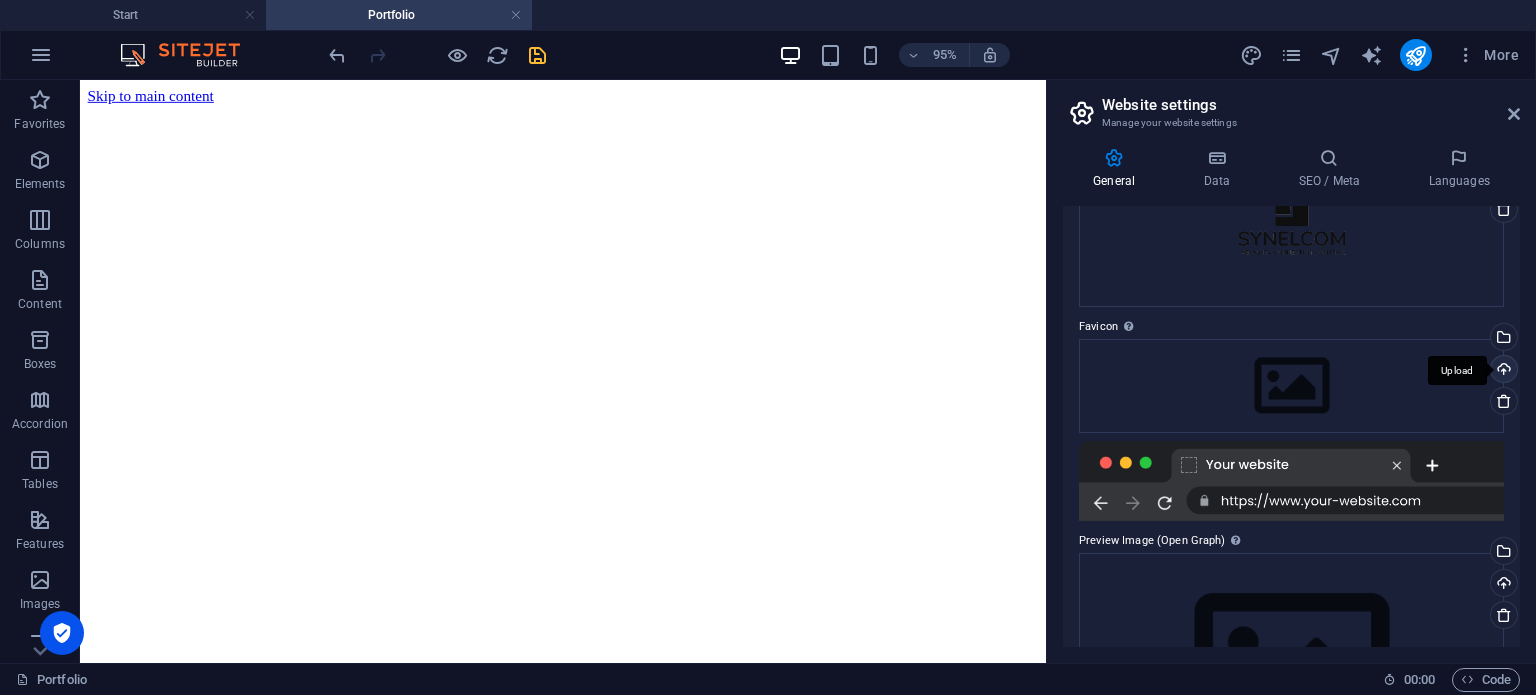 click on "Upload" at bounding box center (1502, 371) 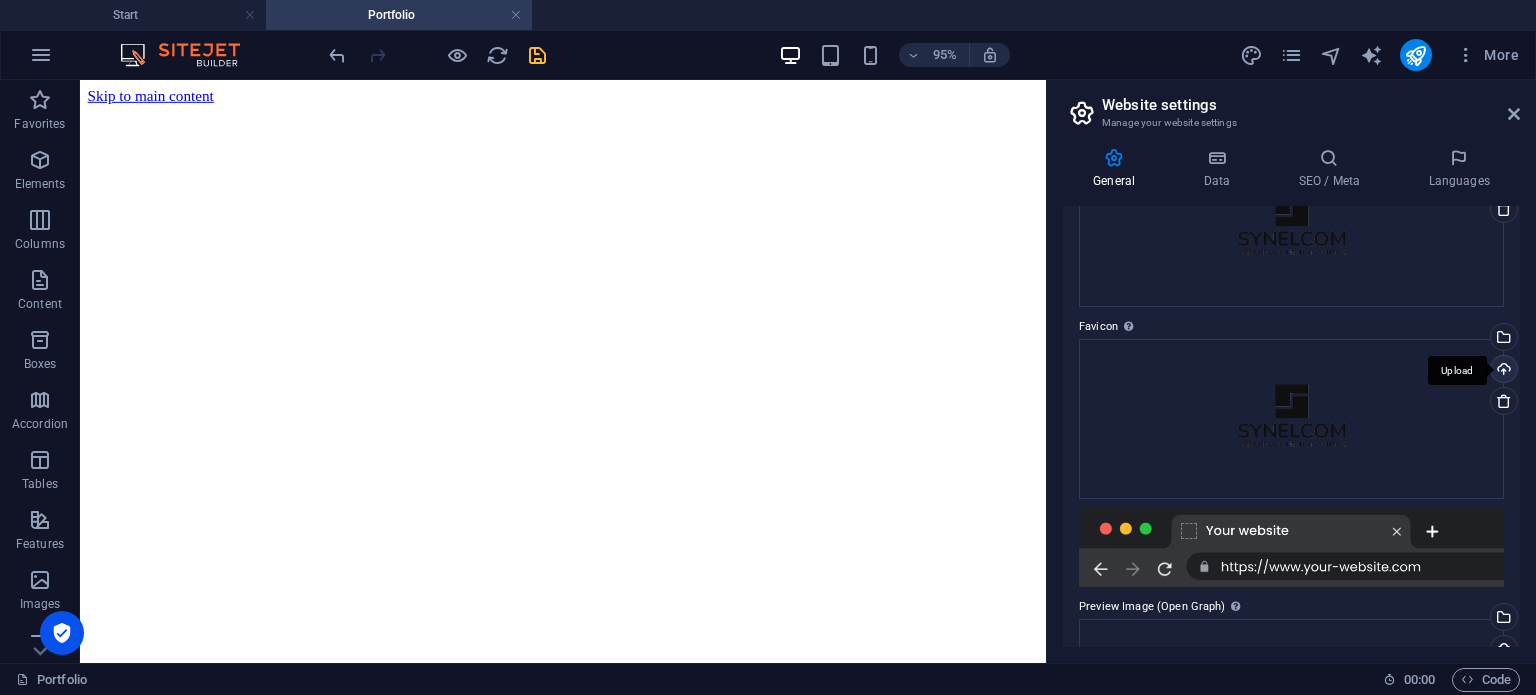 click on "Upload" at bounding box center (1502, 371) 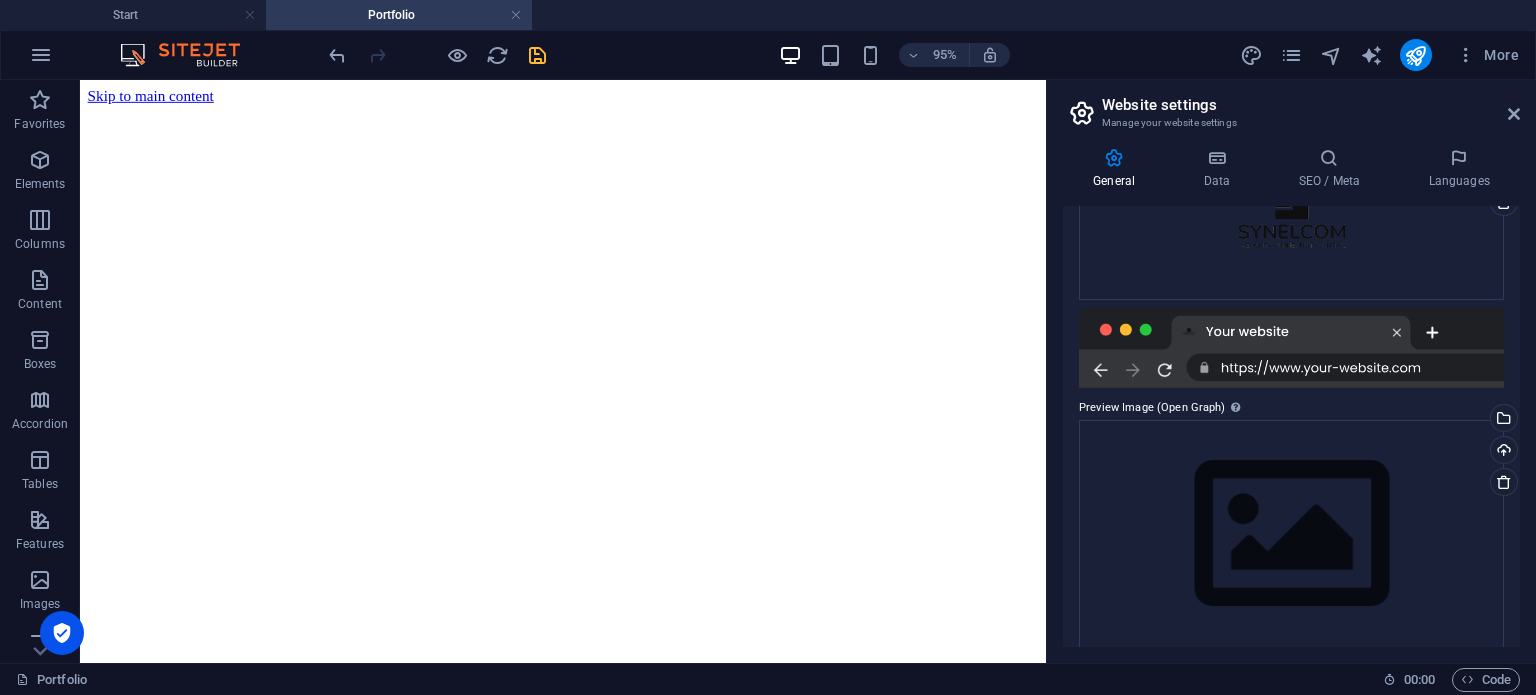 scroll, scrollTop: 372, scrollLeft: 0, axis: vertical 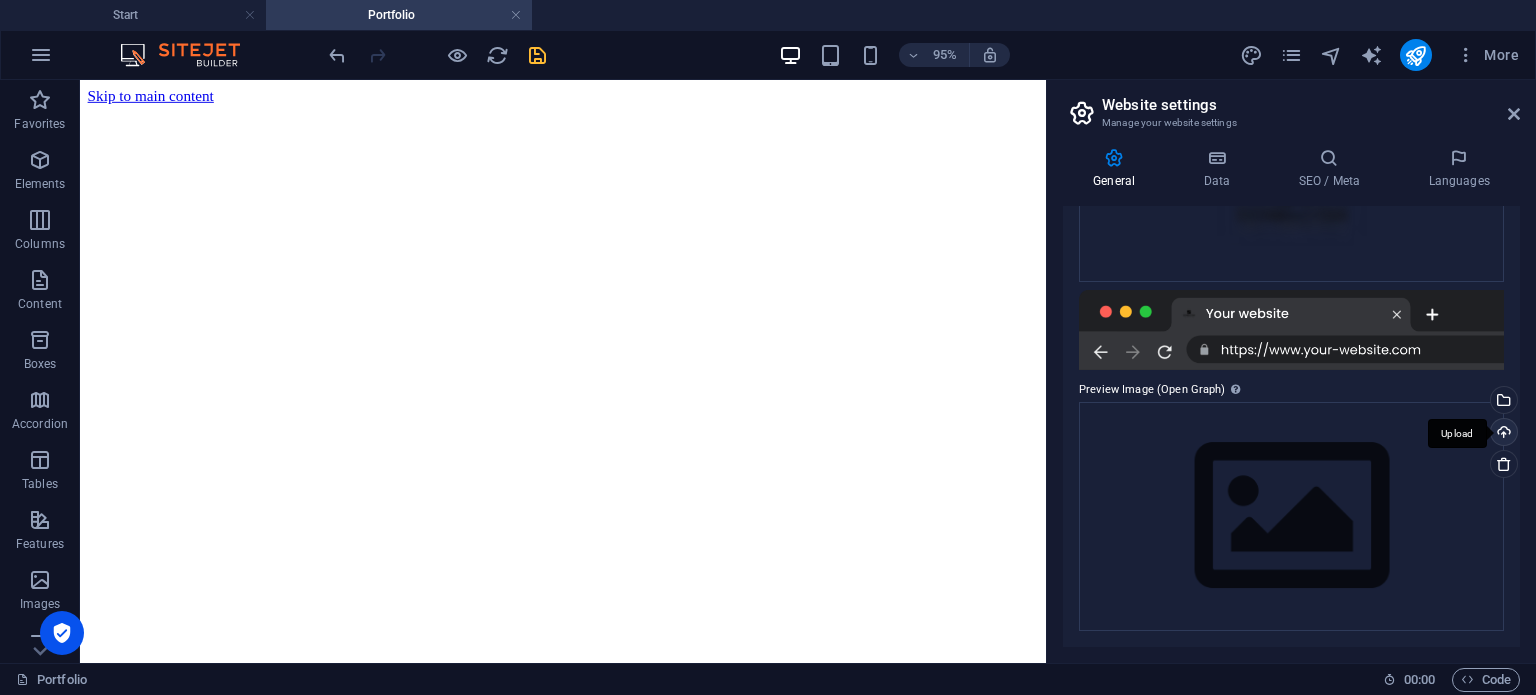 click on "Upload" at bounding box center [1502, 434] 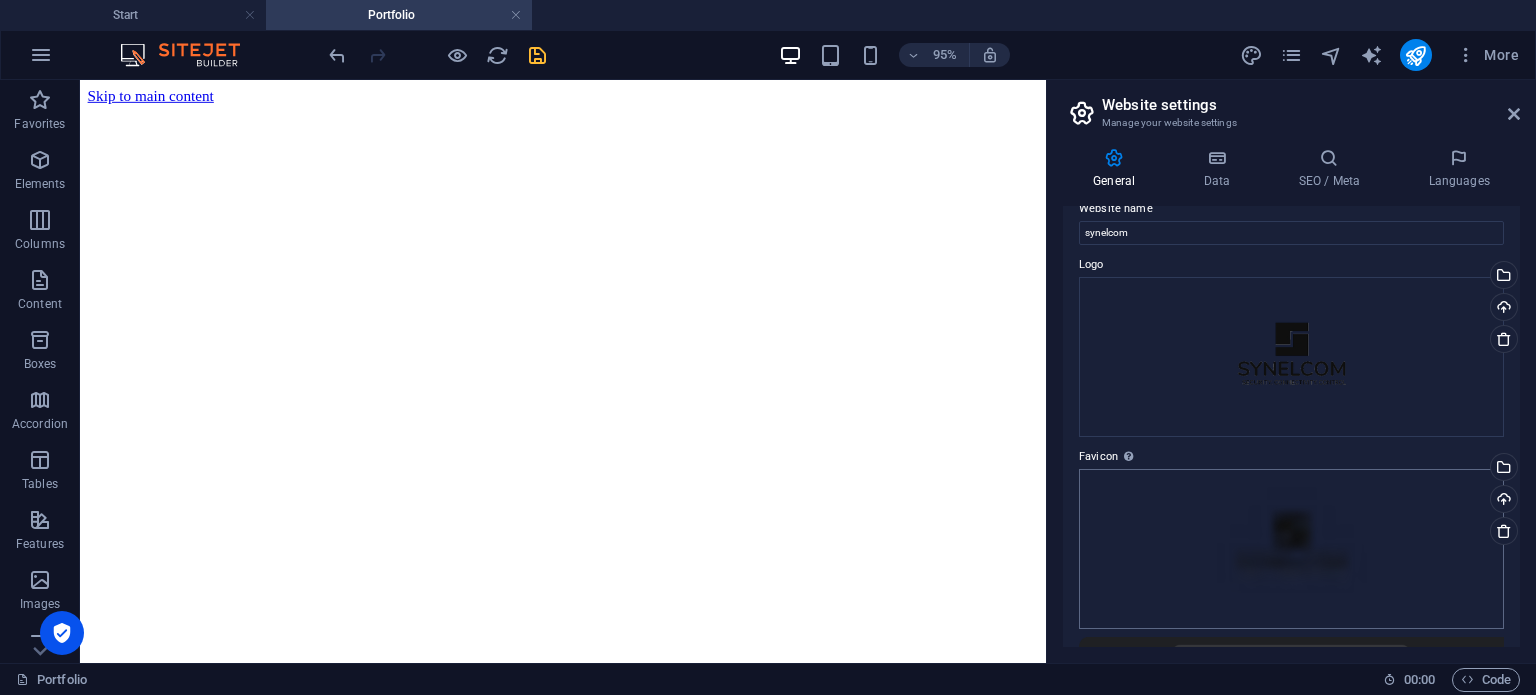 scroll, scrollTop: 0, scrollLeft: 0, axis: both 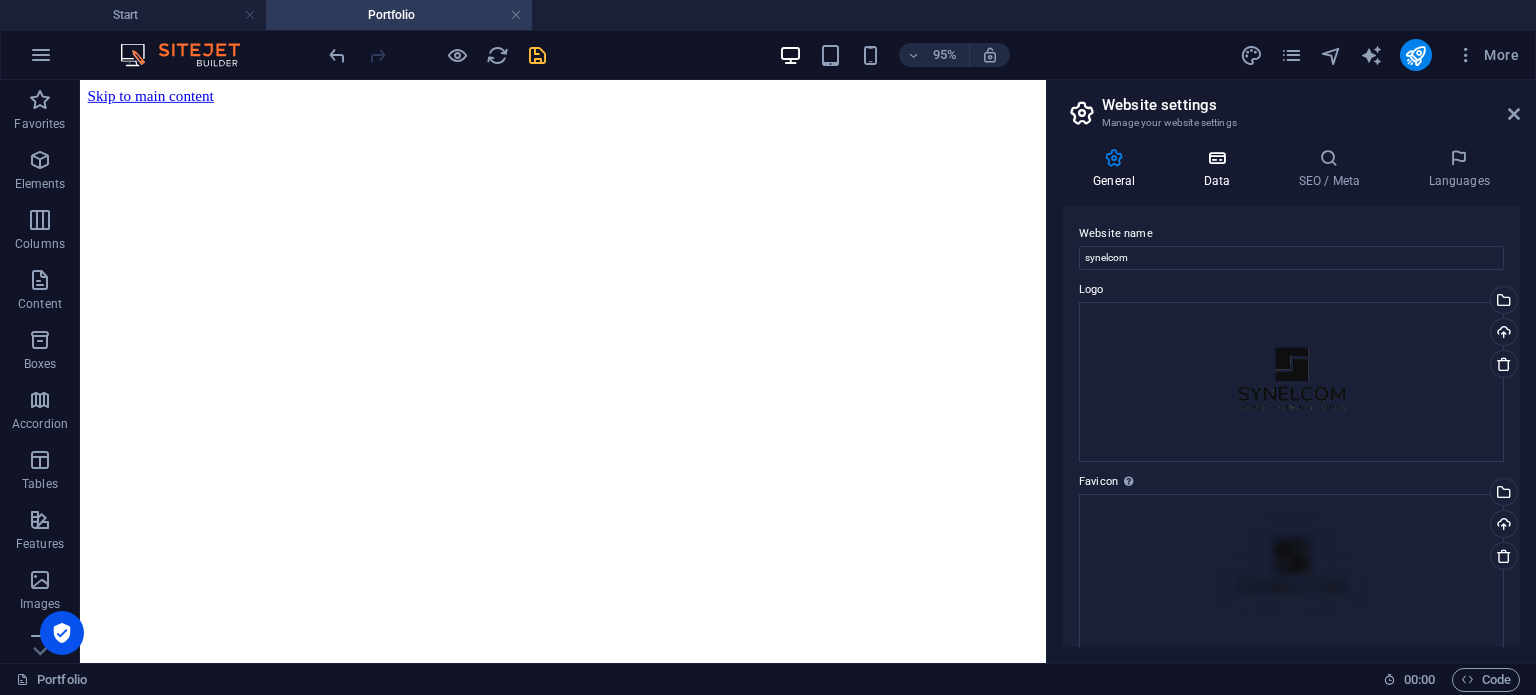 click at bounding box center [1216, 158] 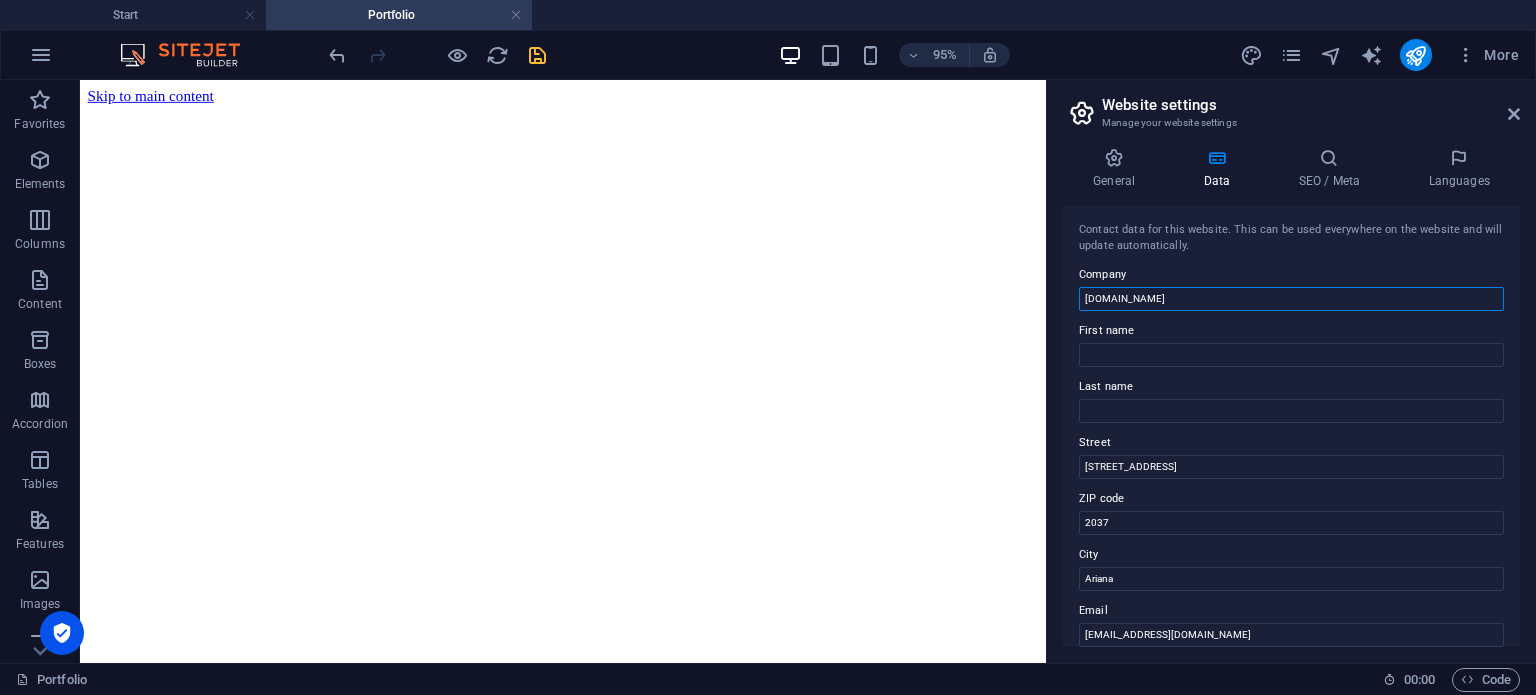 click on "[DOMAIN_NAME]" at bounding box center (1291, 299) 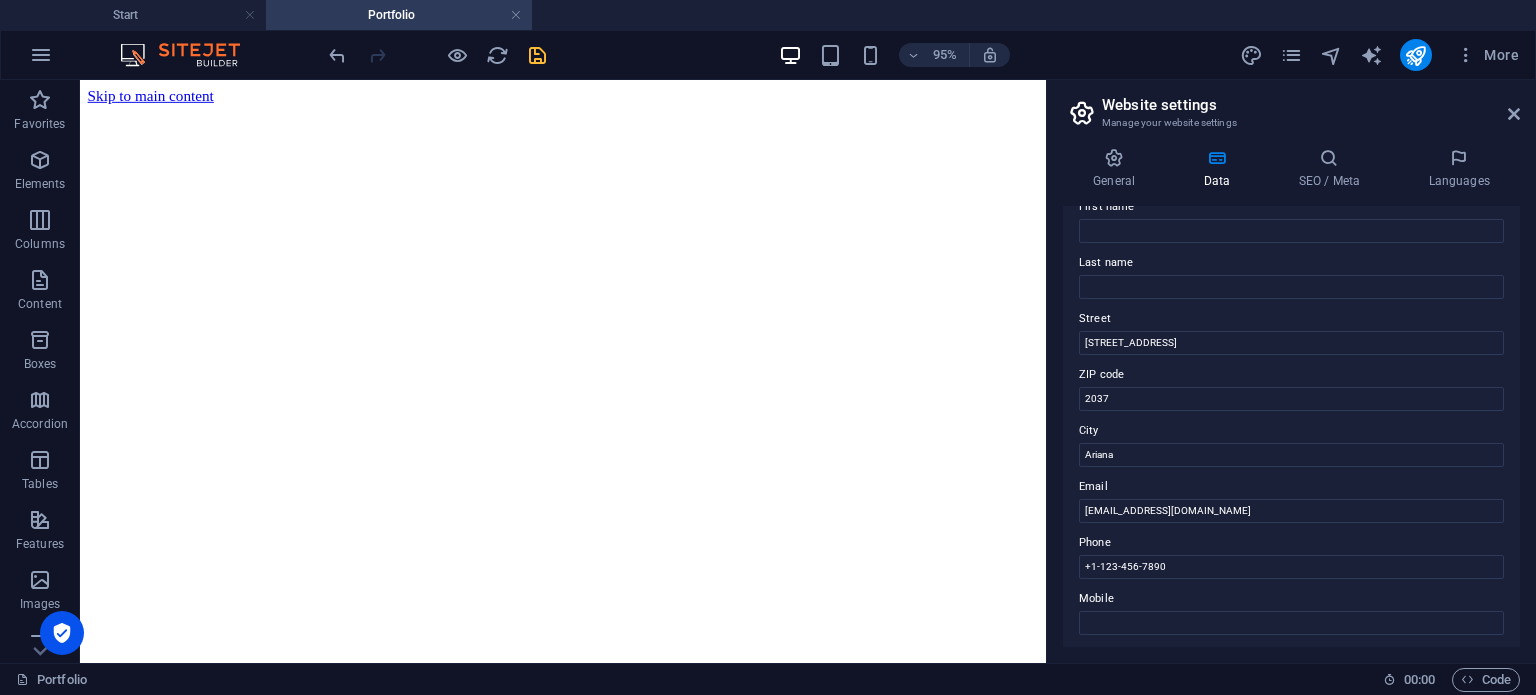 scroll, scrollTop: 0, scrollLeft: 0, axis: both 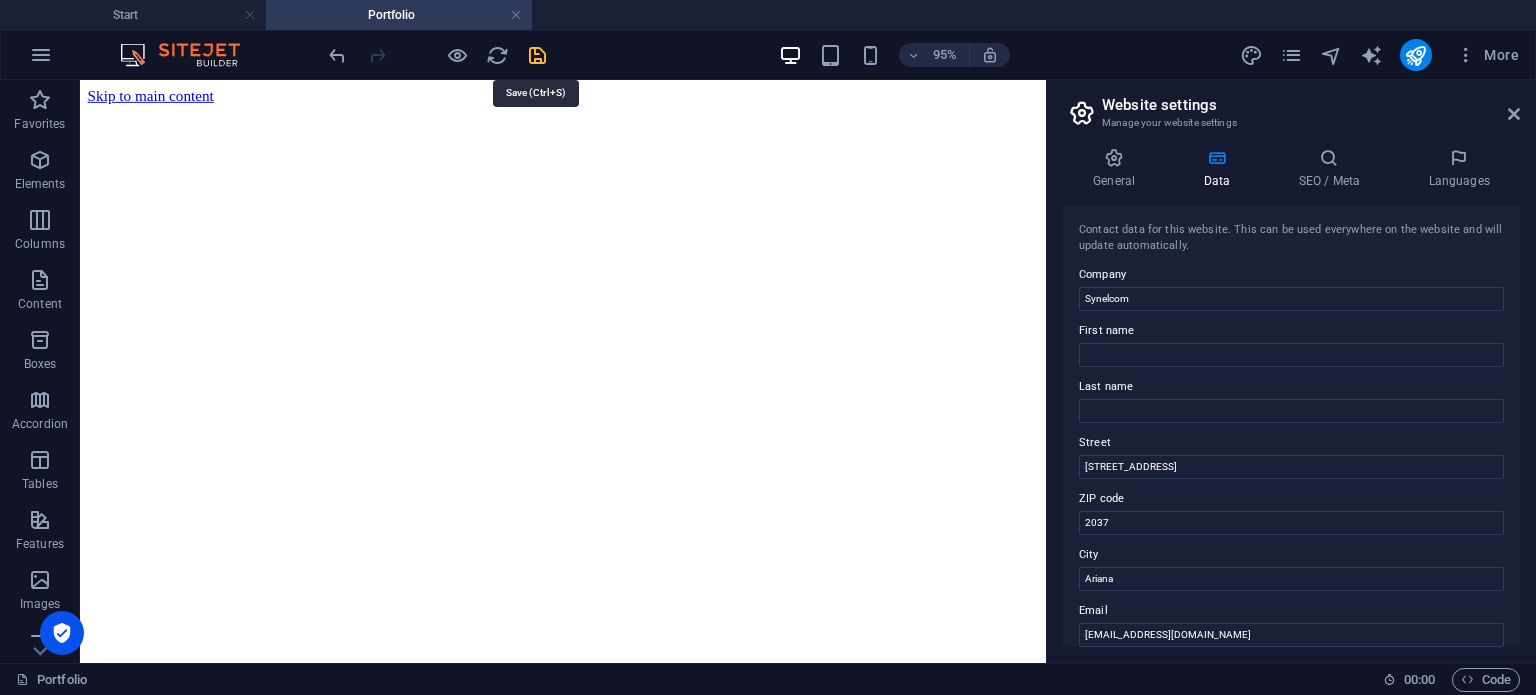 click at bounding box center (537, 55) 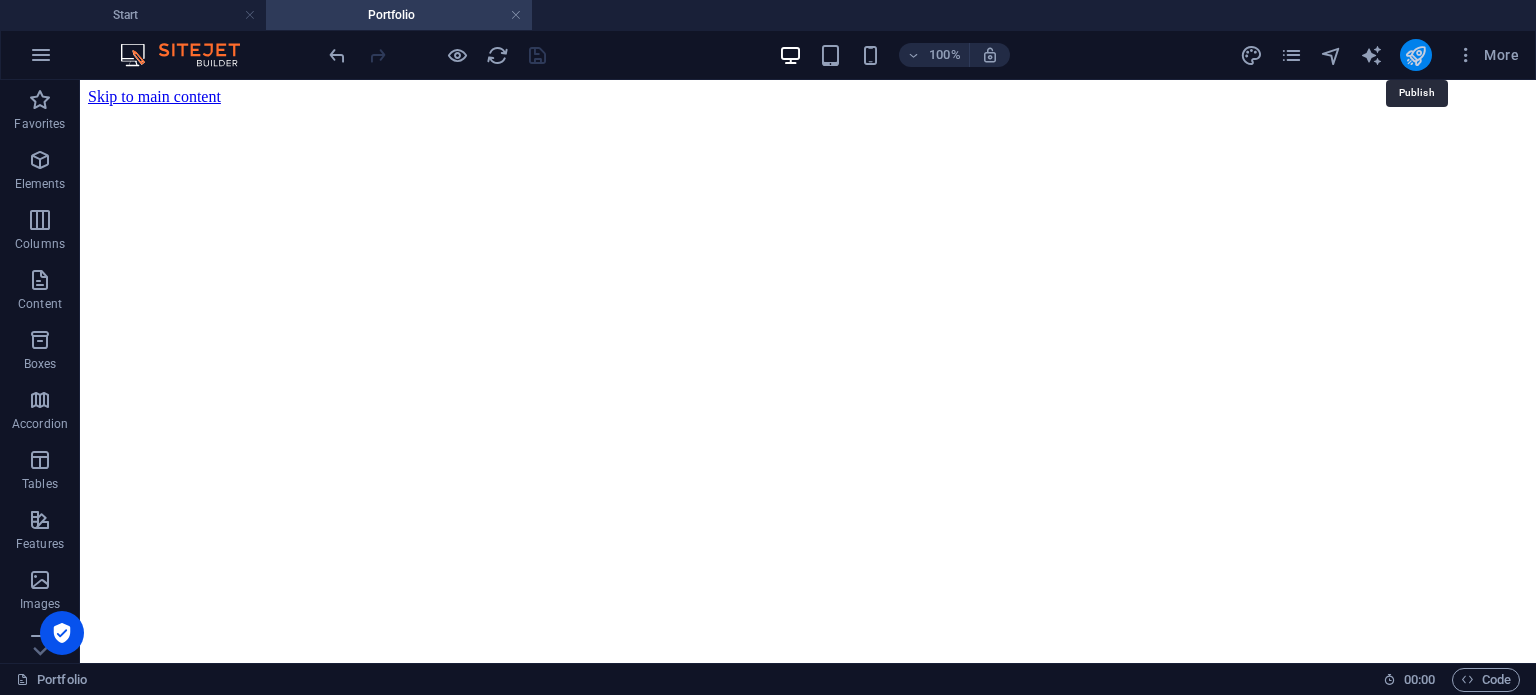 click at bounding box center [1415, 55] 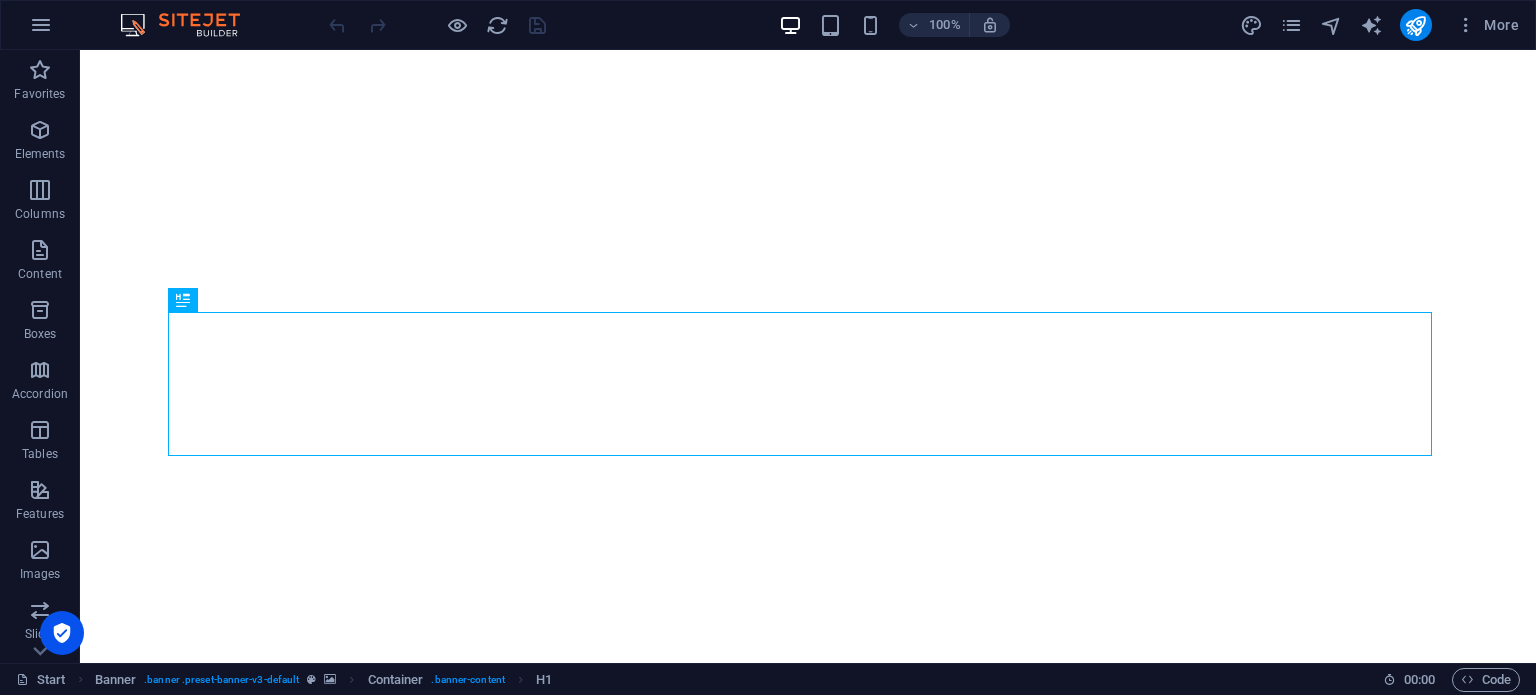 scroll, scrollTop: 0, scrollLeft: 0, axis: both 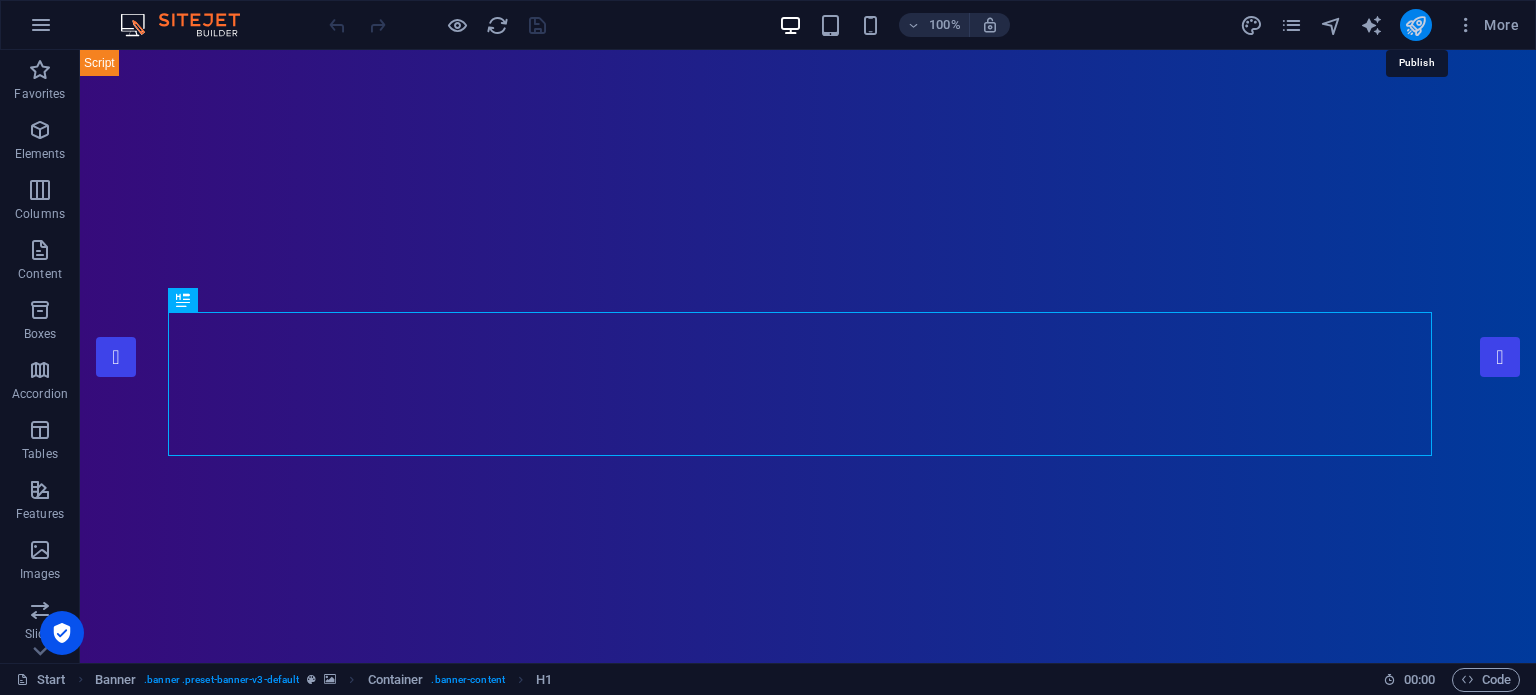 click at bounding box center (1415, 25) 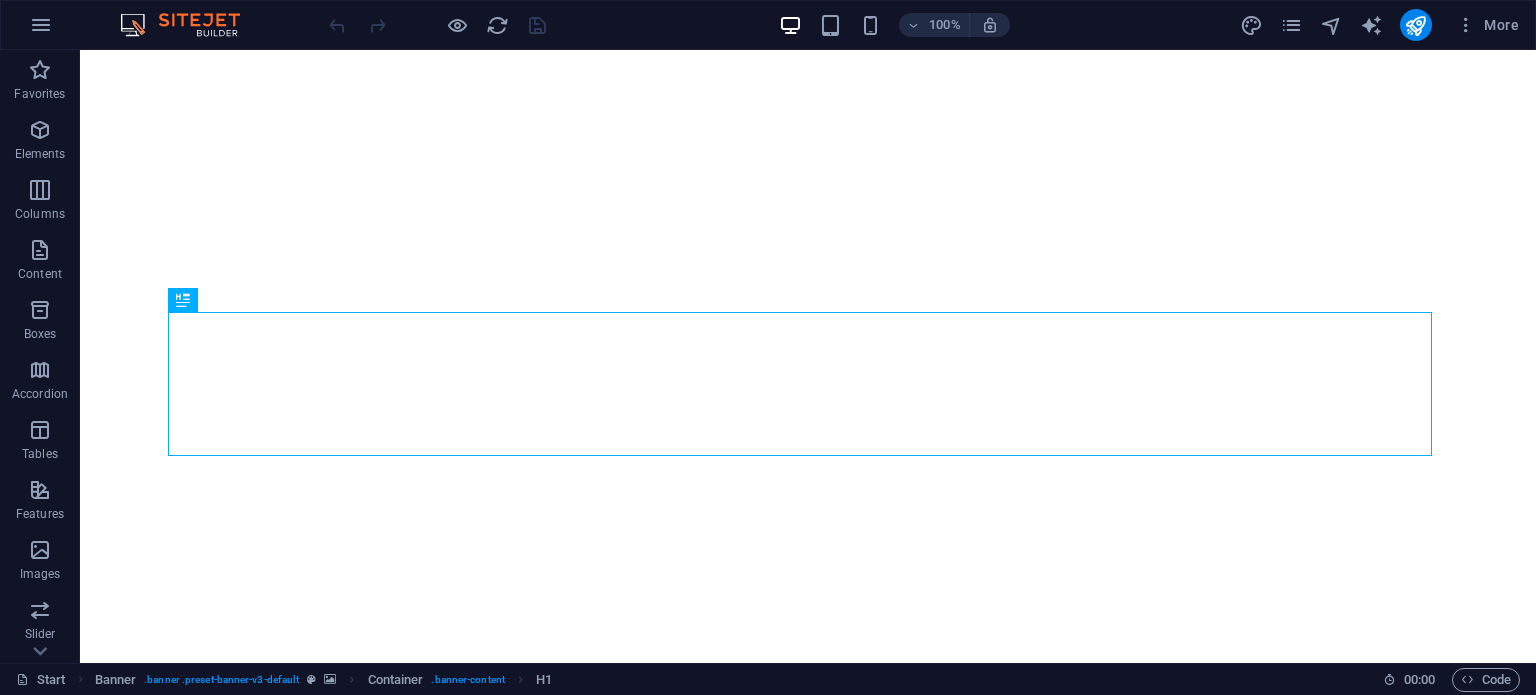 scroll, scrollTop: 0, scrollLeft: 0, axis: both 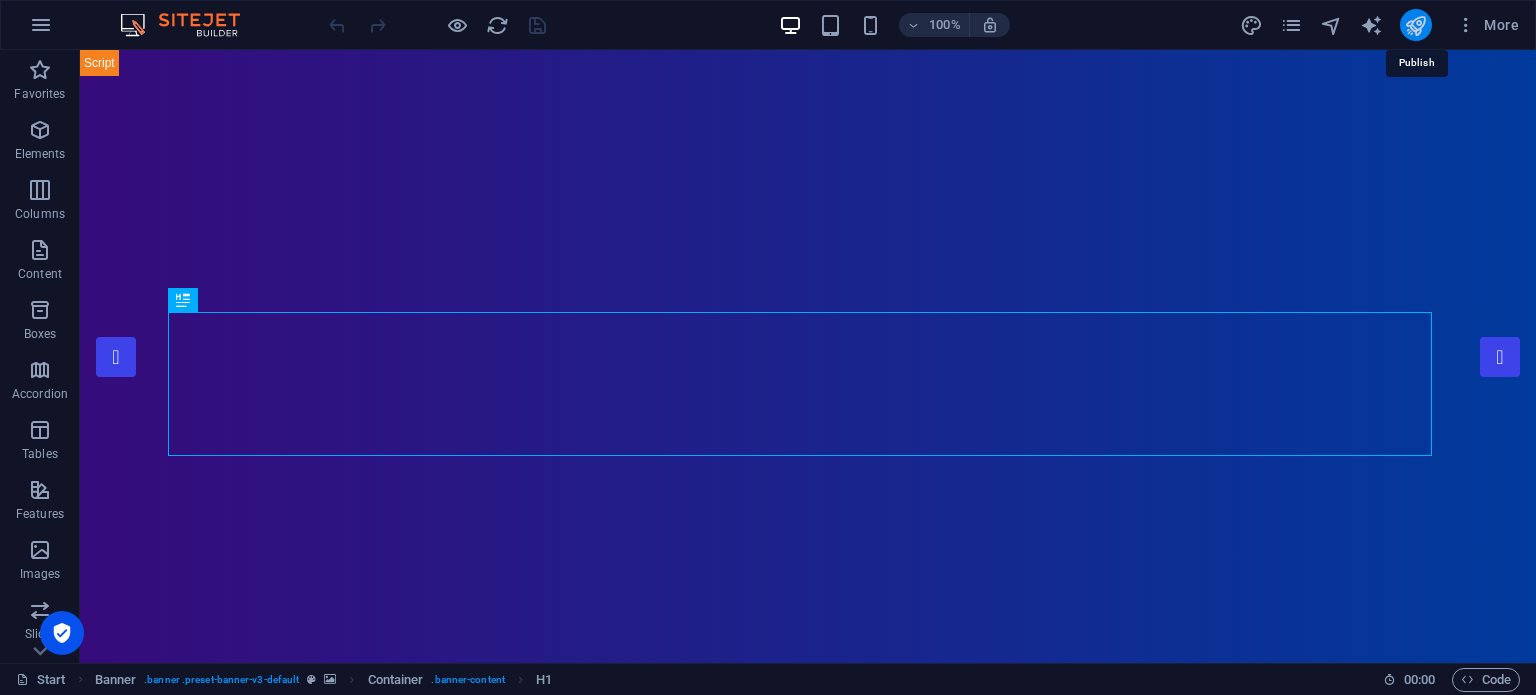 click at bounding box center (1415, 25) 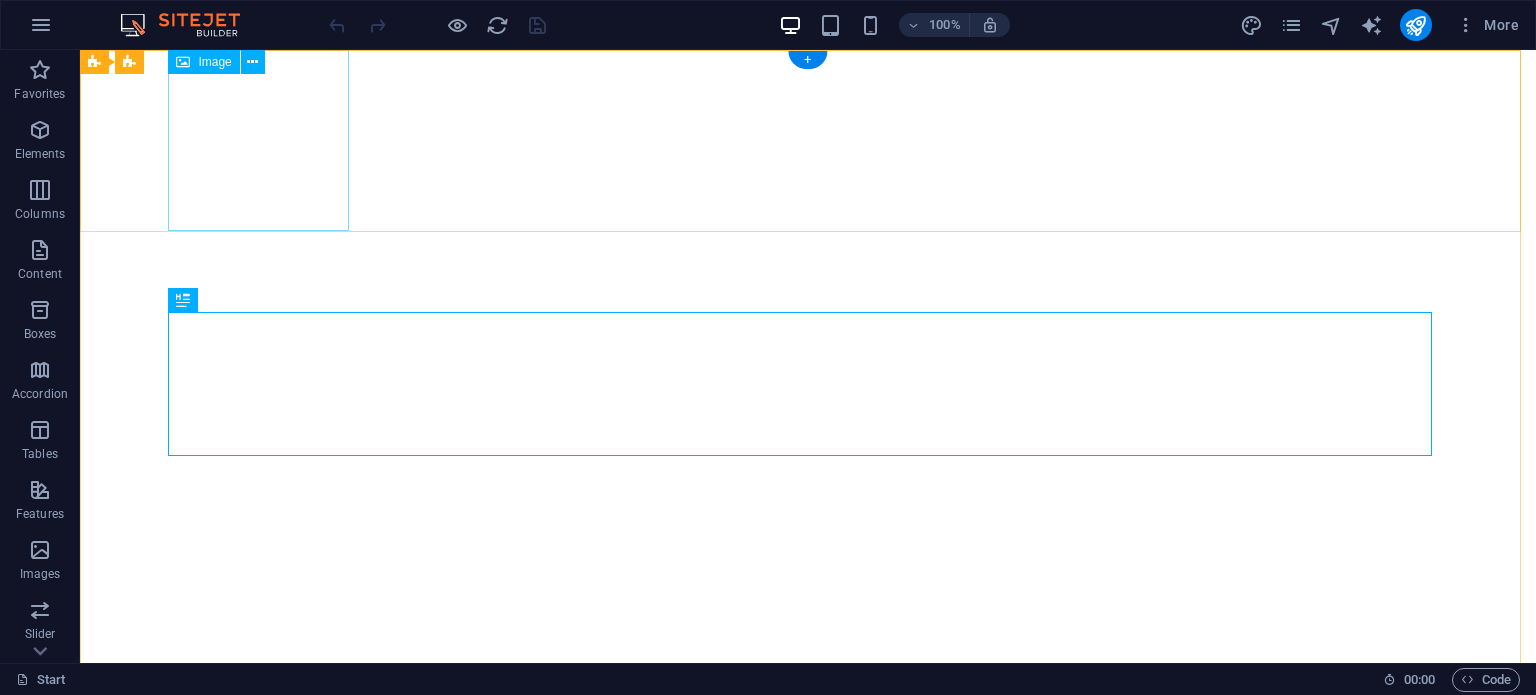 scroll, scrollTop: 0, scrollLeft: 0, axis: both 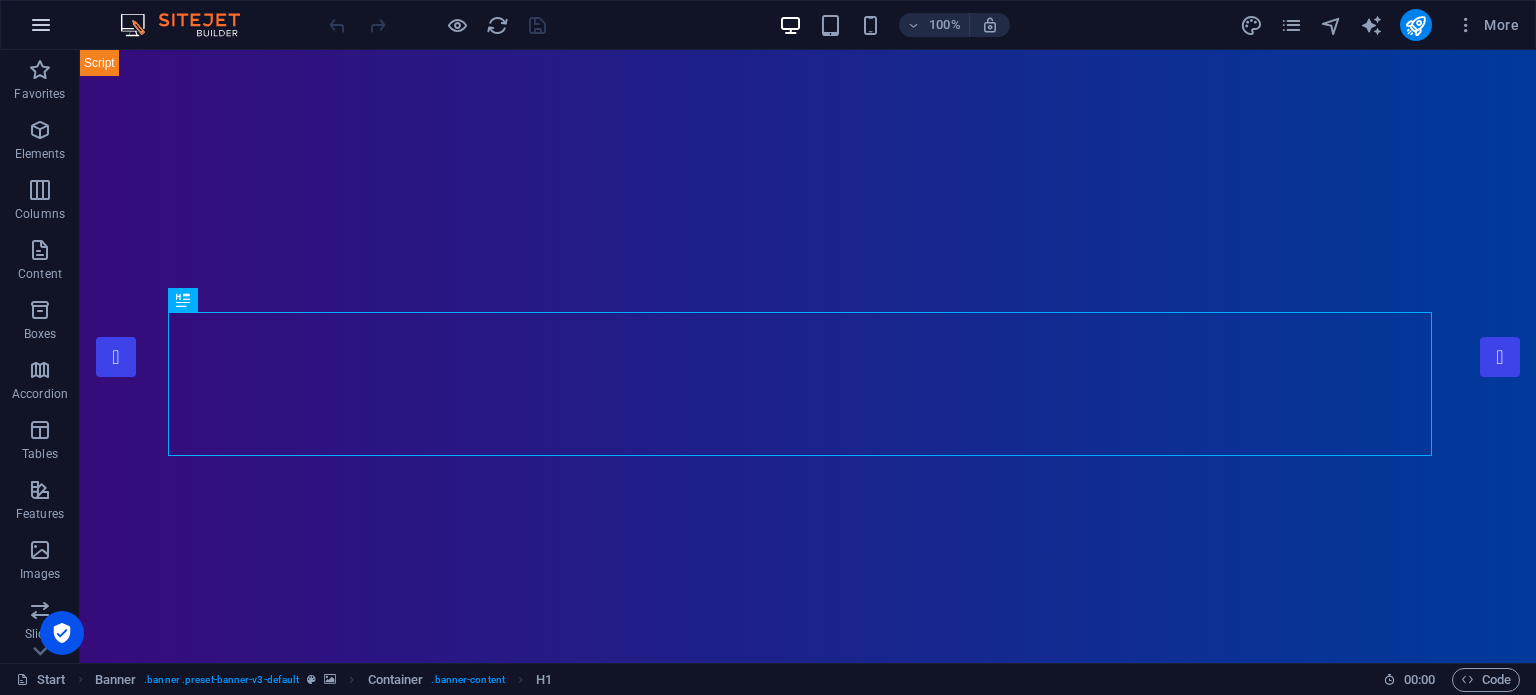 click at bounding box center (41, 25) 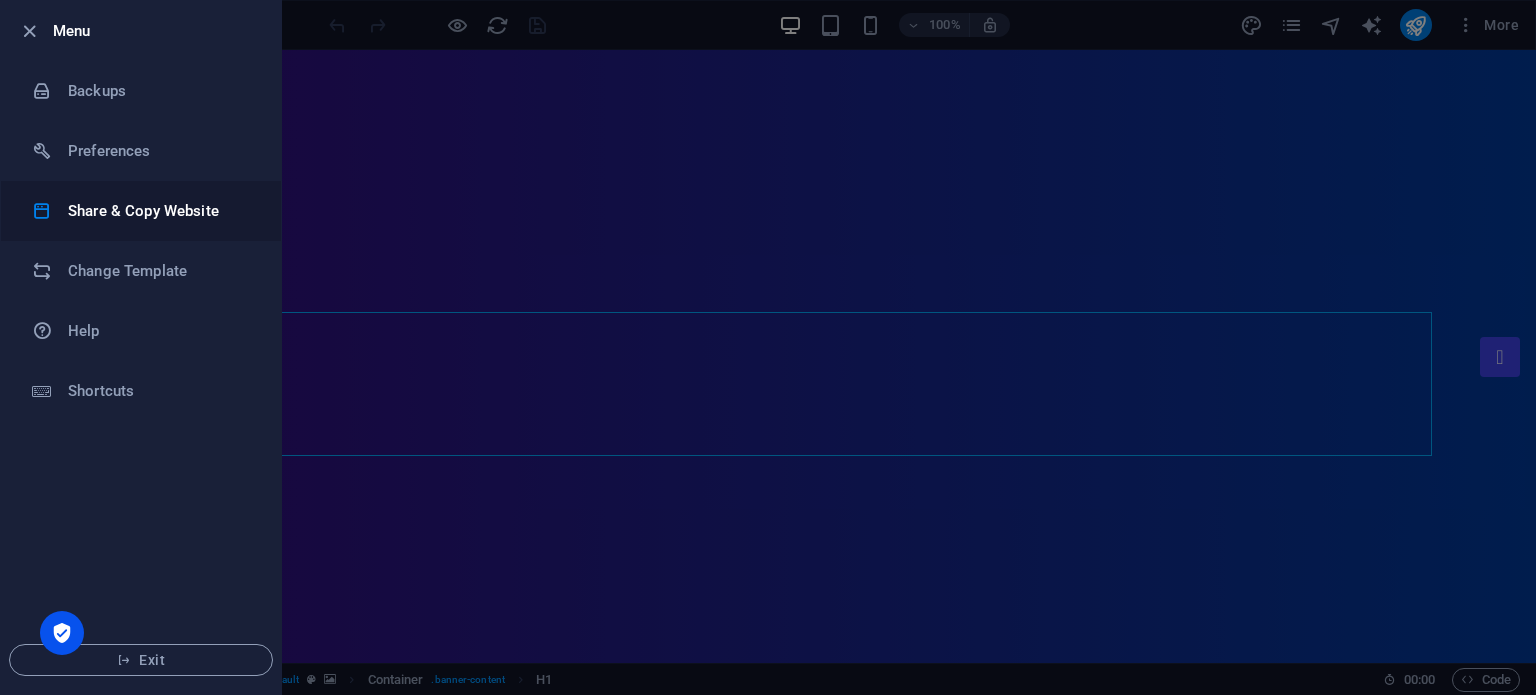 click on "Share & Copy Website" at bounding box center [160, 211] 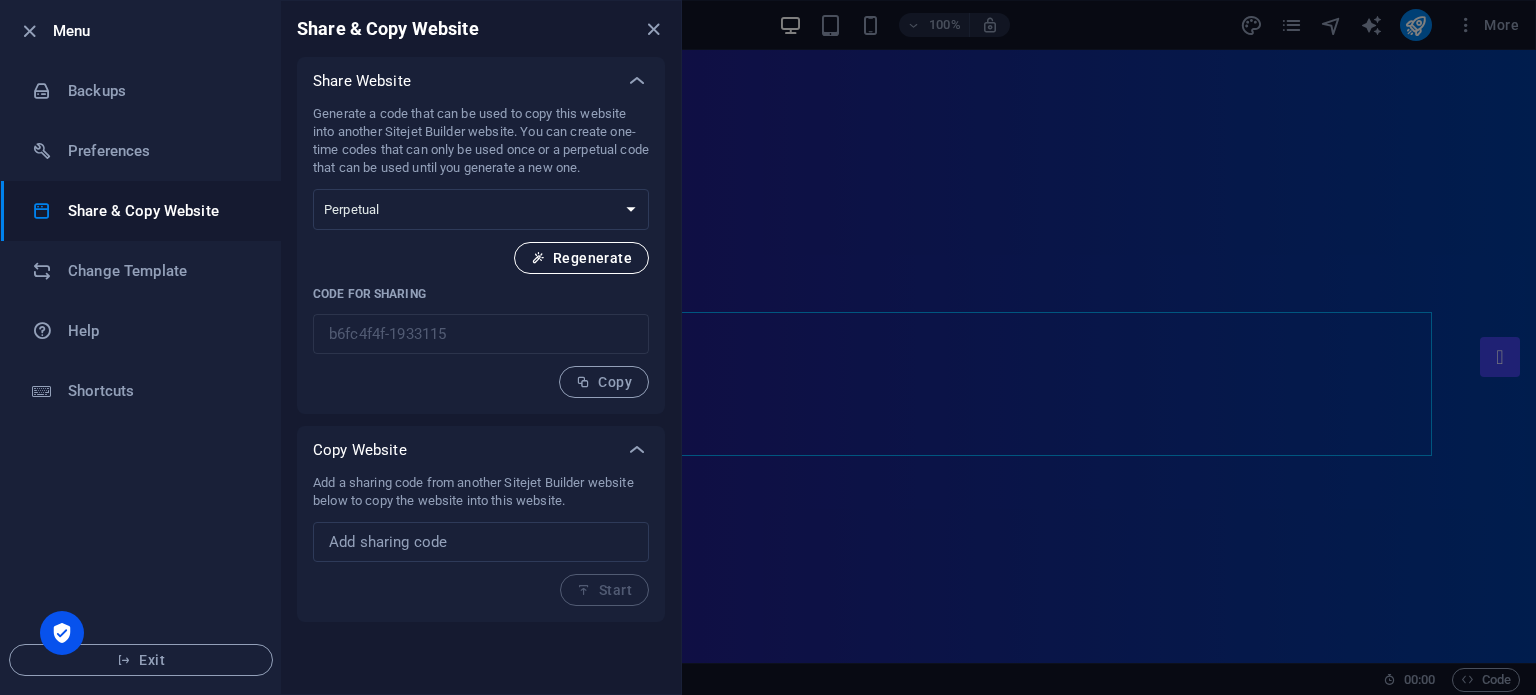 click on "Regenerate" at bounding box center [581, 258] 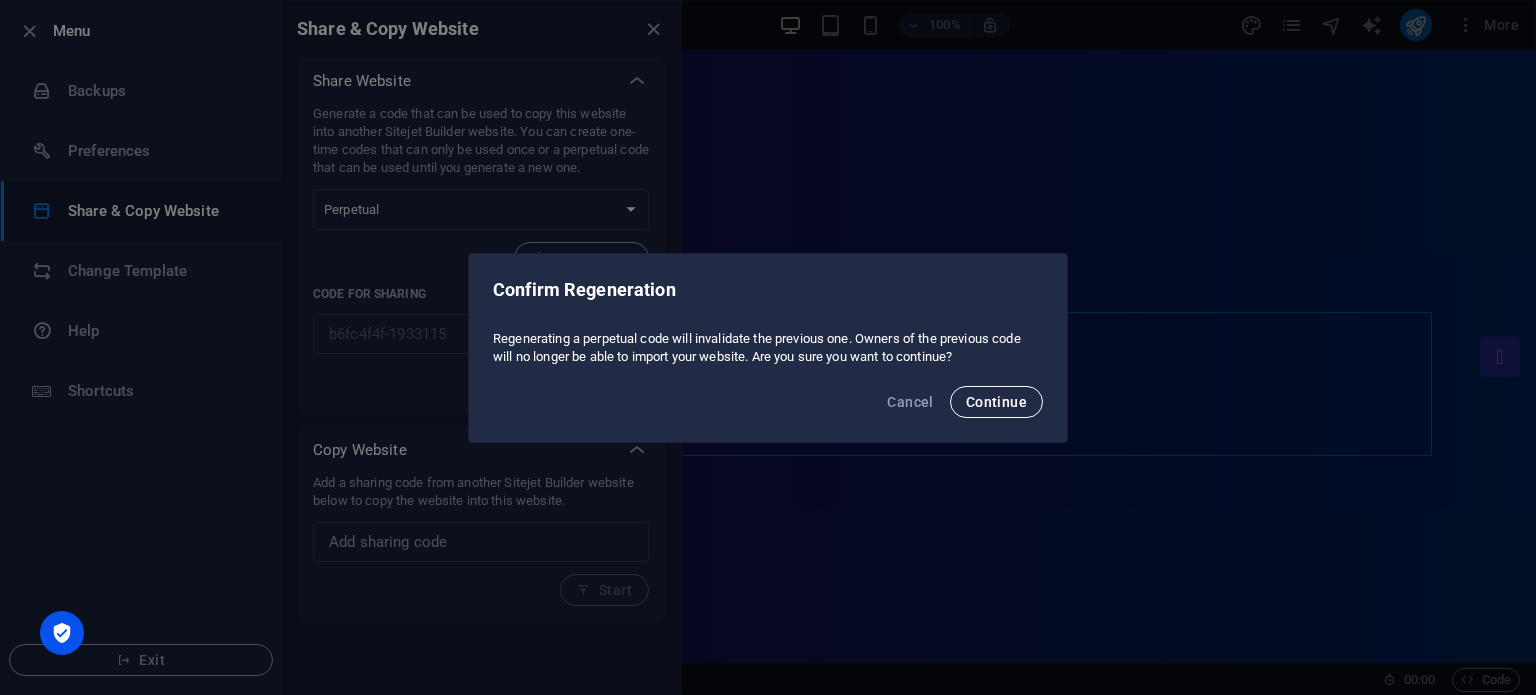 click on "Continue" at bounding box center (996, 402) 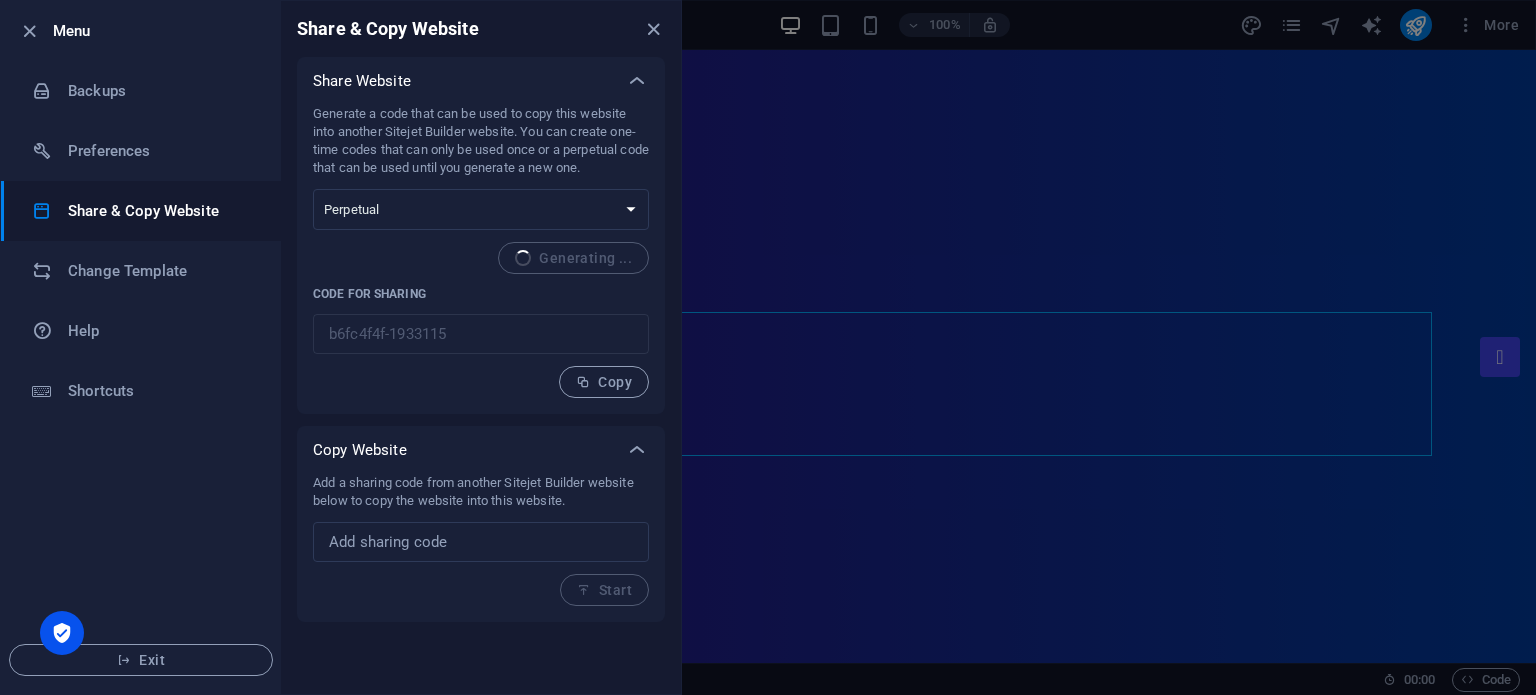 type on "6befeb5c-1933115" 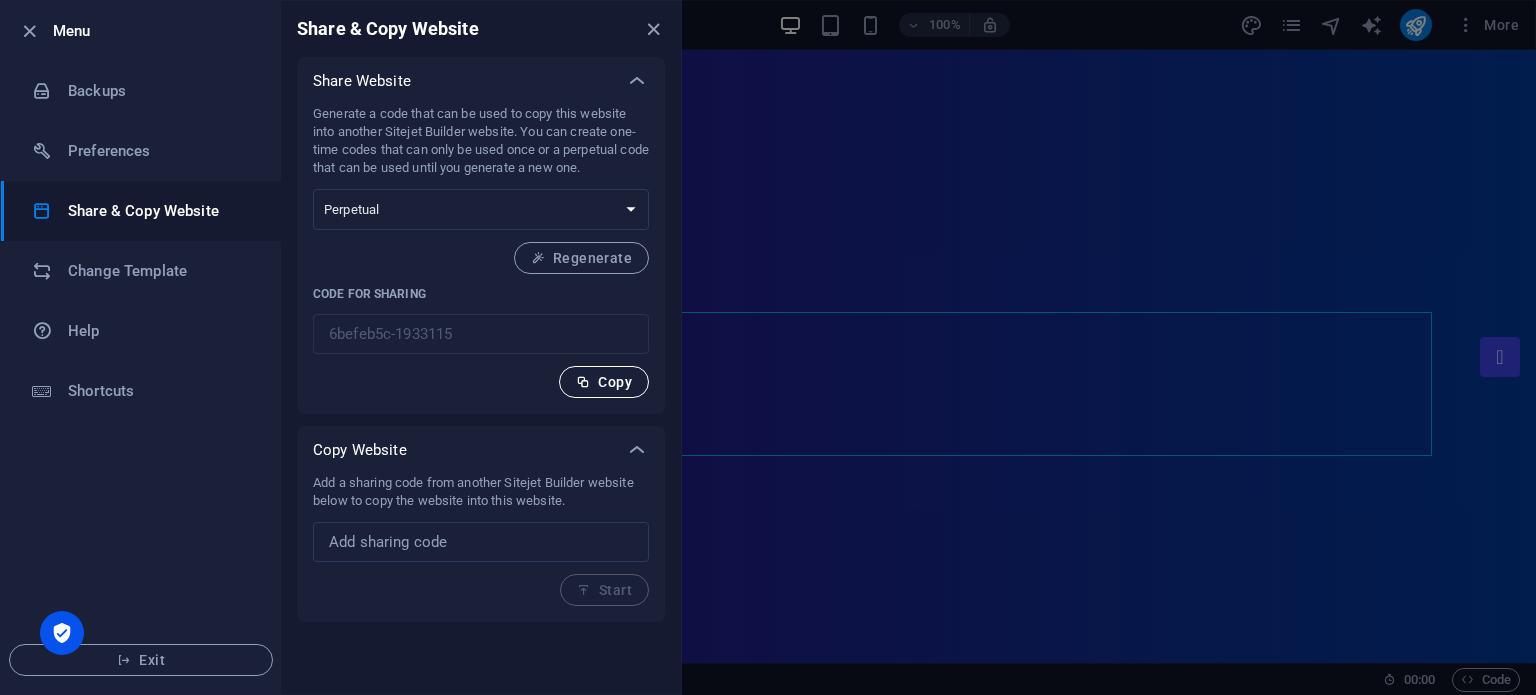 click on "Copy" at bounding box center (604, 382) 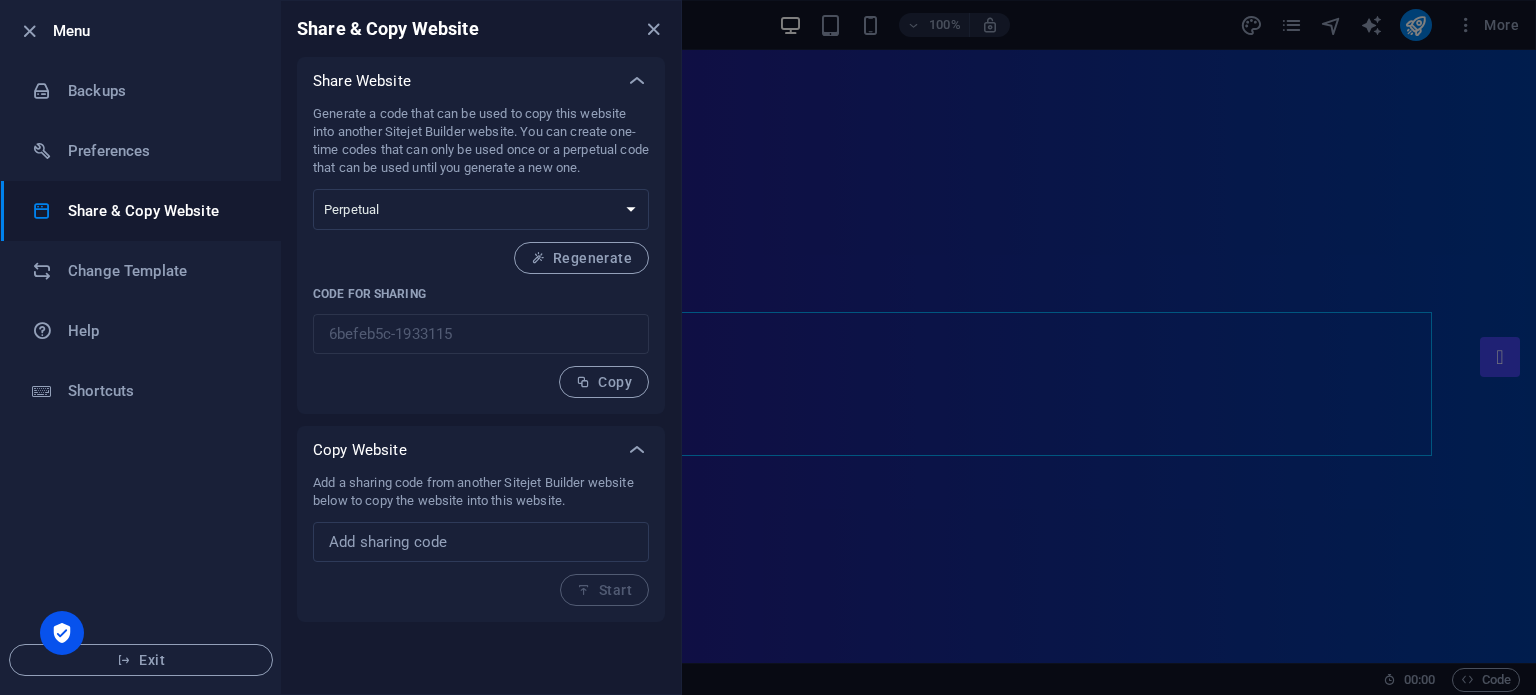 click at bounding box center (768, 347) 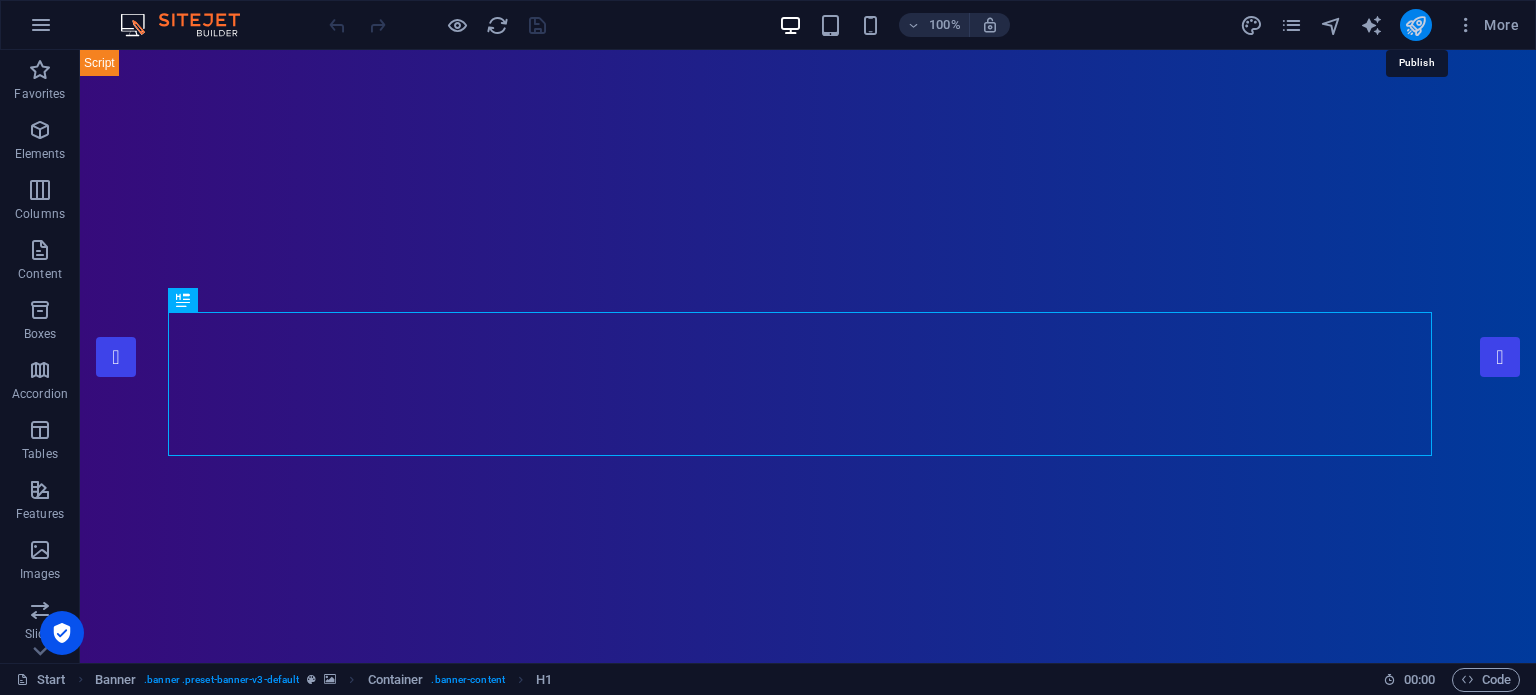 click at bounding box center (1415, 25) 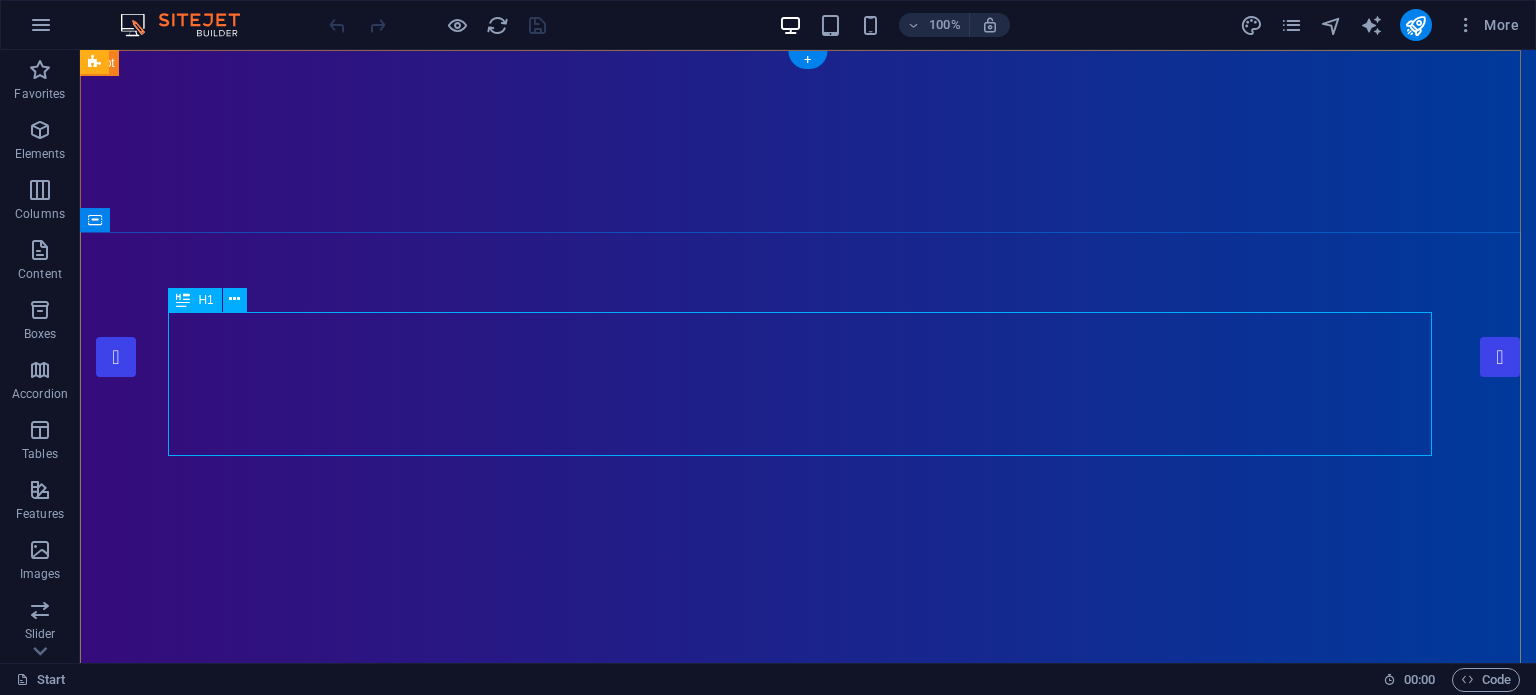 scroll, scrollTop: 0, scrollLeft: 0, axis: both 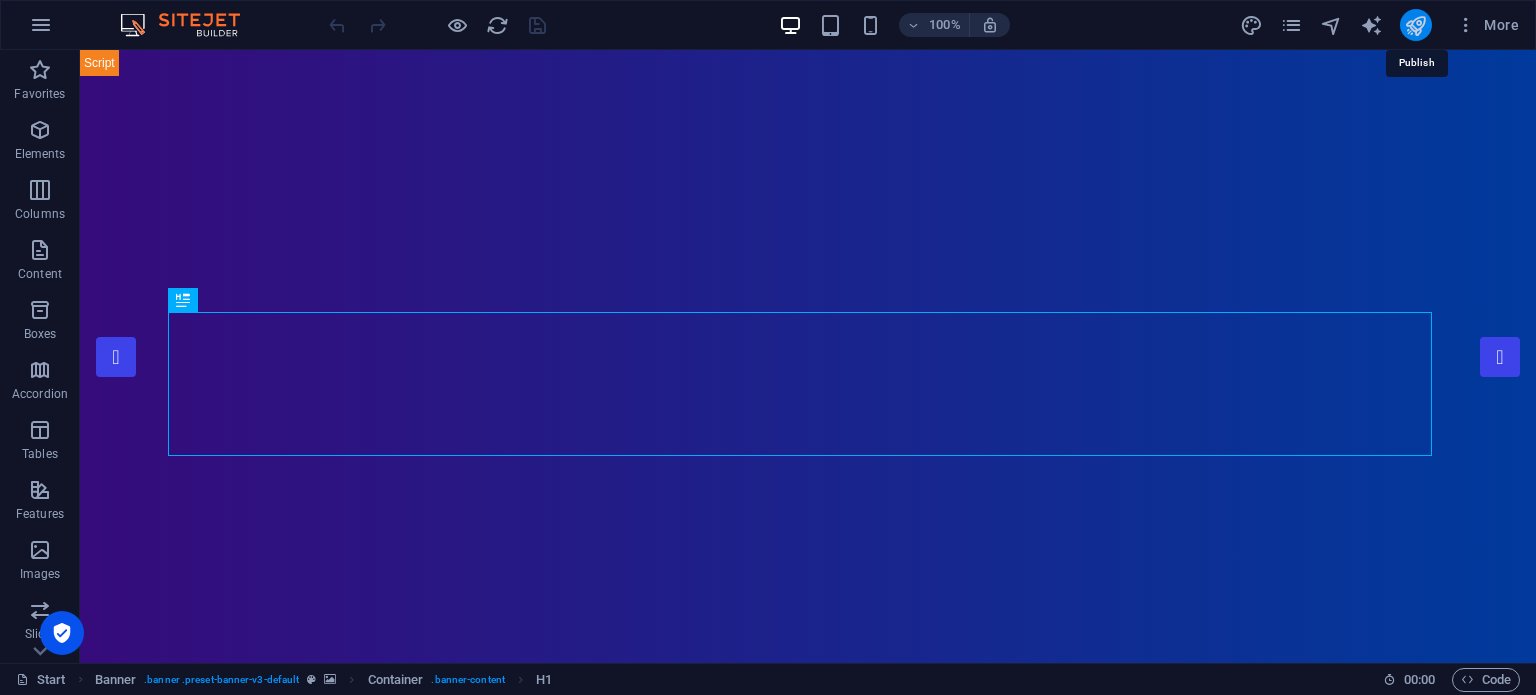 click at bounding box center [1415, 25] 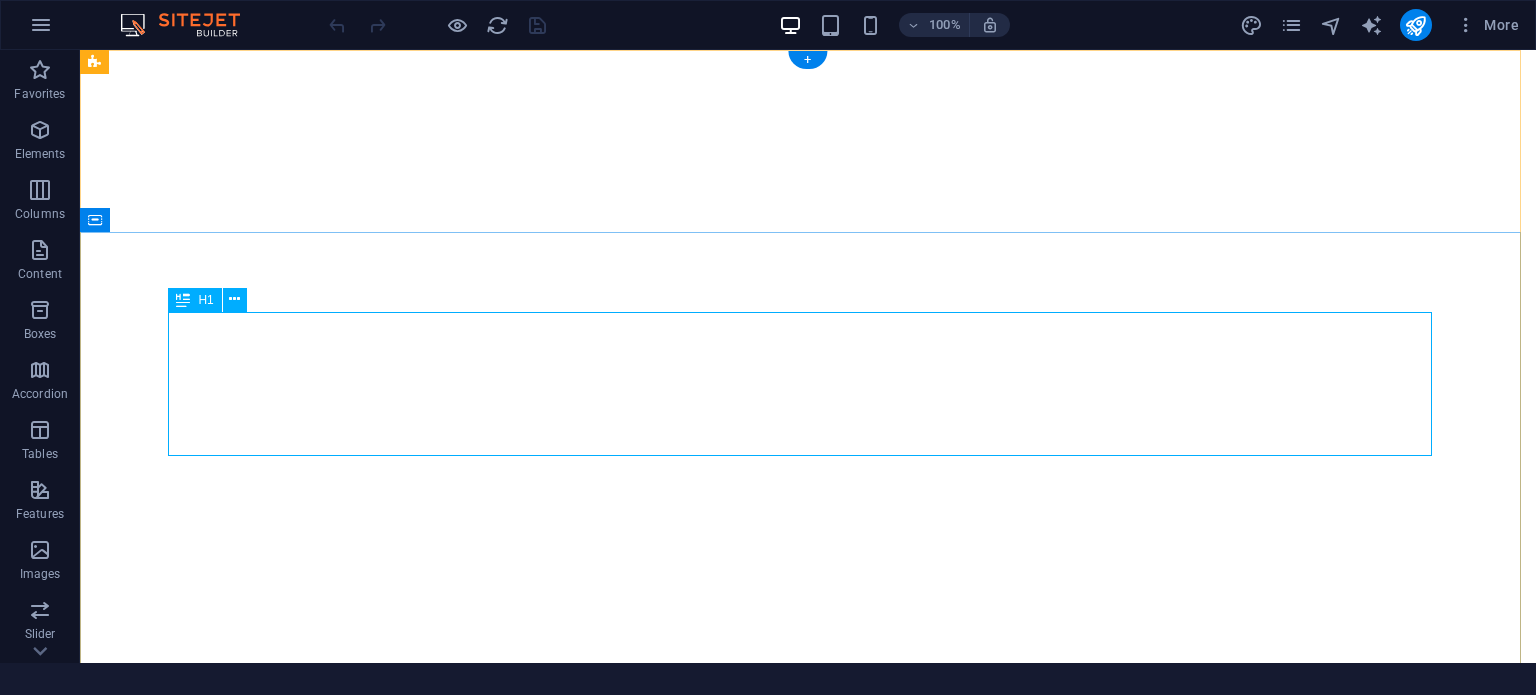 scroll, scrollTop: 0, scrollLeft: 0, axis: both 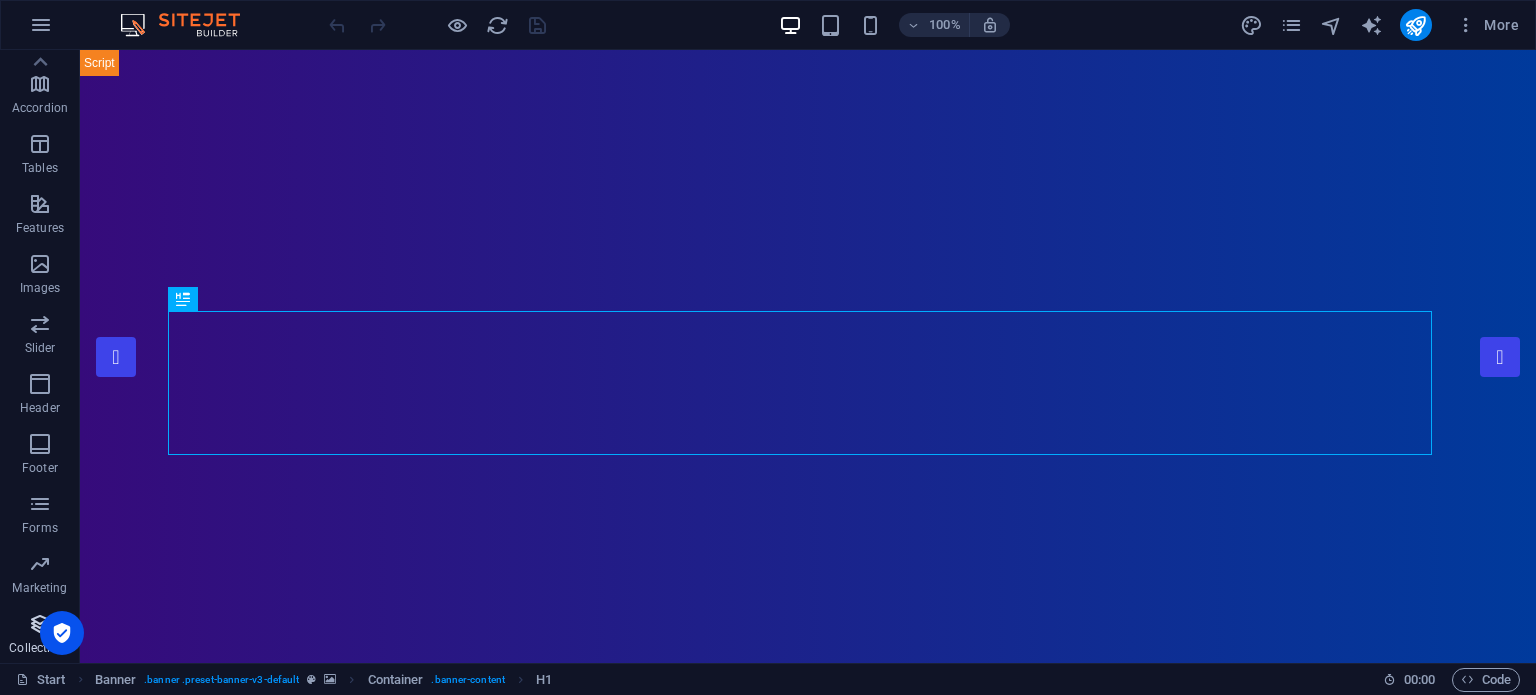 click on "Collections" at bounding box center (39, 648) 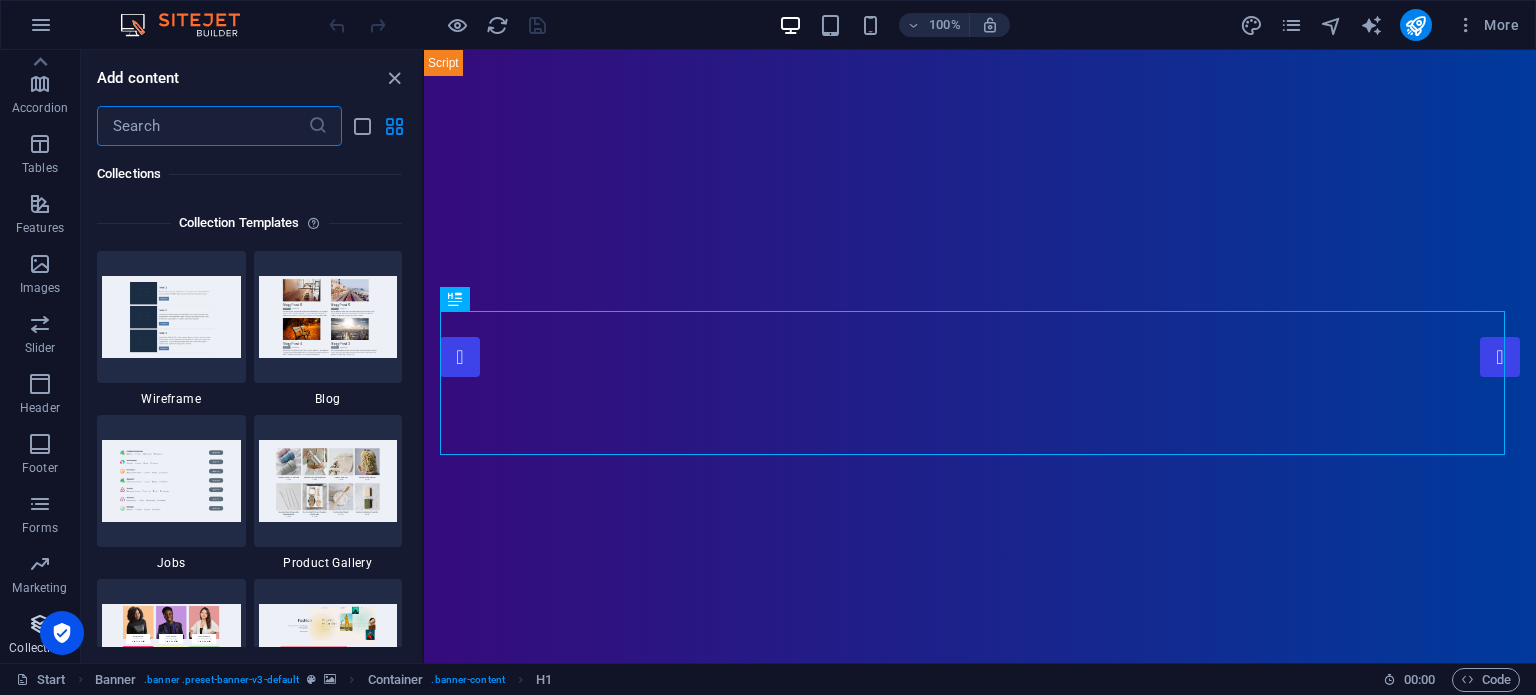 scroll, scrollTop: 18142, scrollLeft: 0, axis: vertical 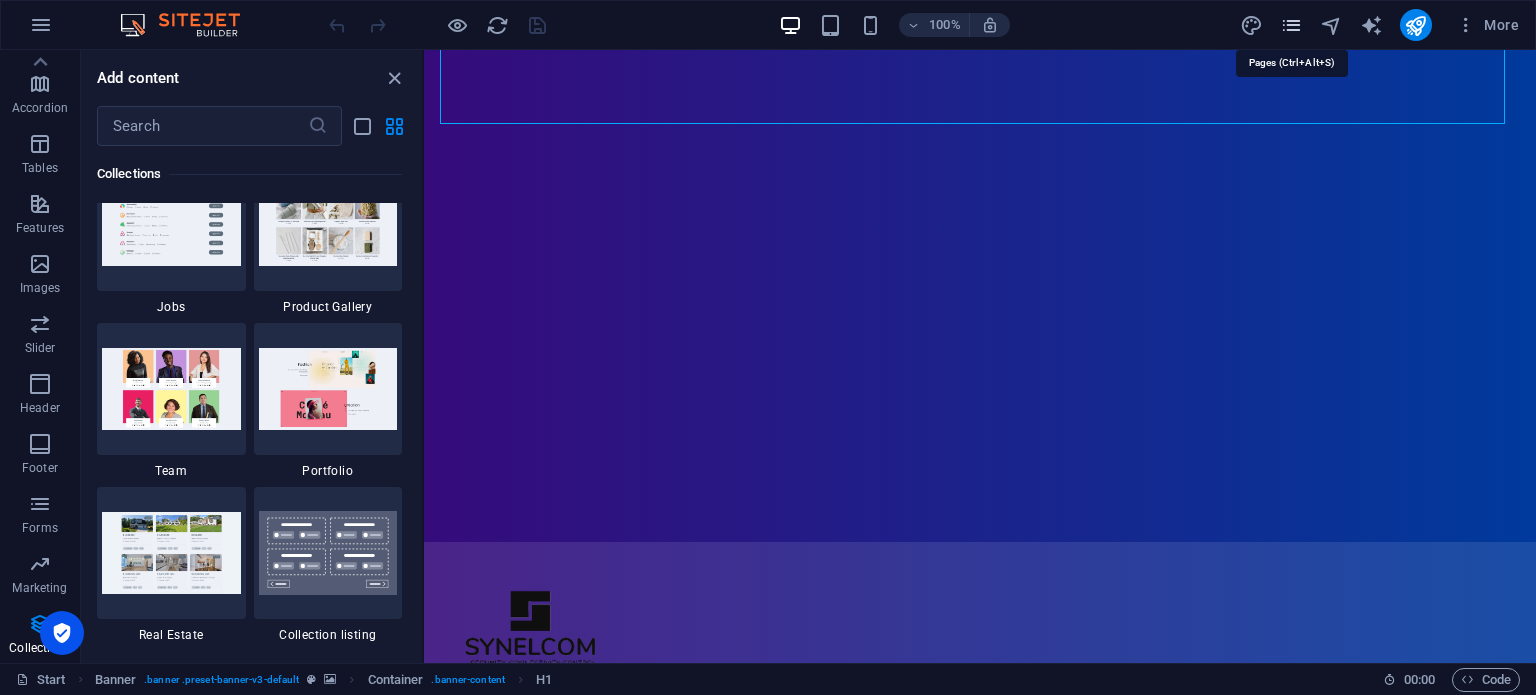 click at bounding box center (1291, 25) 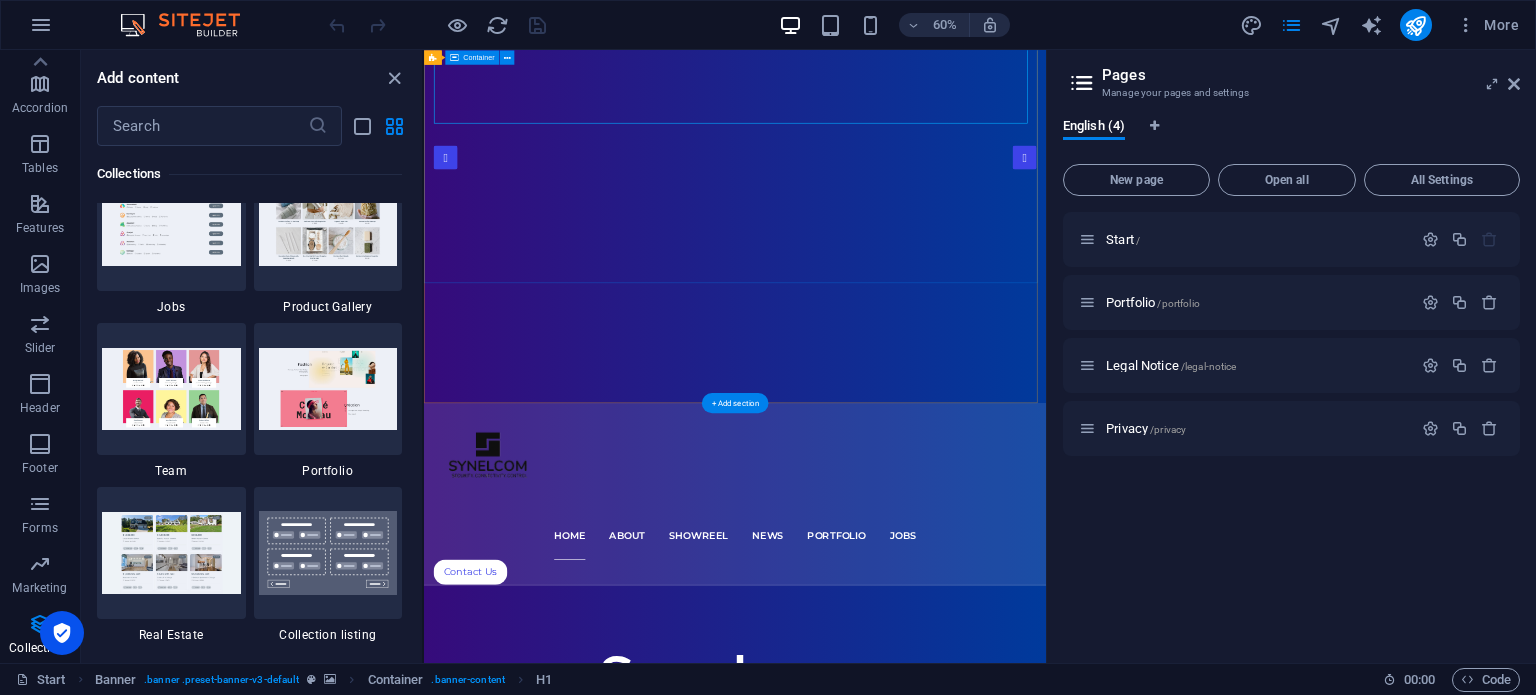 scroll, scrollTop: 0, scrollLeft: 0, axis: both 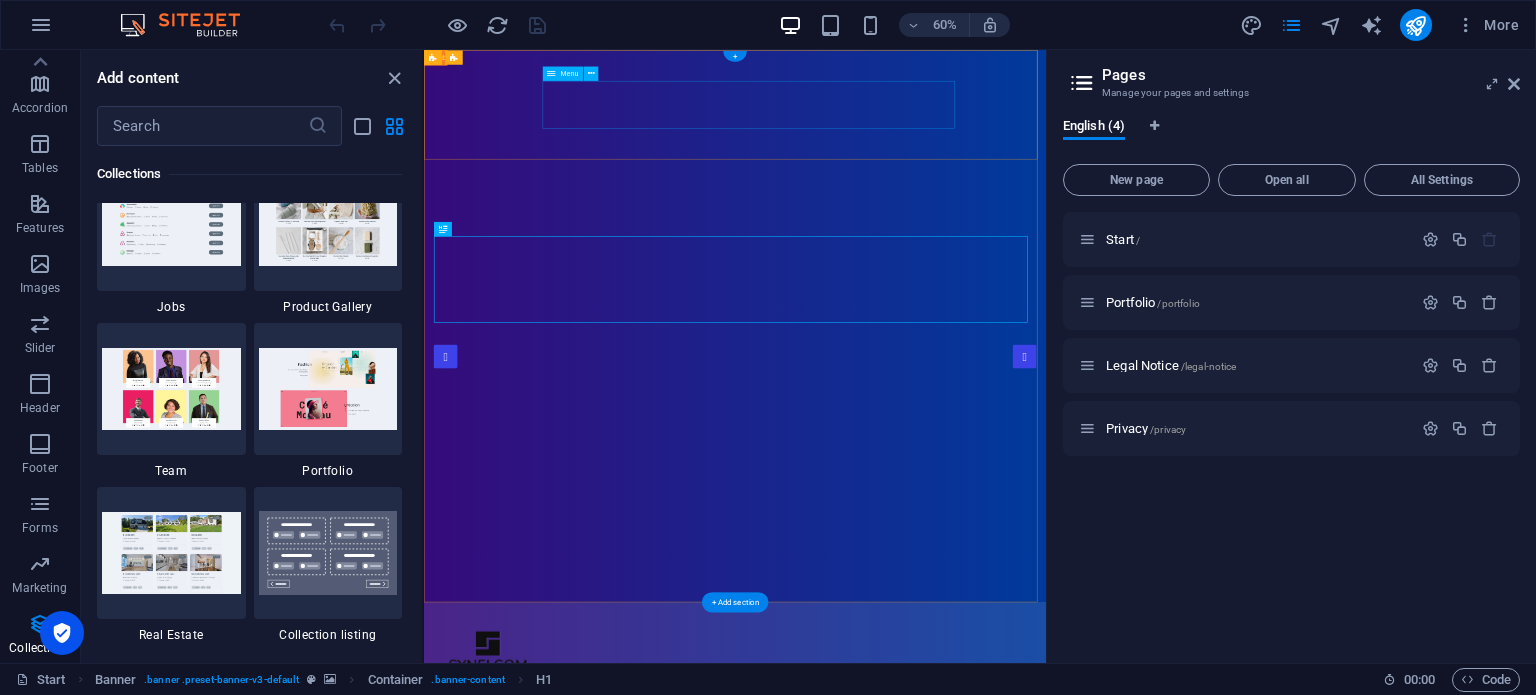 click on "Home About Showreel News Portfolio jobs" at bounding box center [942, 1191] 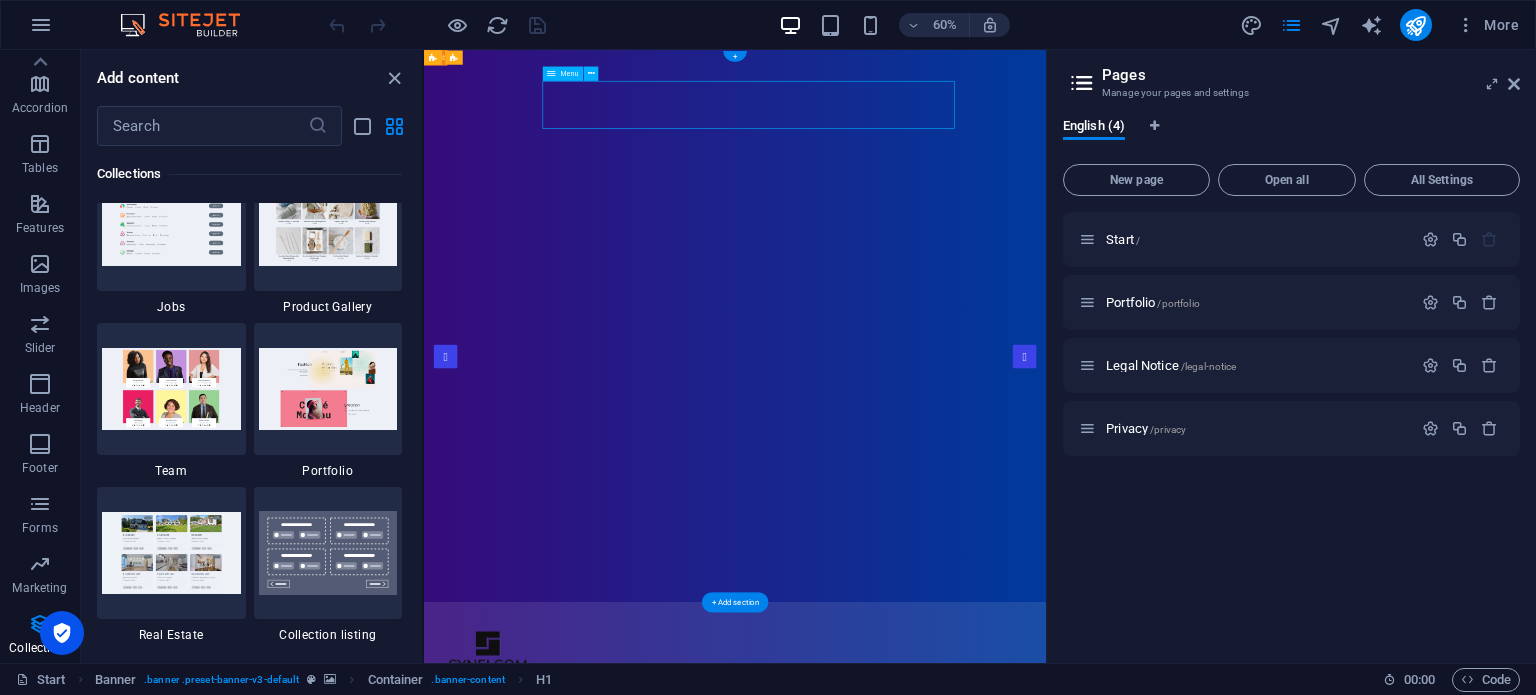 click on "Home About Showreel News Portfolio jobs" at bounding box center [942, 1191] 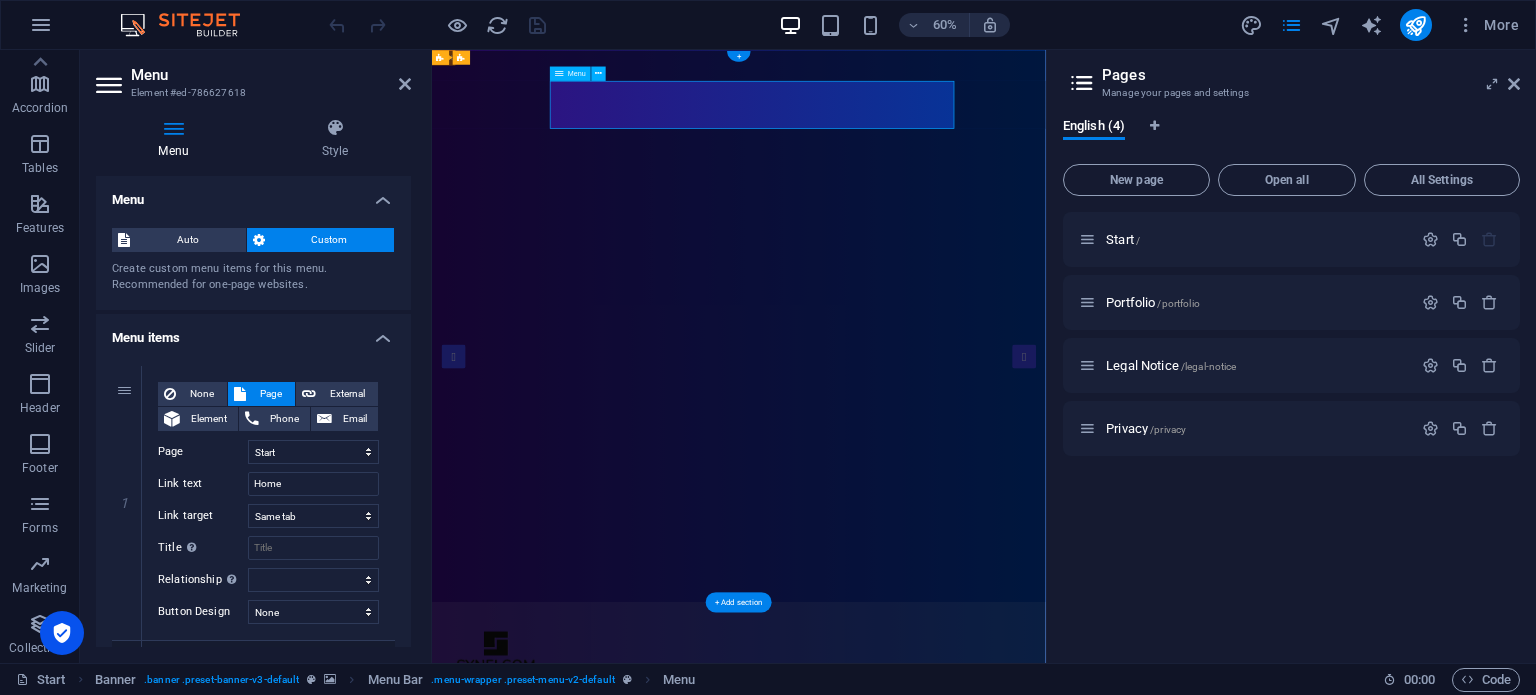 click on "Home About Showreel News Portfolio jobs" at bounding box center [943, 1191] 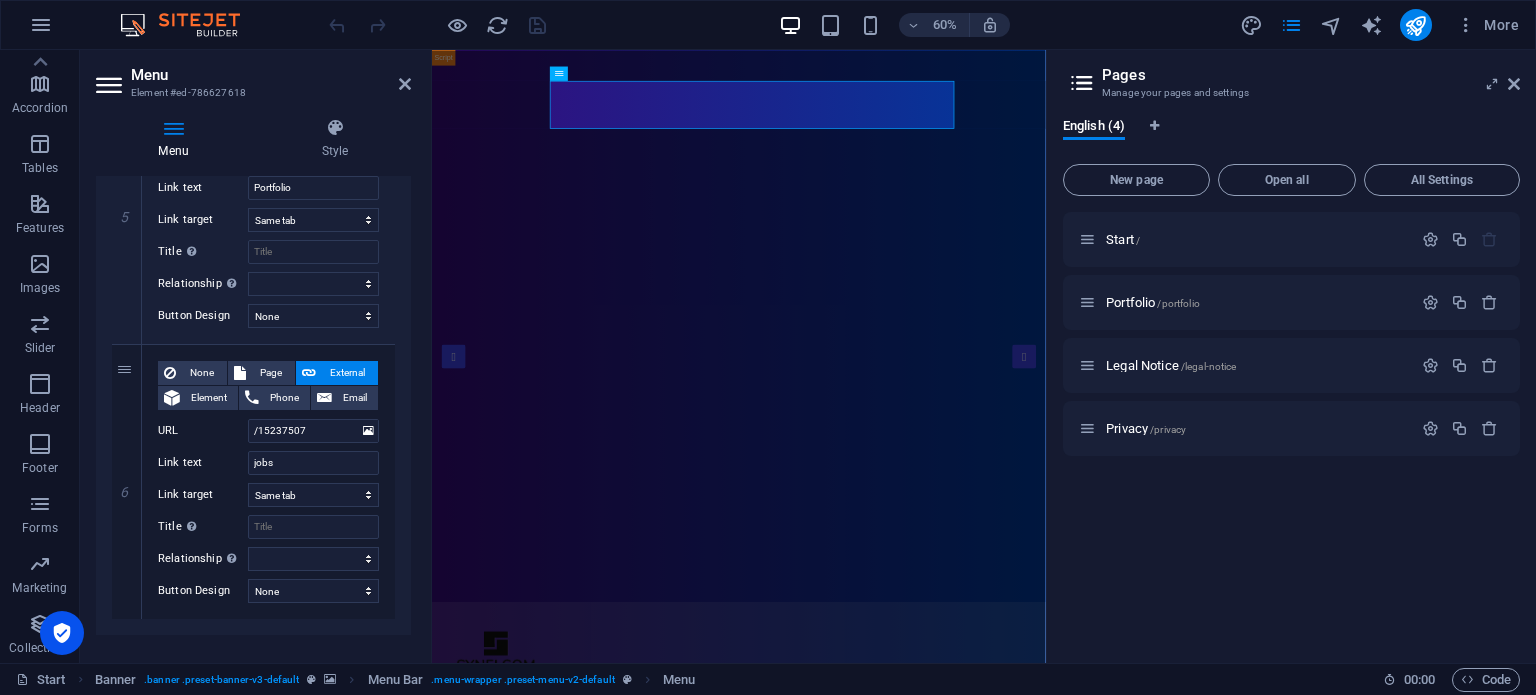 scroll, scrollTop: 1396, scrollLeft: 0, axis: vertical 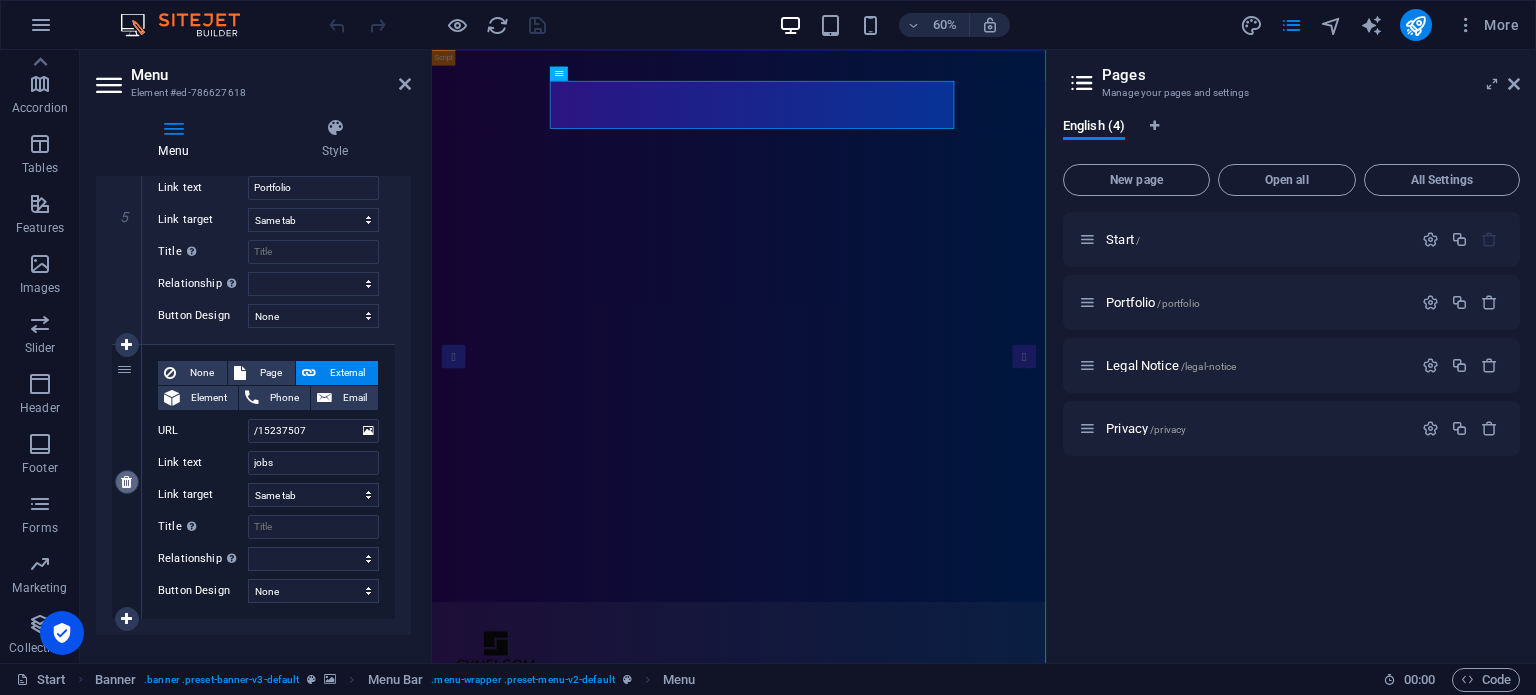click at bounding box center (126, 482) 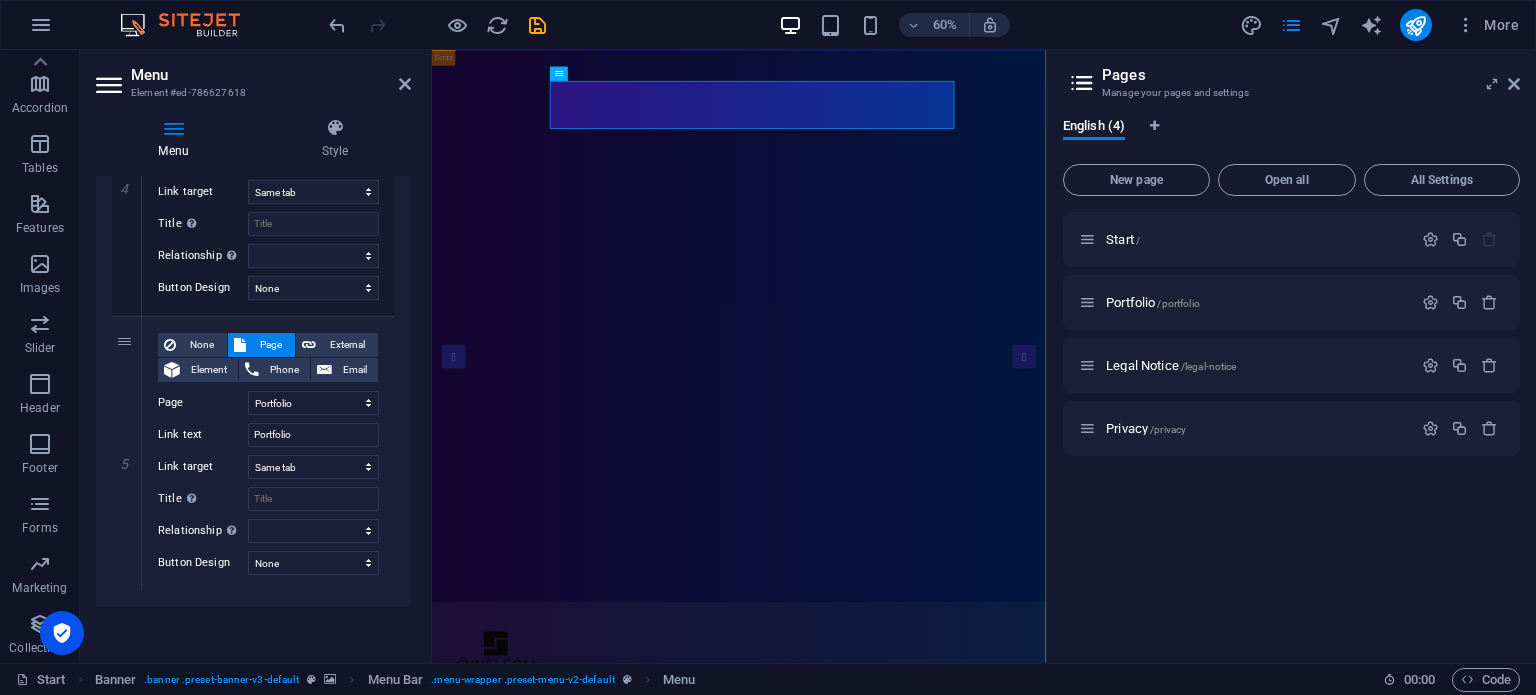 scroll, scrollTop: 1148, scrollLeft: 0, axis: vertical 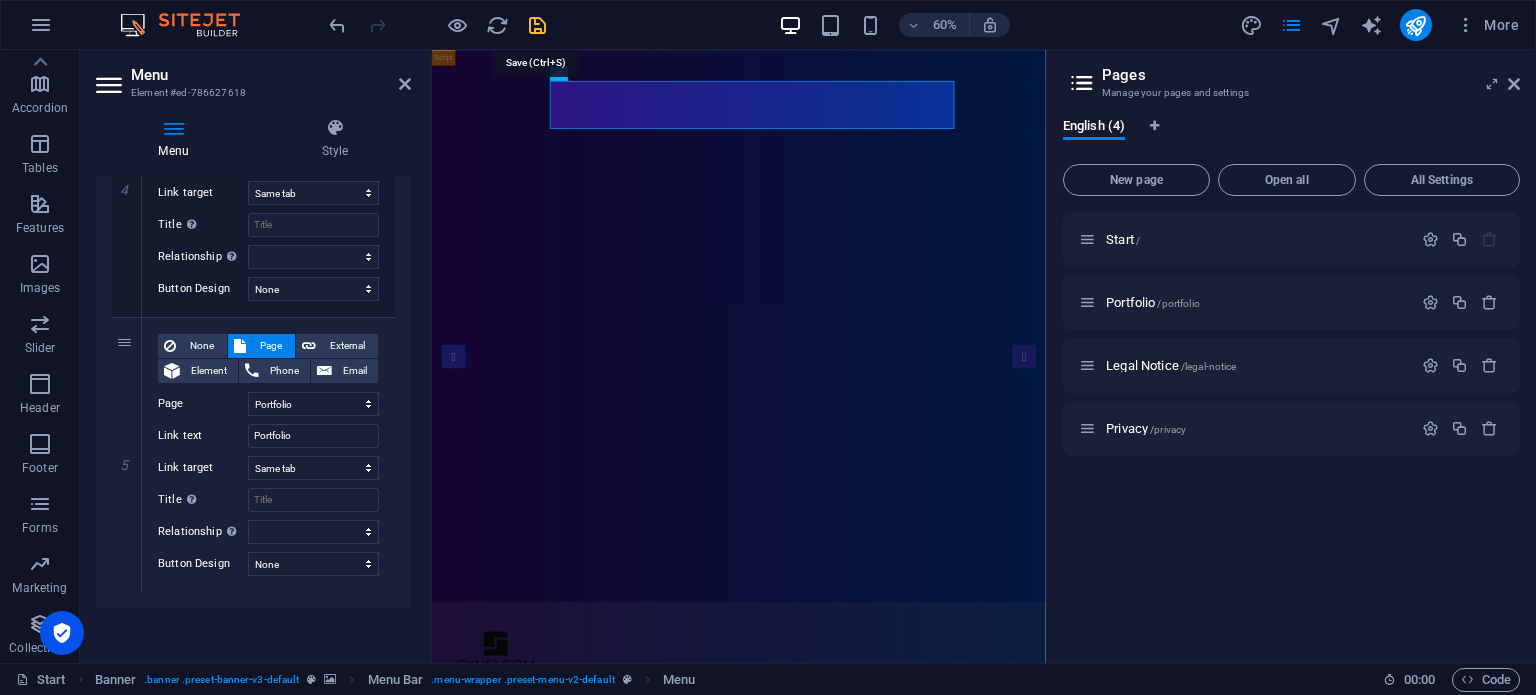 click at bounding box center (537, 25) 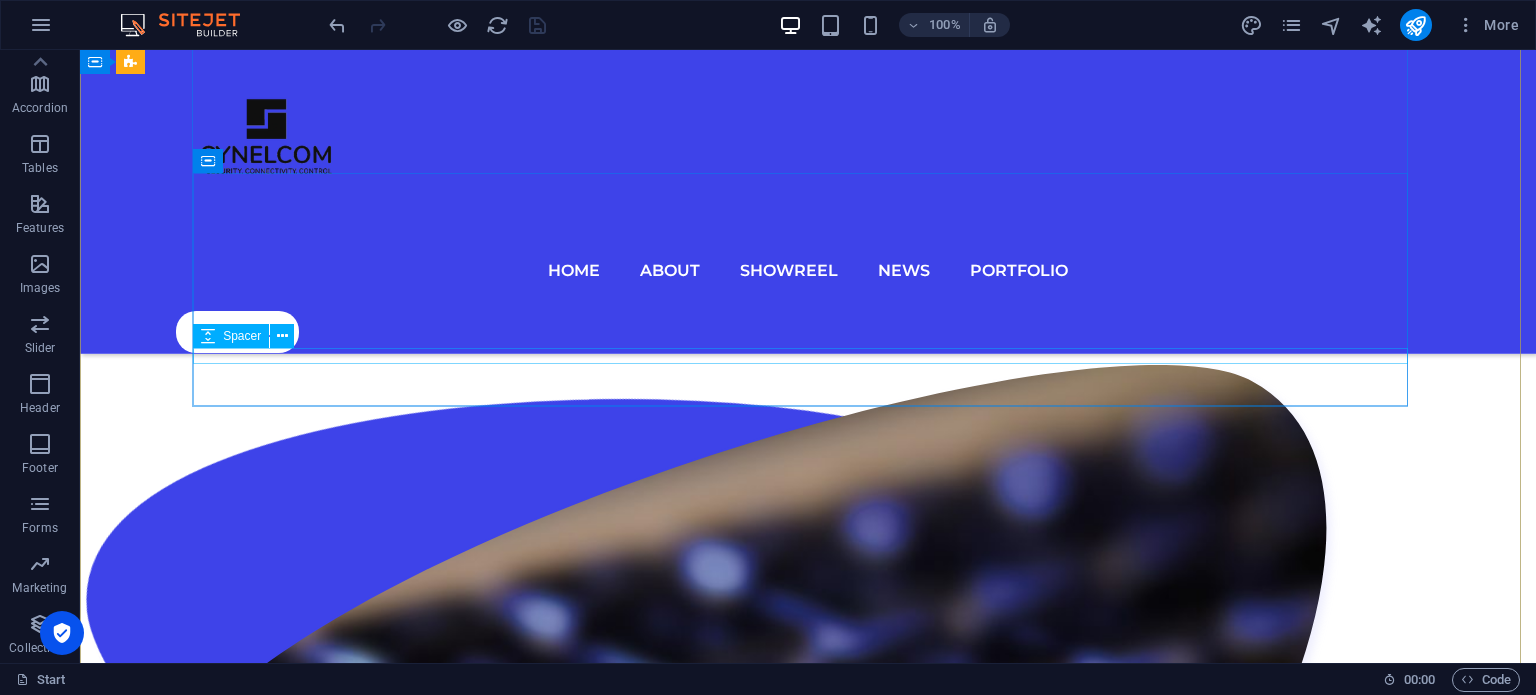 scroll, scrollTop: 6031, scrollLeft: 0, axis: vertical 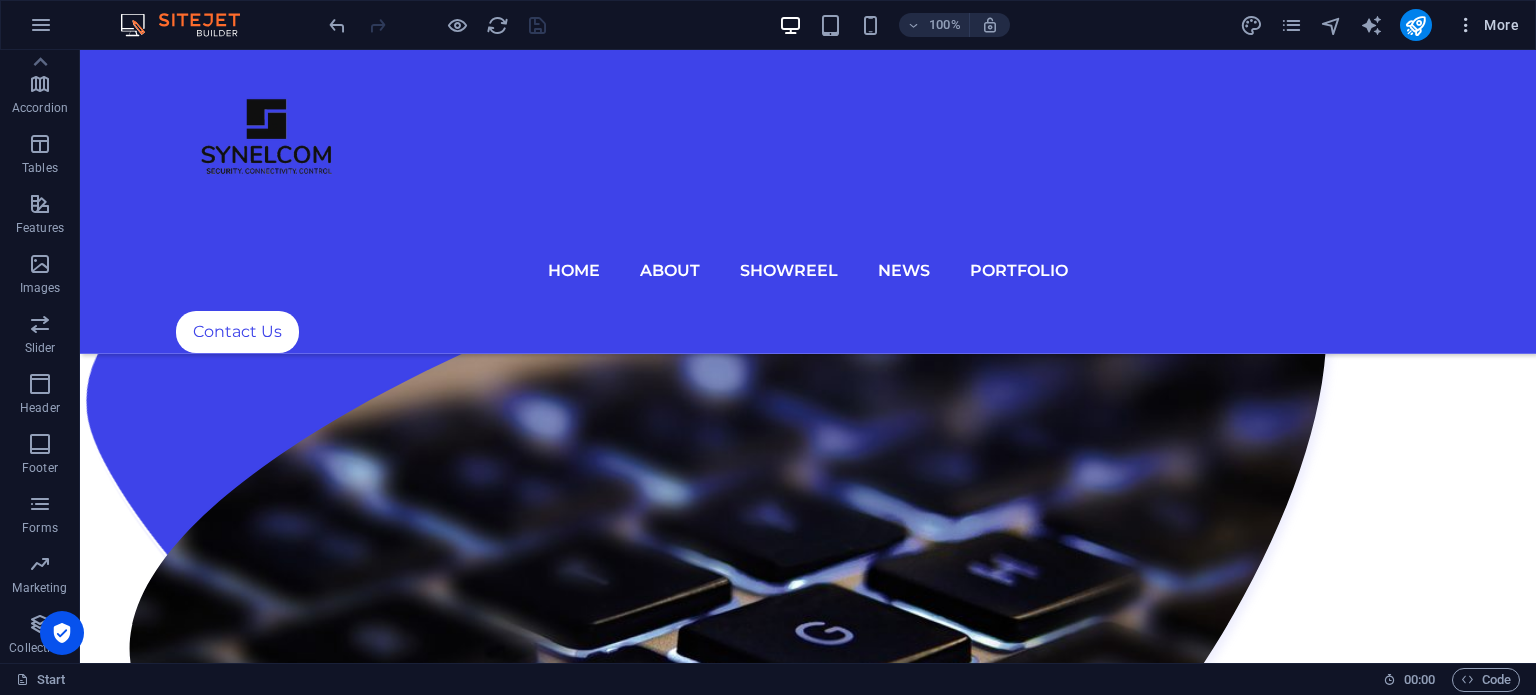 click on "More" at bounding box center (1487, 25) 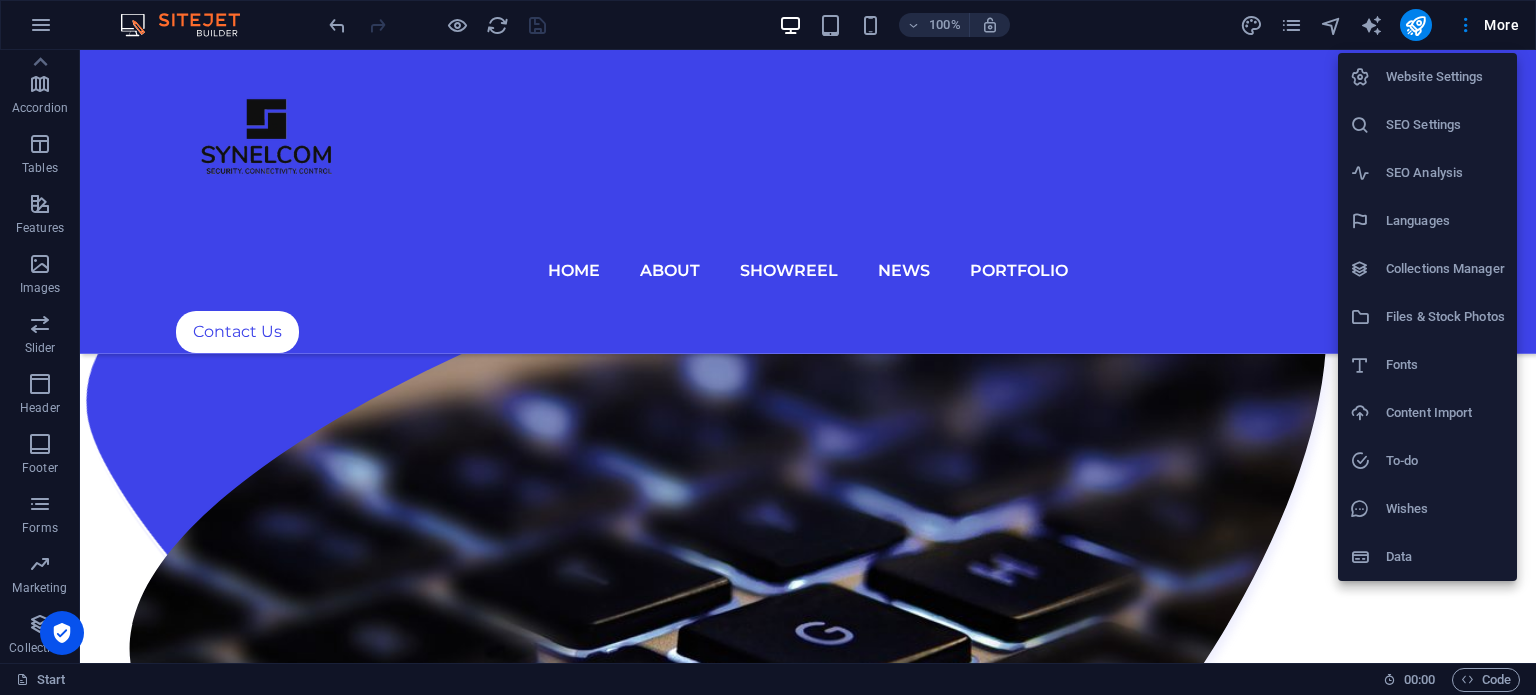 click on "Languages" at bounding box center (1445, 221) 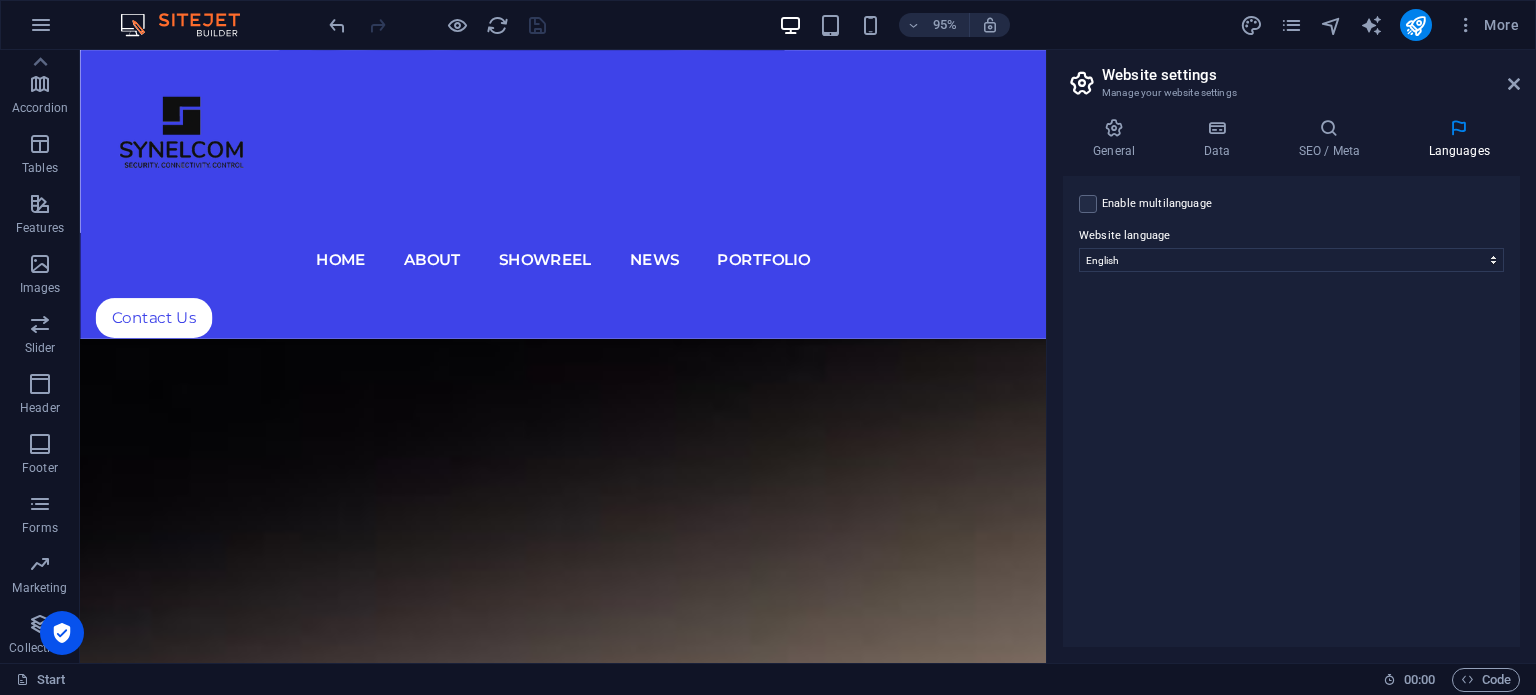 click on "Enable multilanguage To disable multilanguage delete all languages until only one language remains." at bounding box center [1157, 204] 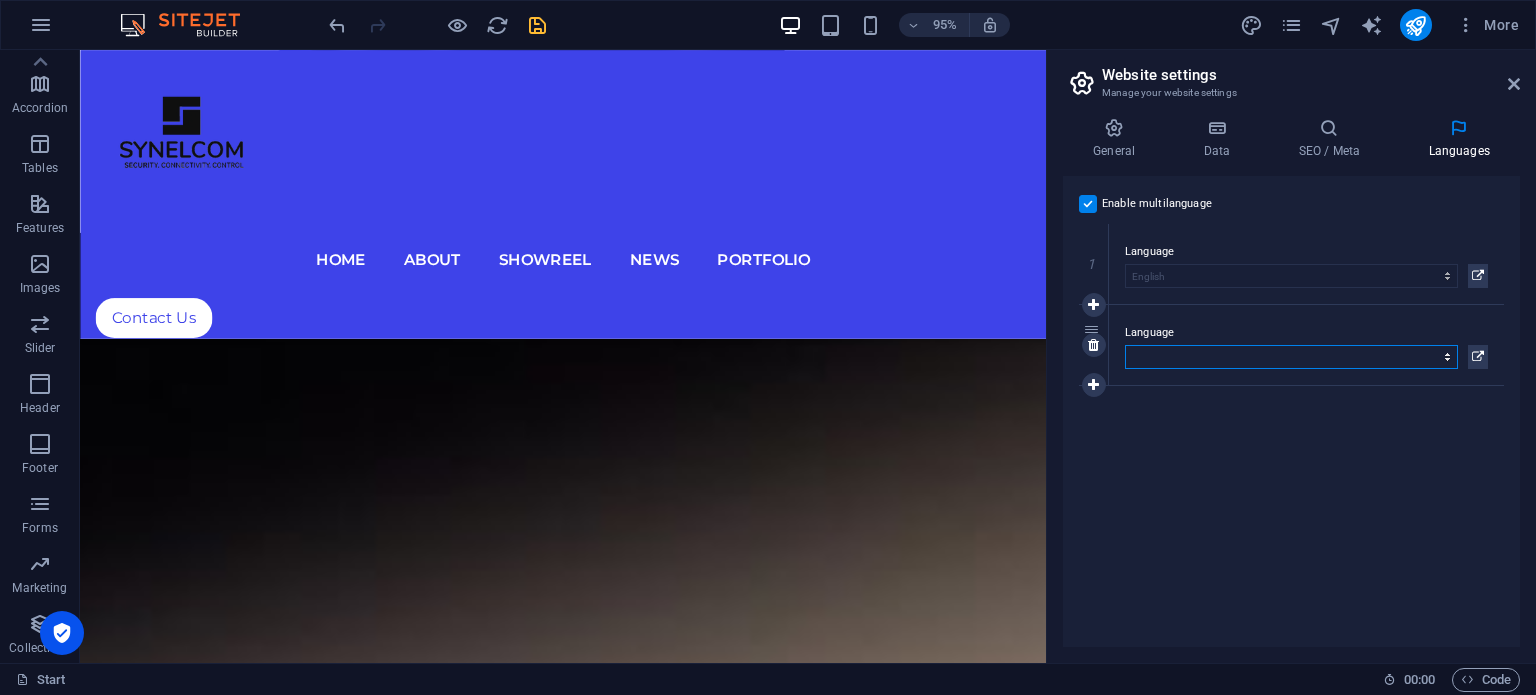 click on "Abkhazian Afar Afrikaans Akan Albanian Amharic Arabic Aragonese Armenian Assamese Avaric Avestan Aymara Azerbaijani Bambara Bashkir Basque Belarusian Bengali Bihari languages Bislama Bokmål Bosnian Breton Bulgarian Burmese Catalan Central Khmer Chamorro Chechen Chinese Church Slavic Chuvash Cornish Corsican Cree Croatian Czech Danish Dutch Dzongkha English Esperanto Estonian Ewe Faroese Farsi (Persian) Fijian Finnish French Fulah Gaelic Galician Ganda Georgian German Greek Greenlandic Guaraní Gujarati Haitian Creole Hausa Hebrew Herero Hindi Hiri Motu Hungarian Icelandic Ido Igbo Indonesian Interlingua Interlingue Inuktitut Inupiaq Irish Italian Japanese Javanese Kannada Kanuri Kashmiri Kazakh Kikuyu Kinyarwanda Komi Kongo Korean Kurdish Kwanyama Kyrgyz Lao Latin Latvian Limburgish Lingala Lithuanian Luba-Katanga Luxembourgish Macedonian Malagasy Malay Malayalam Maldivian Maltese Manx Maori Marathi Marshallese Mongolian [GEOGRAPHIC_DATA] Navajo [GEOGRAPHIC_DATA] Nepali North Ndebele Northern Sami Norwegian Norwegian Nynorsk Nuosu" at bounding box center (1291, 357) 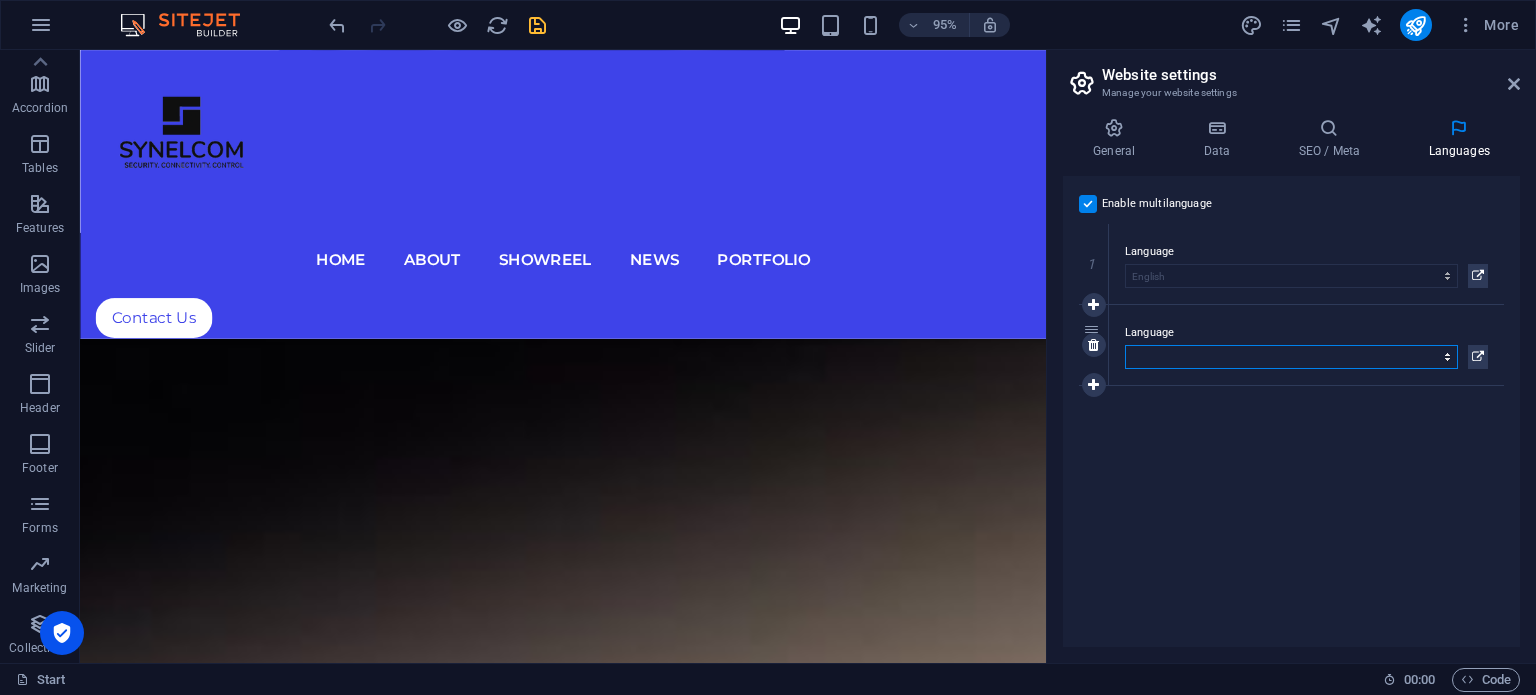 select on "49" 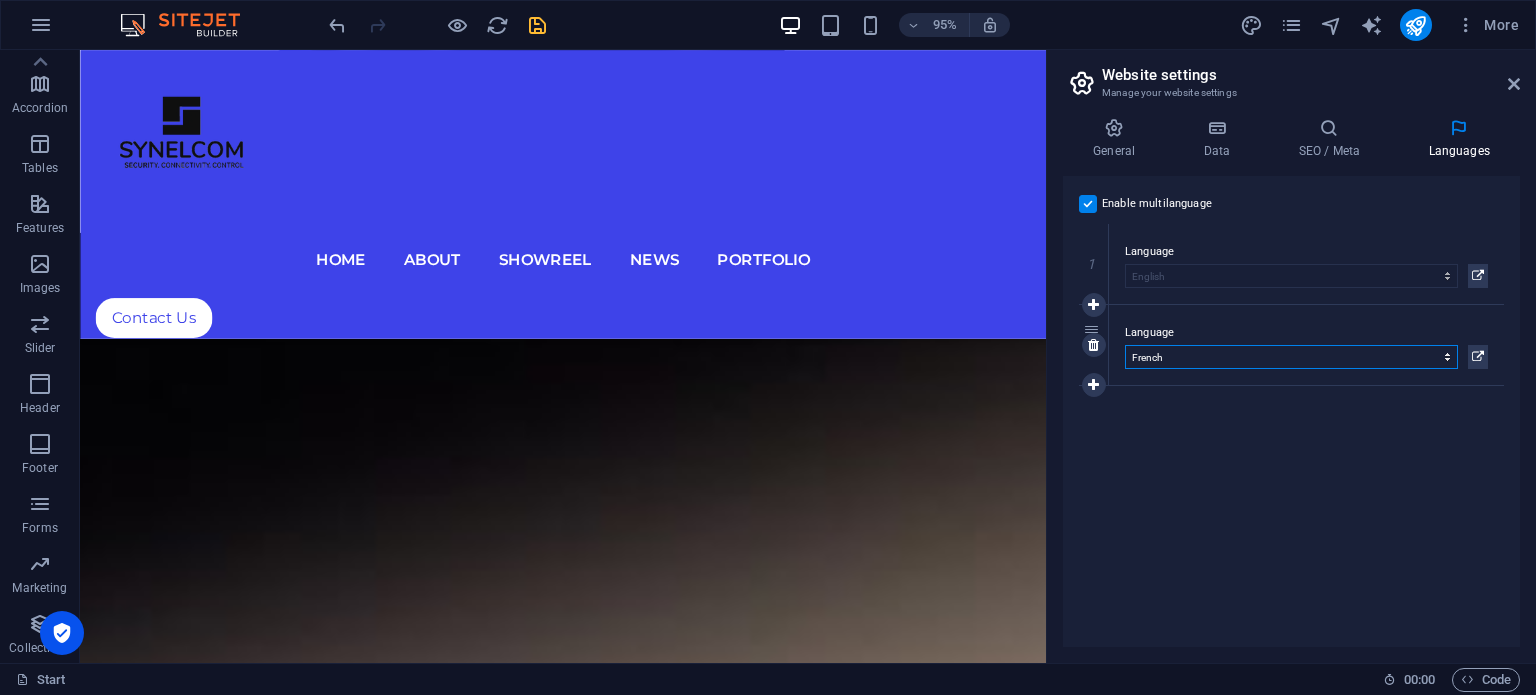 click on "Abkhazian Afar Afrikaans Akan Albanian Amharic Arabic Aragonese Armenian Assamese Avaric Avestan Aymara Azerbaijani Bambara Bashkir Basque Belarusian Bengali Bihari languages Bislama Bokmål Bosnian Breton Bulgarian Burmese Catalan Central Khmer Chamorro Chechen Chinese Church Slavic Chuvash Cornish Corsican Cree Croatian Czech Danish Dutch Dzongkha English Esperanto Estonian Ewe Faroese Farsi (Persian) Fijian Finnish French Fulah Gaelic Galician Ganda Georgian German Greek Greenlandic Guaraní Gujarati Haitian Creole Hausa Hebrew Herero Hindi Hiri Motu Hungarian Icelandic Ido Igbo Indonesian Interlingua Interlingue Inuktitut Inupiaq Irish Italian Japanese Javanese Kannada Kanuri Kashmiri Kazakh Kikuyu Kinyarwanda Komi Kongo Korean Kurdish Kwanyama Kyrgyz Lao Latin Latvian Limburgish Lingala Lithuanian Luba-Katanga Luxembourgish Macedonian Malagasy Malay Malayalam Maldivian Maltese Manx Maori Marathi Marshallese Mongolian [GEOGRAPHIC_DATA] Navajo [GEOGRAPHIC_DATA] Nepali North Ndebele Northern Sami Norwegian Norwegian Nynorsk Nuosu" at bounding box center [1291, 357] 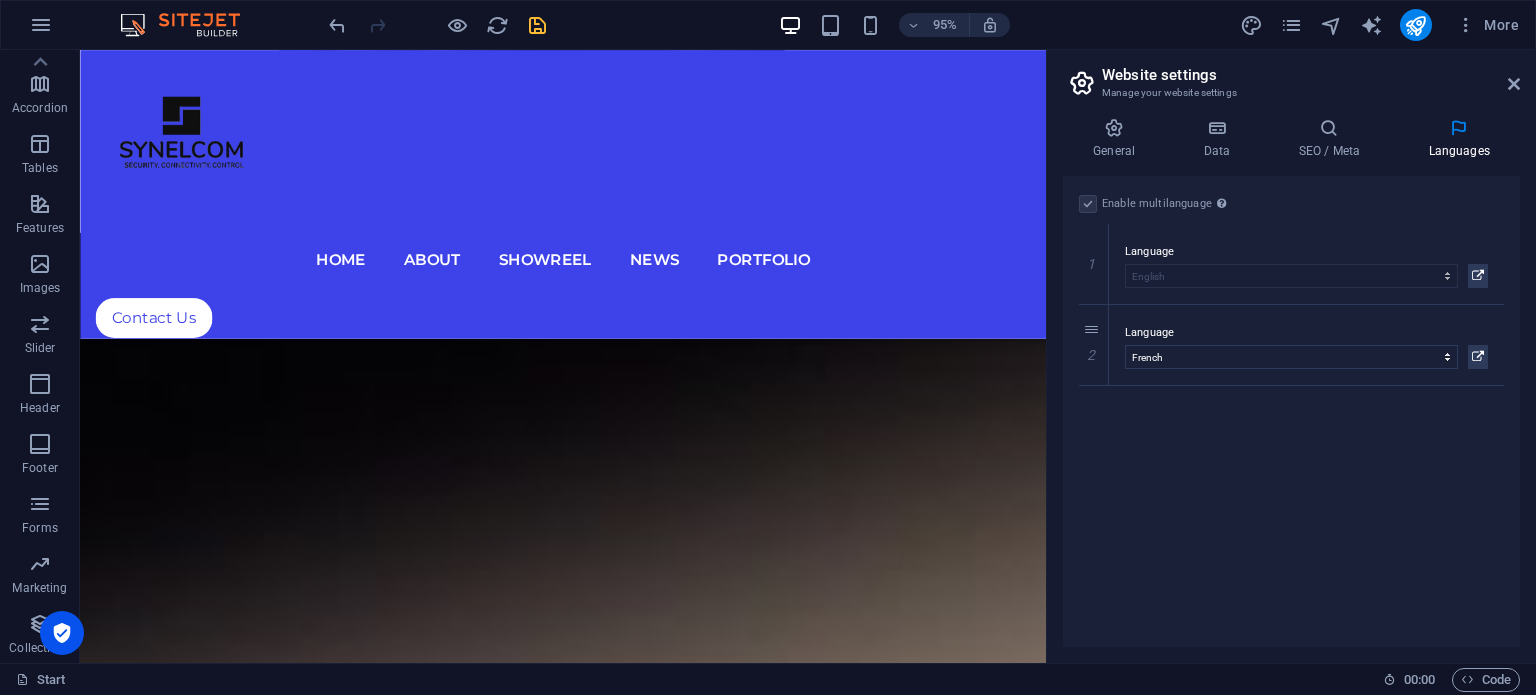 click on "Enable multilanguage To disable multilanguage delete all languages until only one language remains. Website language Abkhazian Afar Afrikaans Akan Albanian Amharic Arabic Aragonese Armenian Assamese Avaric Avestan Aymara Azerbaijani Bambara Bashkir Basque Belarusian Bengali Bihari languages Bislama Bokmål Bosnian Breton Bulgarian Burmese Catalan Central Khmer Chamorro Chechen Chinese Church Slavic Chuvash Cornish Corsican Cree Croatian Czech Danish Dutch Dzongkha English Esperanto Estonian Ewe Faroese Farsi (Persian) Fijian Finnish French Fulah Gaelic Galician Ganda Georgian German Greek Greenlandic Guaraní Gujarati Haitian Creole Hausa Hebrew Herero Hindi Hiri Motu Hungarian Icelandic Ido Igbo Indonesian Interlingua Interlingue Inuktitut Inupiaq Irish Italian Japanese Javanese Kannada Kanuri Kashmiri Kazakh Kikuyu Kinyarwanda Komi Kongo Korean Kurdish Kwanyama Kyrgyz Lao Latin Latvian Limburgish Lingala Lithuanian Luba-Katanga Luxembourgish Macedonian Malagasy Malay Malayalam Maldivian Maltese Manx Maori 1" at bounding box center (1291, 411) 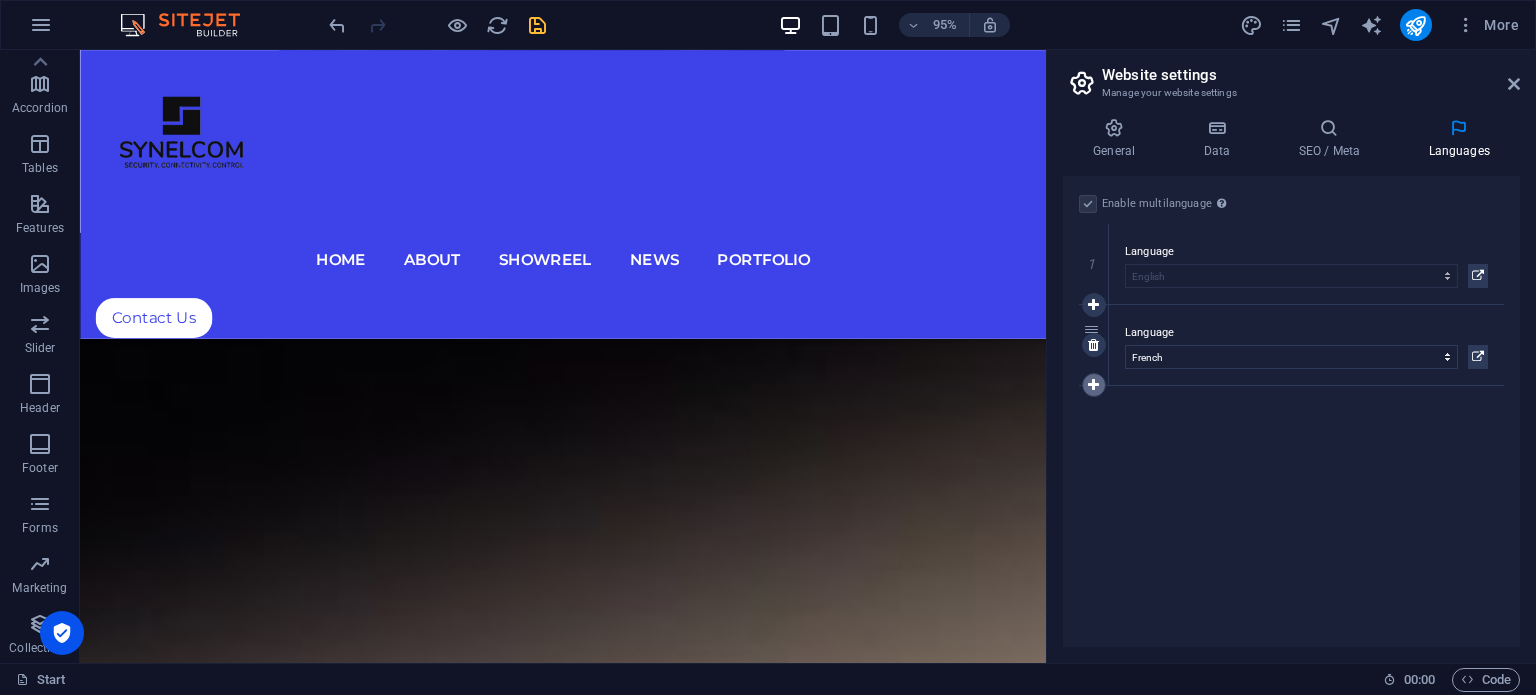 click at bounding box center (1093, 385) 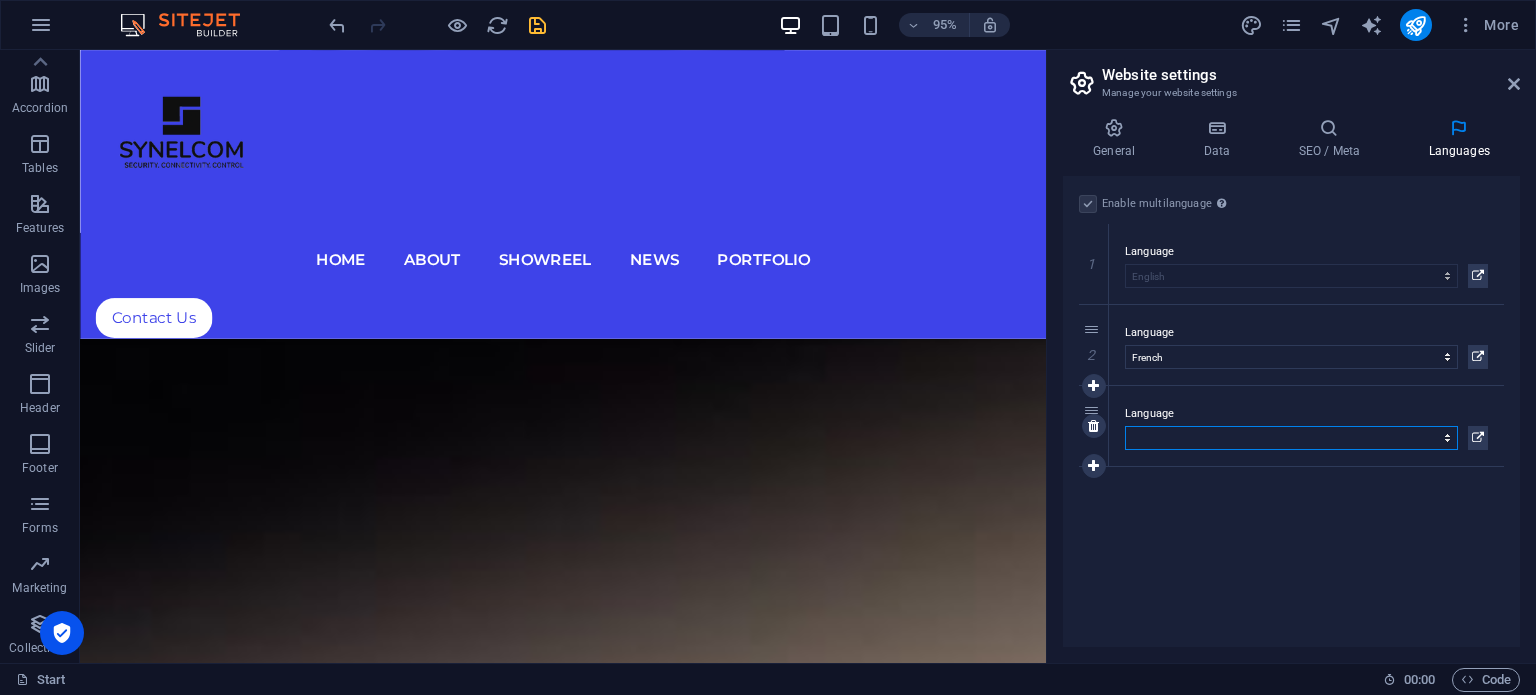 click on "Abkhazian Afar Afrikaans Akan Albanian Amharic Arabic Aragonese Armenian Assamese Avaric Avestan Aymara Azerbaijani Bambara Bashkir Basque Belarusian Bengali Bihari languages Bislama Bokmål Bosnian Breton Bulgarian Burmese Catalan Central Khmer Chamorro Chechen Chinese Church Slavic Chuvash Cornish Corsican Cree Croatian Czech Danish Dutch Dzongkha English Esperanto Estonian Ewe Faroese Farsi (Persian) Fijian Finnish French Fulah Gaelic Galician Ganda Georgian German Greek Greenlandic Guaraní Gujarati Haitian Creole Hausa Hebrew Herero Hindi Hiri Motu Hungarian Icelandic Ido Igbo Indonesian Interlingua Interlingue Inuktitut Inupiaq Irish Italian Japanese Javanese Kannada Kanuri Kashmiri Kazakh Kikuyu Kinyarwanda Komi Kongo Korean Kurdish Kwanyama Kyrgyz Lao Latin Latvian Limburgish Lingala Lithuanian Luba-Katanga Luxembourgish Macedonian Malagasy Malay Malayalam Maldivian Maltese Manx Maori Marathi Marshallese Mongolian [GEOGRAPHIC_DATA] Navajo [GEOGRAPHIC_DATA] Nepali North Ndebele Northern Sami Norwegian Norwegian Nynorsk Nuosu" at bounding box center (1291, 438) 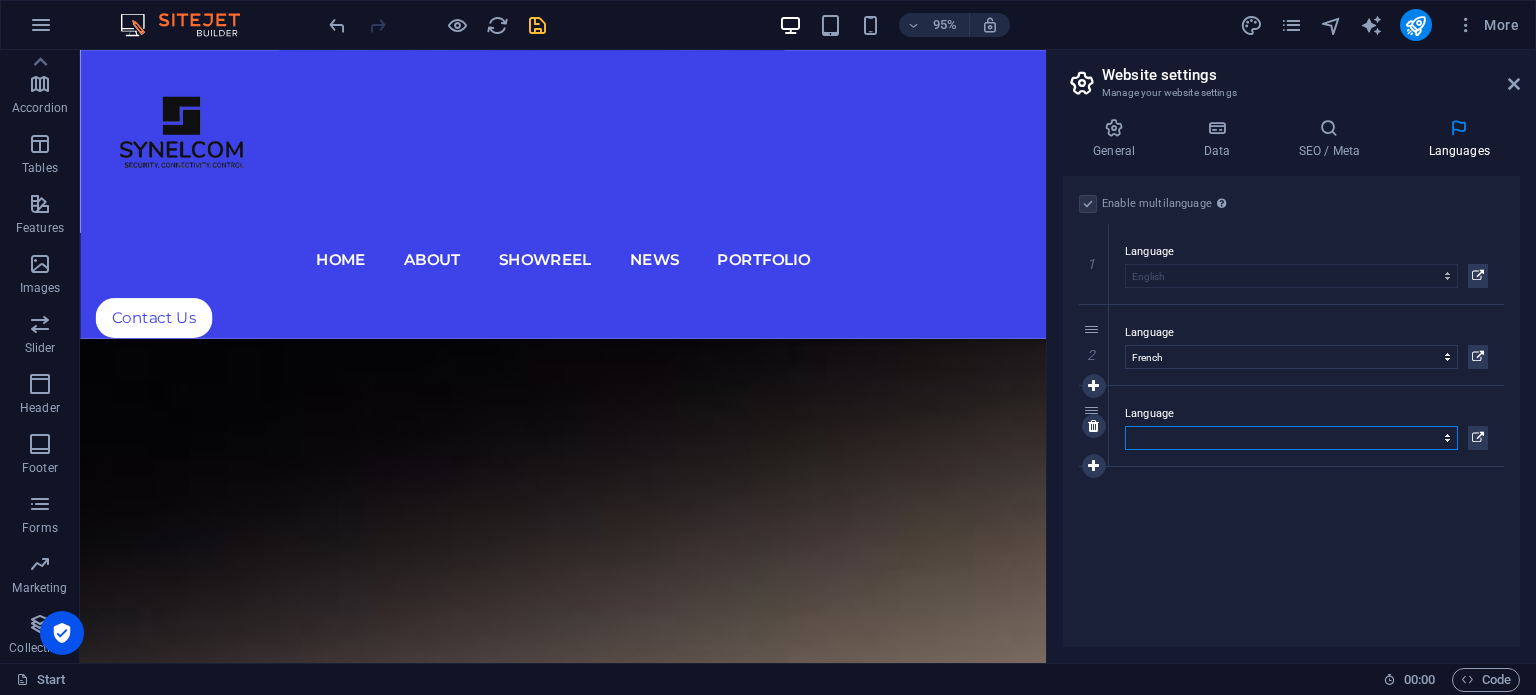 select on "6" 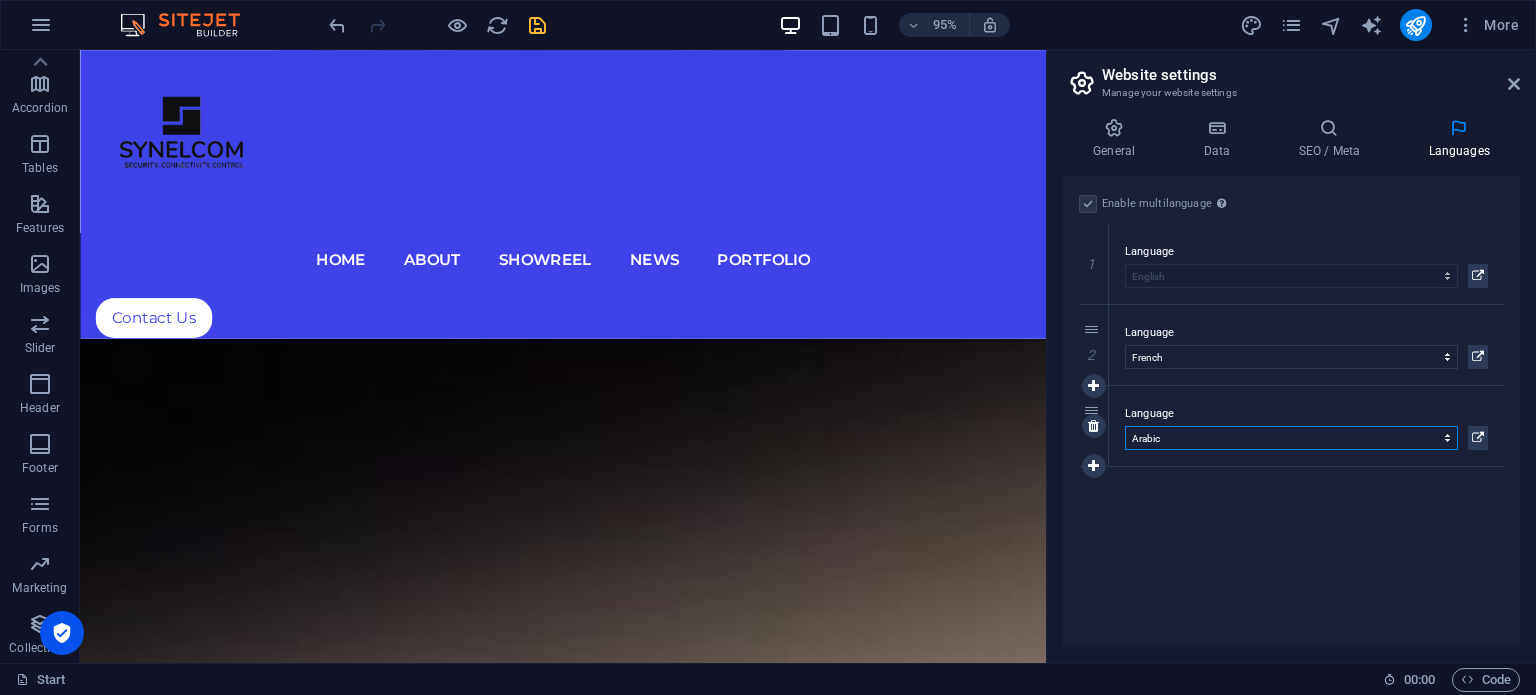 click on "Abkhazian Afar Afrikaans Akan Albanian Amharic Arabic Aragonese Armenian Assamese Avaric Avestan Aymara Azerbaijani Bambara Bashkir Basque Belarusian Bengali Bihari languages Bislama Bokmål Bosnian Breton Bulgarian Burmese Catalan Central Khmer Chamorro Chechen Chinese Church Slavic Chuvash Cornish Corsican Cree Croatian Czech Danish Dutch Dzongkha English Esperanto Estonian Ewe Faroese Farsi (Persian) Fijian Finnish French Fulah Gaelic Galician Ganda Georgian German Greek Greenlandic Guaraní Gujarati Haitian Creole Hausa Hebrew Herero Hindi Hiri Motu Hungarian Icelandic Ido Igbo Indonesian Interlingua Interlingue Inuktitut Inupiaq Irish Italian Japanese Javanese Kannada Kanuri Kashmiri Kazakh Kikuyu Kinyarwanda Komi Kongo Korean Kurdish Kwanyama Kyrgyz Lao Latin Latvian Limburgish Lingala Lithuanian Luba-Katanga Luxembourgish Macedonian Malagasy Malay Malayalam Maldivian Maltese Manx Maori Marathi Marshallese Mongolian [GEOGRAPHIC_DATA] Navajo [GEOGRAPHIC_DATA] Nepali North Ndebele Northern Sami Norwegian Norwegian Nynorsk Nuosu" at bounding box center [1291, 438] 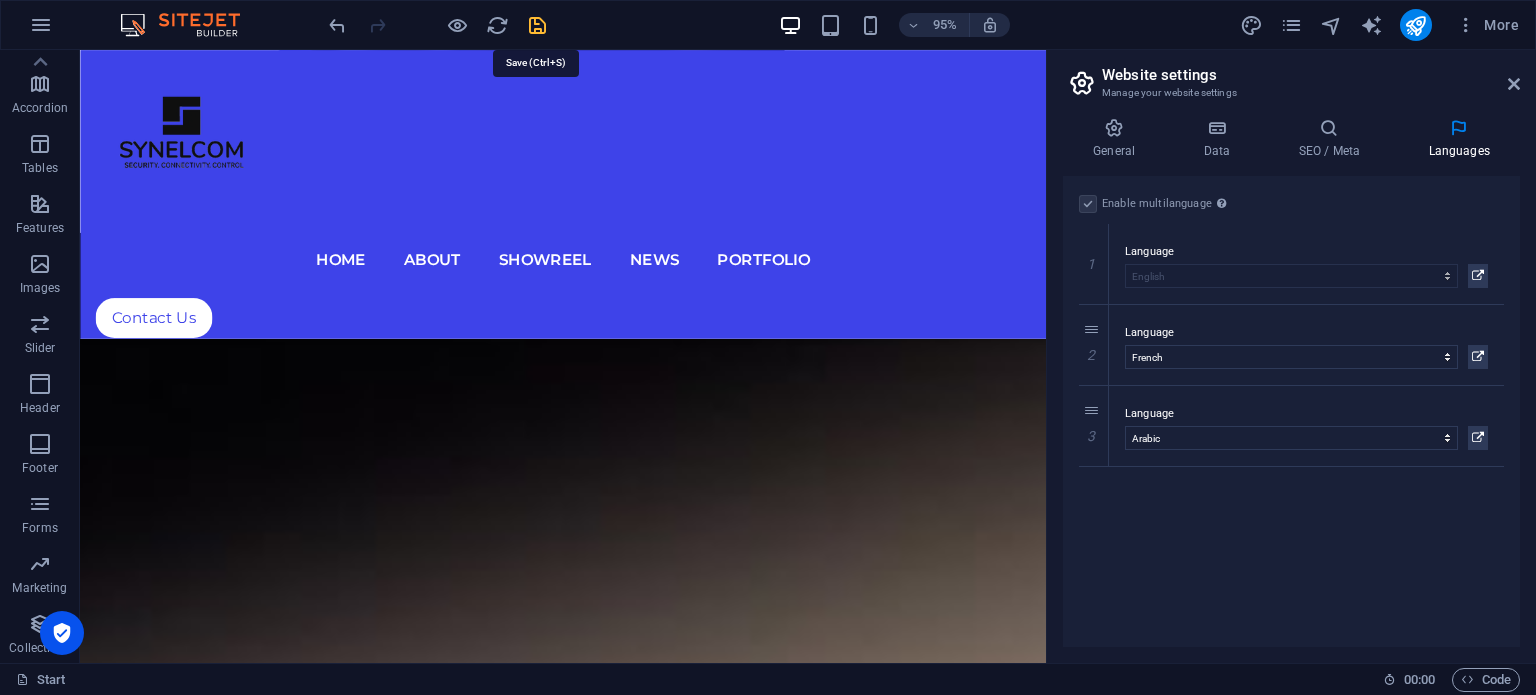 click at bounding box center [537, 25] 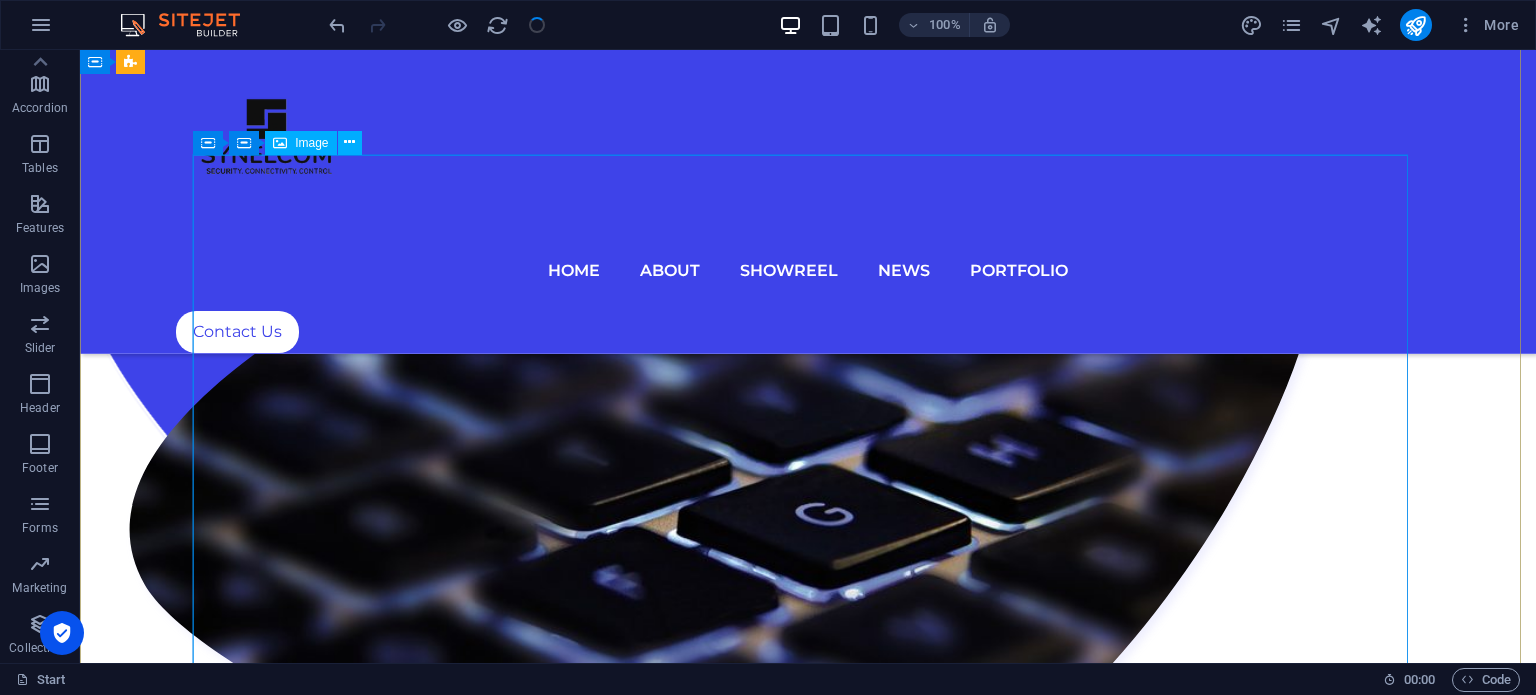 scroll, scrollTop: 6158, scrollLeft: 0, axis: vertical 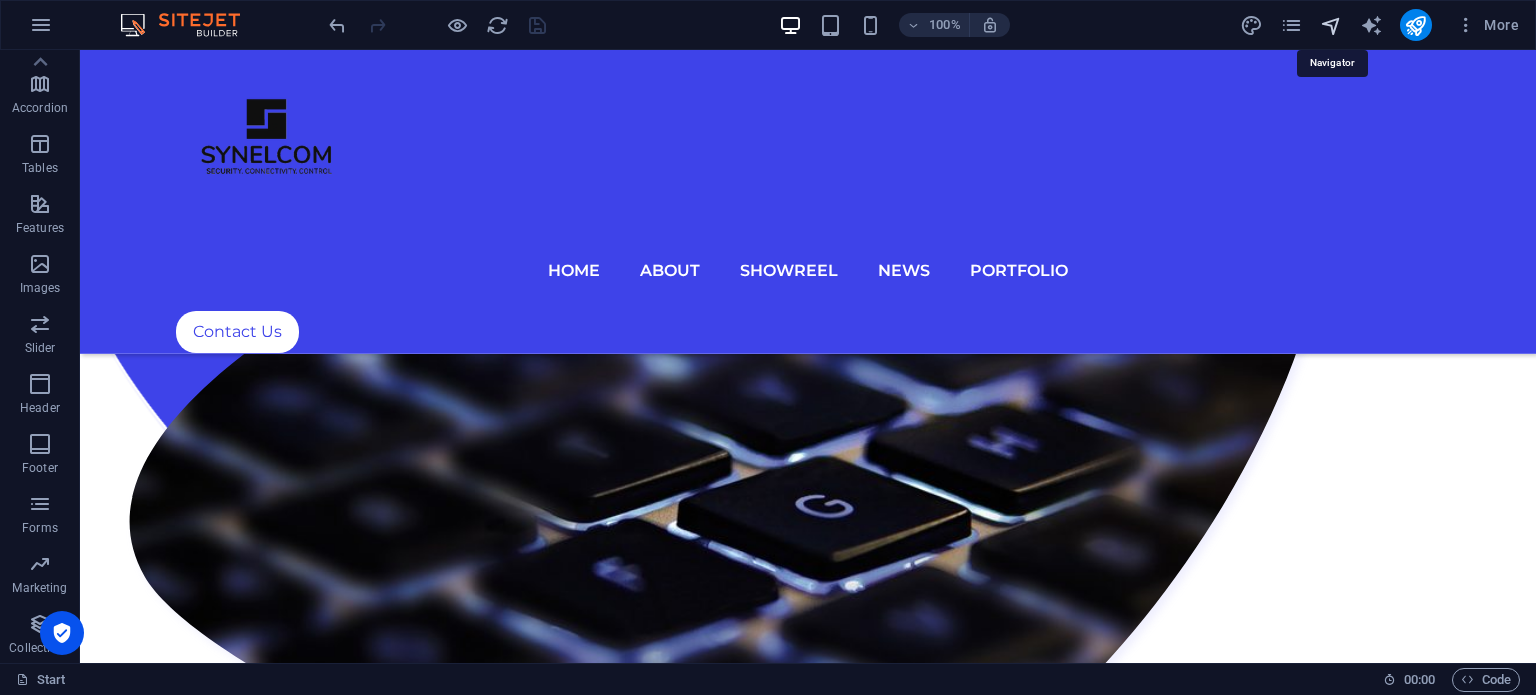 click at bounding box center (1331, 25) 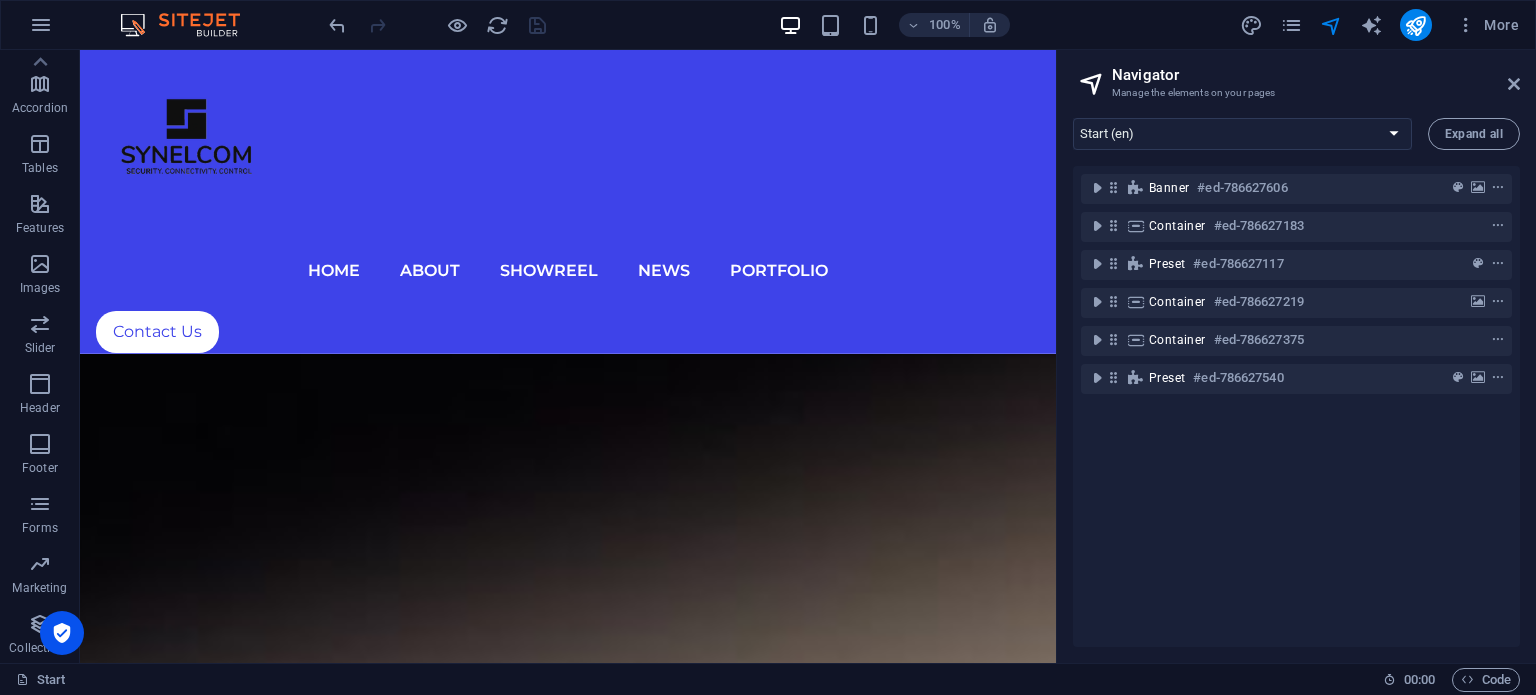 scroll, scrollTop: 5840, scrollLeft: 0, axis: vertical 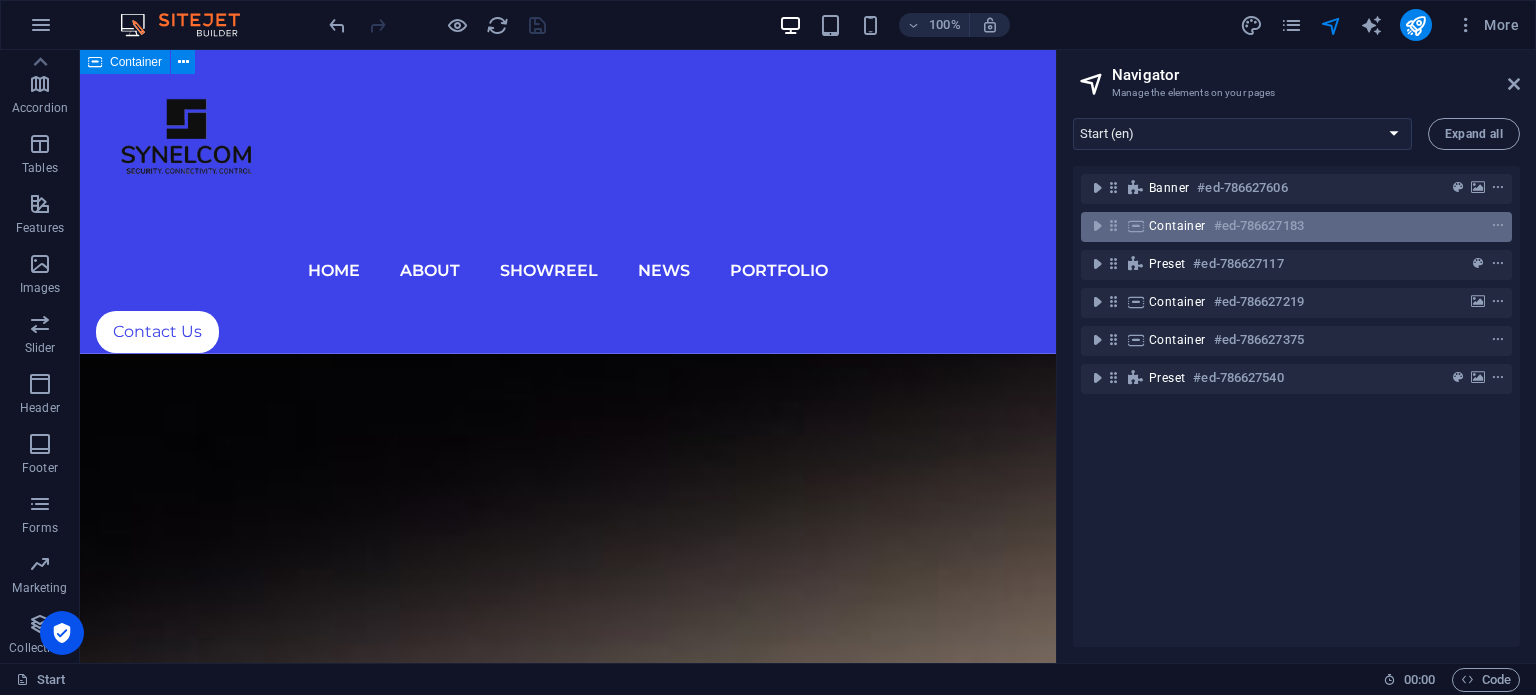 click on "#ed-786627183" at bounding box center (1259, 226) 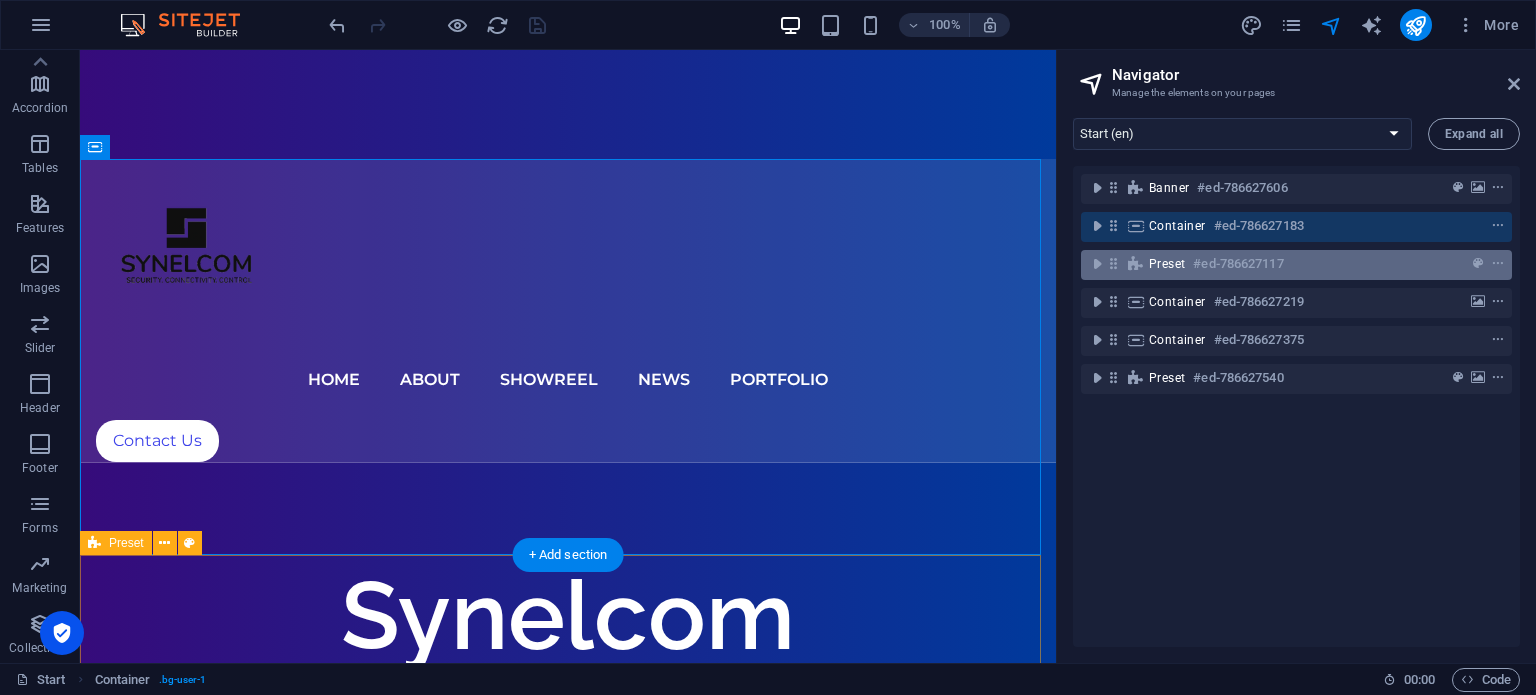 click on "Preset #ed-786627117" at bounding box center [1280, 264] 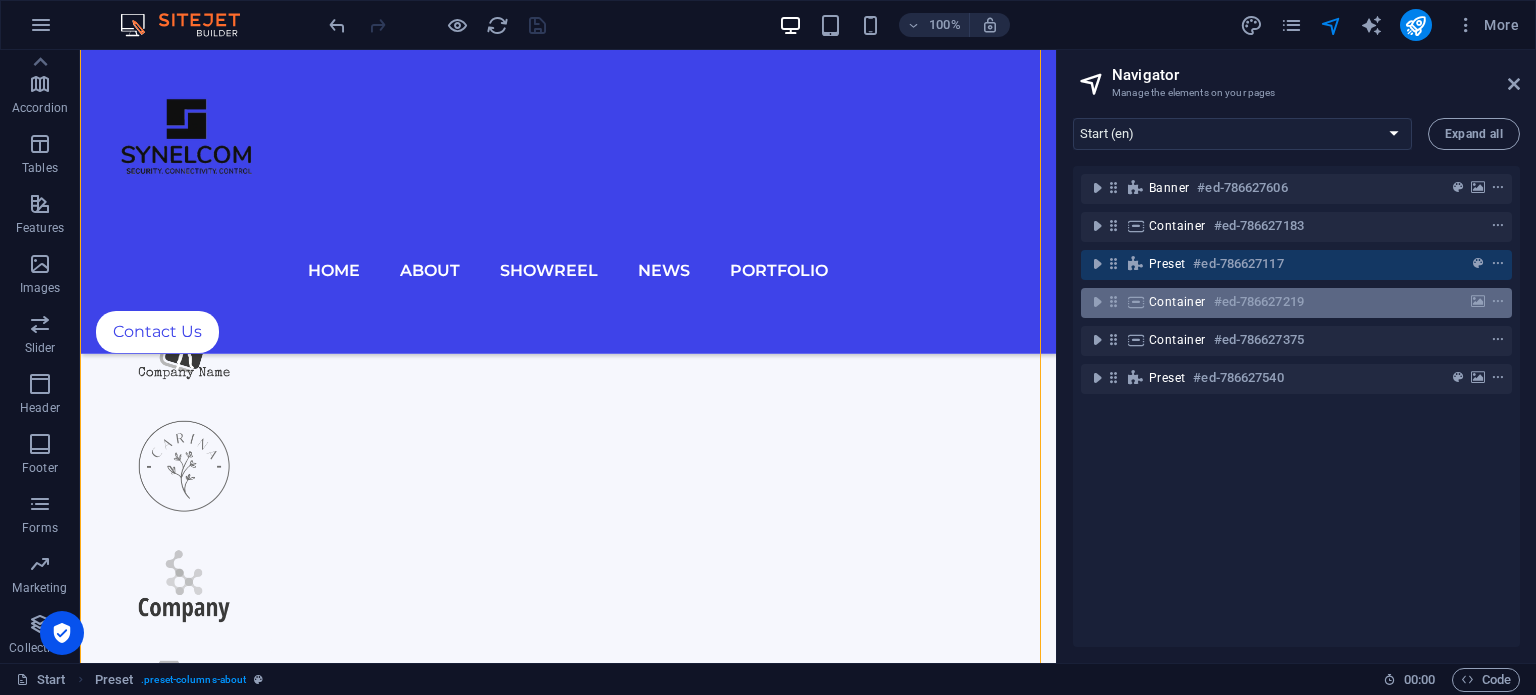 click on "#ed-786627219" at bounding box center [1259, 302] 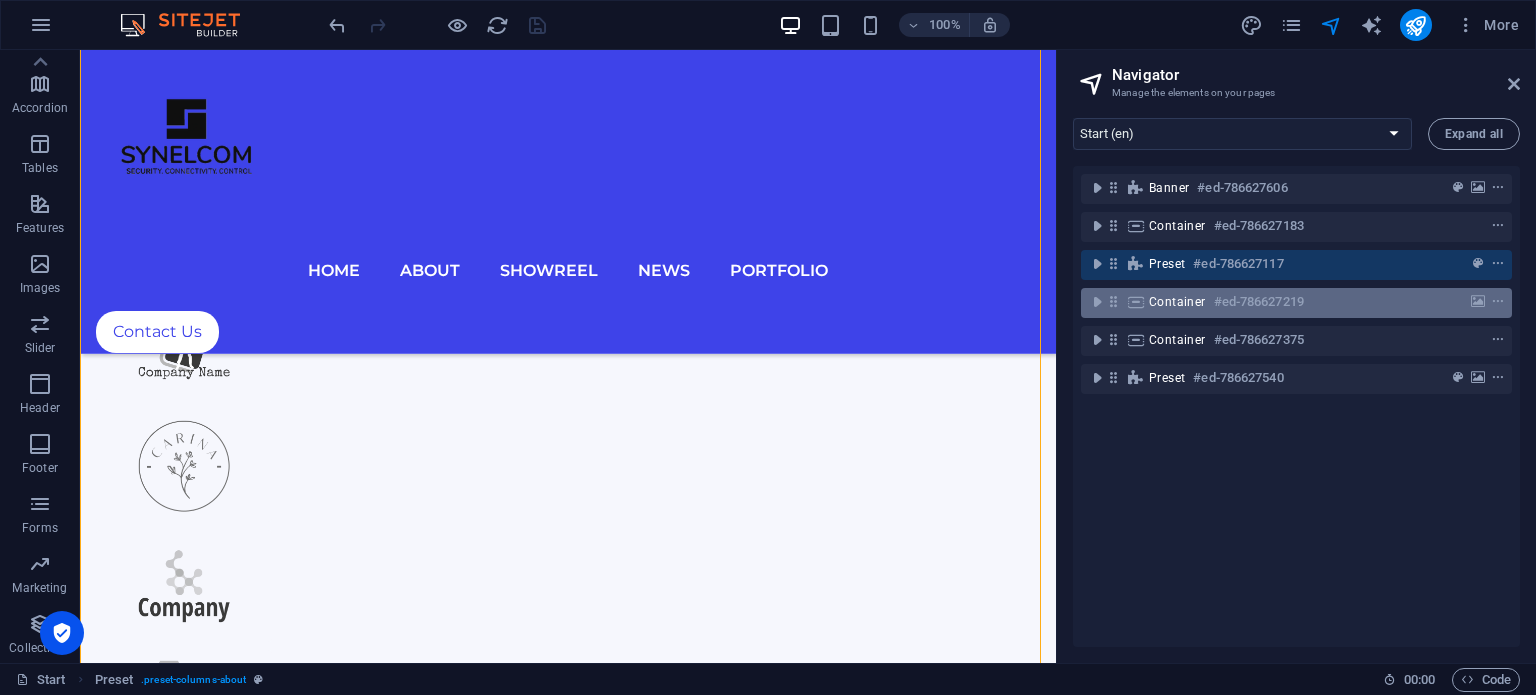 scroll, scrollTop: 4899, scrollLeft: 0, axis: vertical 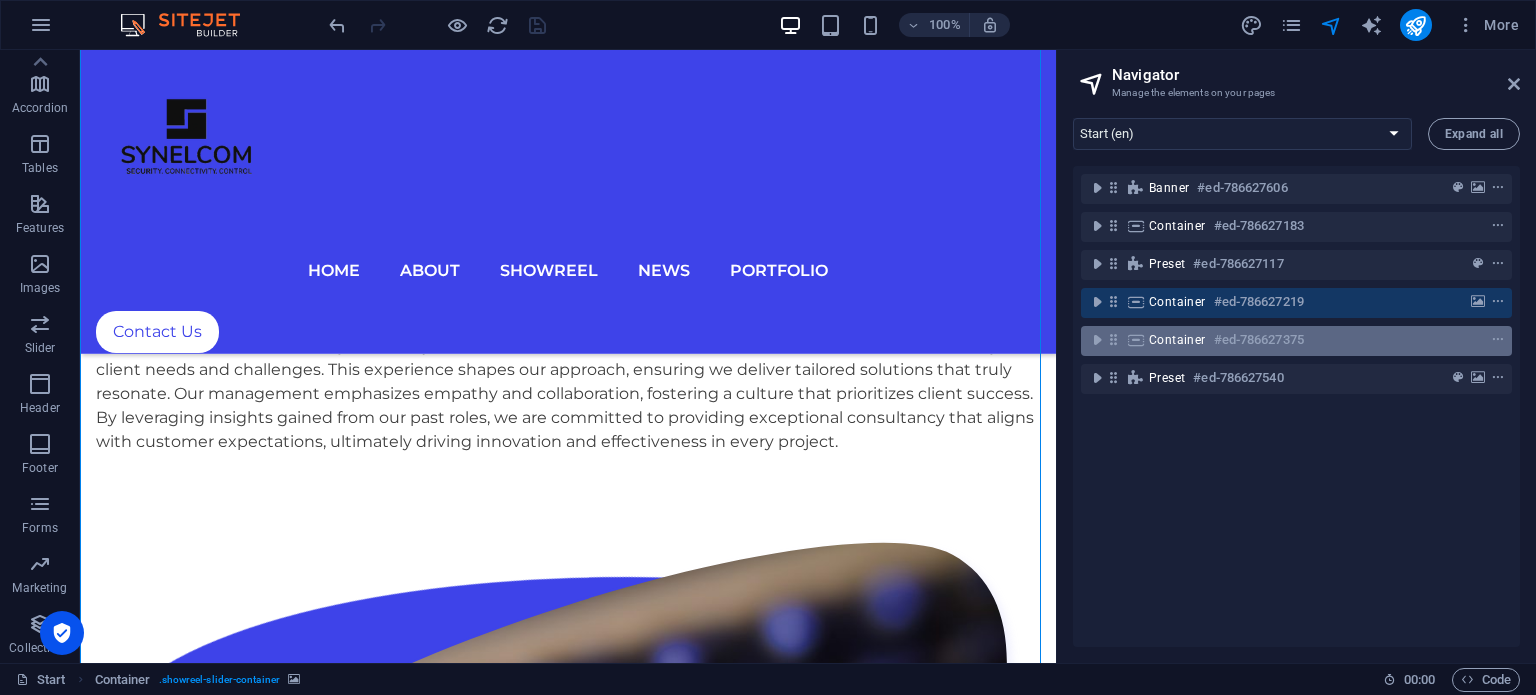 click on "#ed-786627375" at bounding box center (1259, 340) 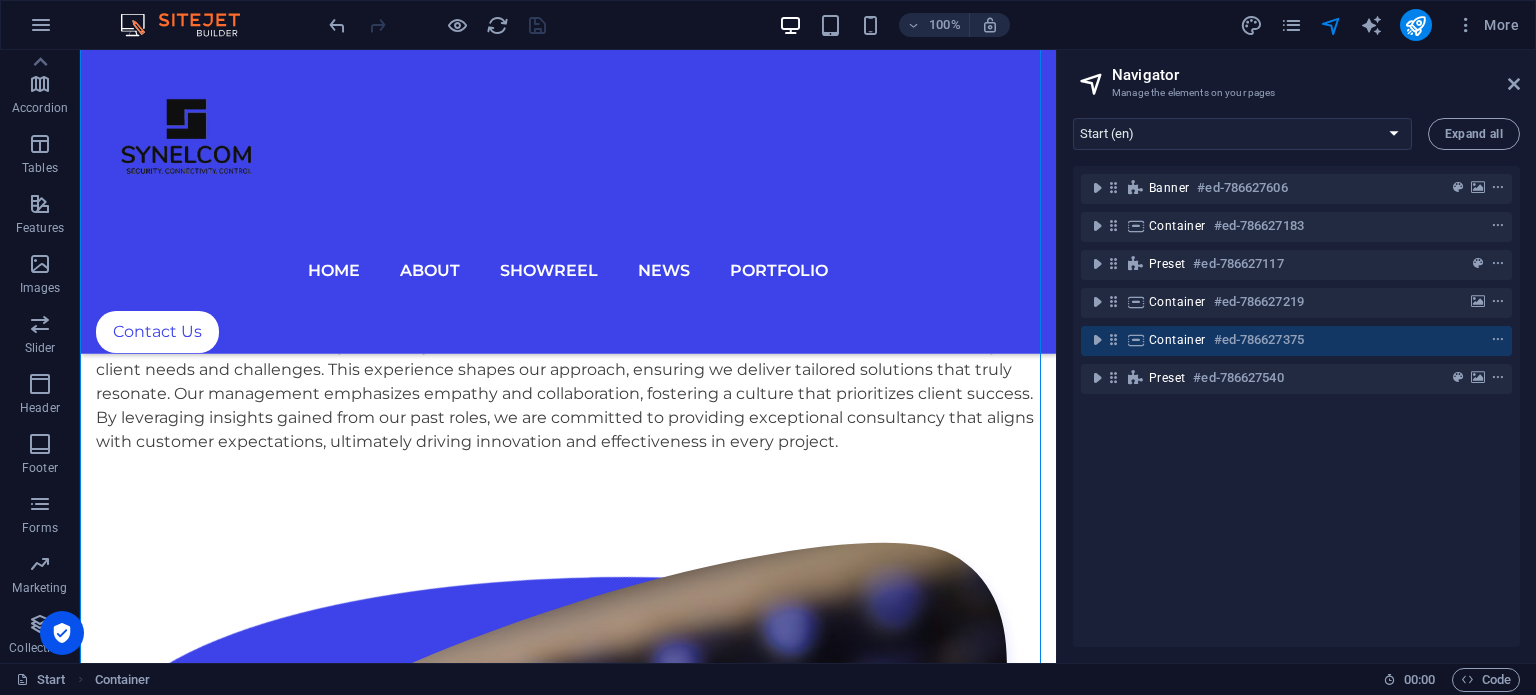 scroll, scrollTop: 7907, scrollLeft: 0, axis: vertical 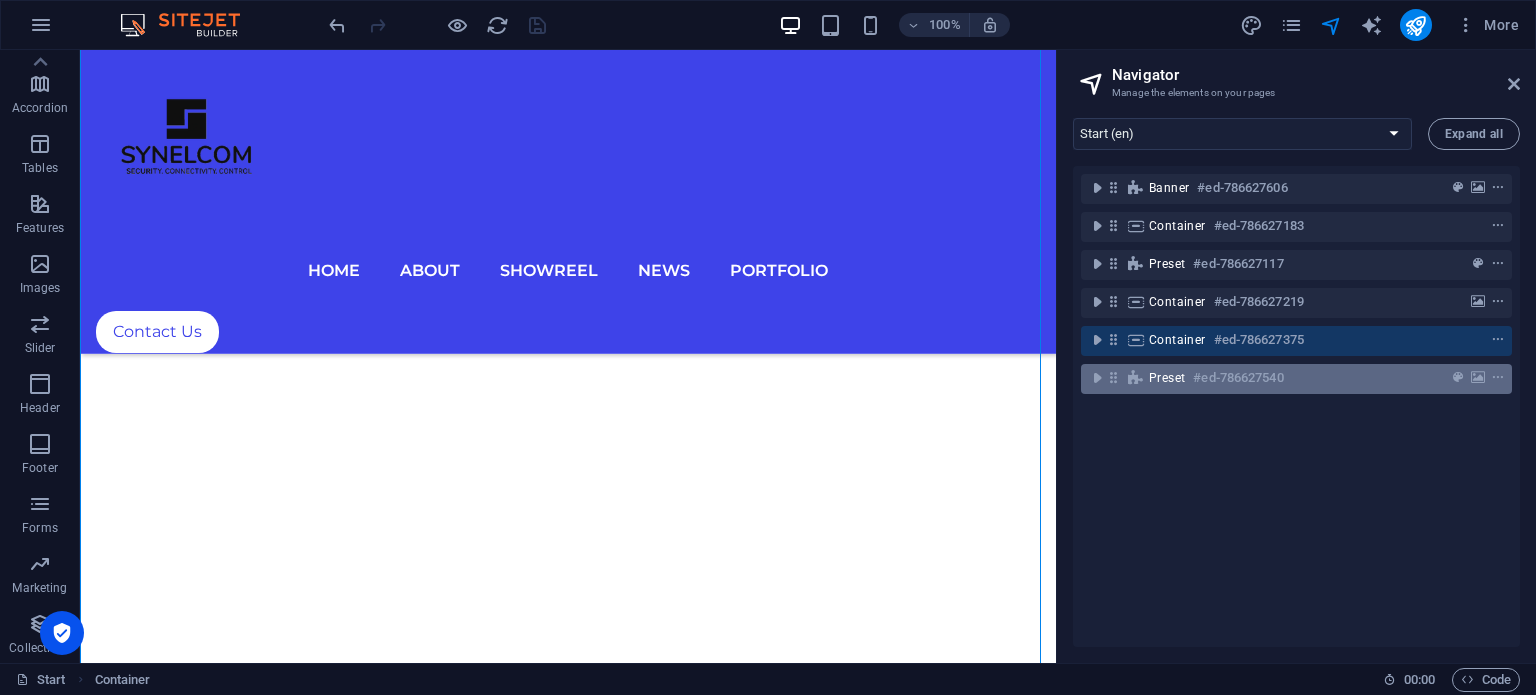 click on "Preset #ed-786627540" at bounding box center [1280, 378] 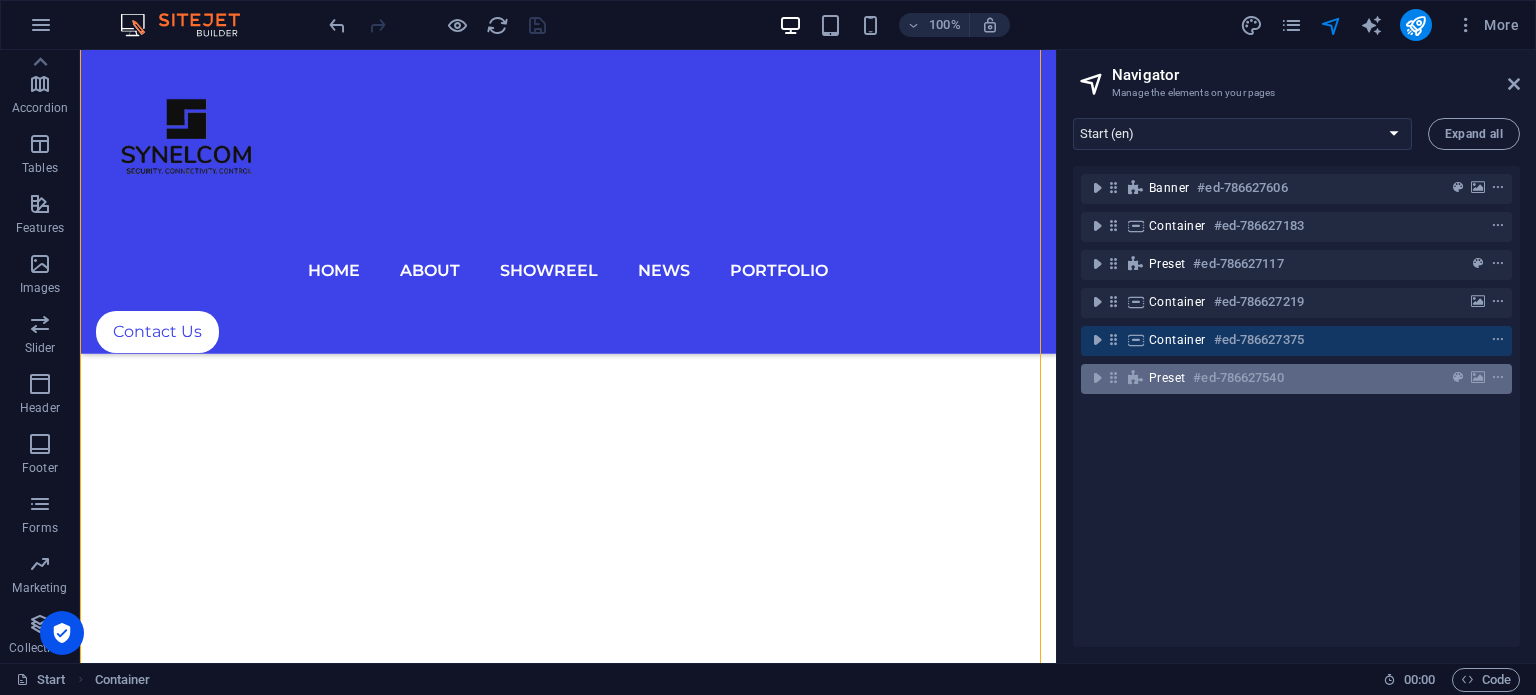 scroll, scrollTop: 8976, scrollLeft: 0, axis: vertical 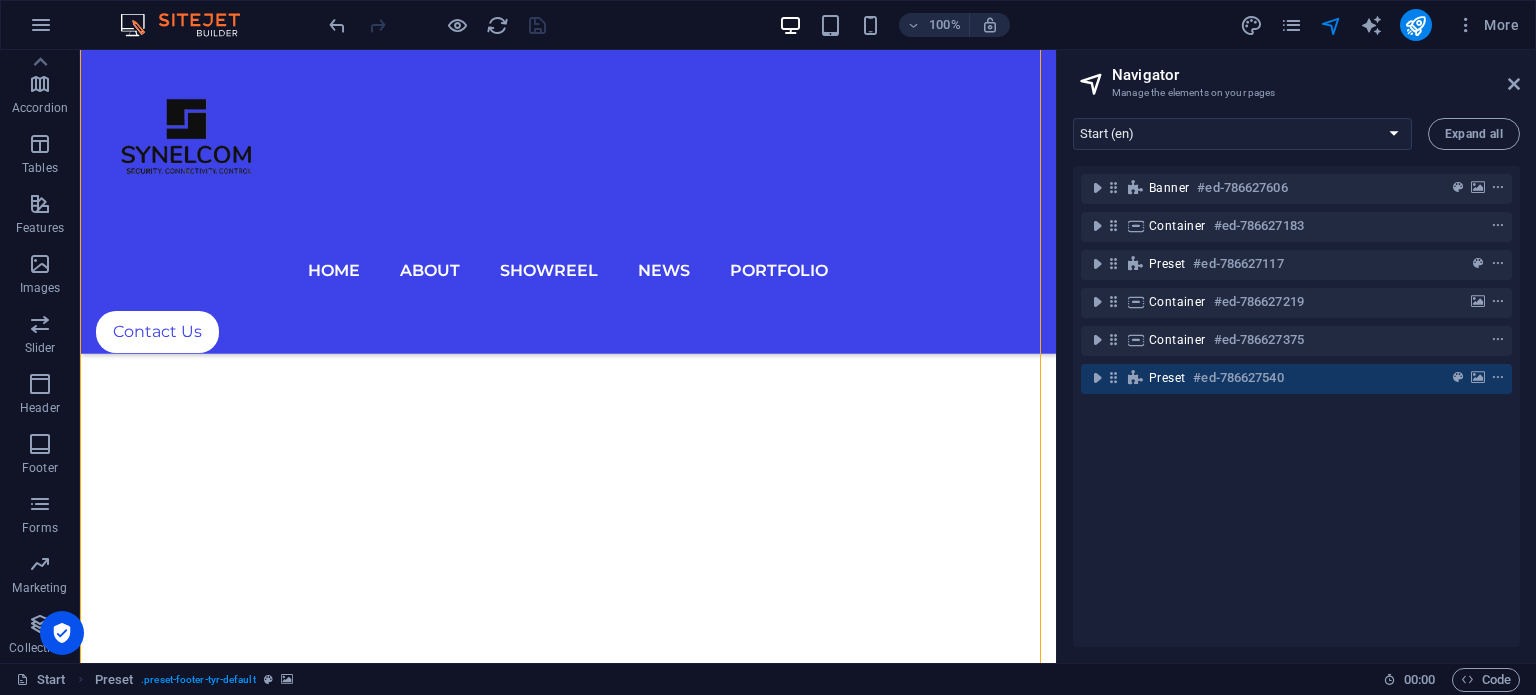 click on "Banner #ed-786627606 Container #ed-786627183 Preset #ed-786627117 Container #ed-786627219 Container #ed-786627375 Preset #ed-786627540" at bounding box center [1296, 406] 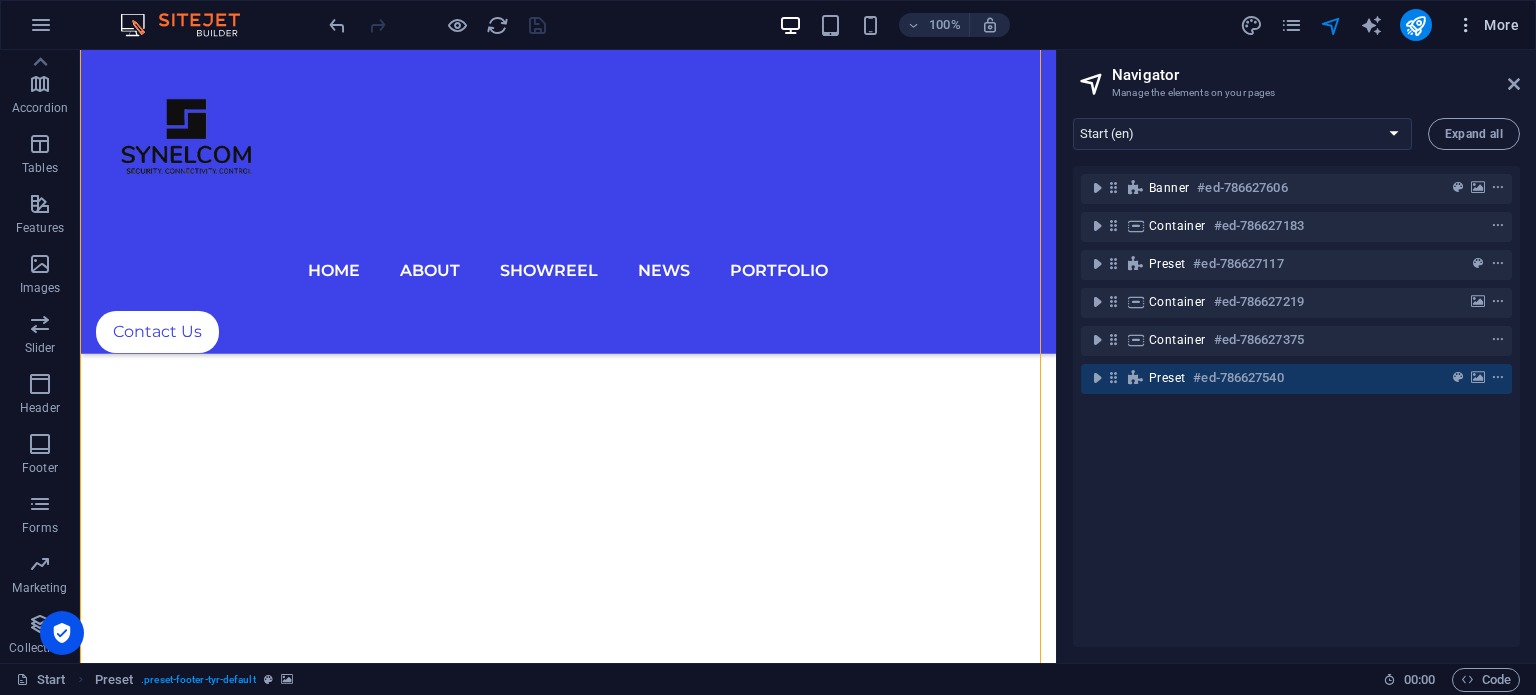 click on "More" at bounding box center (1487, 25) 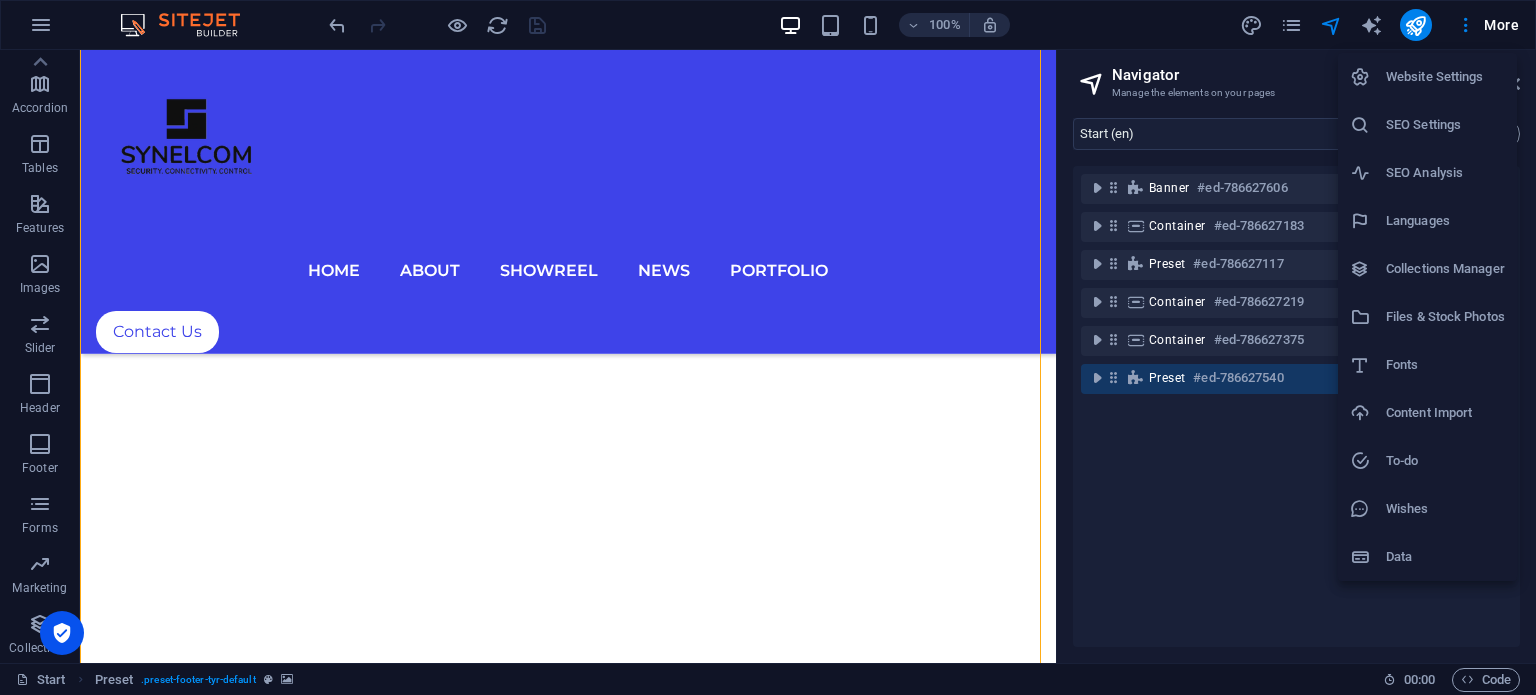 click on "SEO Analysis" at bounding box center (1445, 173) 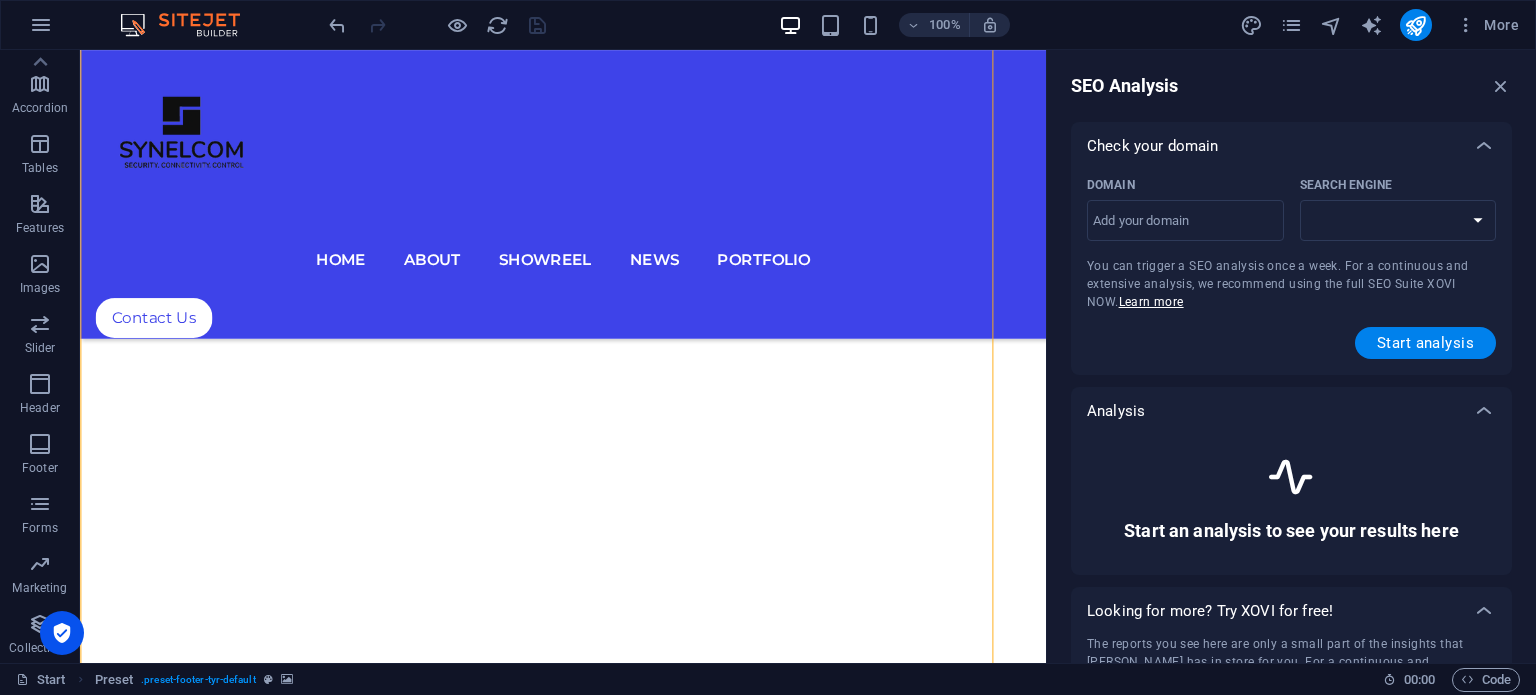 scroll, scrollTop: 8926, scrollLeft: 0, axis: vertical 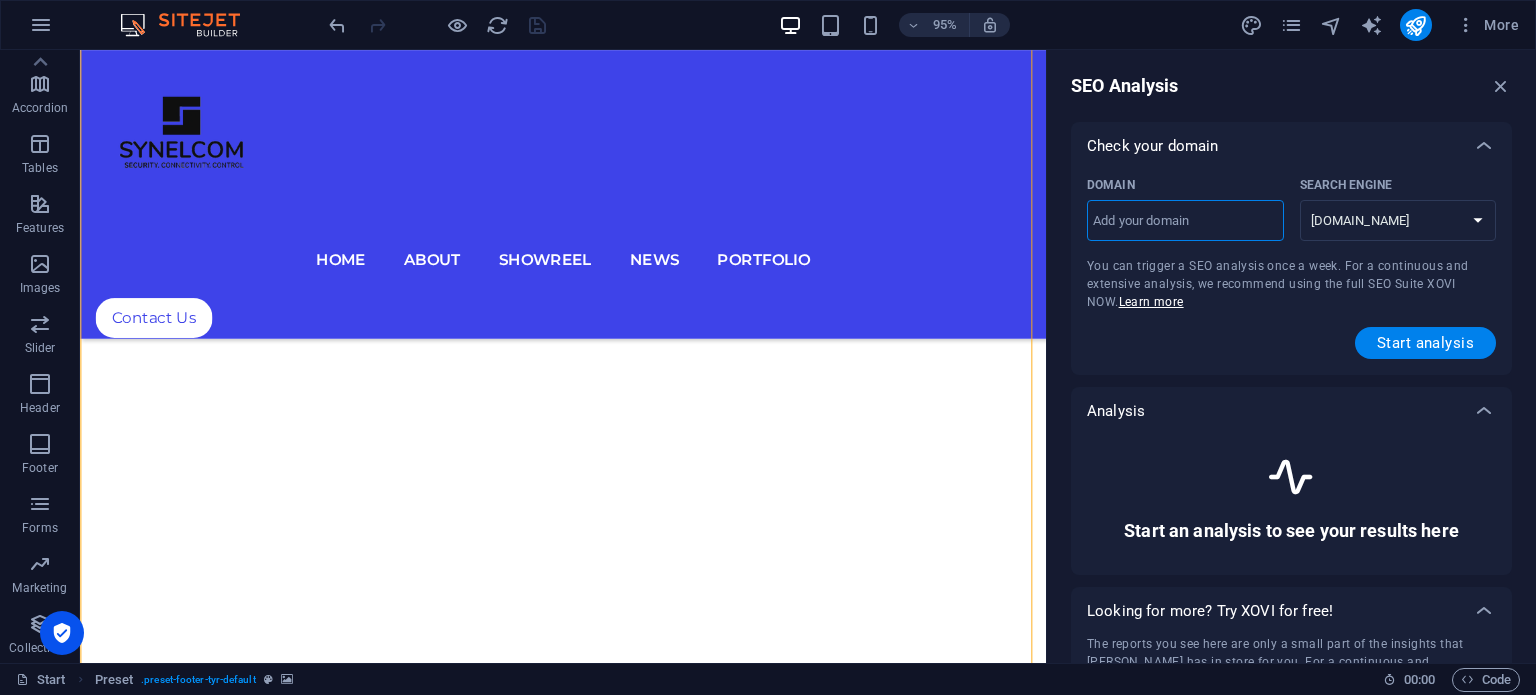 click on "Domain ​" at bounding box center [1185, 221] 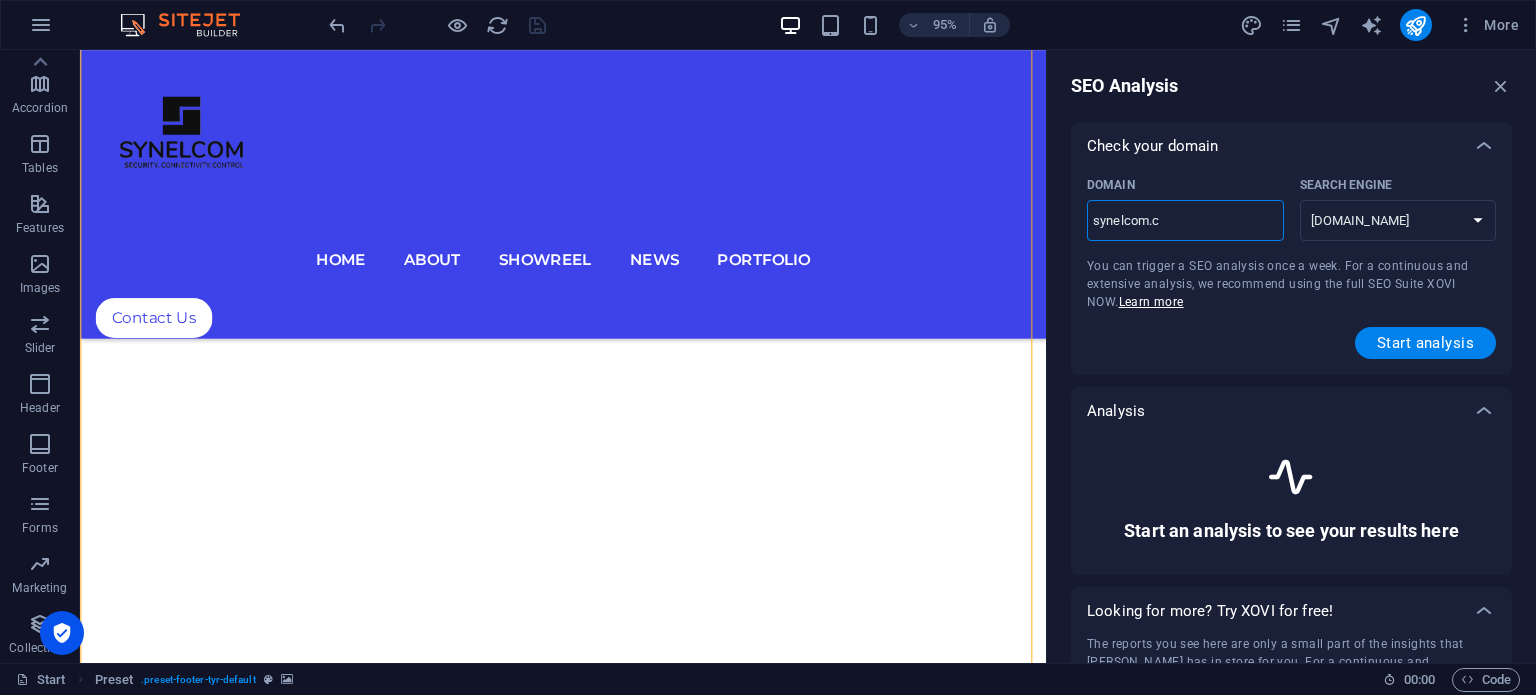 type on "[DOMAIN_NAME]" 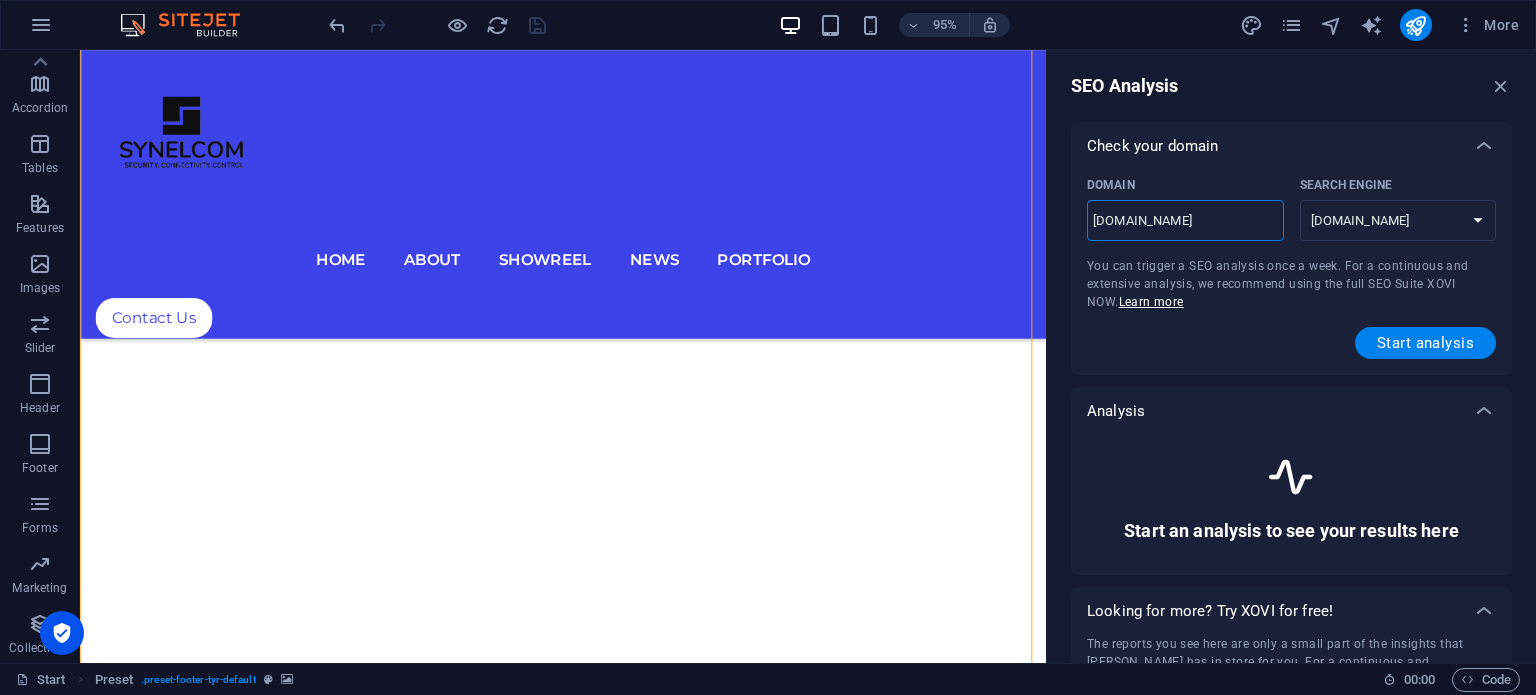 type on "[DOMAIN_NAME]" 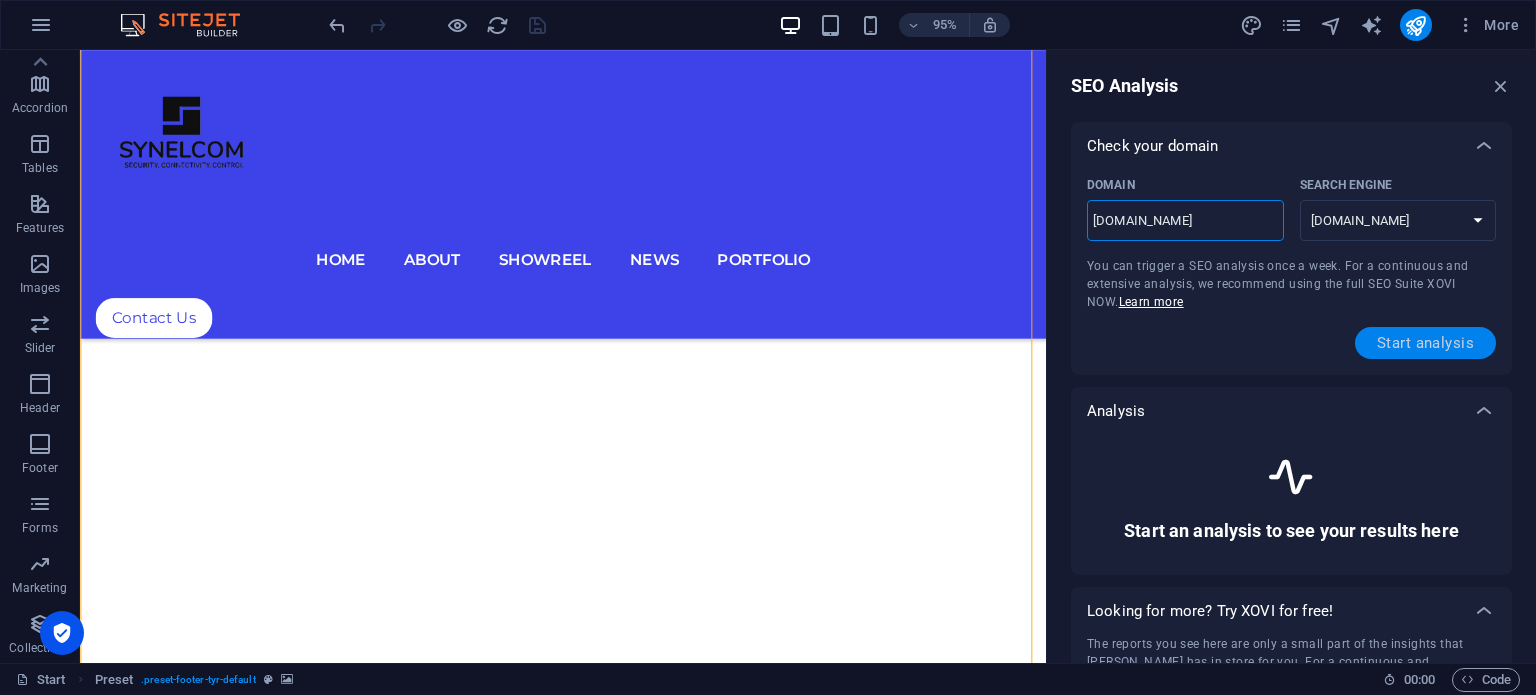 type on "[DOMAIN_NAME]" 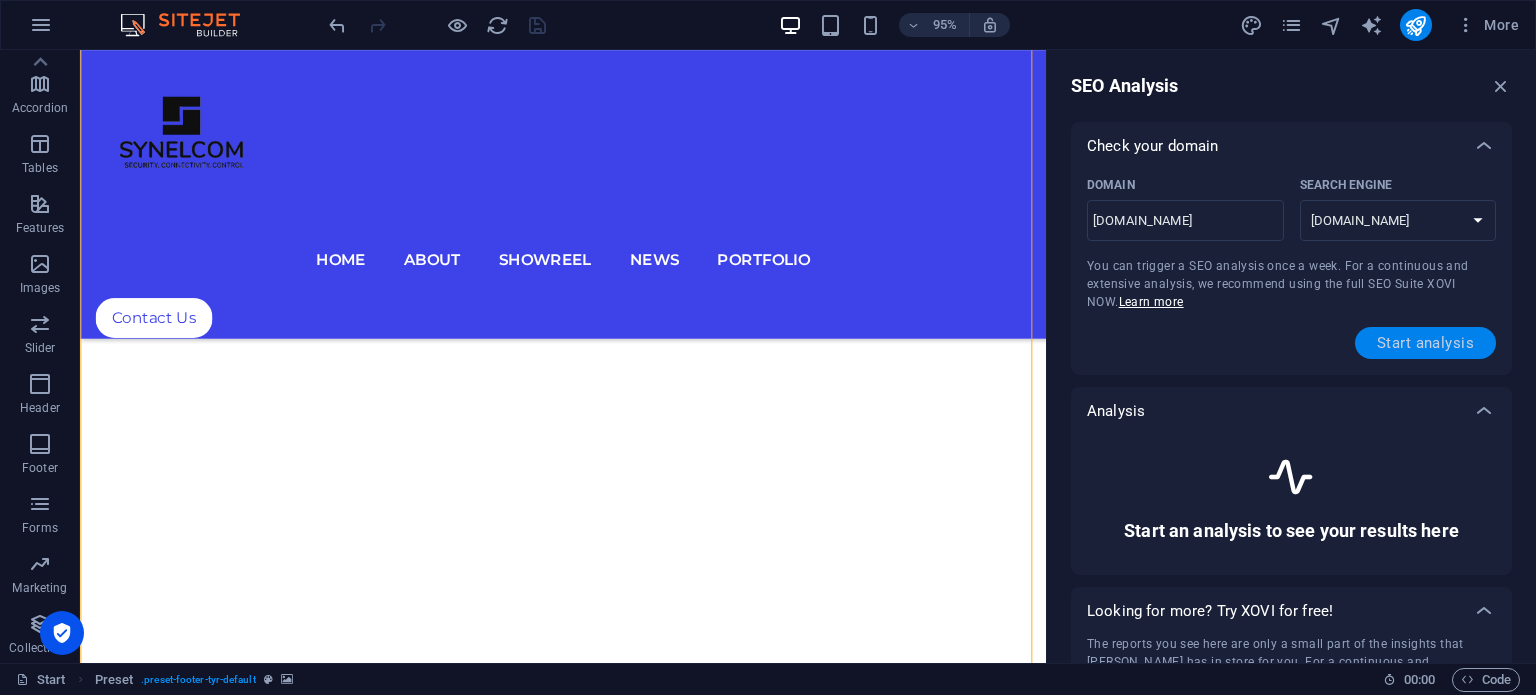 click on "Start analysis" at bounding box center (1425, 343) 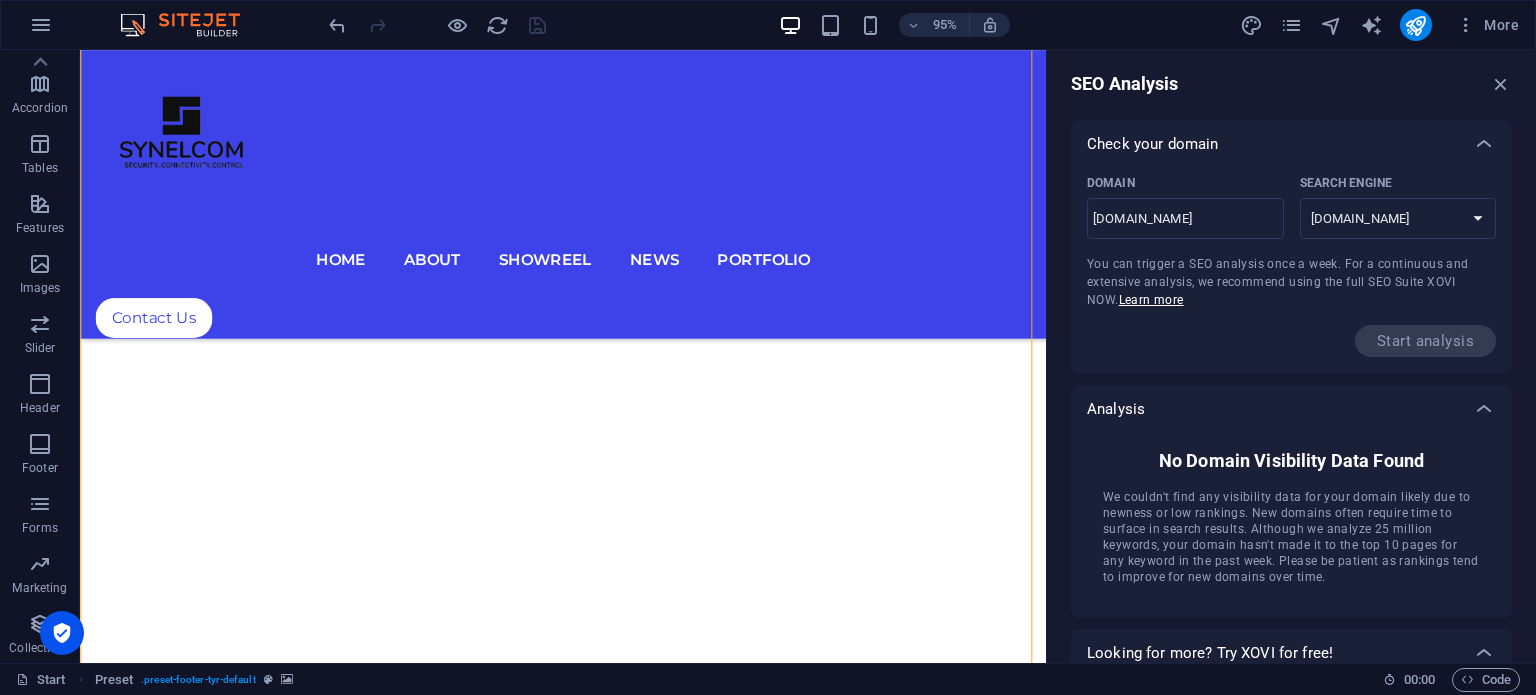scroll, scrollTop: 0, scrollLeft: 0, axis: both 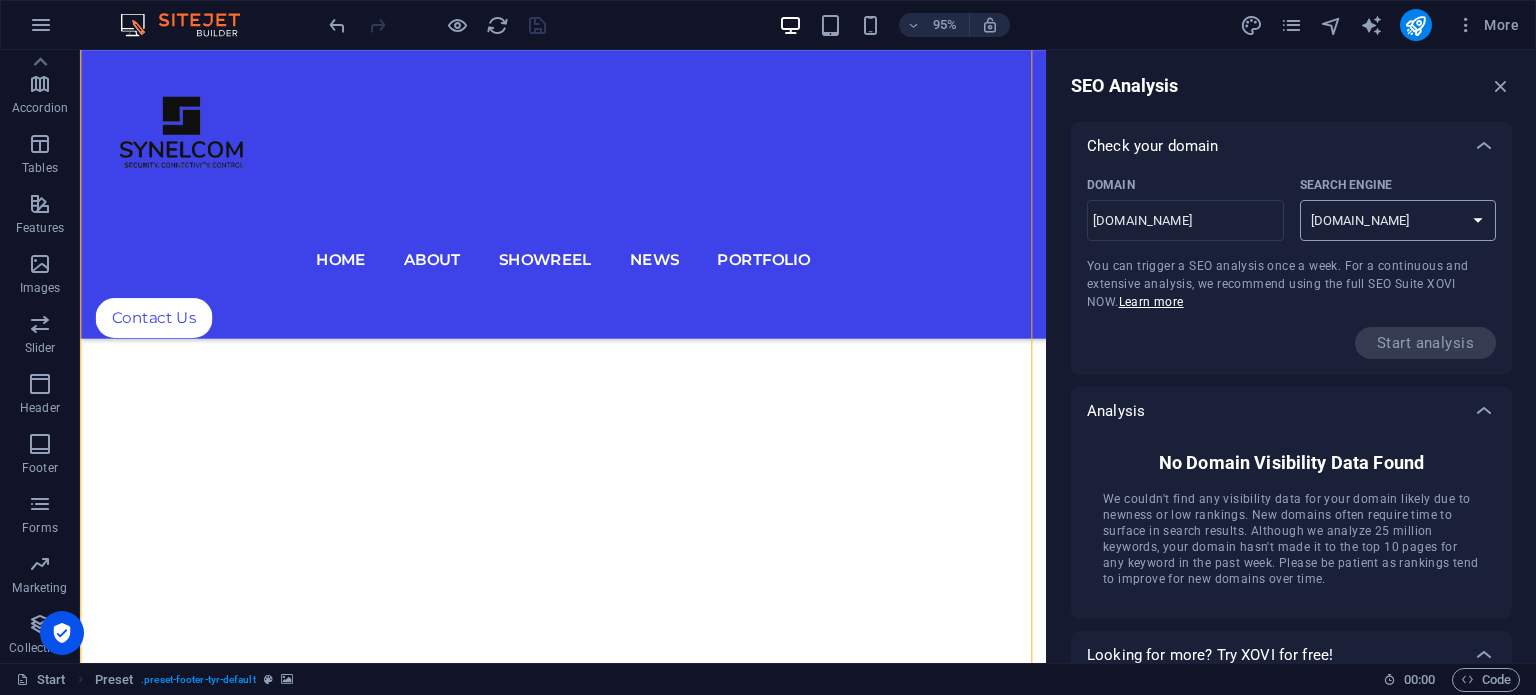 click on "[DOMAIN_NAME] [DOMAIN_NAME] [DOMAIN_NAME] [DOMAIN_NAME] [DOMAIN_NAME] [DOMAIN_NAME] [DOMAIN_NAME] [DOMAIN_NAME] [DOMAIN_NAME] [DOMAIN_NAME]" at bounding box center [1398, 220] 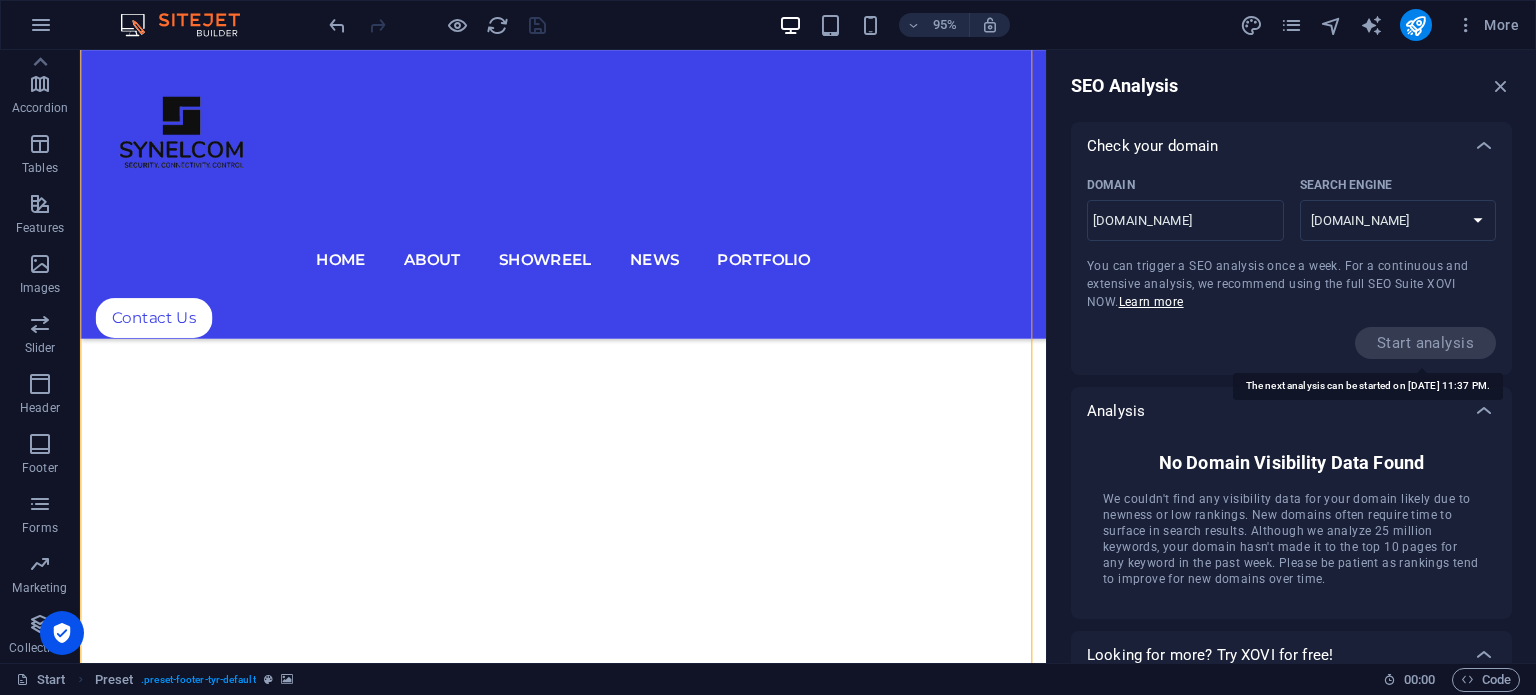 click on "Start analysis" at bounding box center [1425, 343] 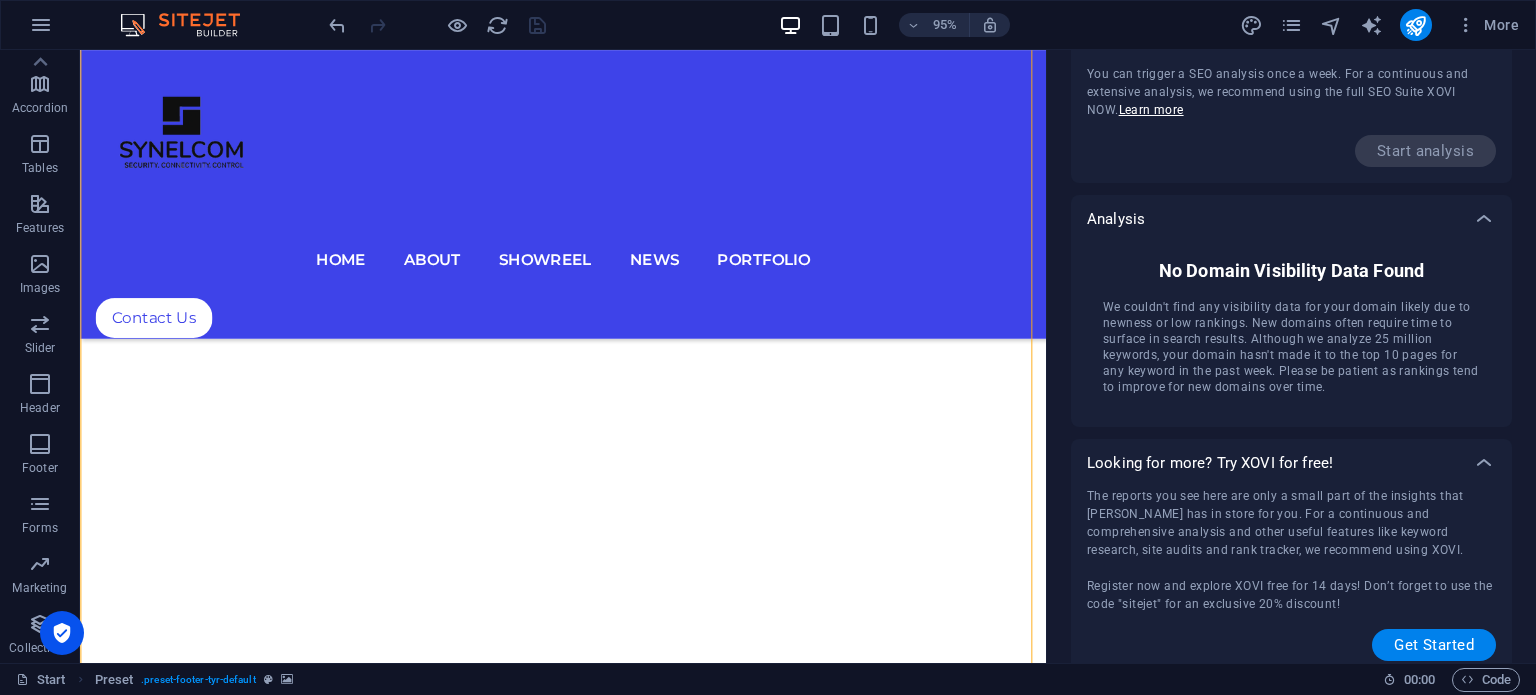 scroll, scrollTop: 205, scrollLeft: 0, axis: vertical 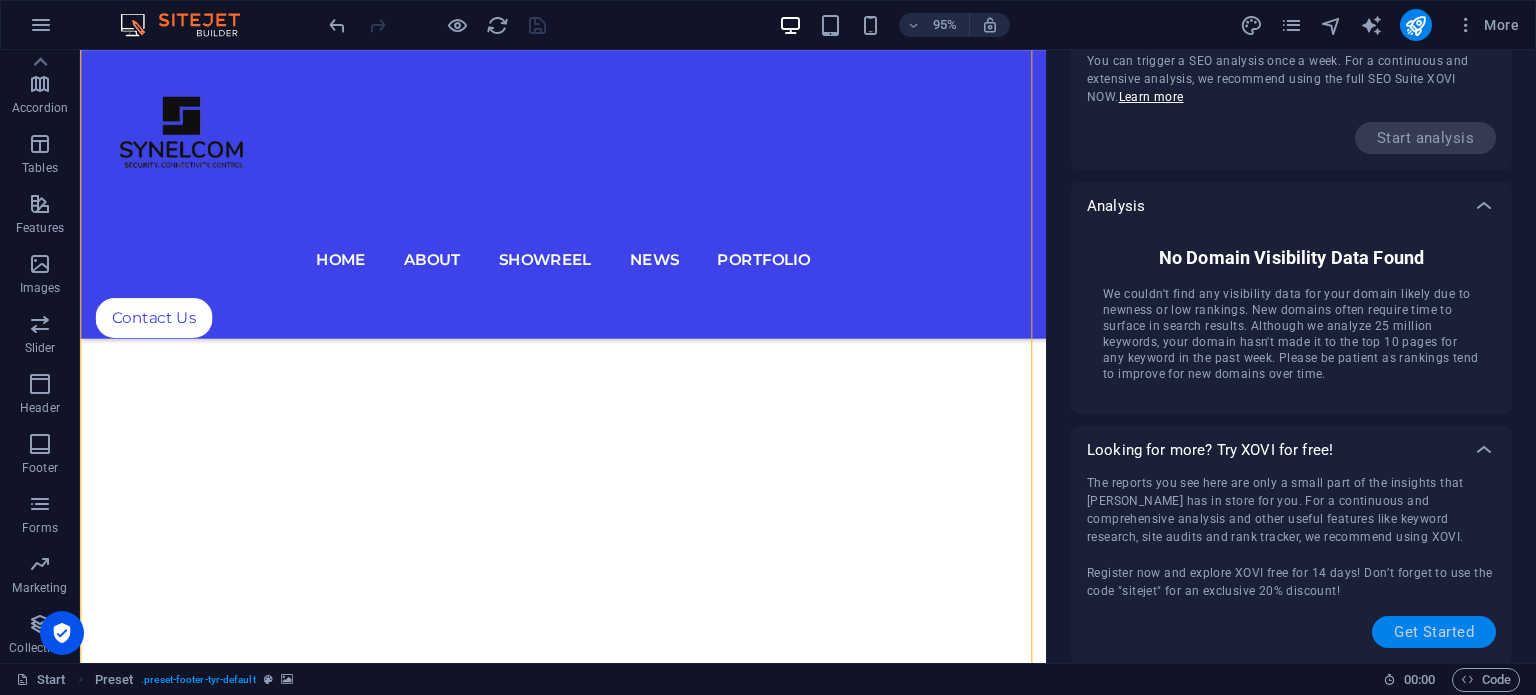 click on "Get Started" at bounding box center (1434, 632) 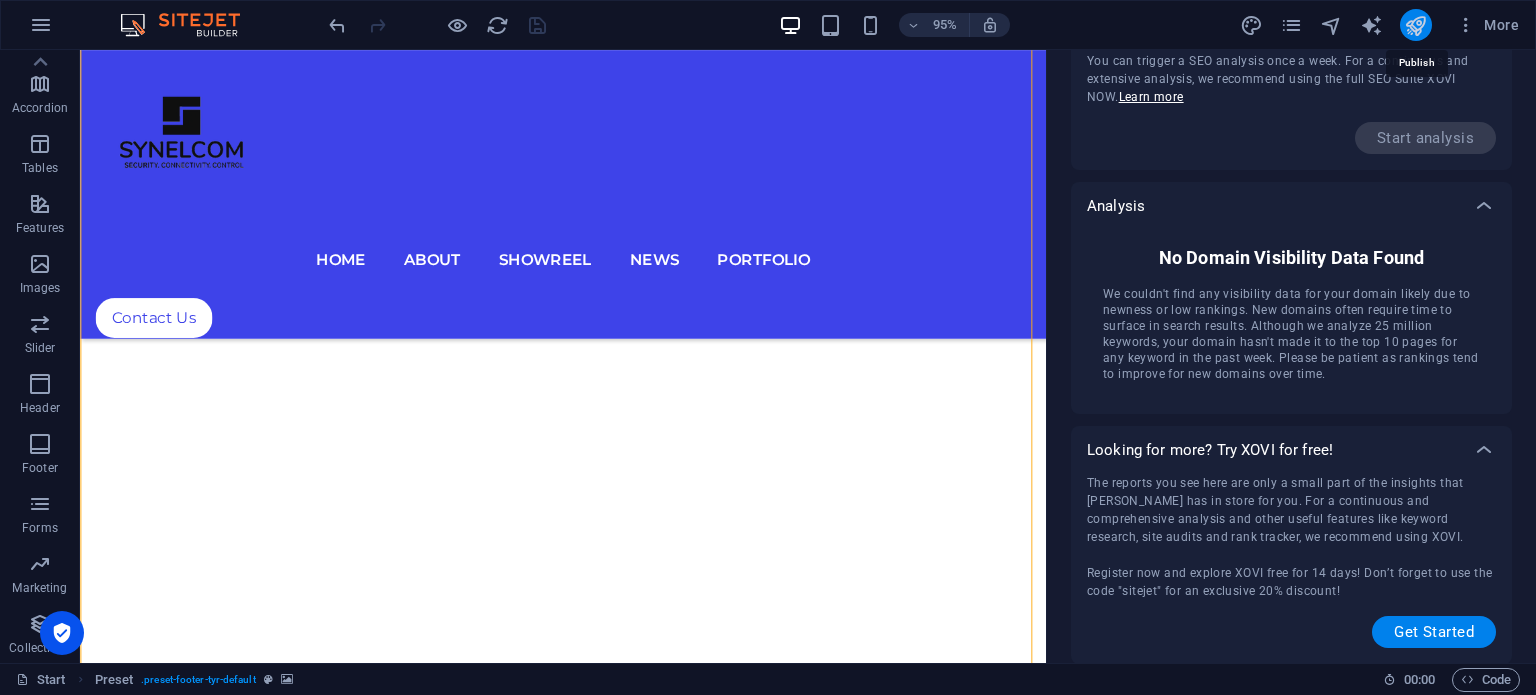 click at bounding box center (1415, 25) 